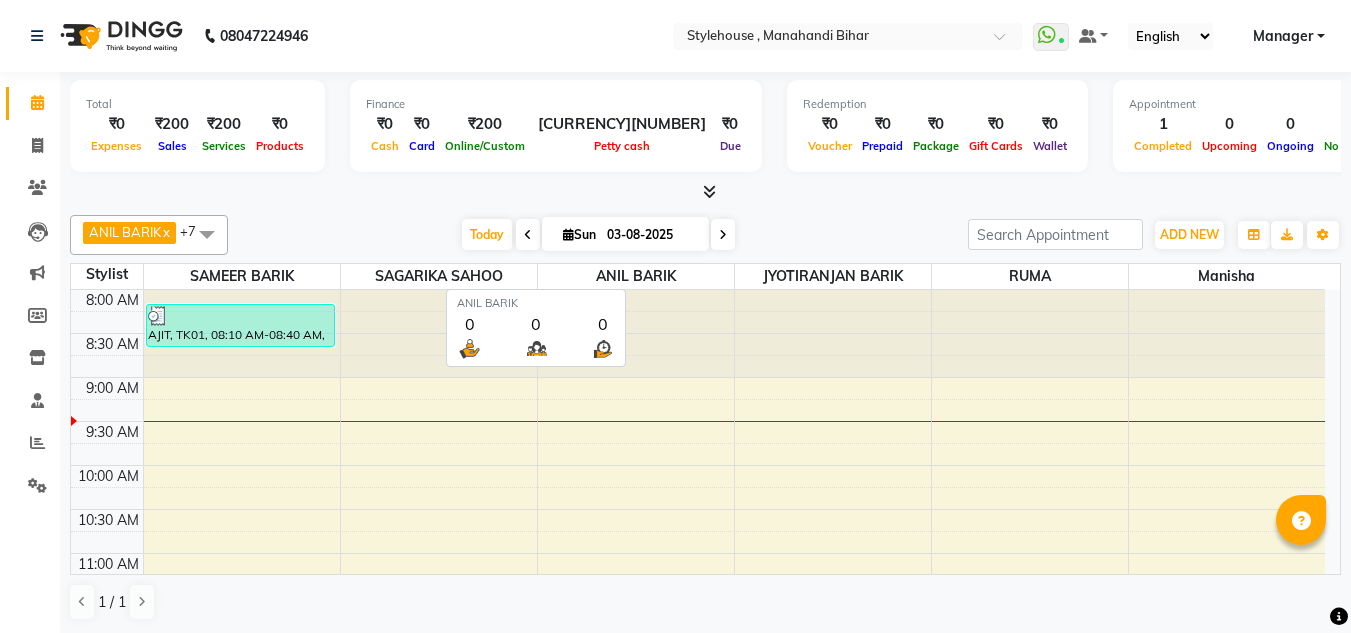 scroll, scrollTop: 0, scrollLeft: 0, axis: both 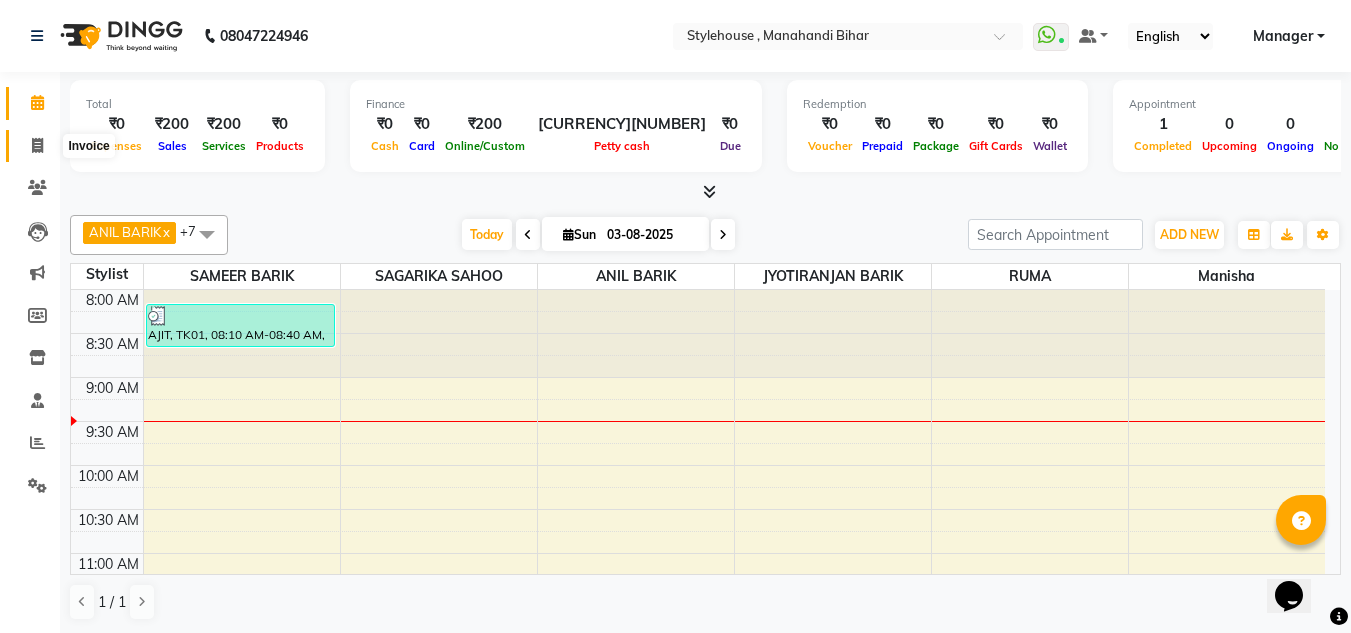 click 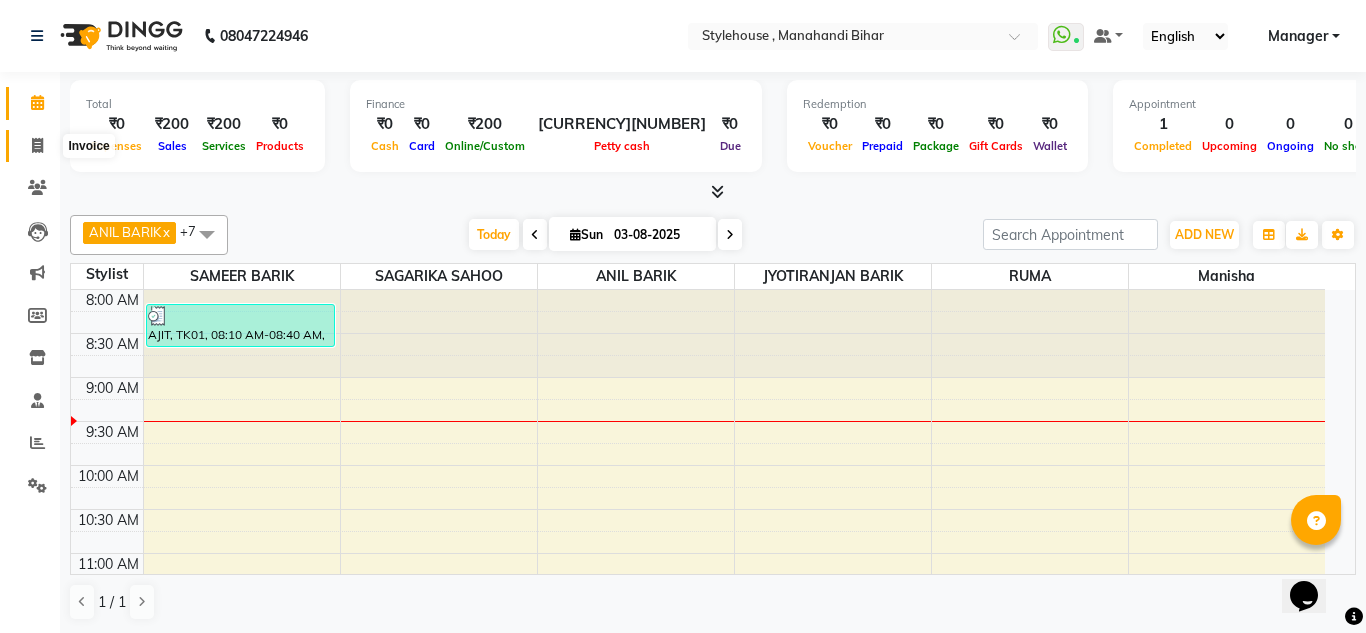 select on "service" 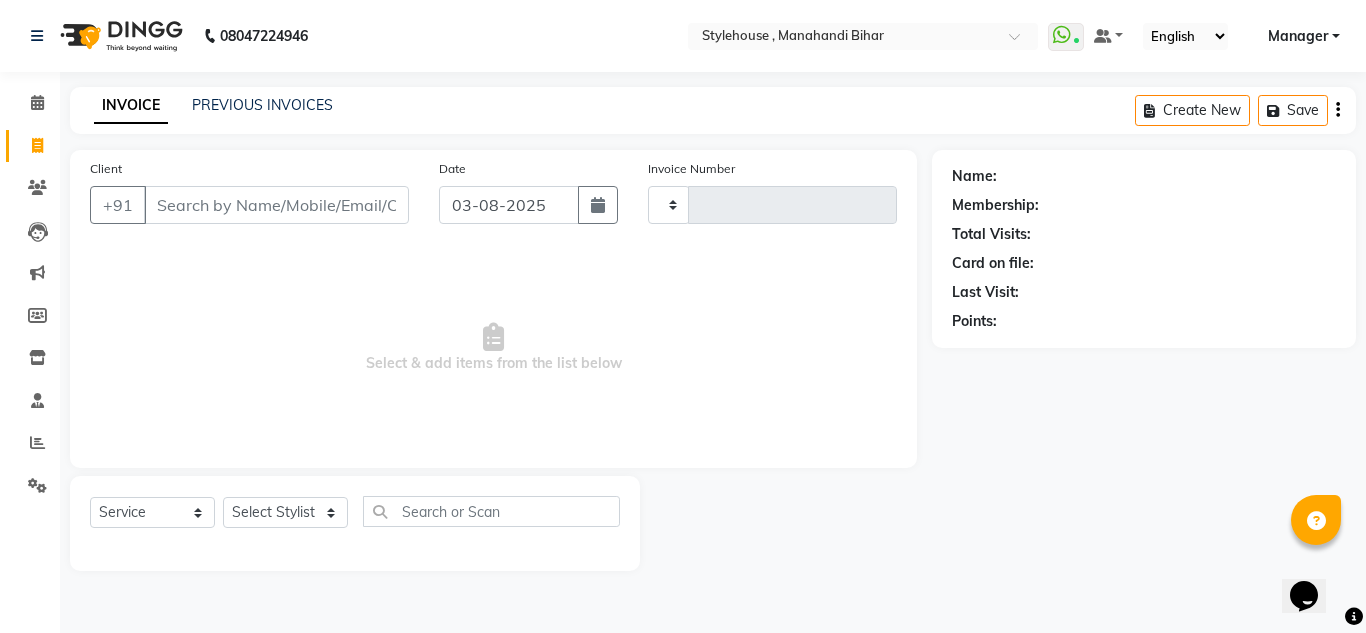type on "1484" 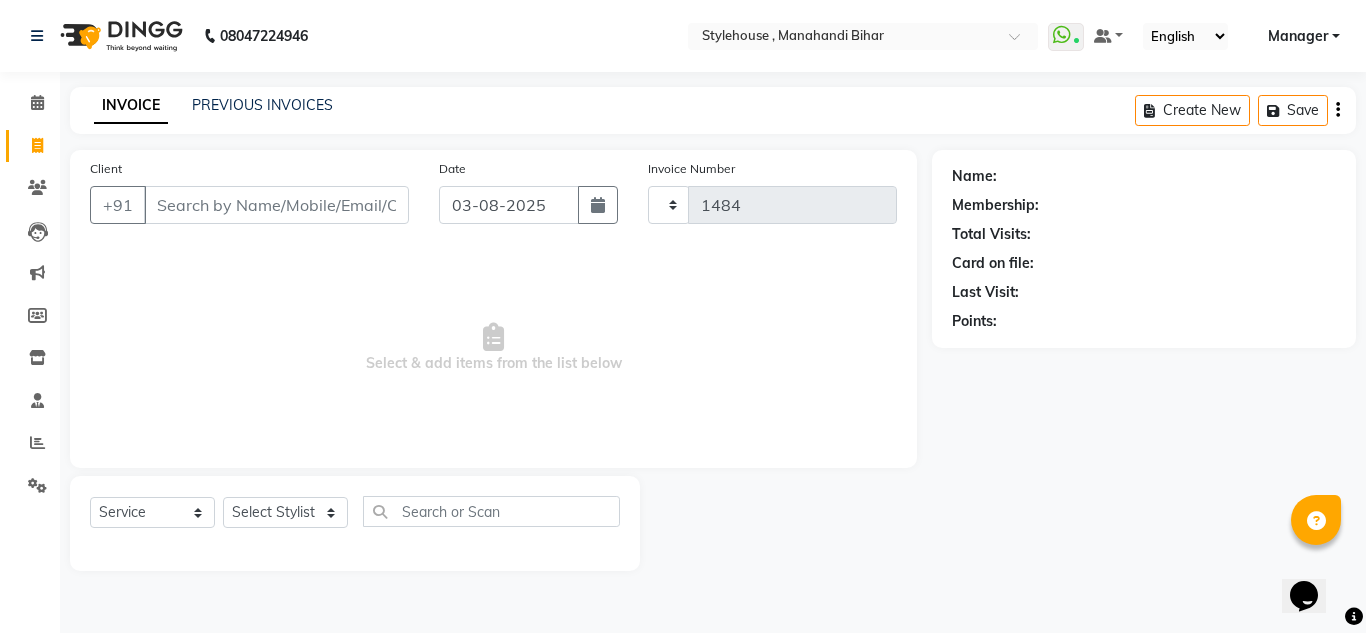 select on "7793" 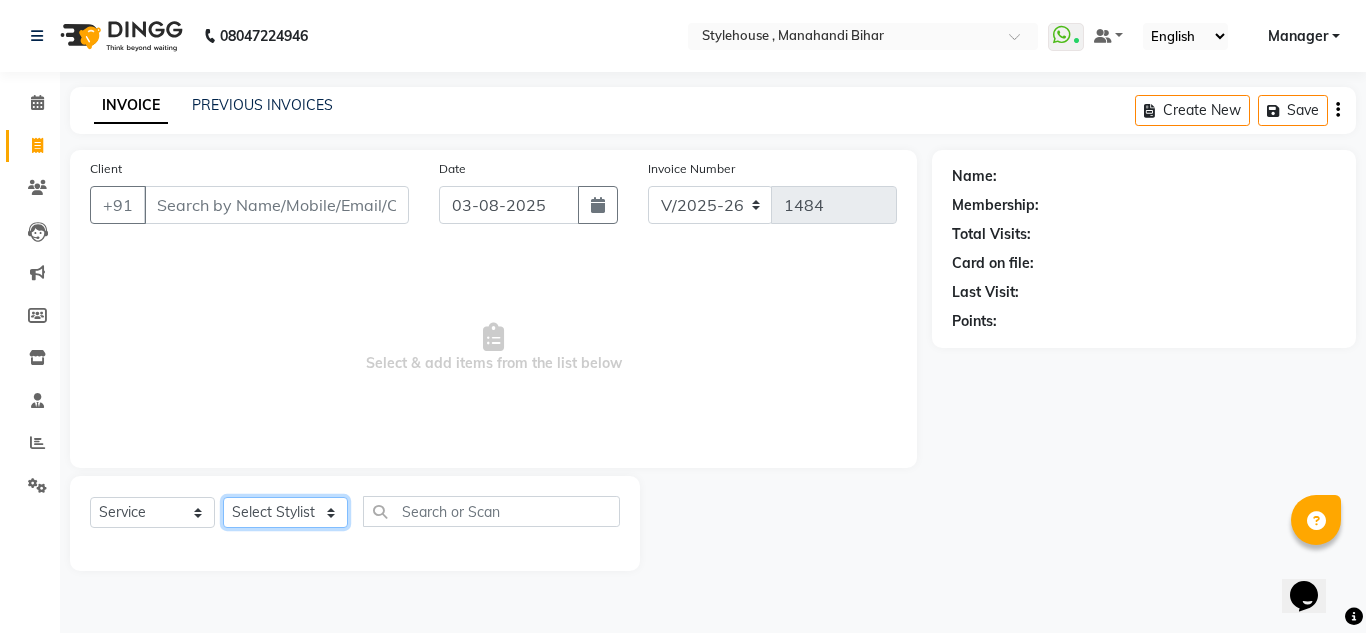 click on "Select Stylist ANIL BARIK ANIRUDH SAHOO JYOTIRANJAN BARIK KANHA LAXMI PRIYA Manager Manisha MANJIT BARIK PRADEEP BARIK PRIYANKA NANDA PUJA ROUT RUMA SAGARIKA SAHOO SALMAN SAMEER BARIK SAROJ SITHA TARA DEVI SHRESTA" 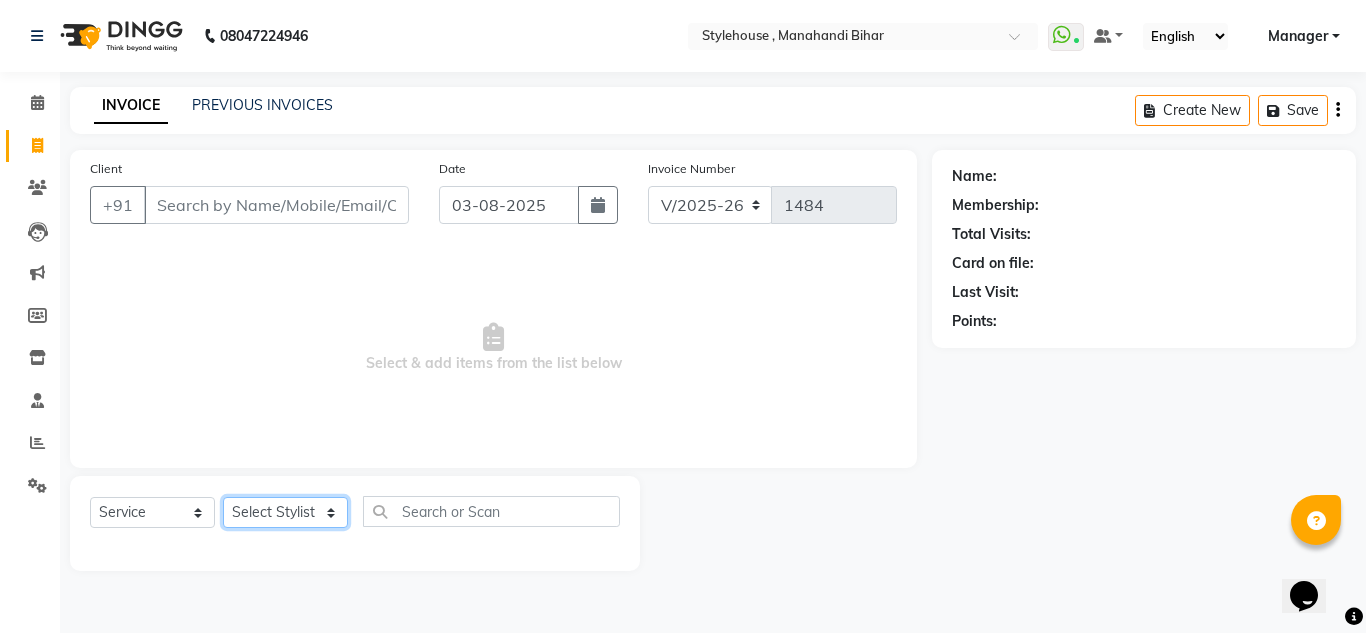 select on "69893" 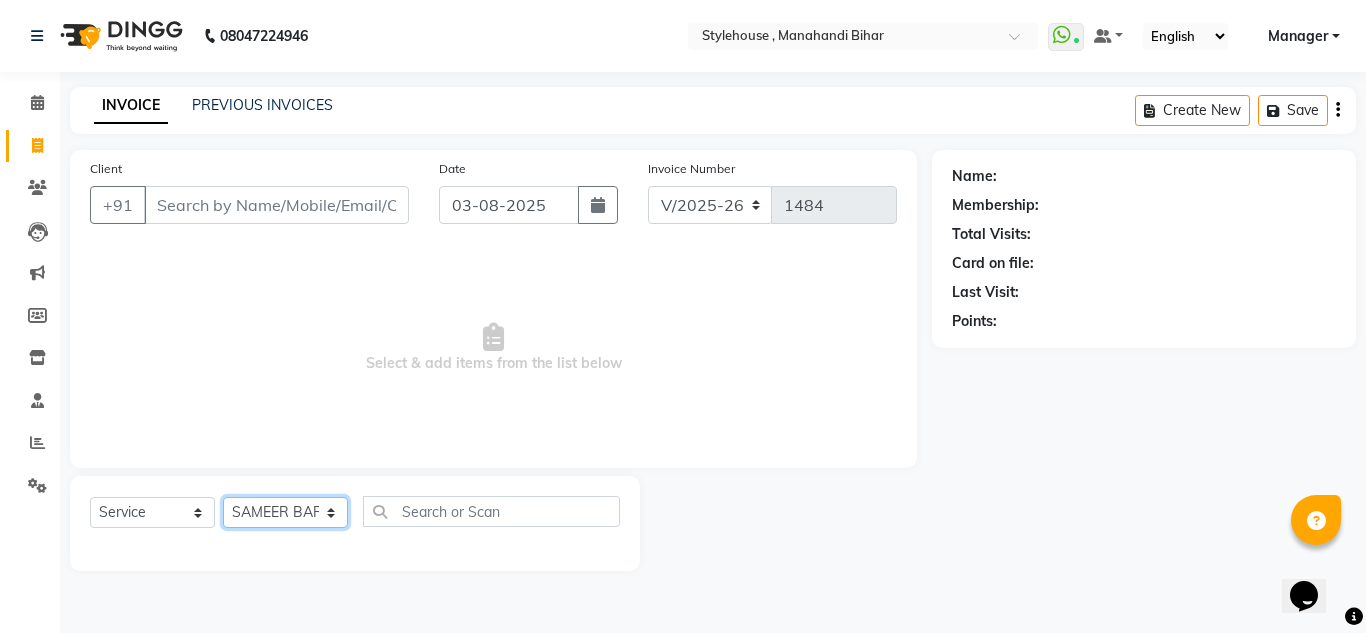 click on "Select Stylist ANIL BARIK ANIRUDH SAHOO JYOTIRANJAN BARIK KANHA LAXMI PRIYA Manager Manisha MANJIT BARIK PRADEEP BARIK PRIYANKA NANDA PUJA ROUT RUMA SAGARIKA SAHOO SALMAN SAMEER BARIK SAROJ SITHA TARA DEVI SHRESTA" 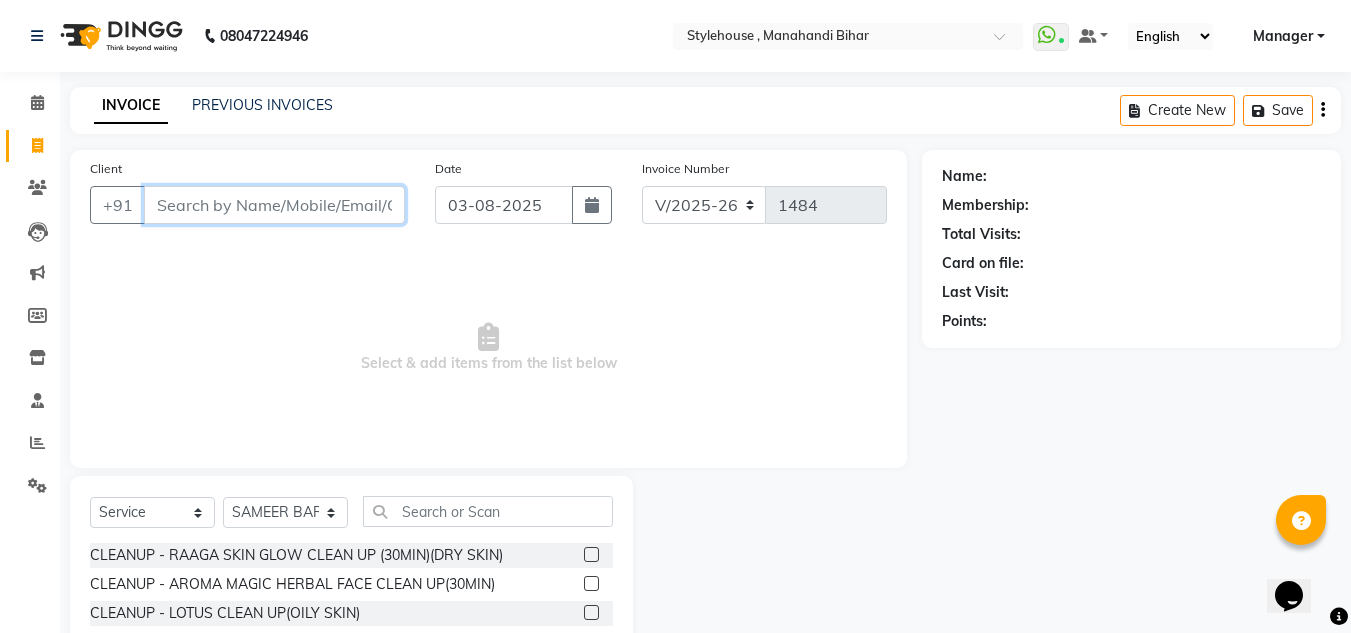 click on "Client" at bounding box center [274, 205] 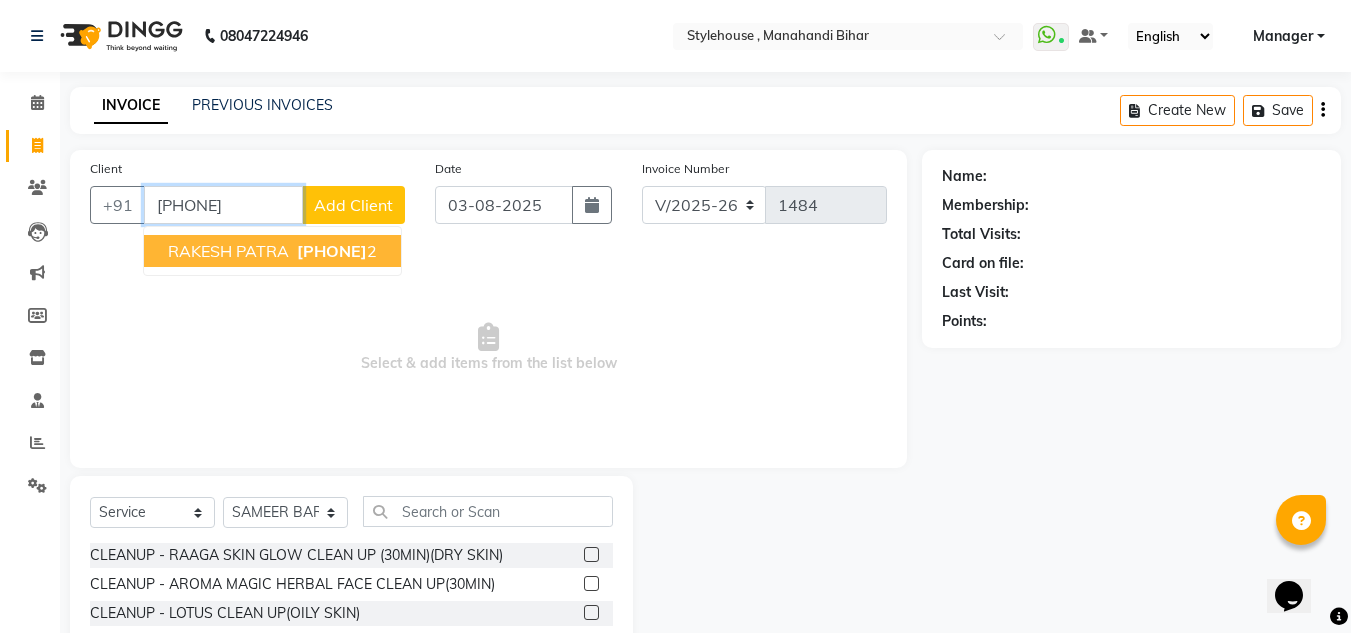 type on "[PHONE]" 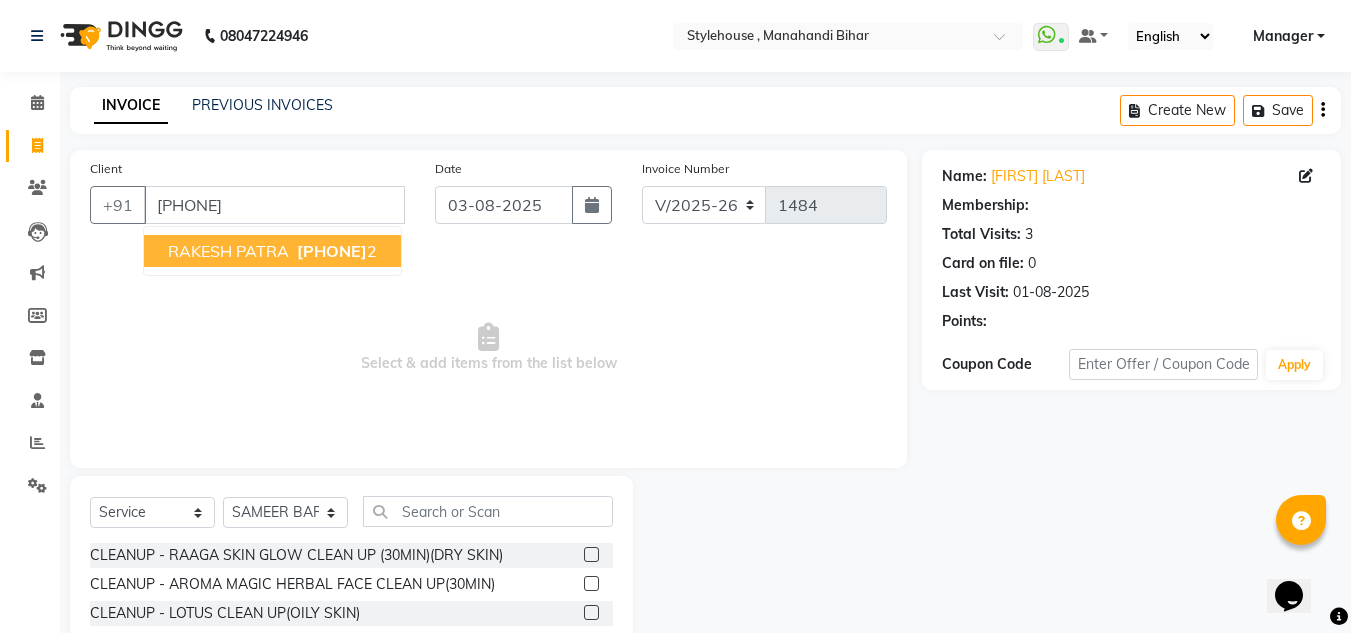 select on "1: Object" 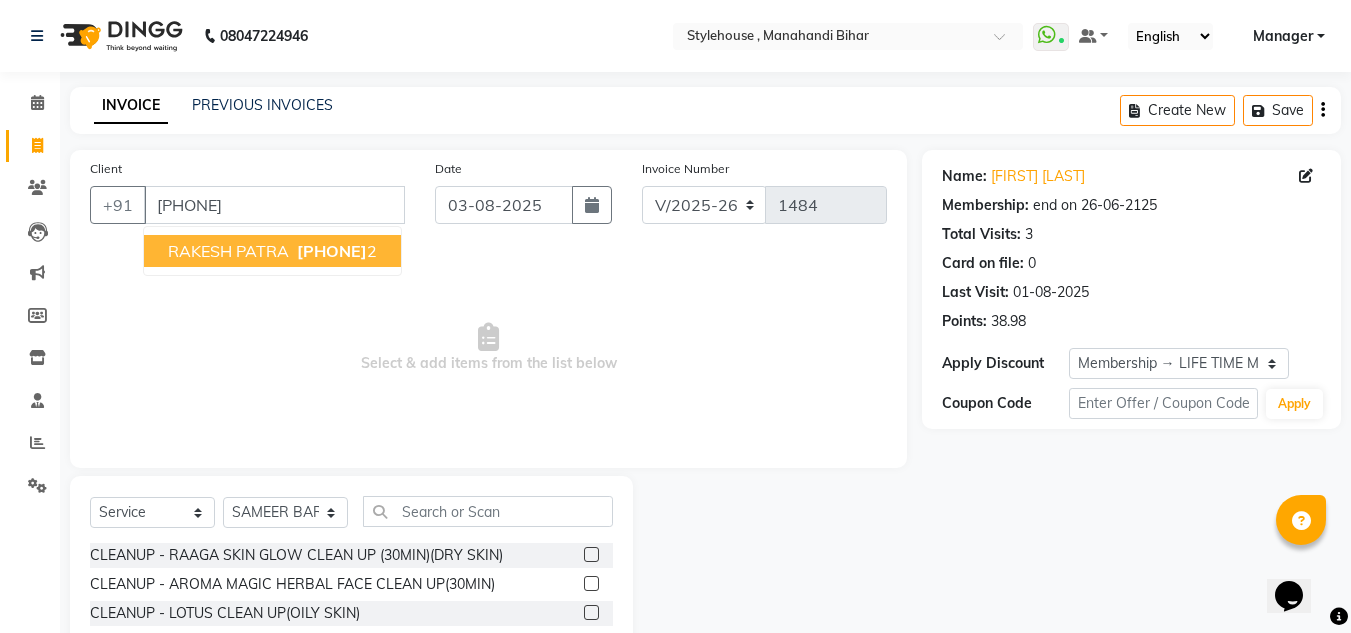click on "[FIRST] [LAST]   [PHONE] 2" at bounding box center (272, 251) 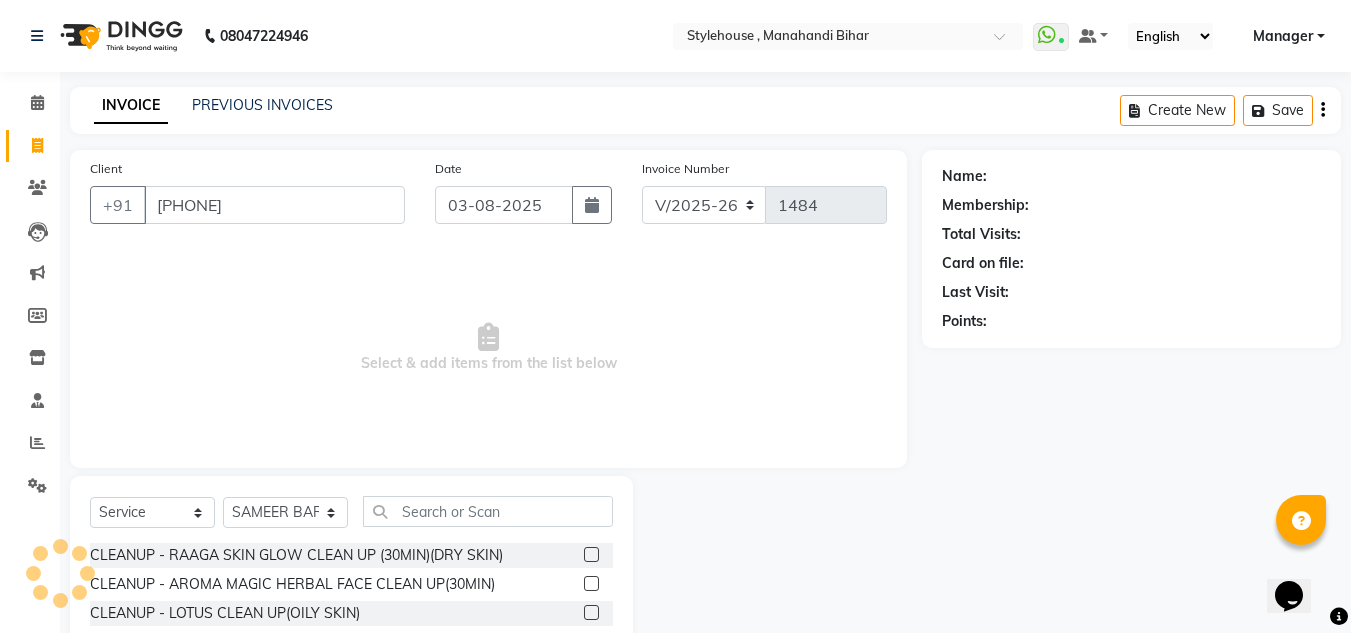 select on "1: Object" 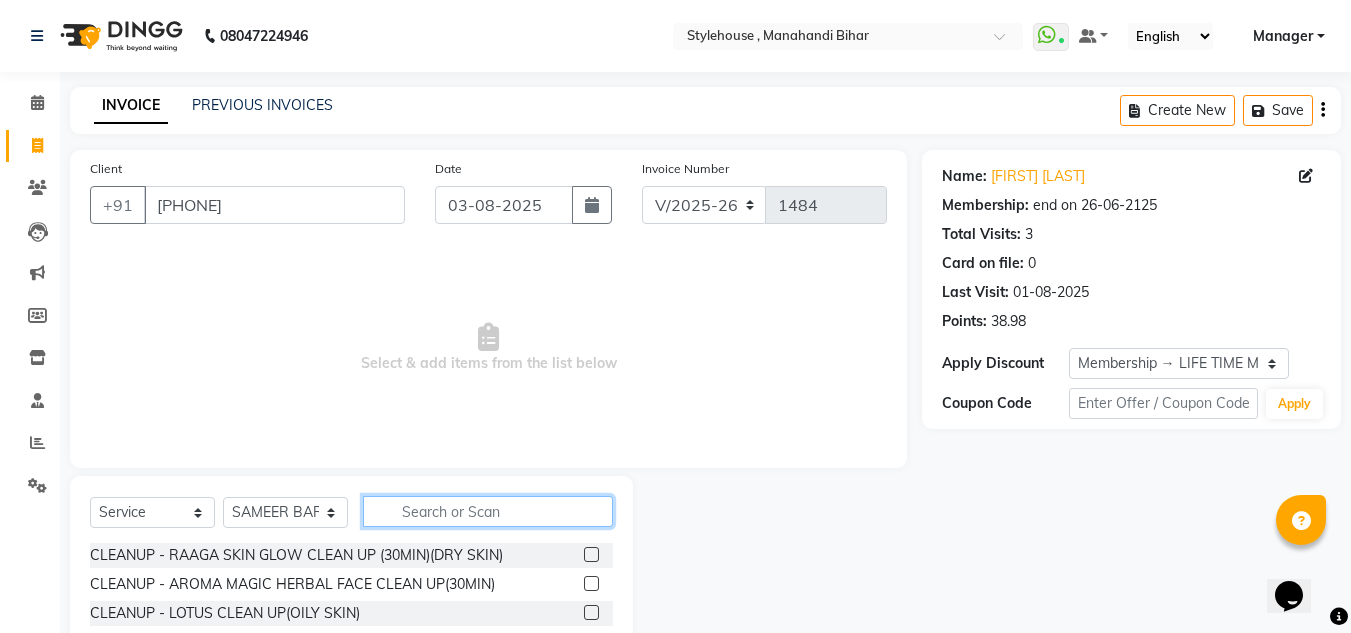 click 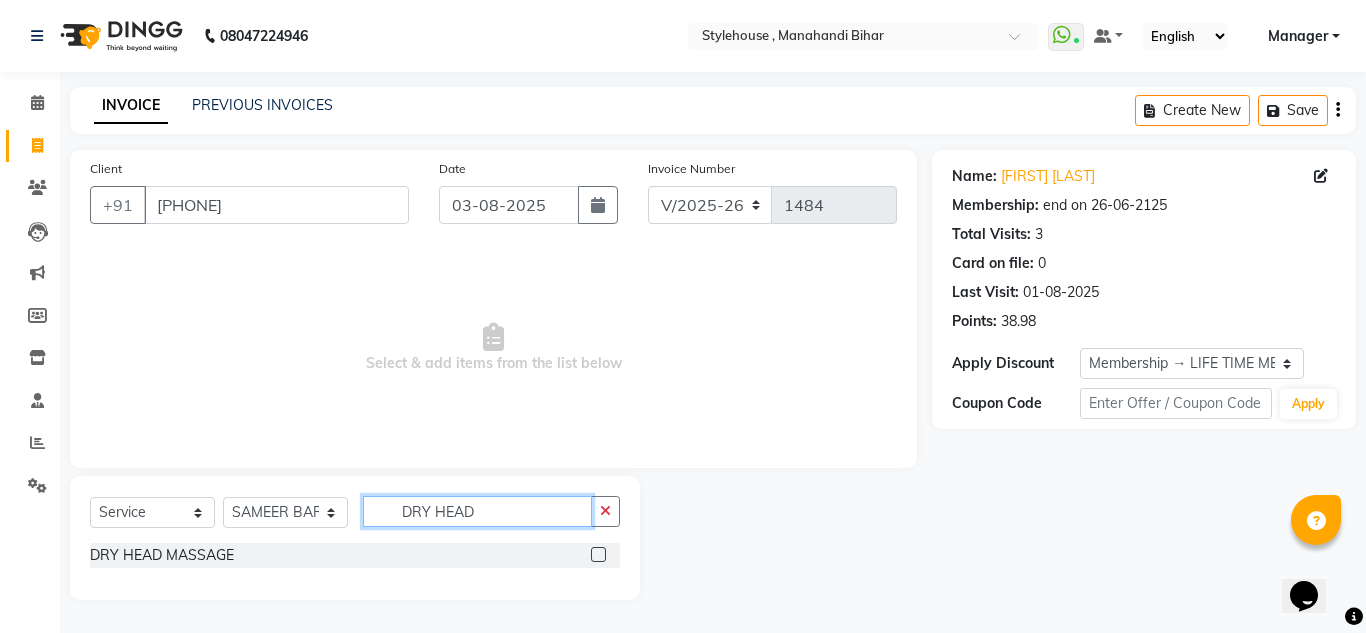 type on "DRY HEAD" 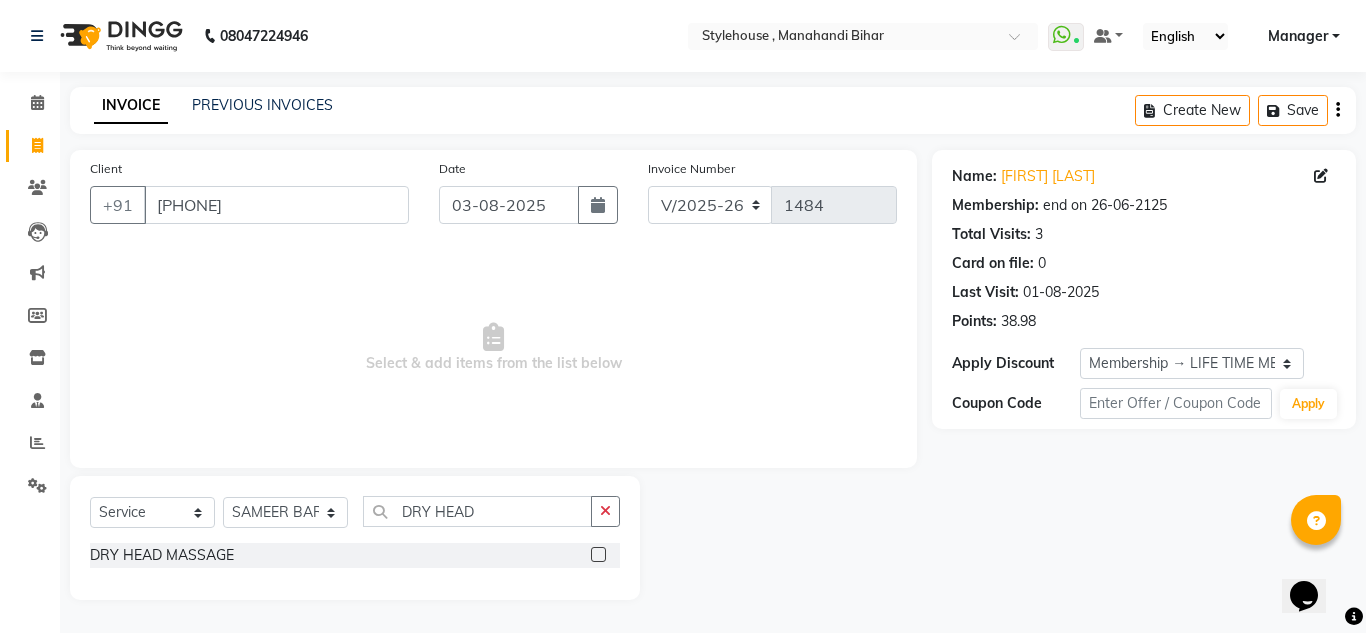 click 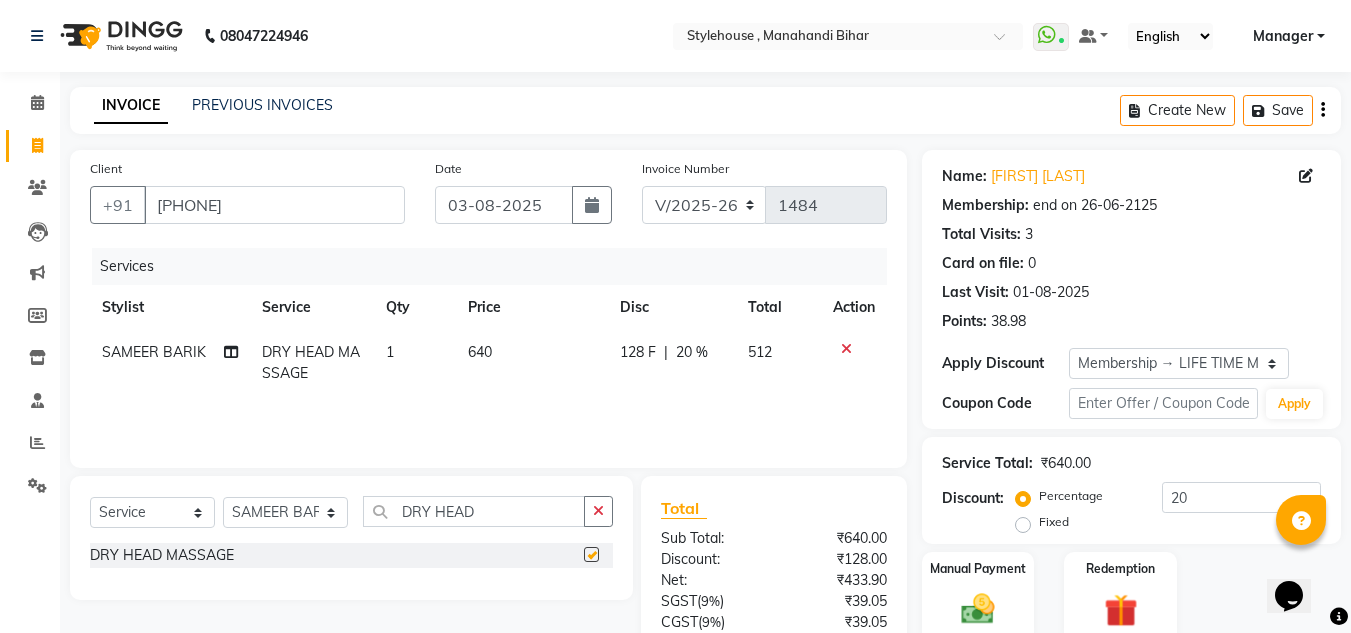 click on "Select  Service  Product  Membership  Package Voucher Prepaid Gift Card  Select Stylist [FIRST] [LAST] [FIRST] [LAST] [FIRST] [LAST] [FIRST] [FIRST] [LAST] [FIRST] [FIRST] [LAST] [FIRST] [LAST] [FIRST] [LAST] [FIRST] [LAST] [FIRST] [LAST] [FIRST] [LAST] [FIRST] [LAST] [FIRST] [LAST] [FIRST] [LAST] [FIRST] [LAST] DRY HEAD" 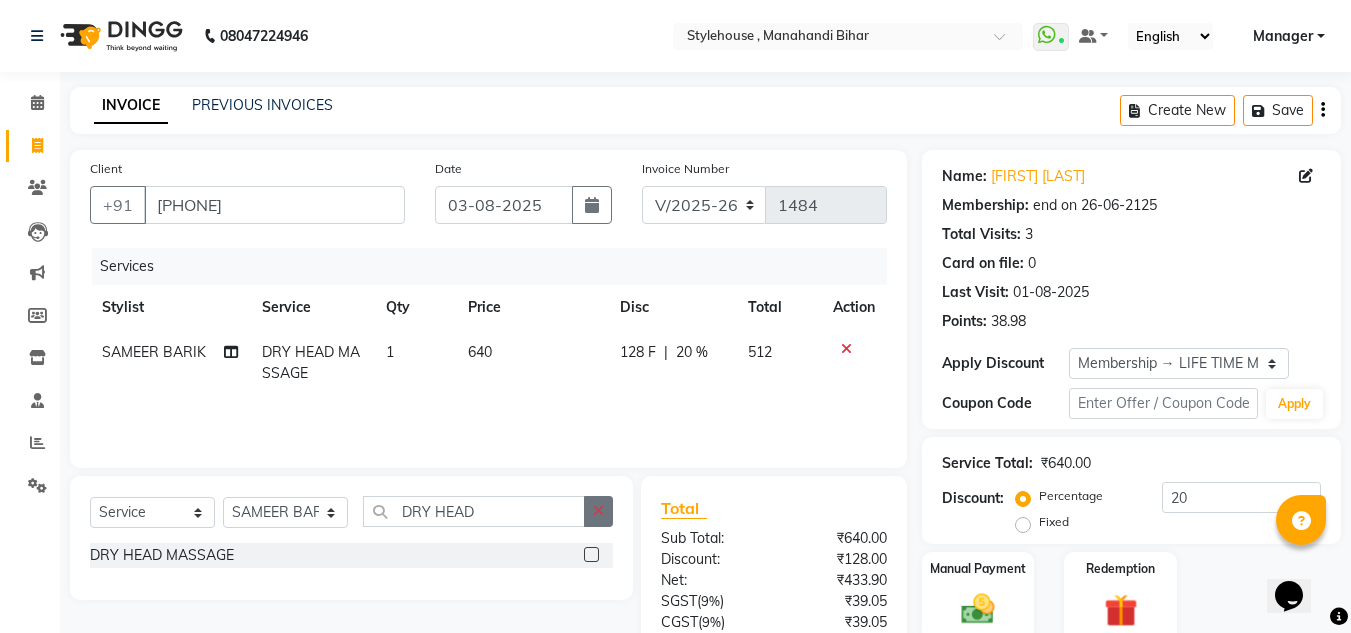 checkbox on "false" 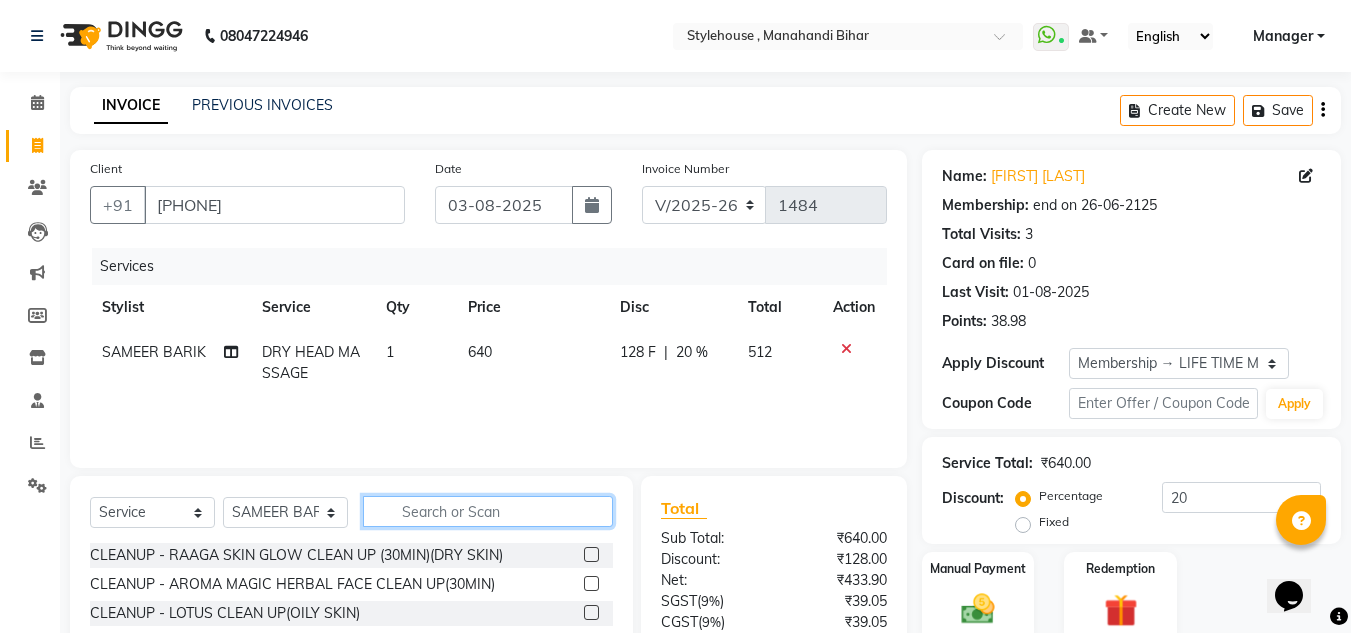 click 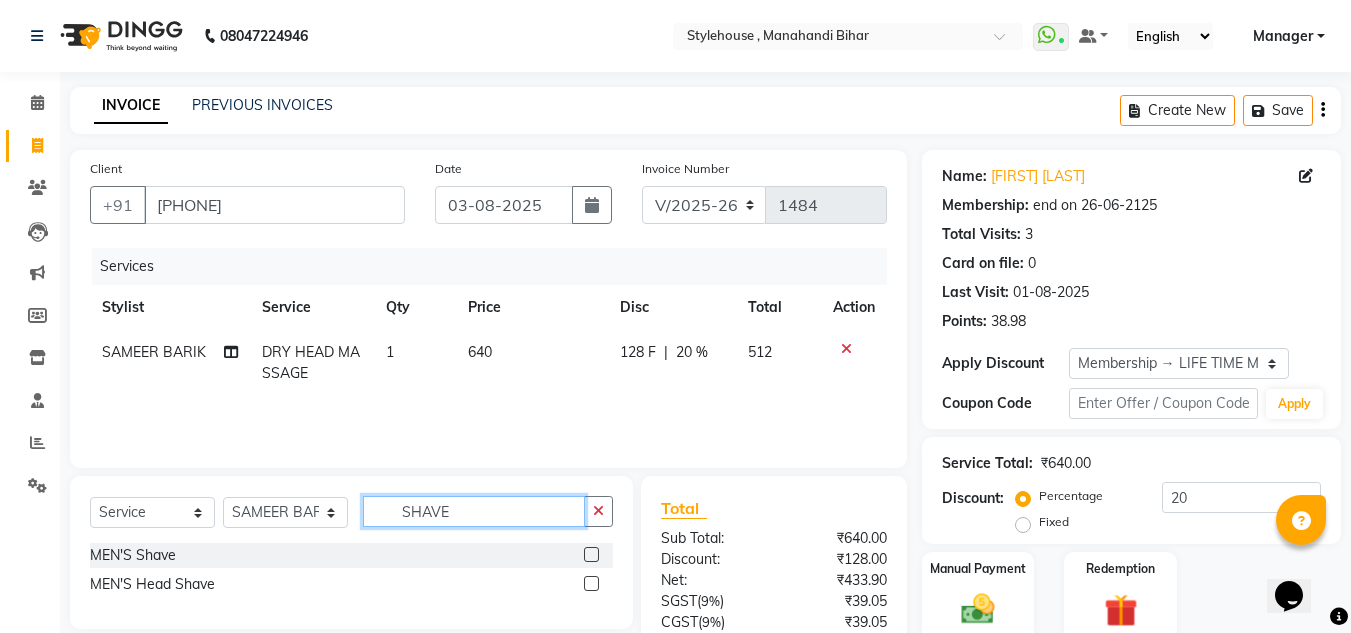 type on "SHAVE" 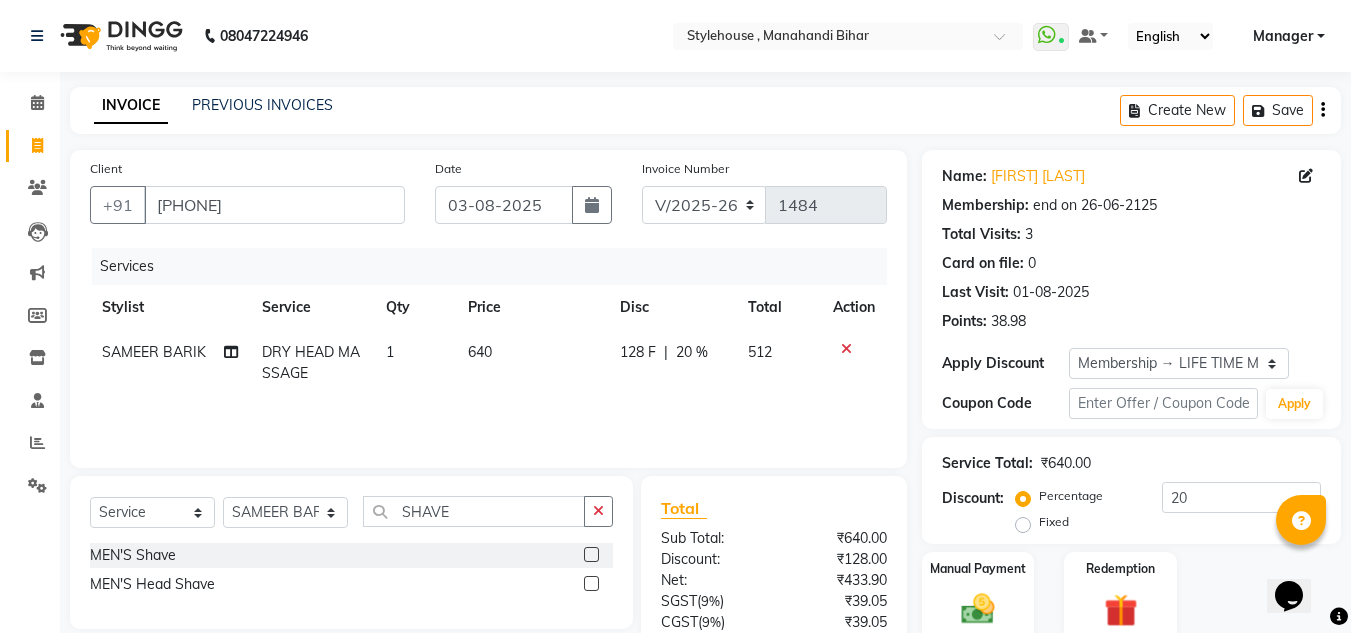 click 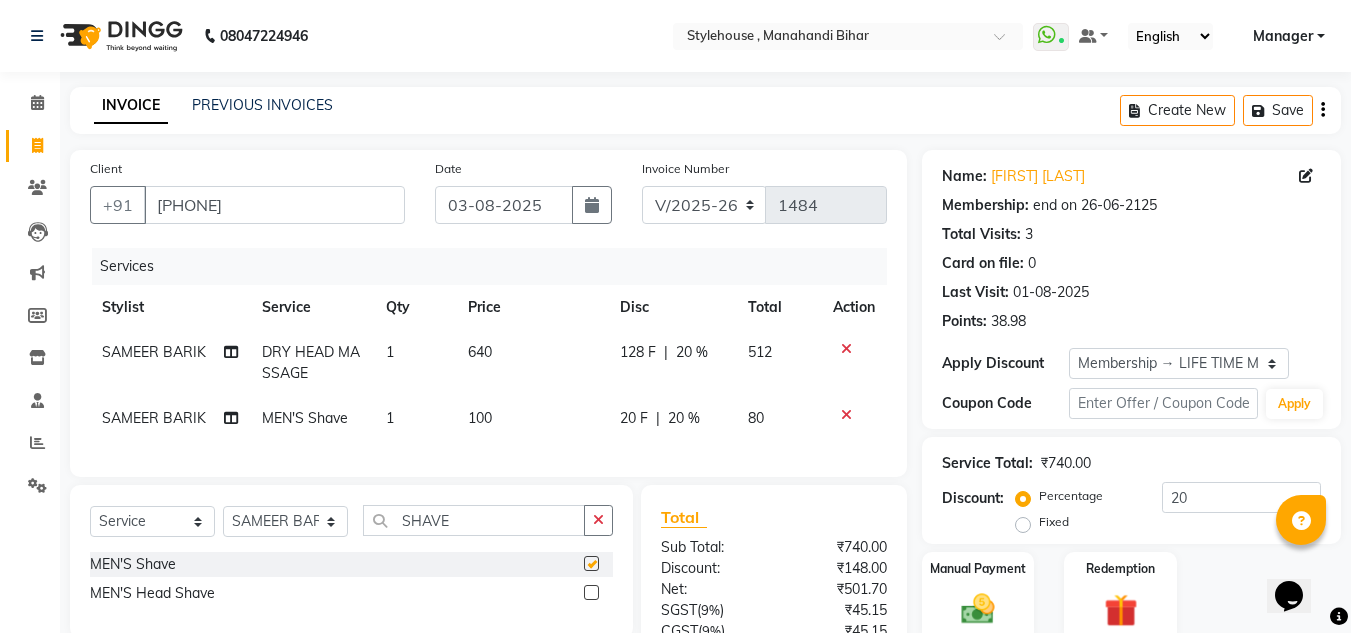 drag, startPoint x: 597, startPoint y: 534, endPoint x: 585, endPoint y: 533, distance: 12.0415945 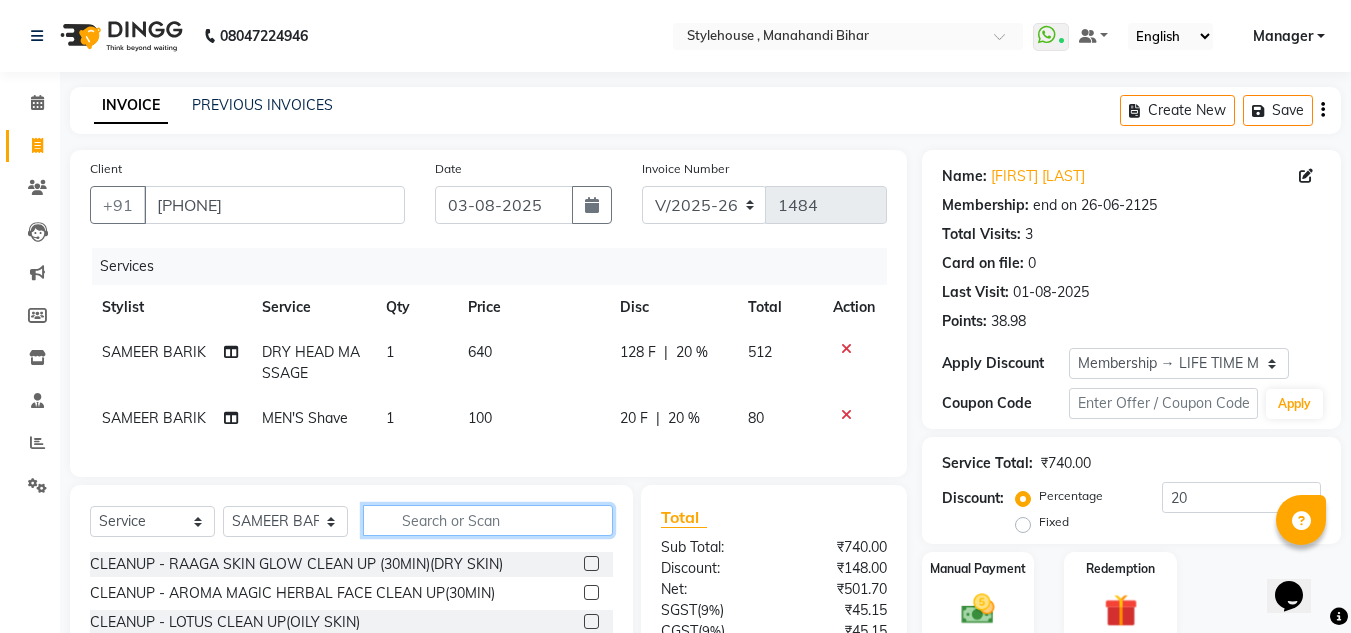 click 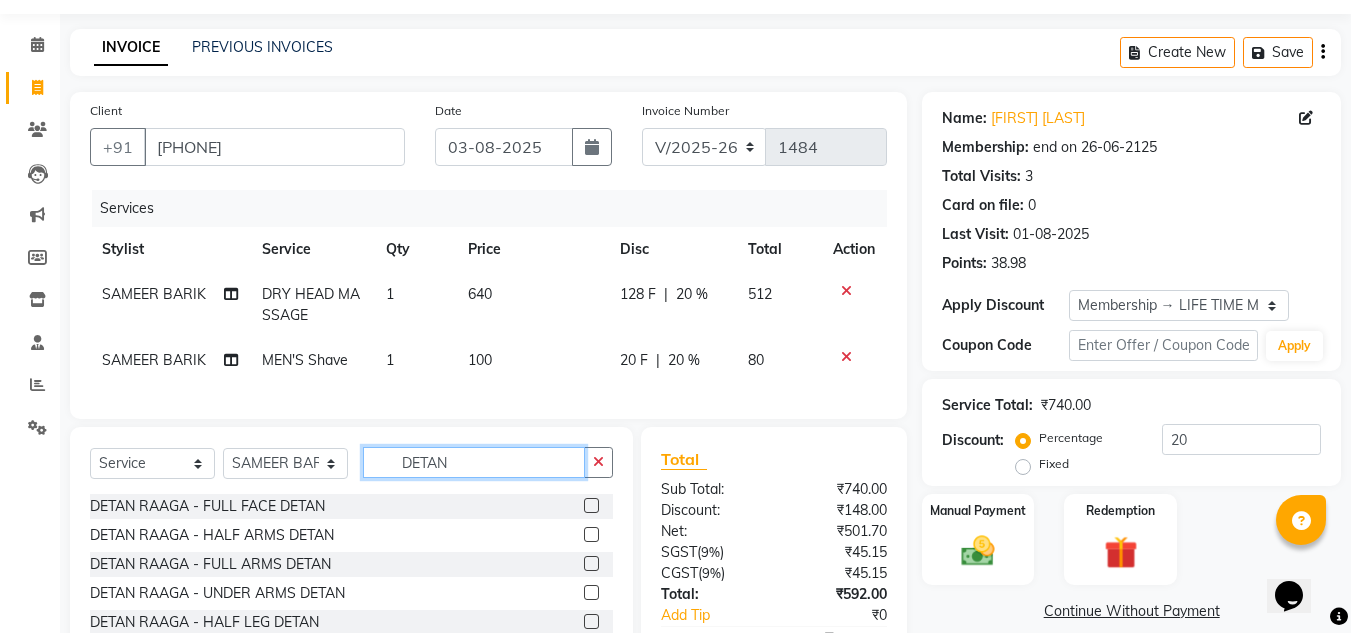scroll, scrollTop: 100, scrollLeft: 0, axis: vertical 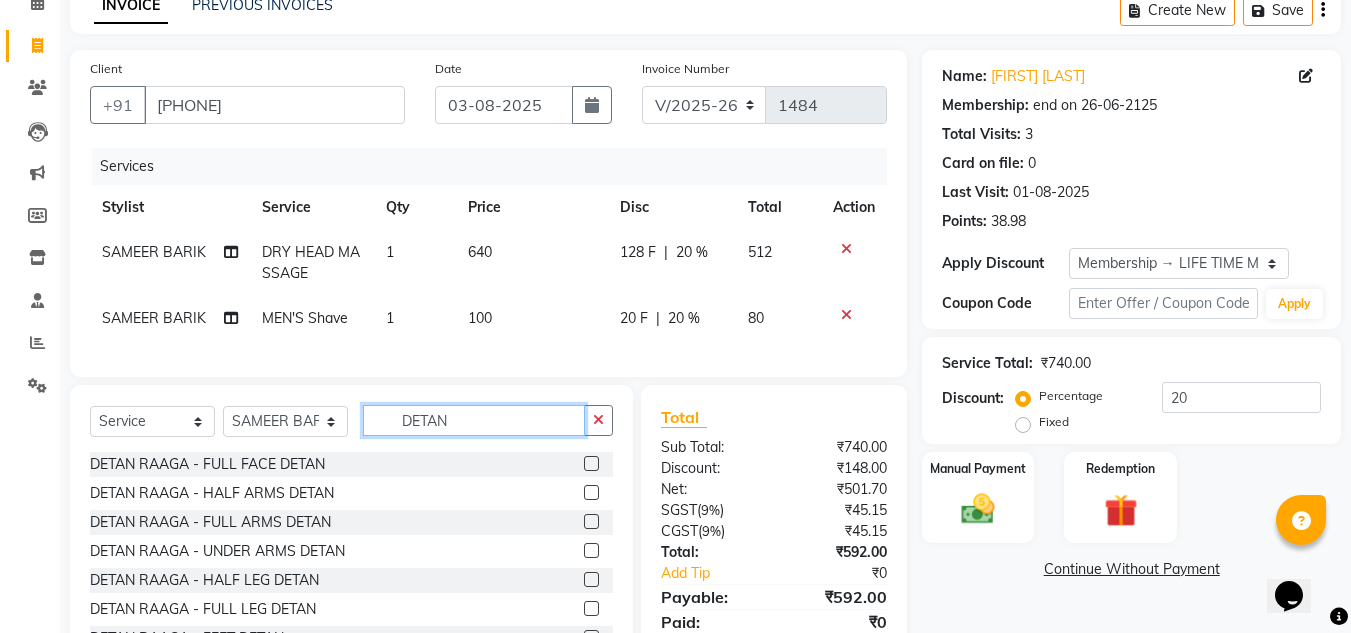 type on "DETAN" 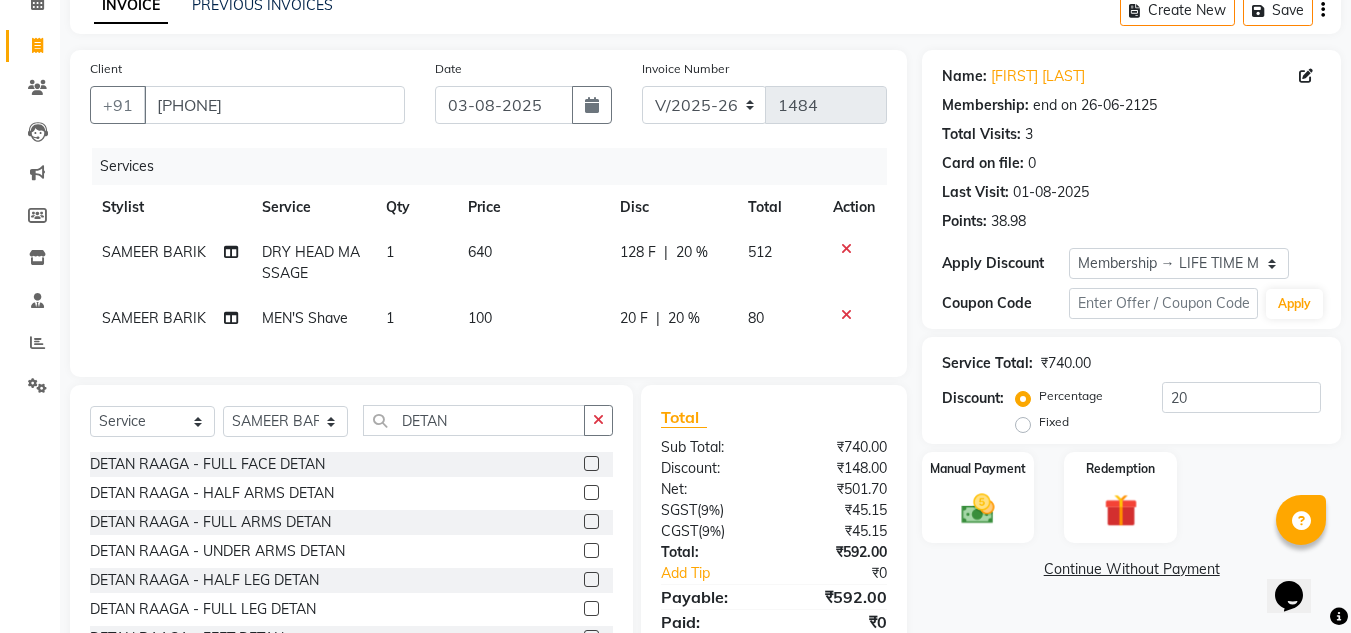 click 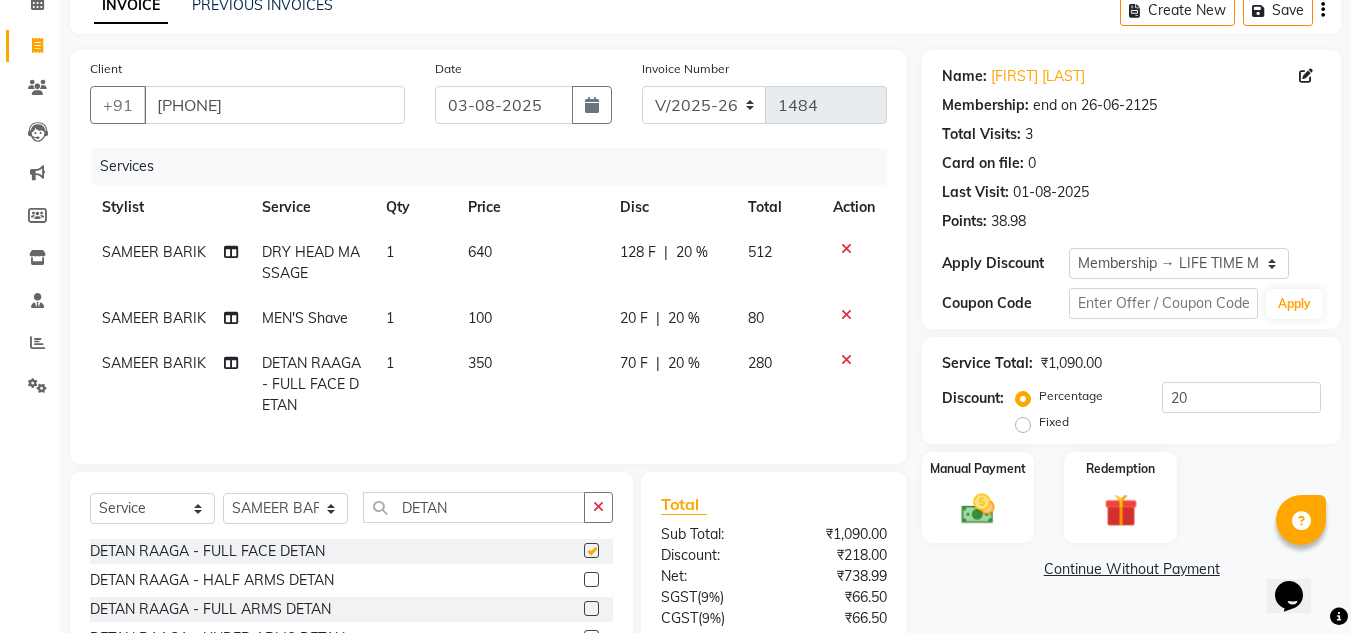 checkbox on "false" 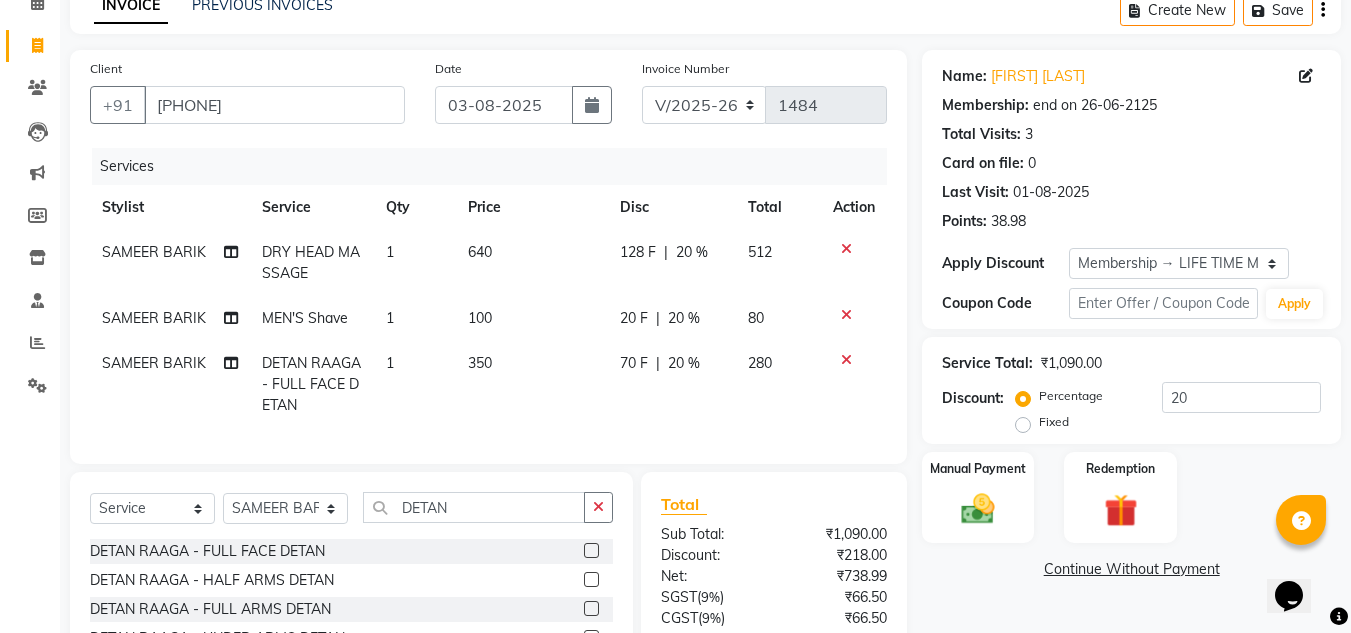 click on "640" 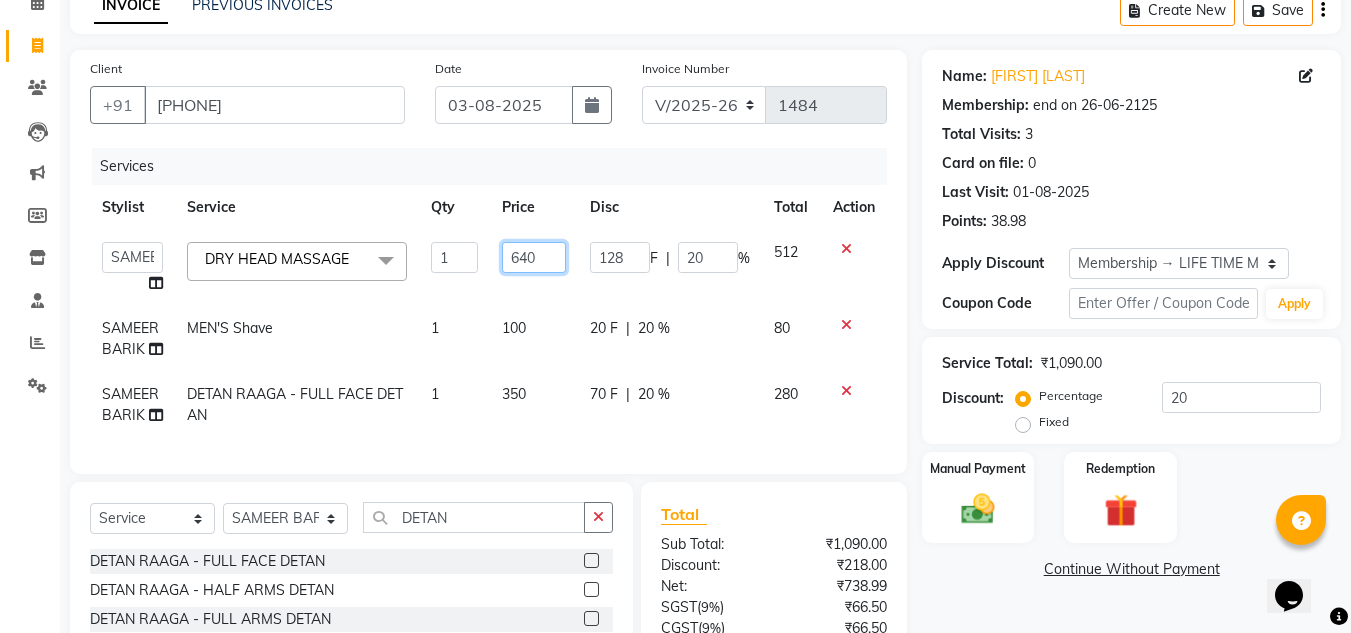 click on "640" 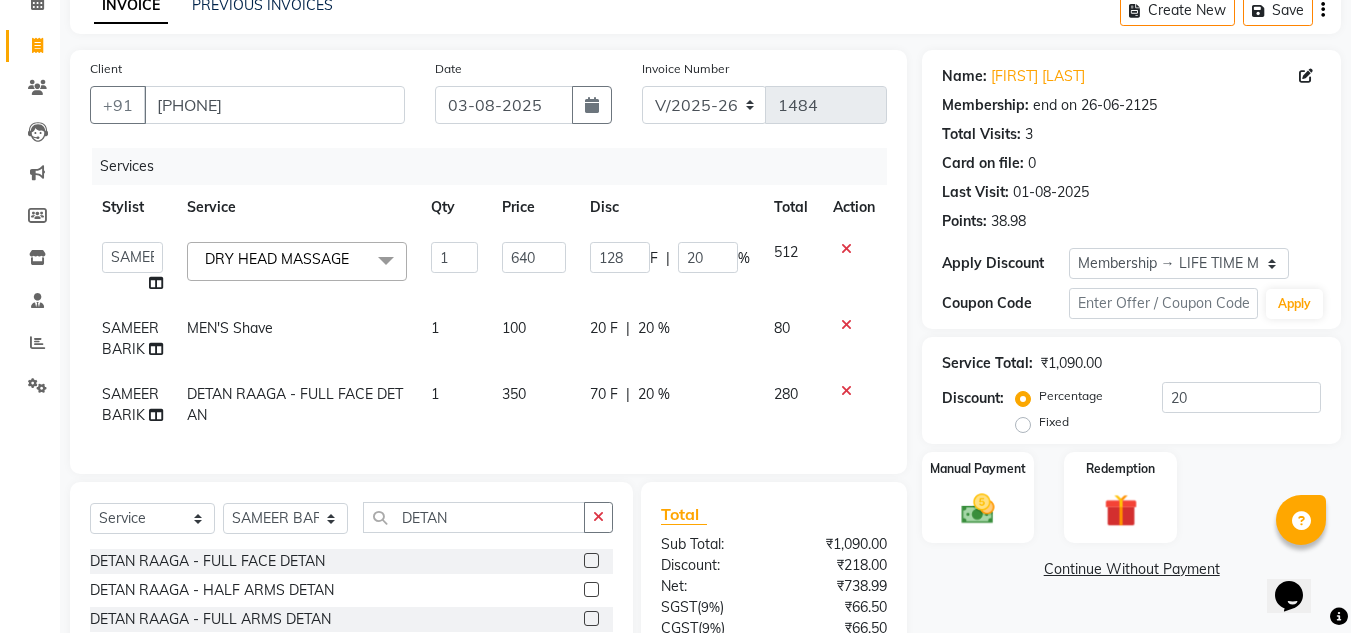 click on "[FIRST] [LAST] Shave 1 100 20 F | 20 % 80" 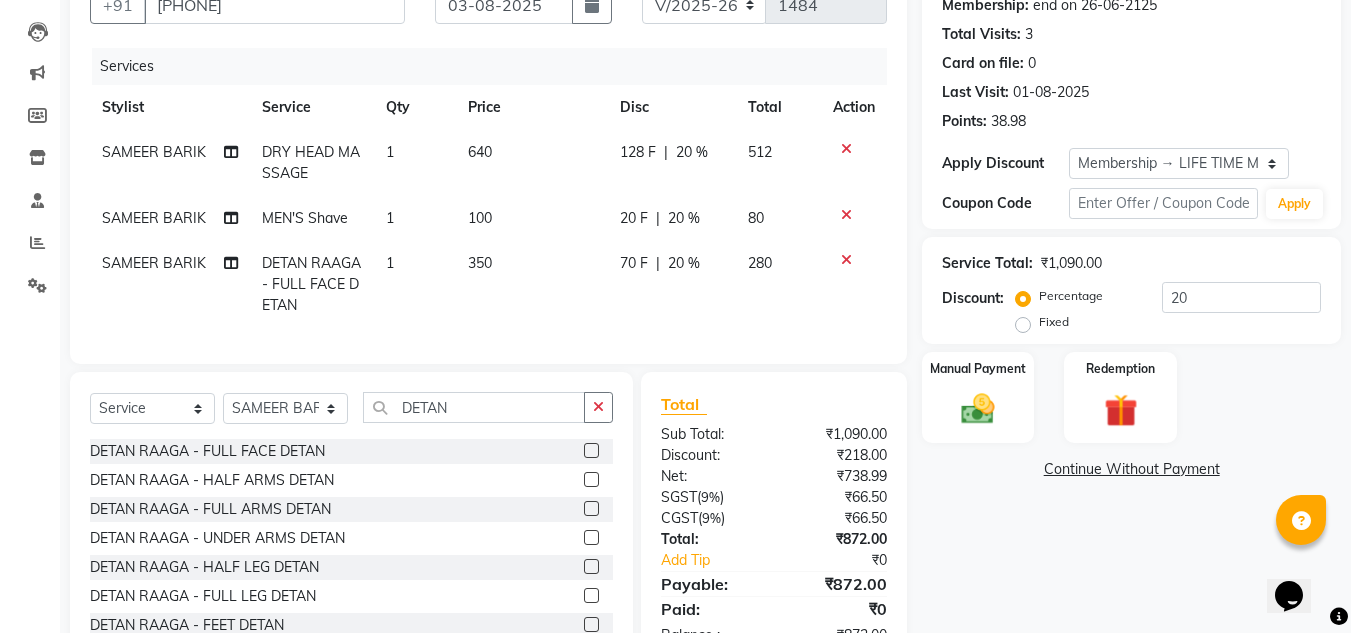 scroll, scrollTop: 279, scrollLeft: 0, axis: vertical 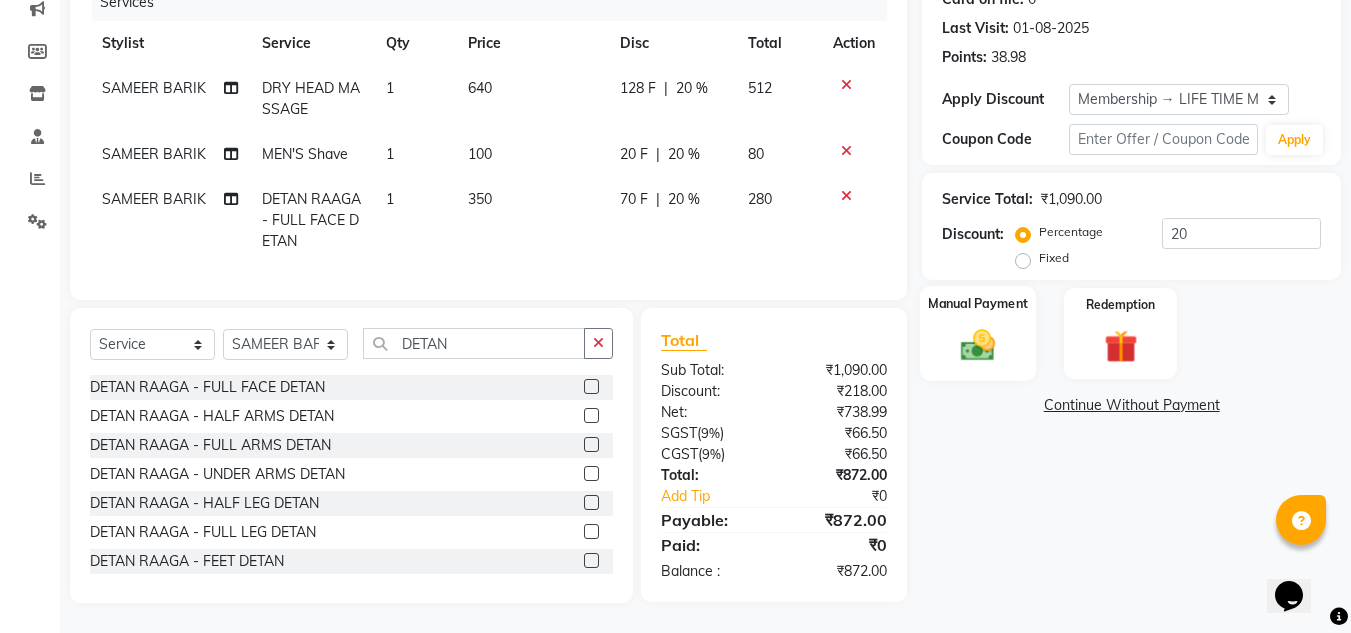 click 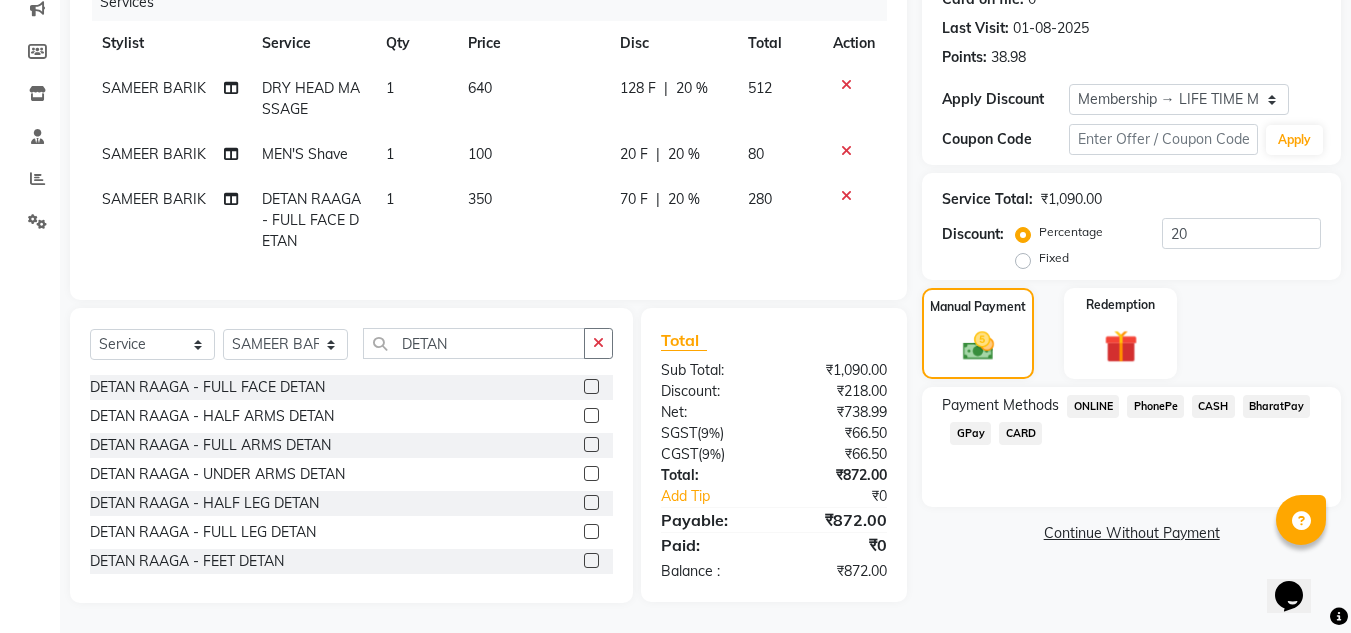 click on "PhonePe" 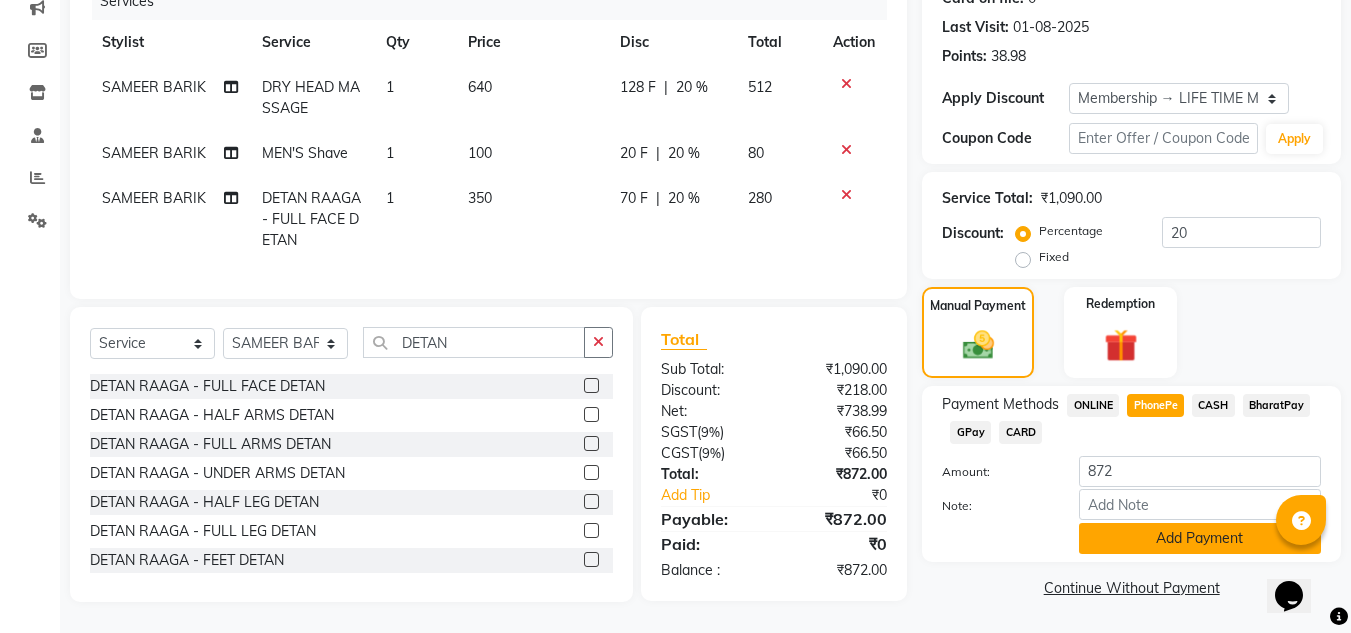 click on "Add Payment" 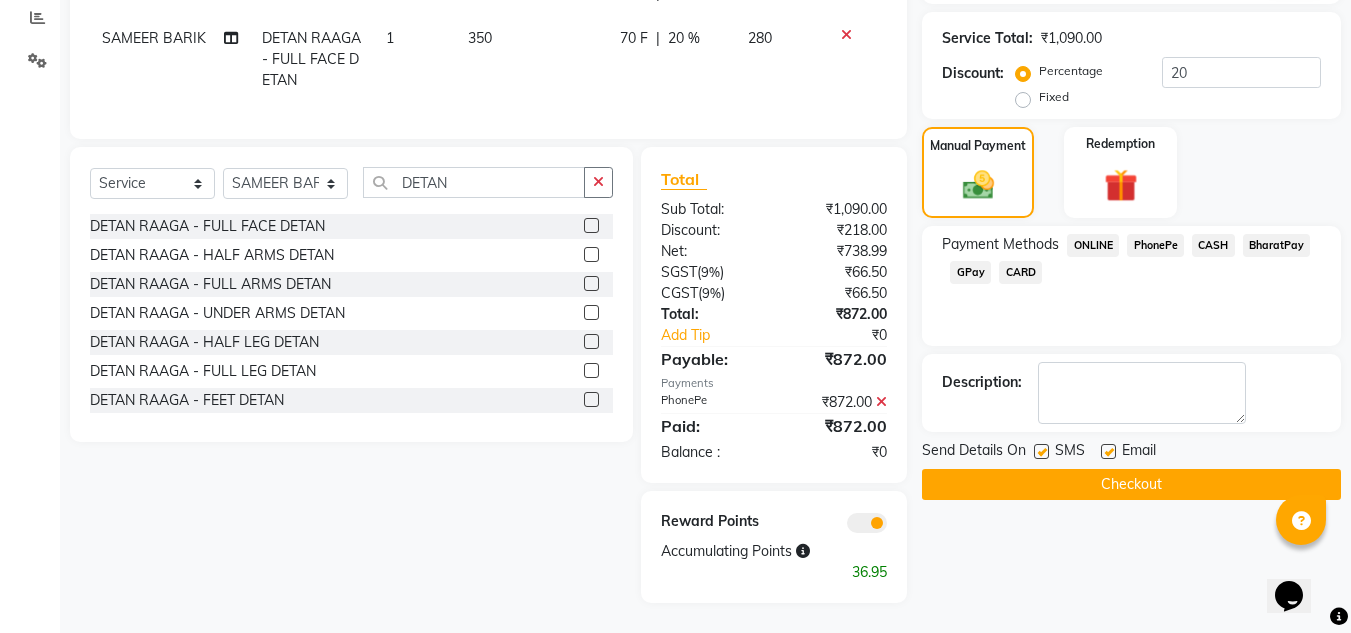 scroll, scrollTop: 440, scrollLeft: 0, axis: vertical 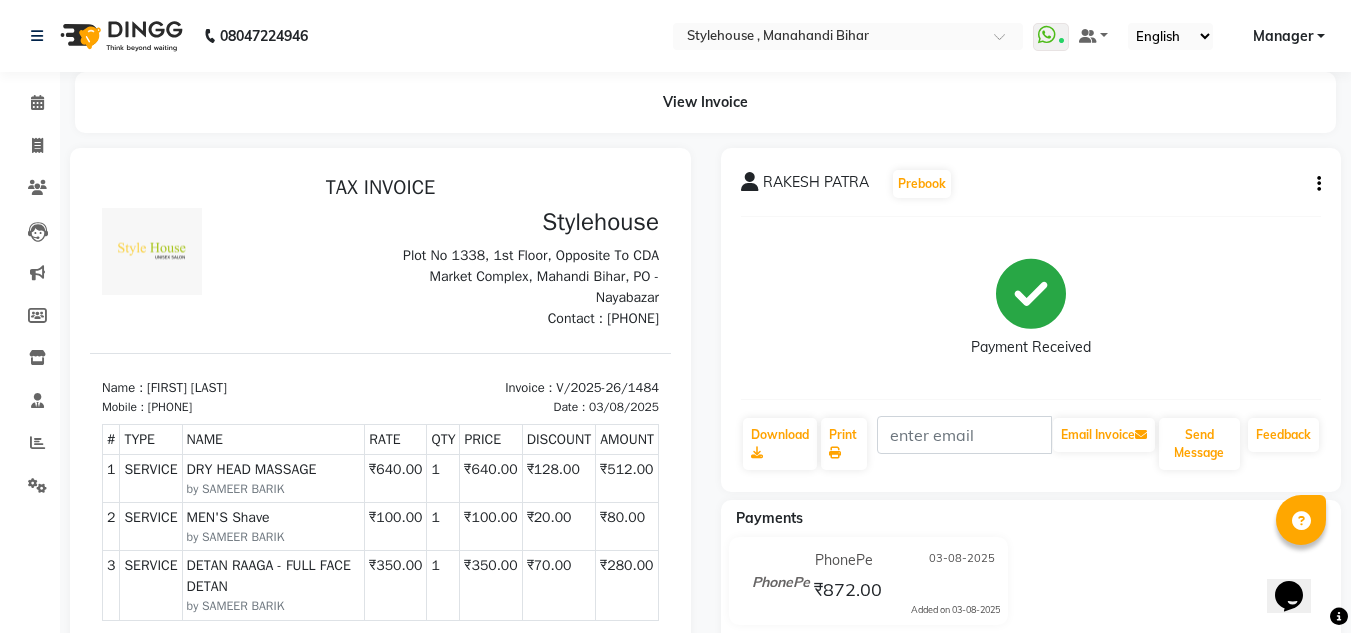 drag, startPoint x: 251, startPoint y: 400, endPoint x: 168, endPoint y: 407, distance: 83.294655 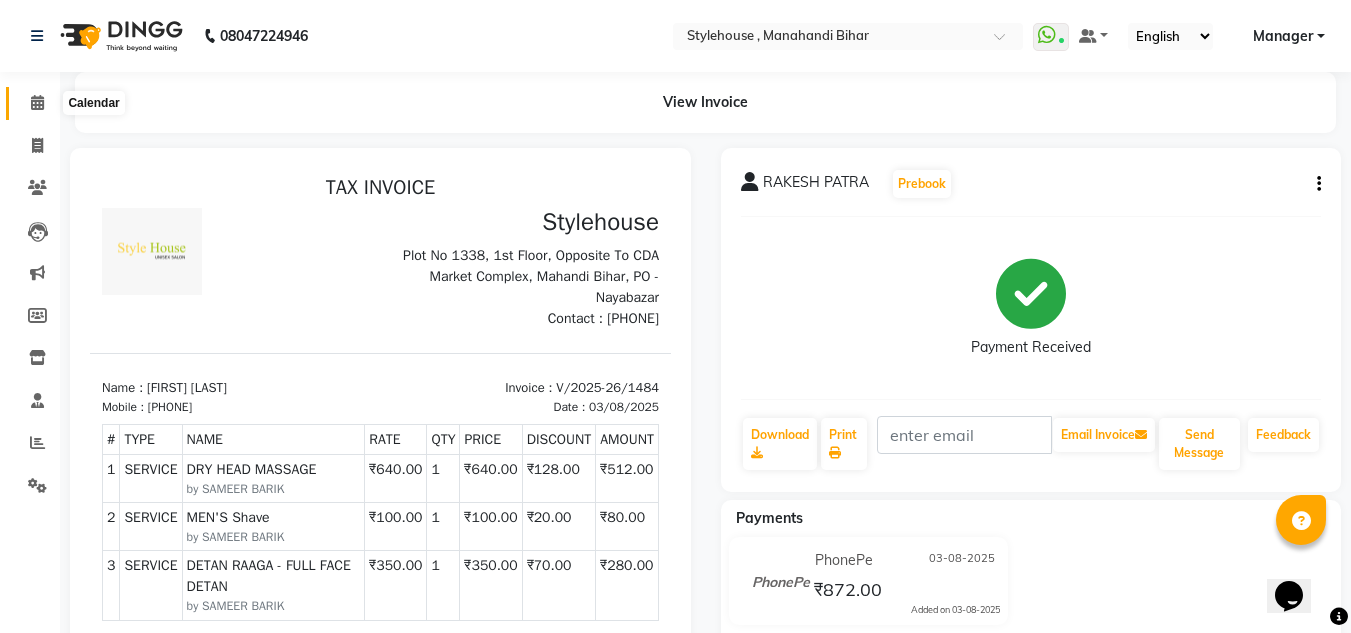 click 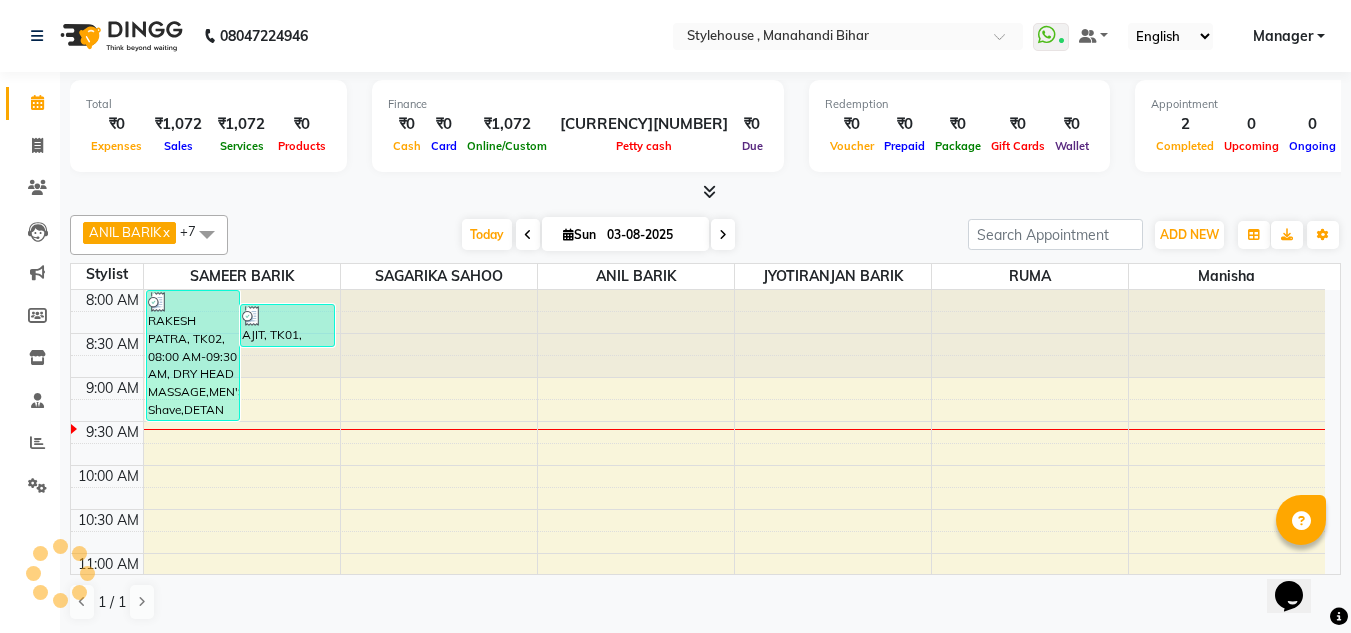 scroll, scrollTop: 89, scrollLeft: 0, axis: vertical 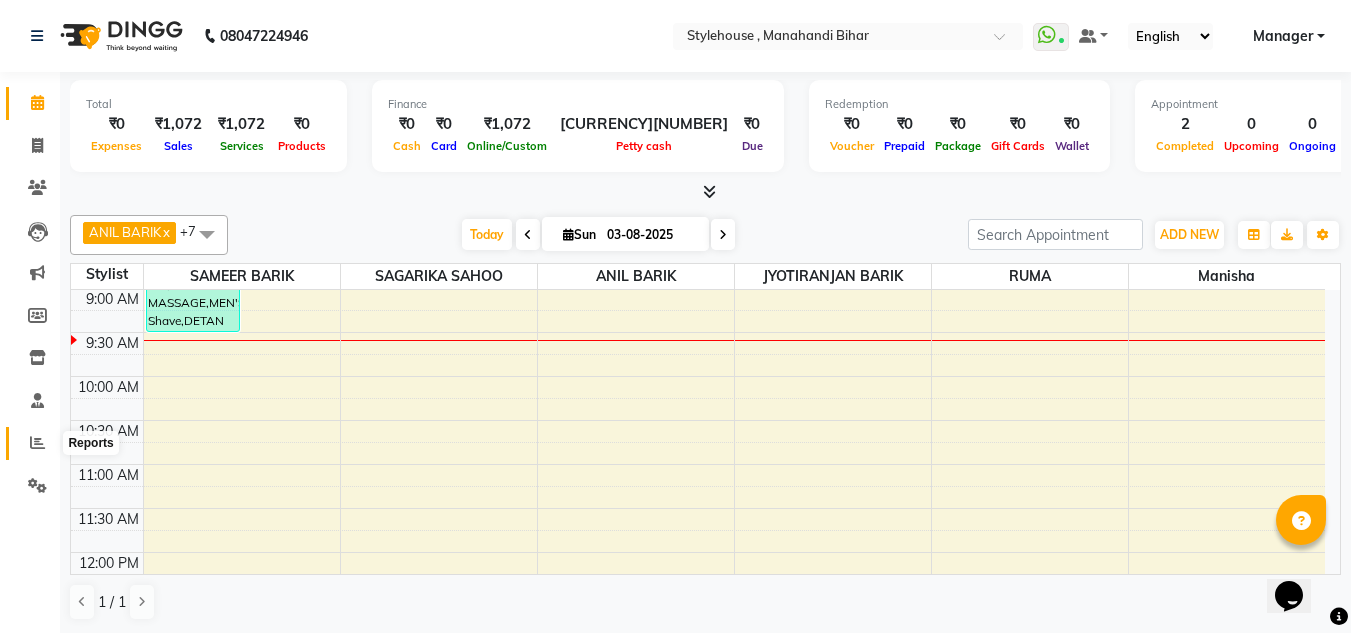 click 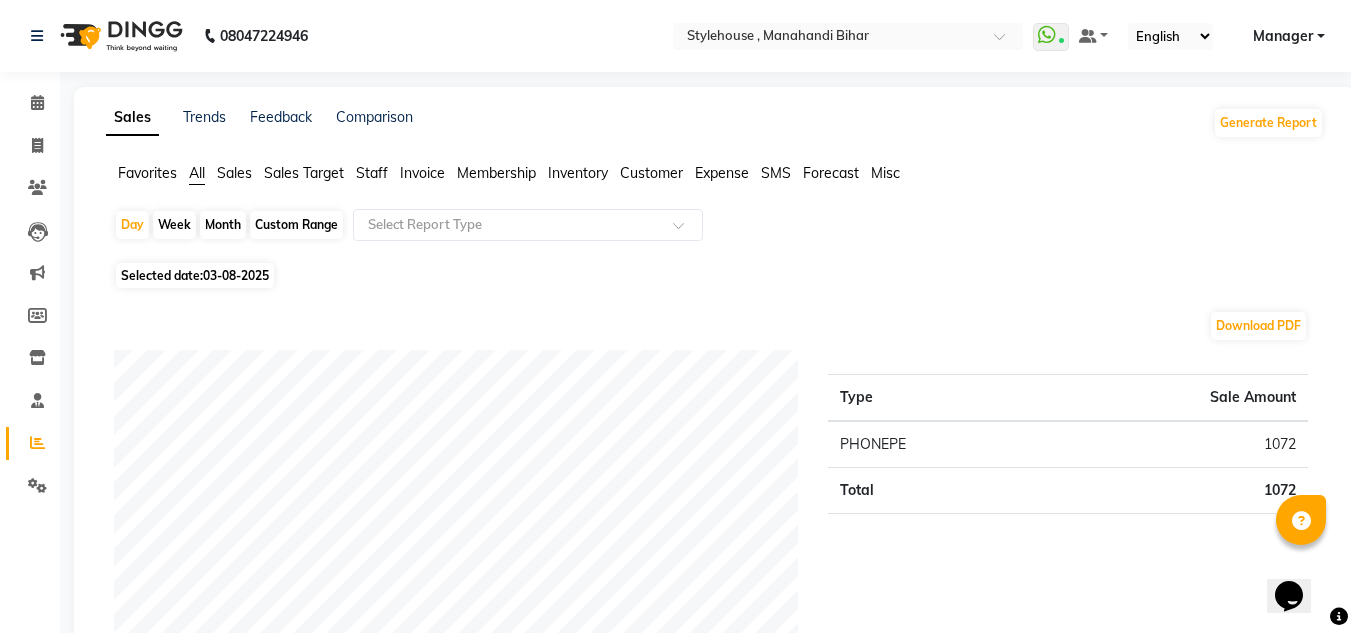 click on "03-08-2025" 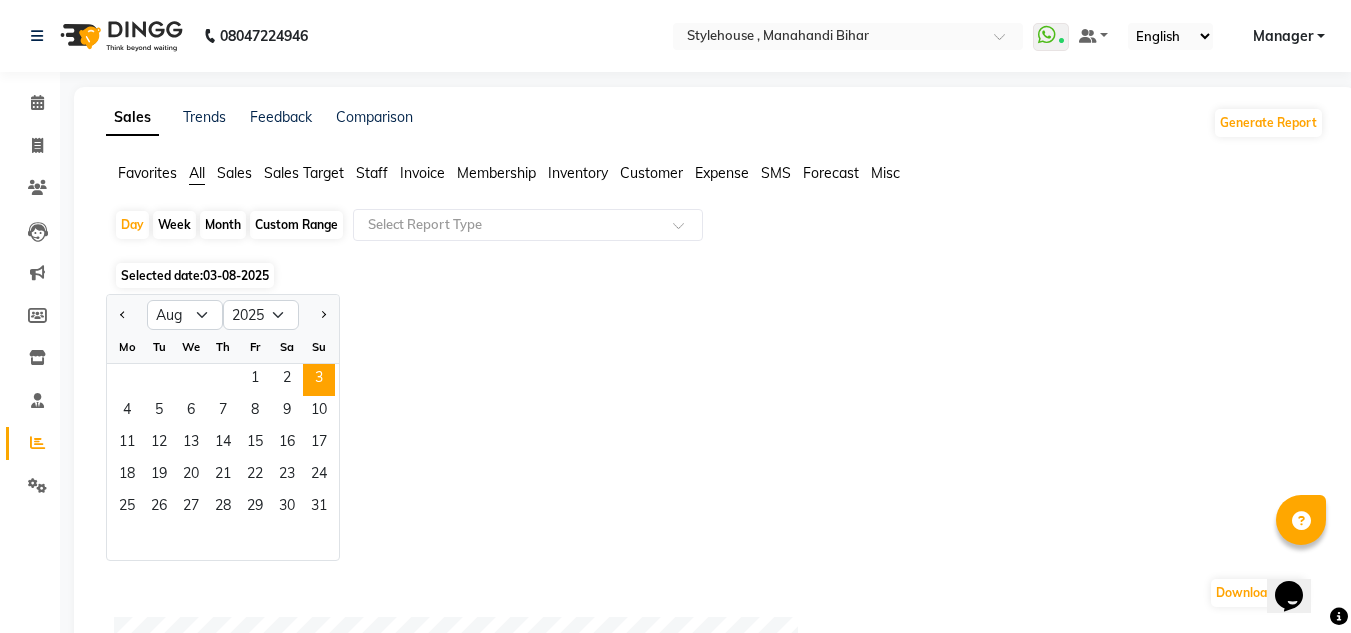 click on "Jan Feb Mar Apr May Jun Jul Aug Sep Oct Nov Dec 2015 2016 2017 2018 2019 2020 2021 2022 2023 2024 2025 2026 2027 2028 2029 2030 2031 2032 2033 2034 2035 Mo Tu We Th Fr Sa Su  1   2   3   4   5   6   7   8   9   10   11   12   13   14   15   16   17   18   19   20   21   22   23   24   25   26   27   28   29   30   31" 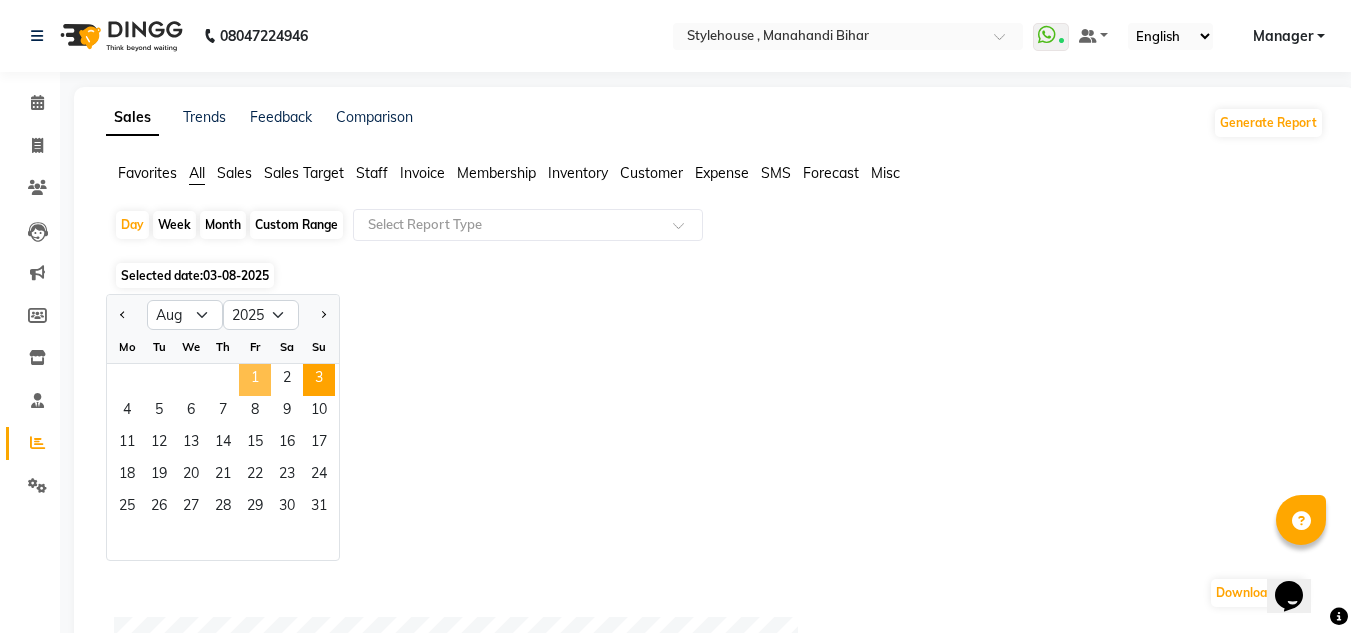 click on "1" 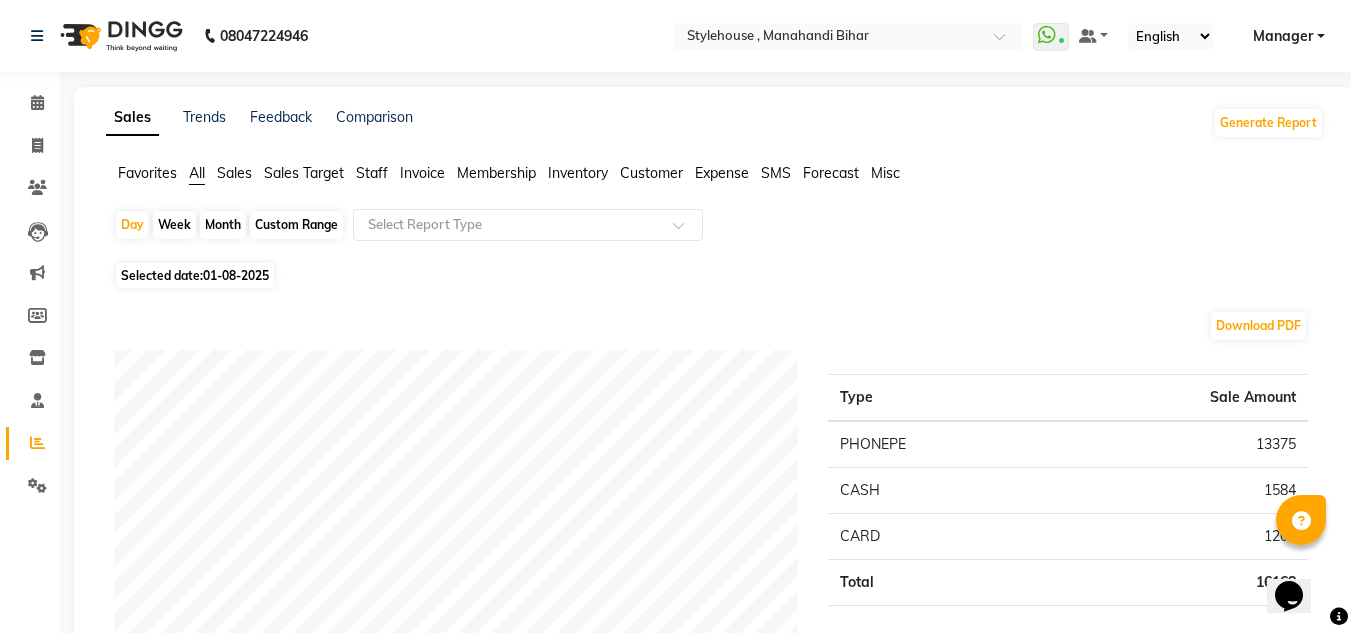 click on "01-08-2025" 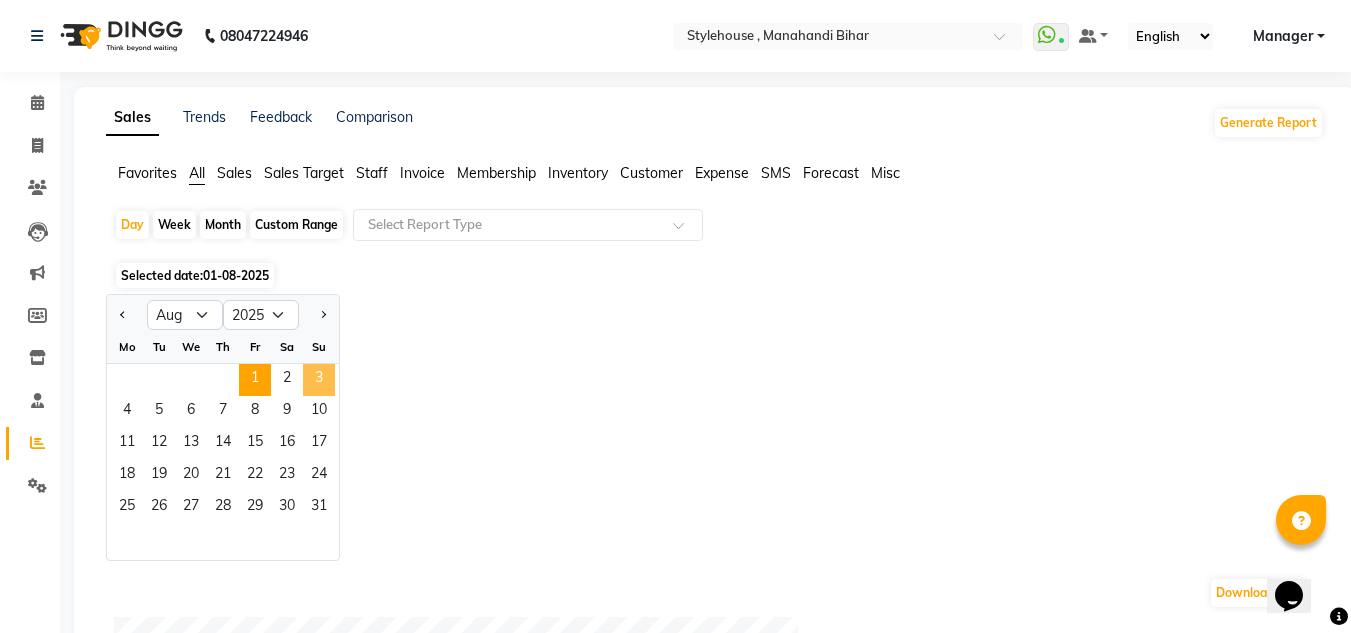 click on "3" 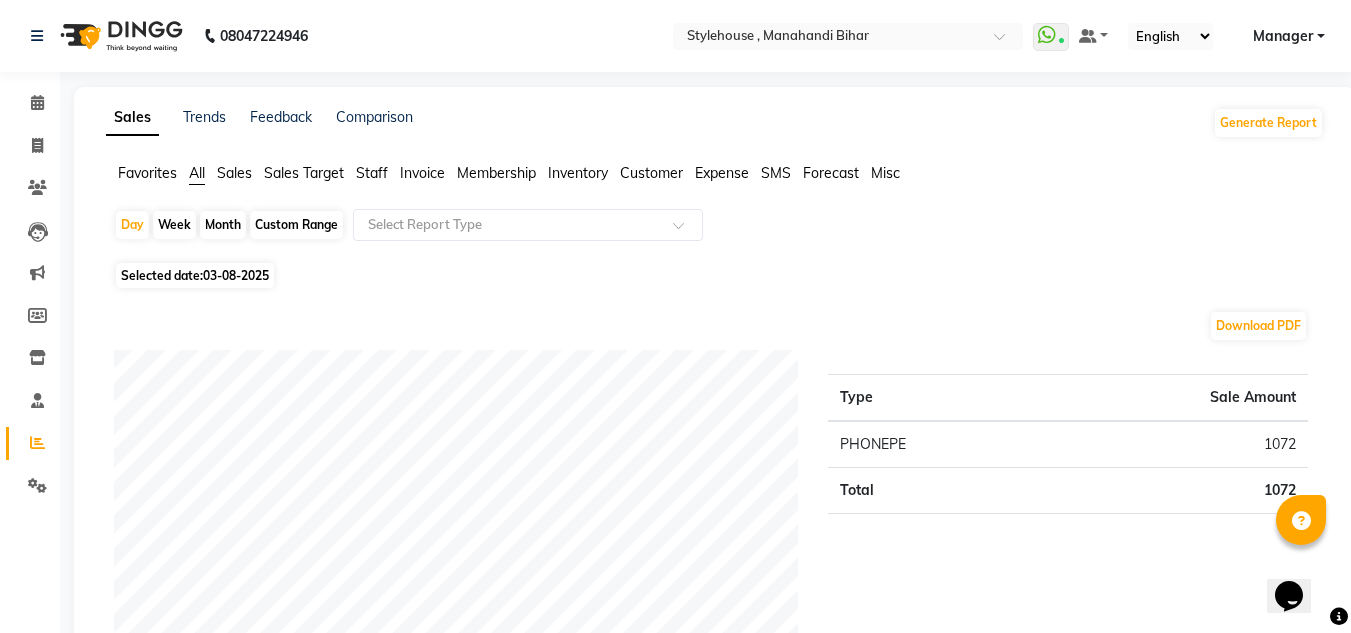 click on "Custom Range" 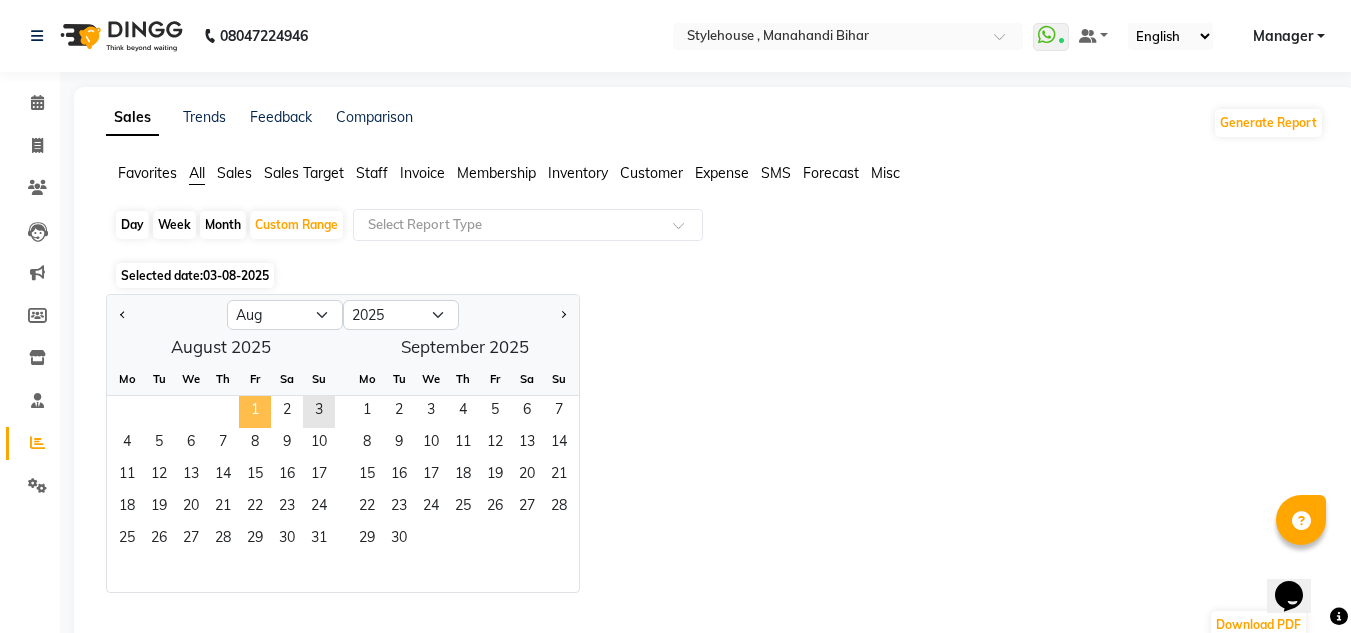 click on "1" 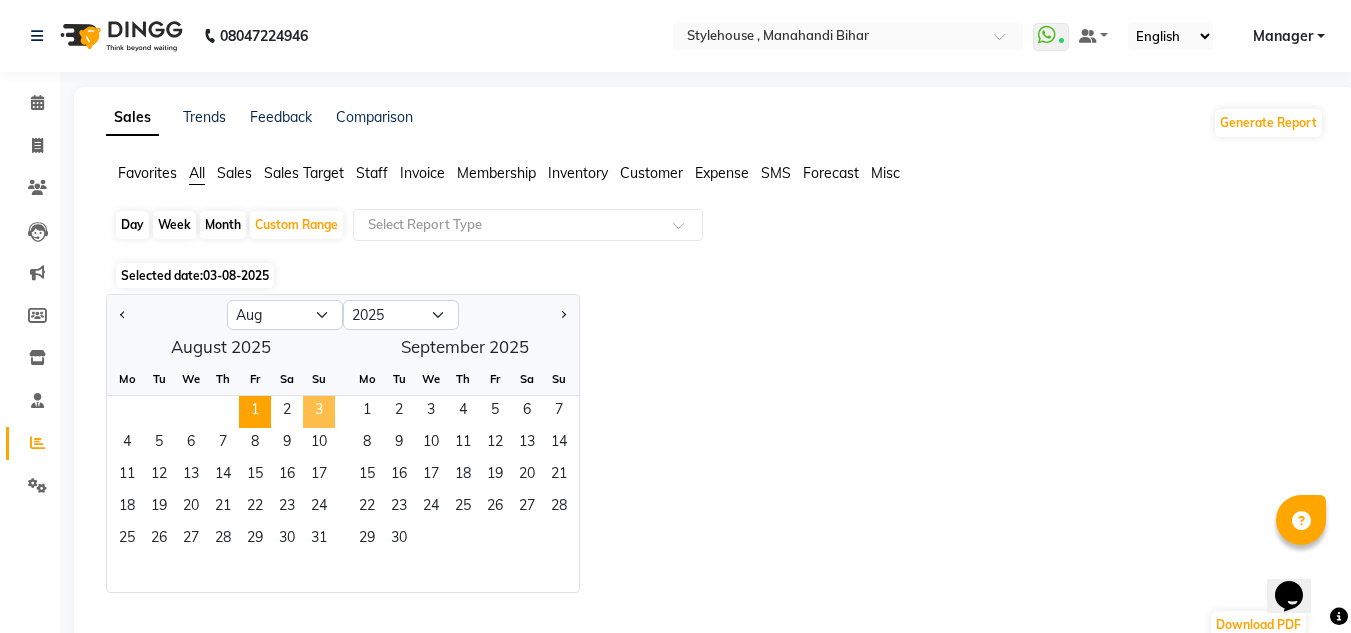 click on "3" 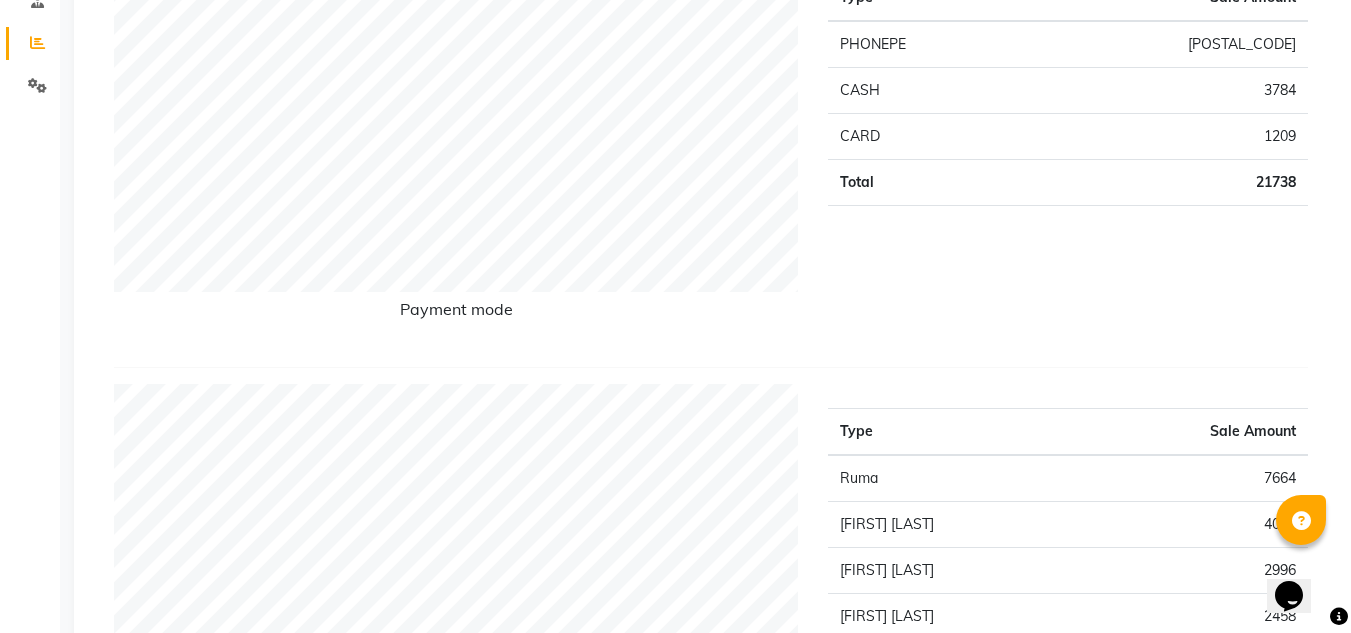 scroll, scrollTop: 0, scrollLeft: 0, axis: both 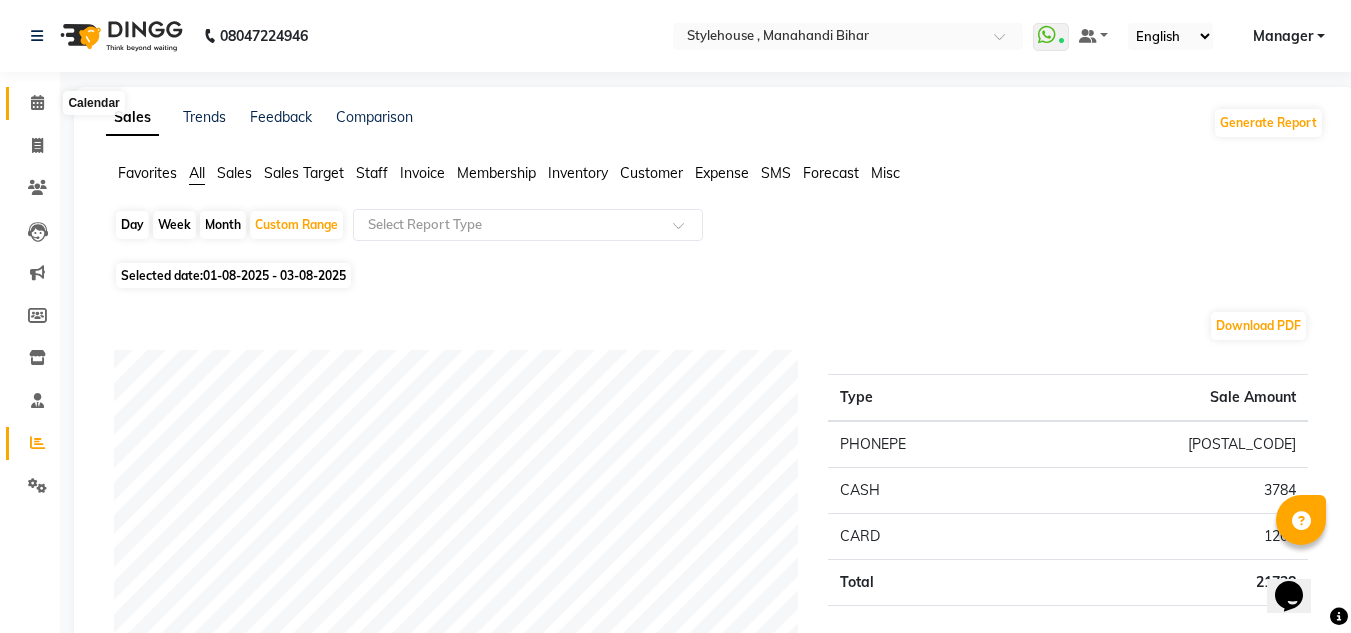 click 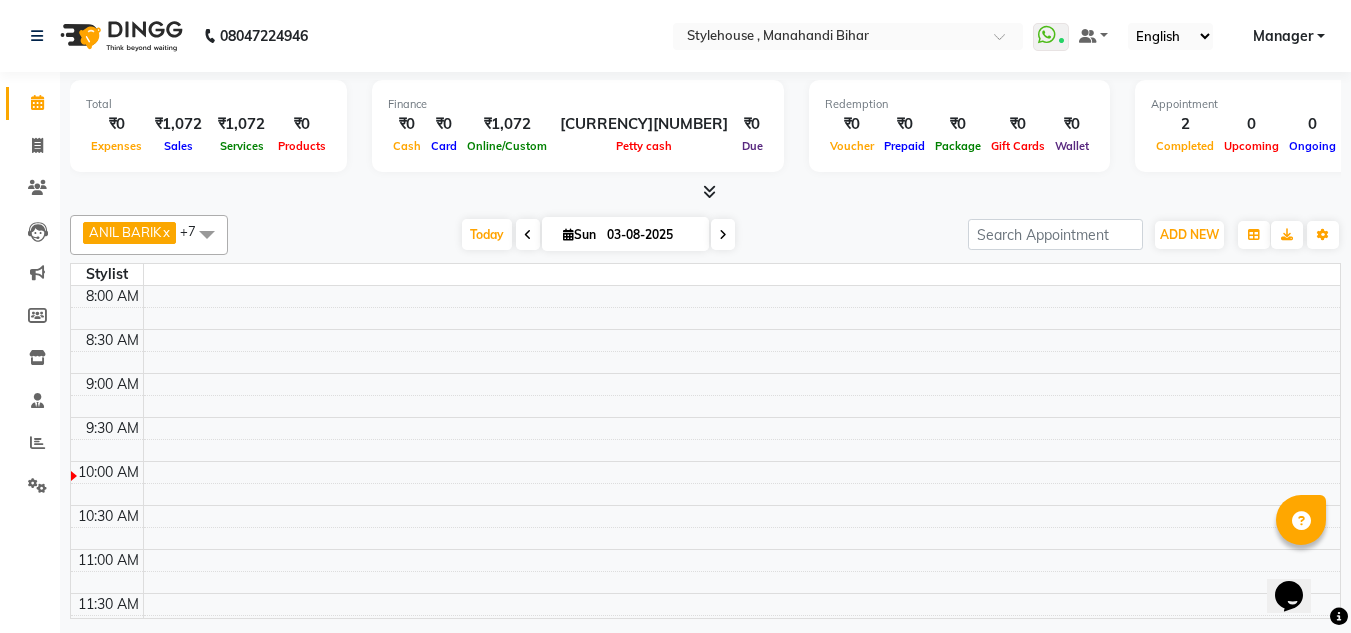scroll, scrollTop: 0, scrollLeft: 0, axis: both 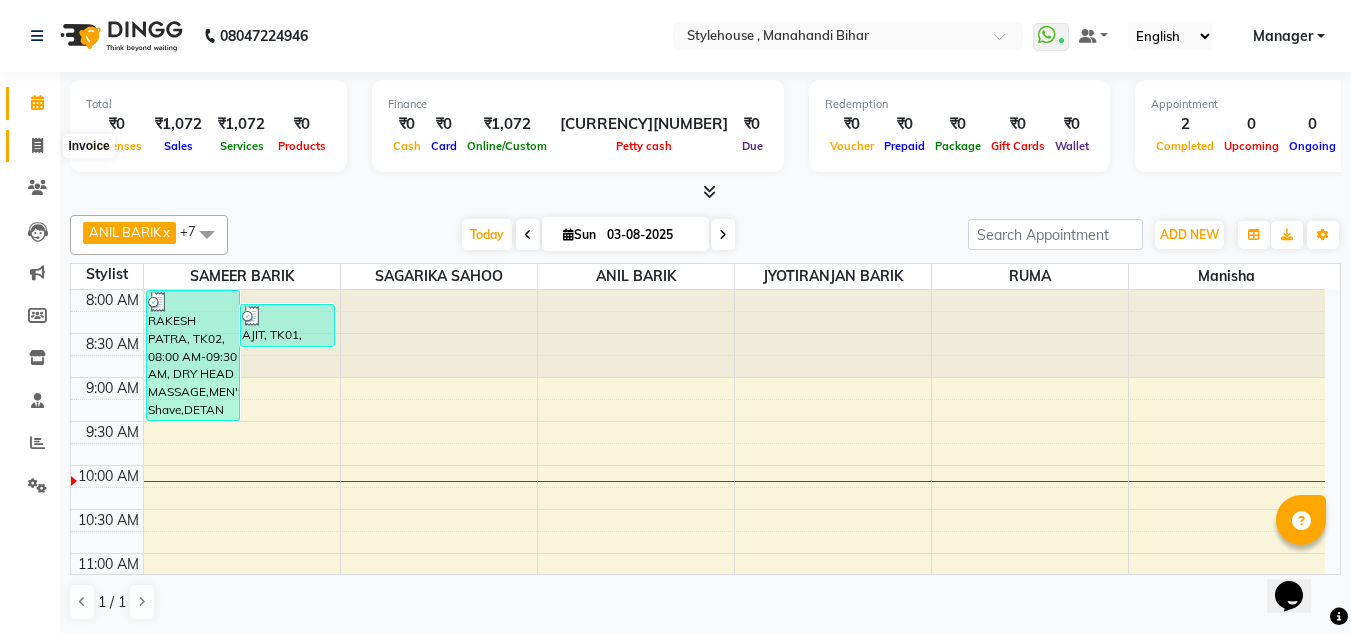 click 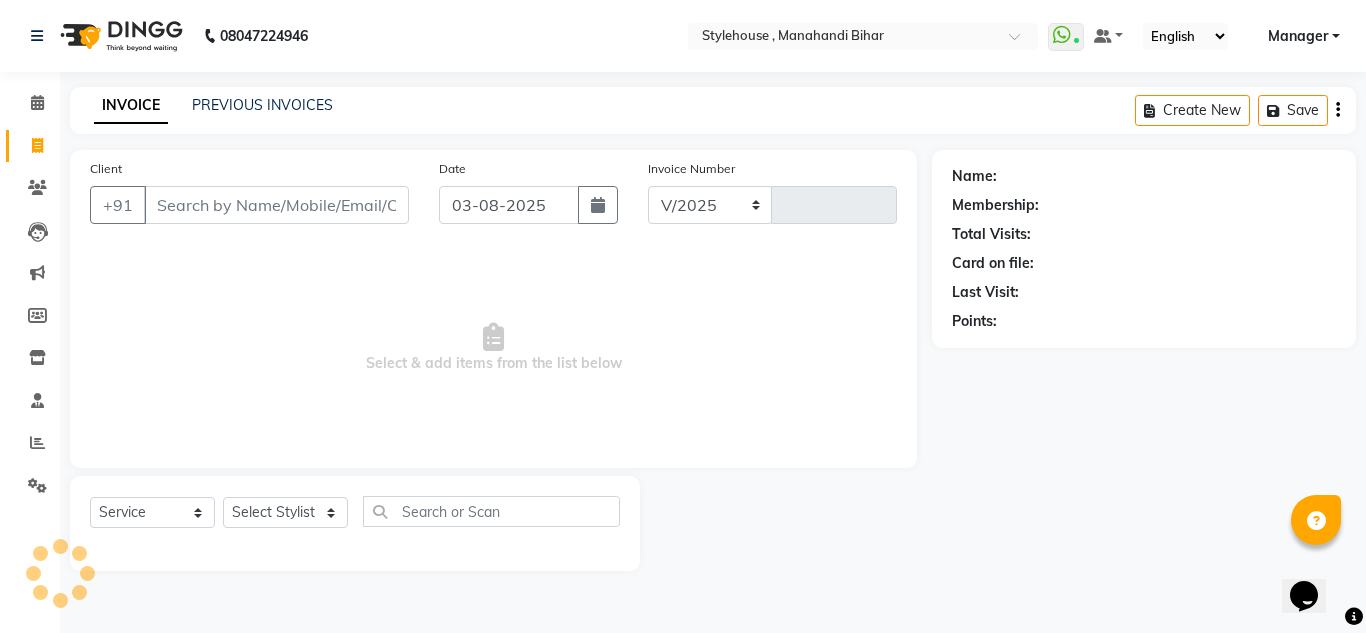 select on "7793" 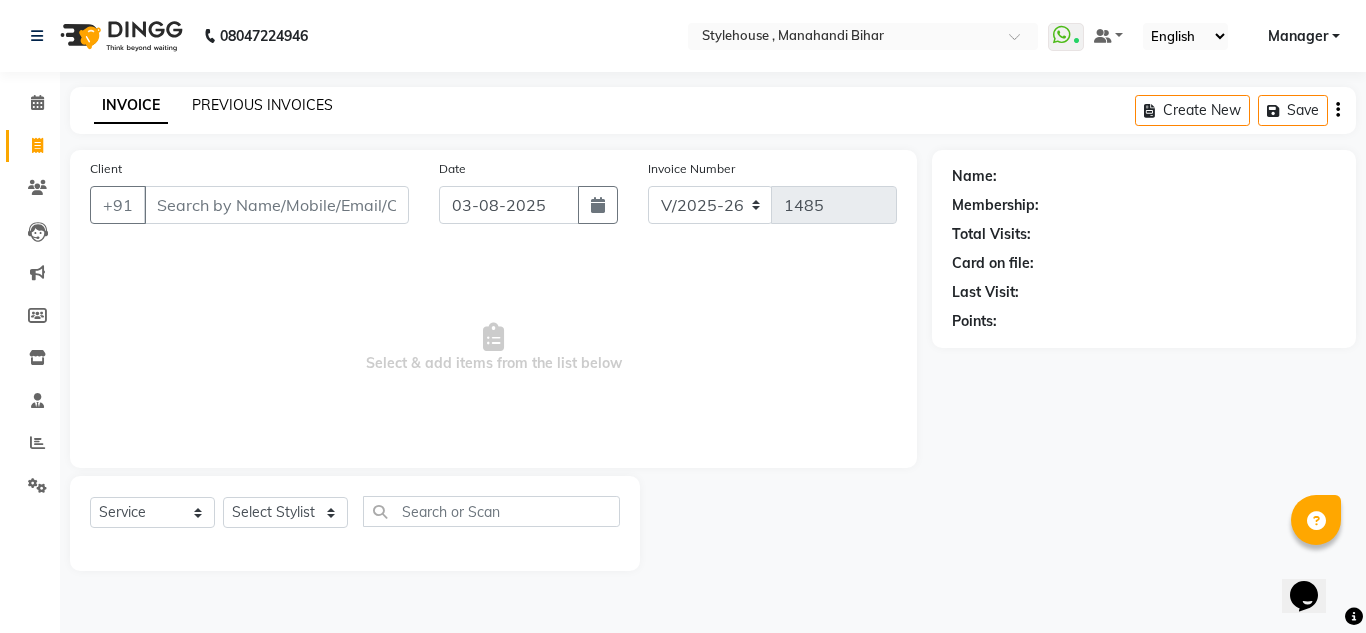 click on "PREVIOUS INVOICES" 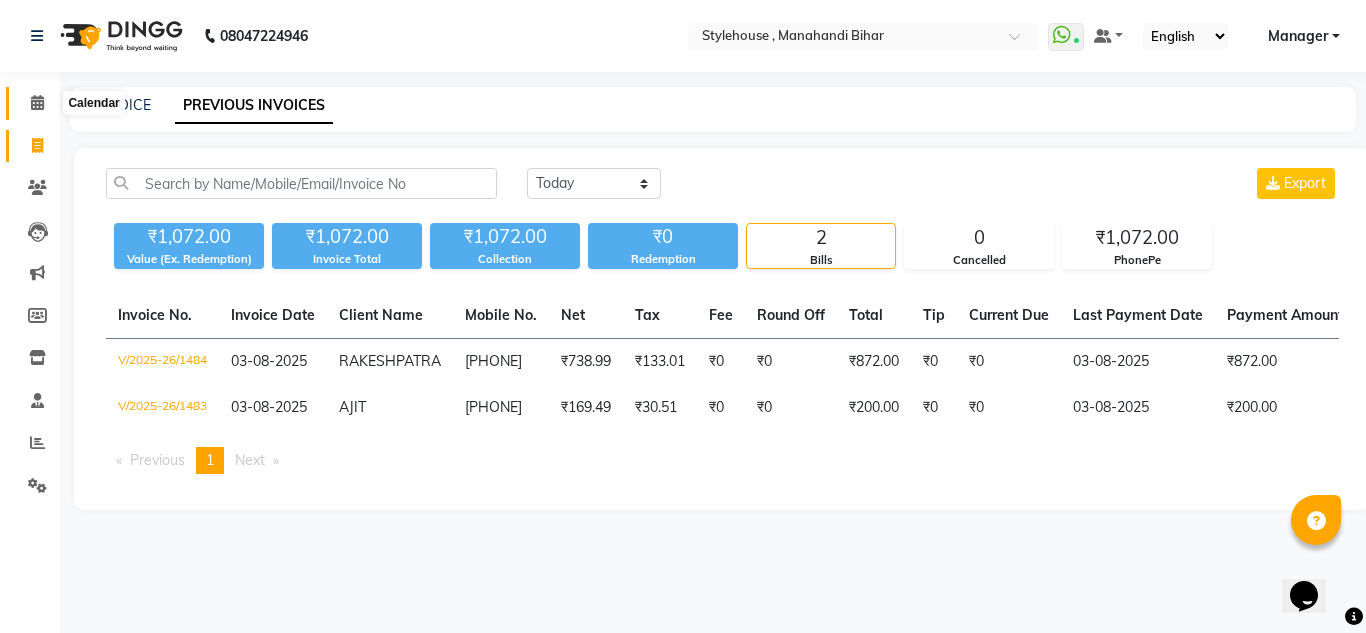 click 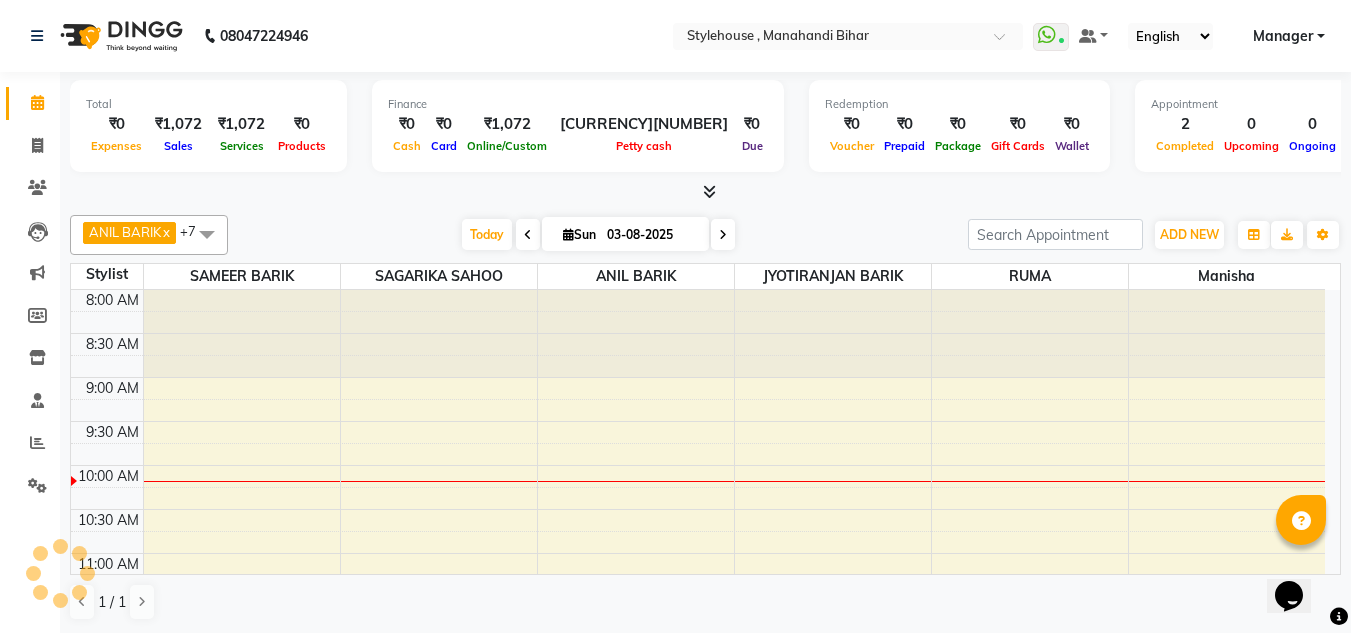 scroll, scrollTop: 0, scrollLeft: 0, axis: both 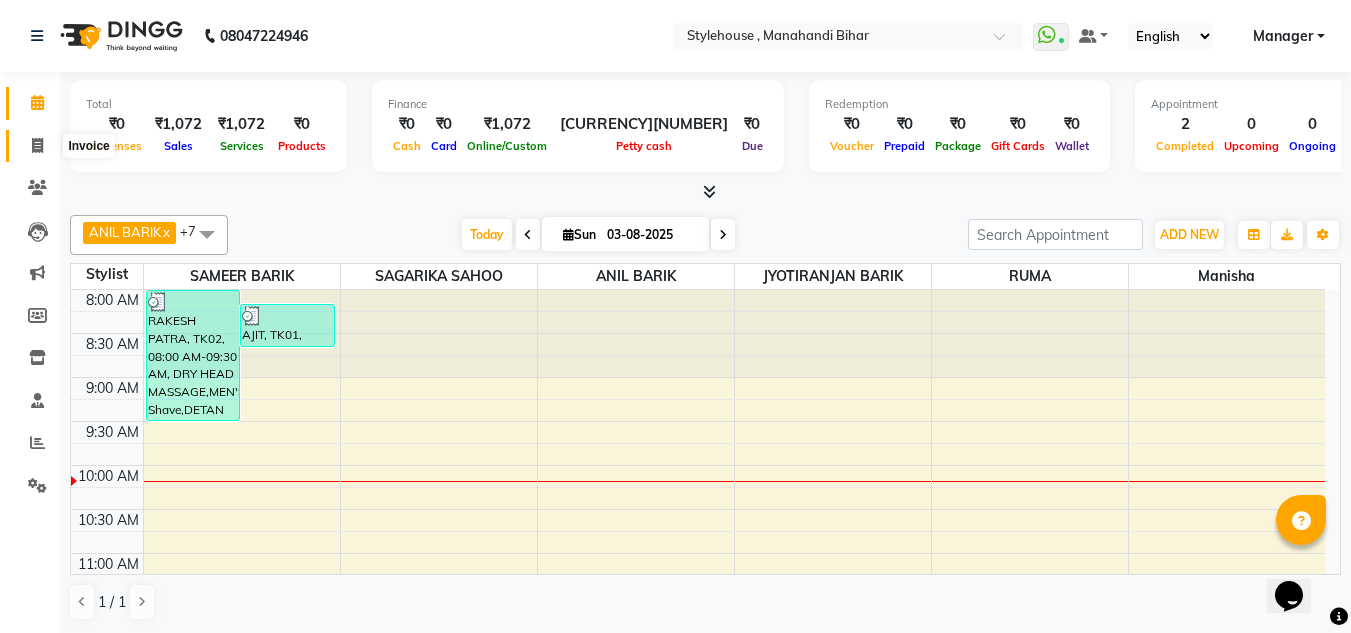 click 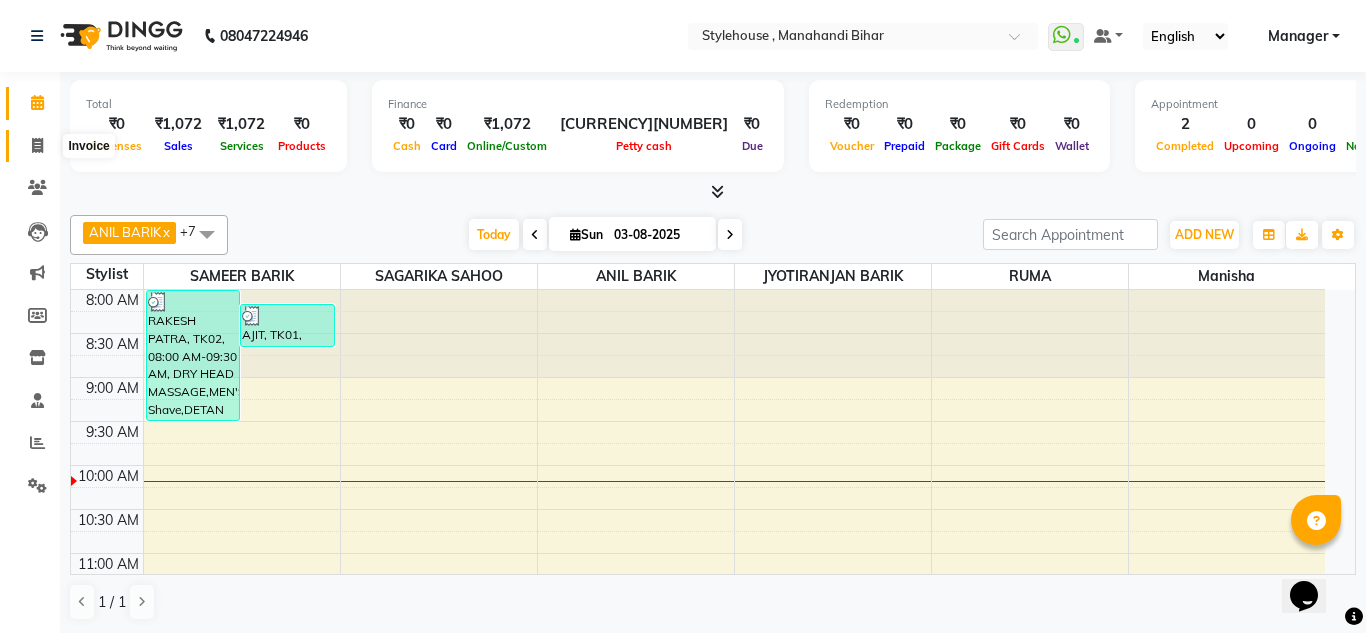 select on "7793" 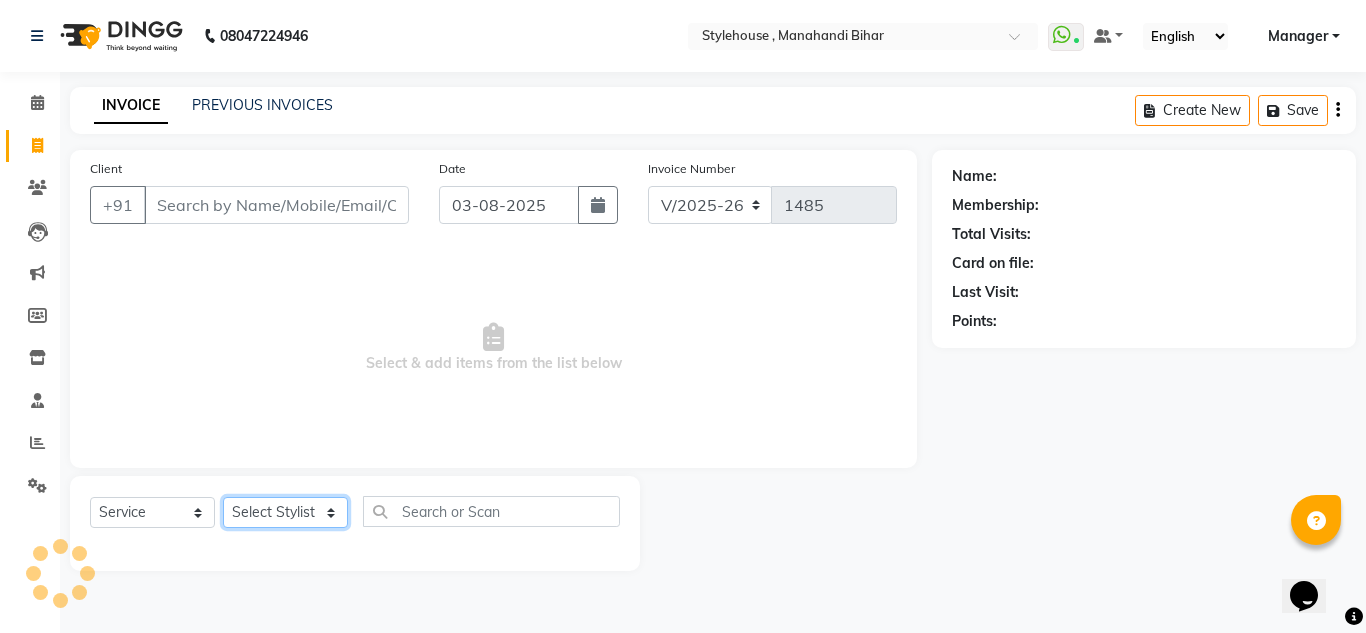 click on "Select Stylist" 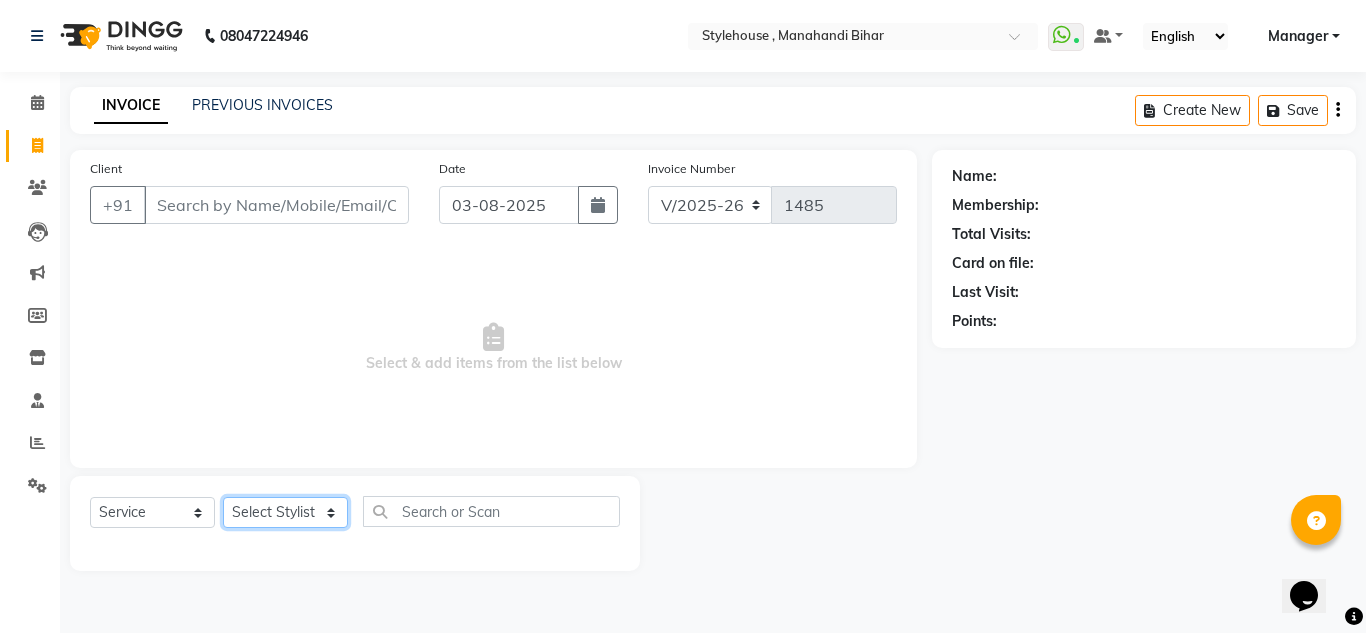 select on "69897" 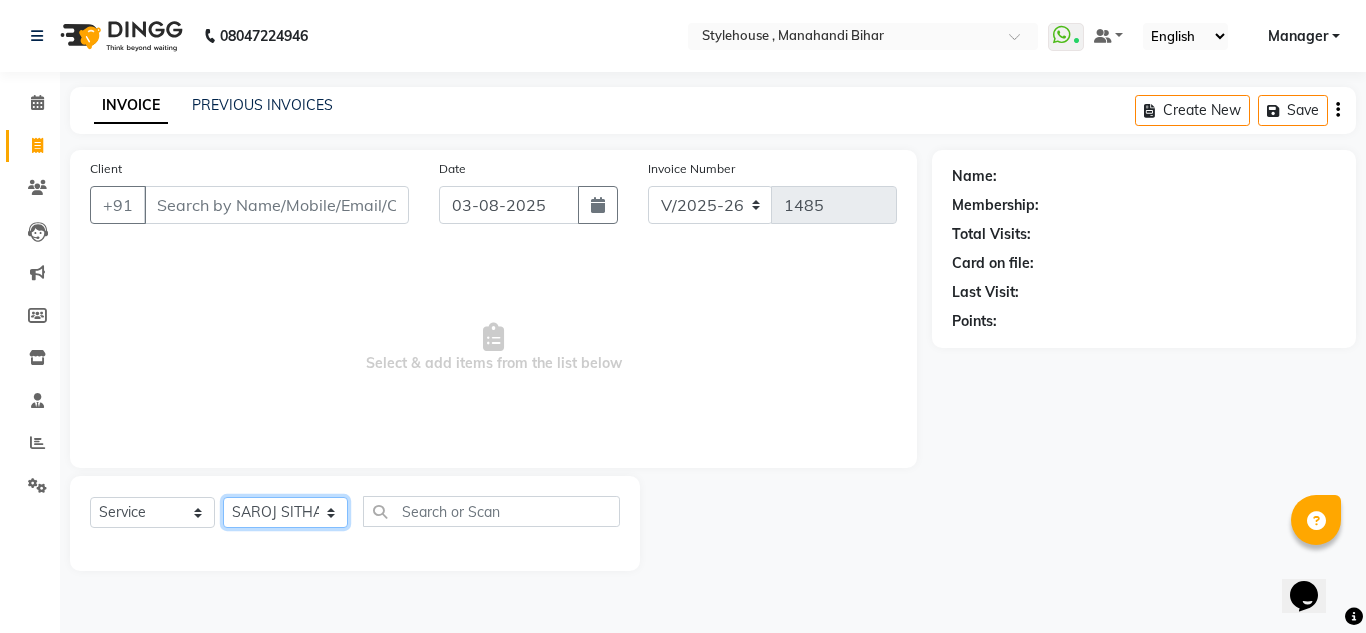 click on "Select Stylist ANIL BARIK ANIRUDH SAHOO JYOTIRANJAN BARIK KANHA LAXMI PRIYA Manager Manisha MANJIT BARIK PRADEEP BARIK PRIYANKA NANDA PUJA ROUT RUMA SAGARIKA SAHOO SALMAN SAMEER BARIK SAROJ SITHA TARA DEVI SHRESTA" 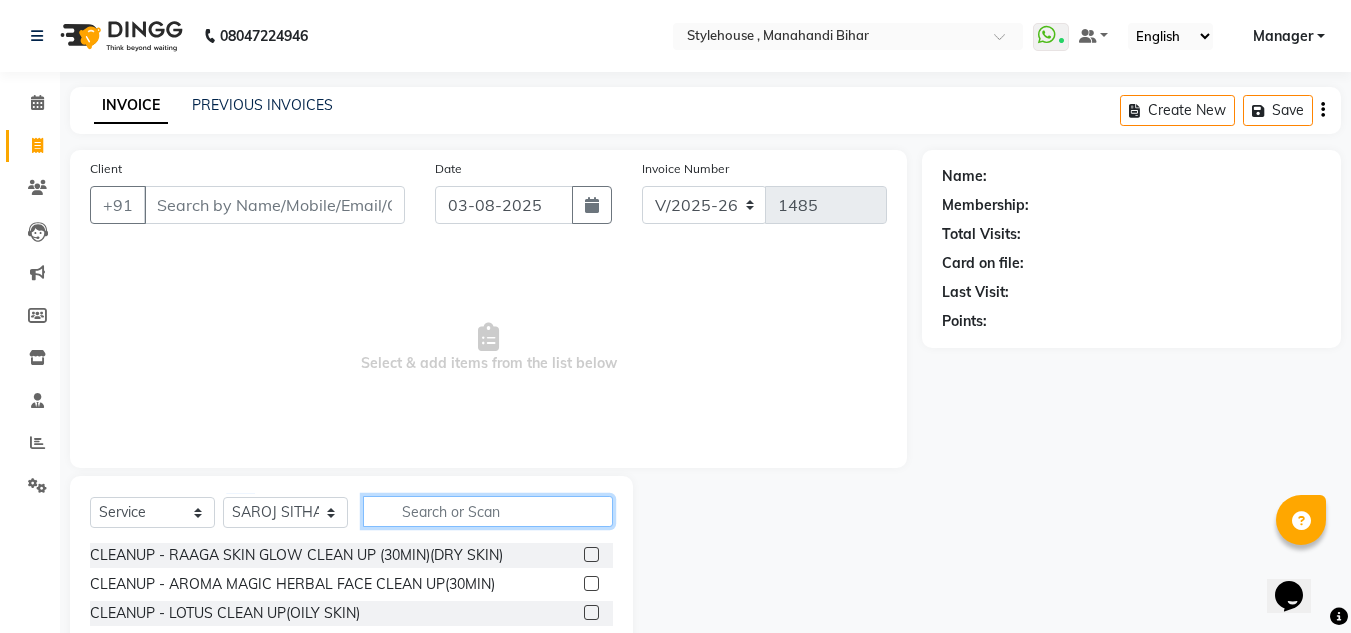 click 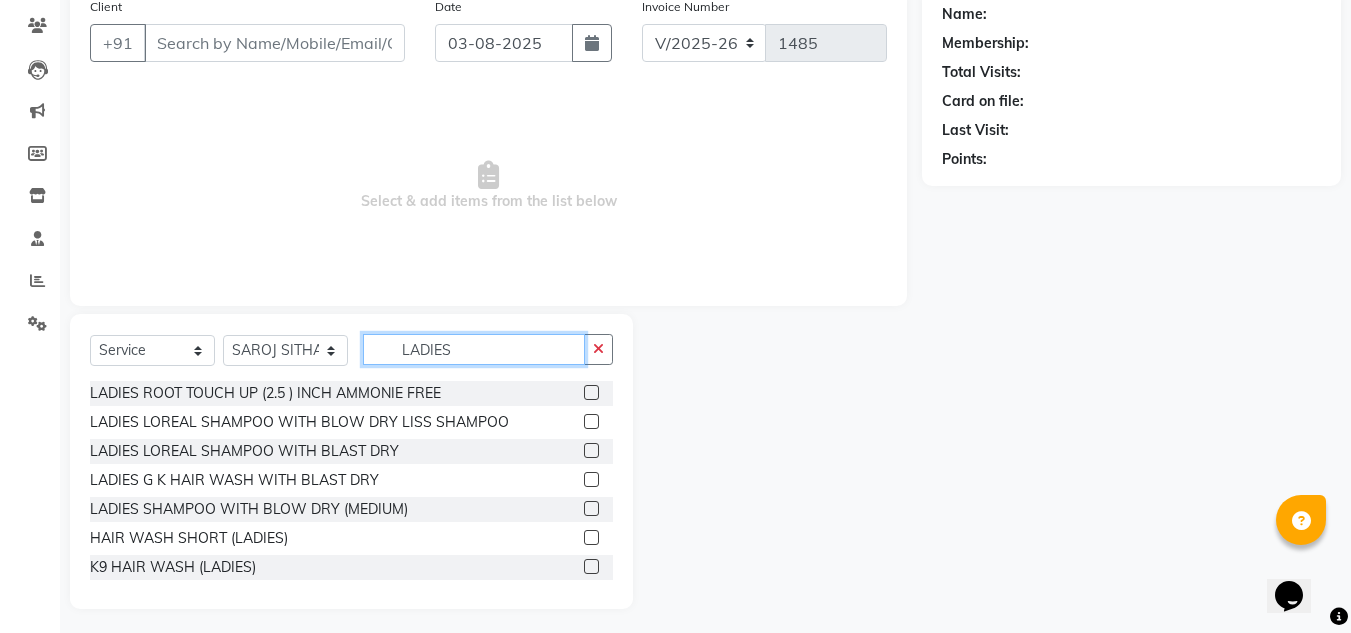 scroll, scrollTop: 168, scrollLeft: 0, axis: vertical 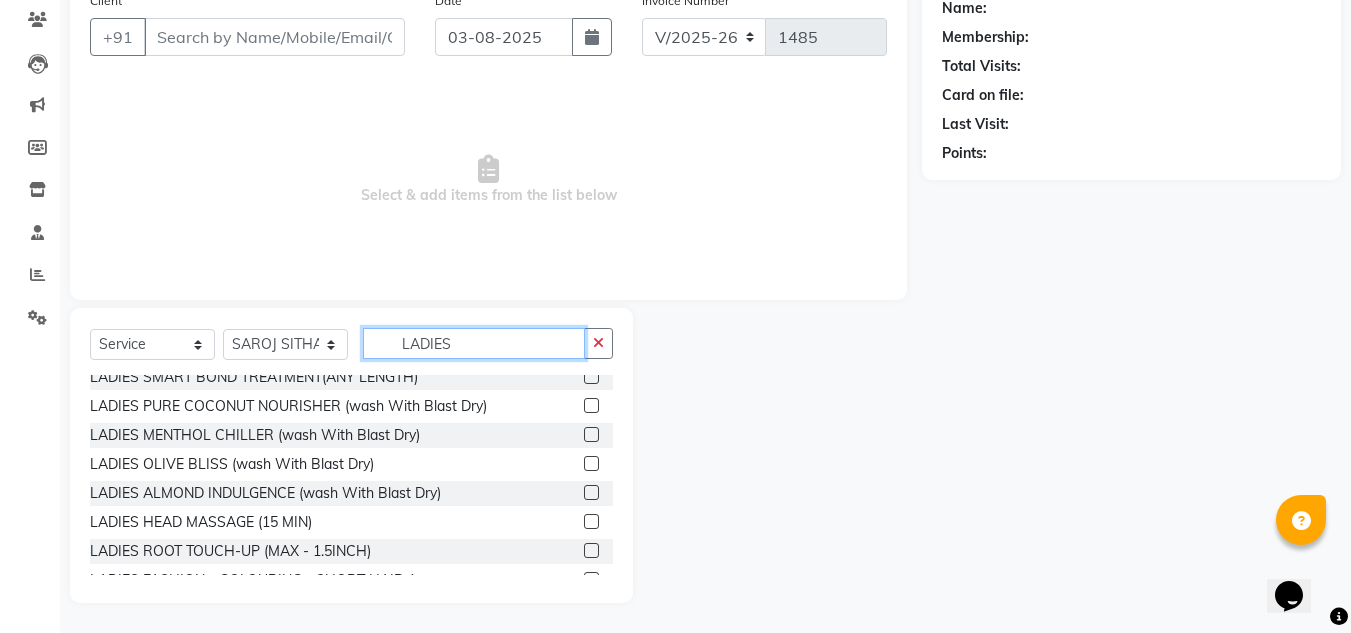type on "LADIES" 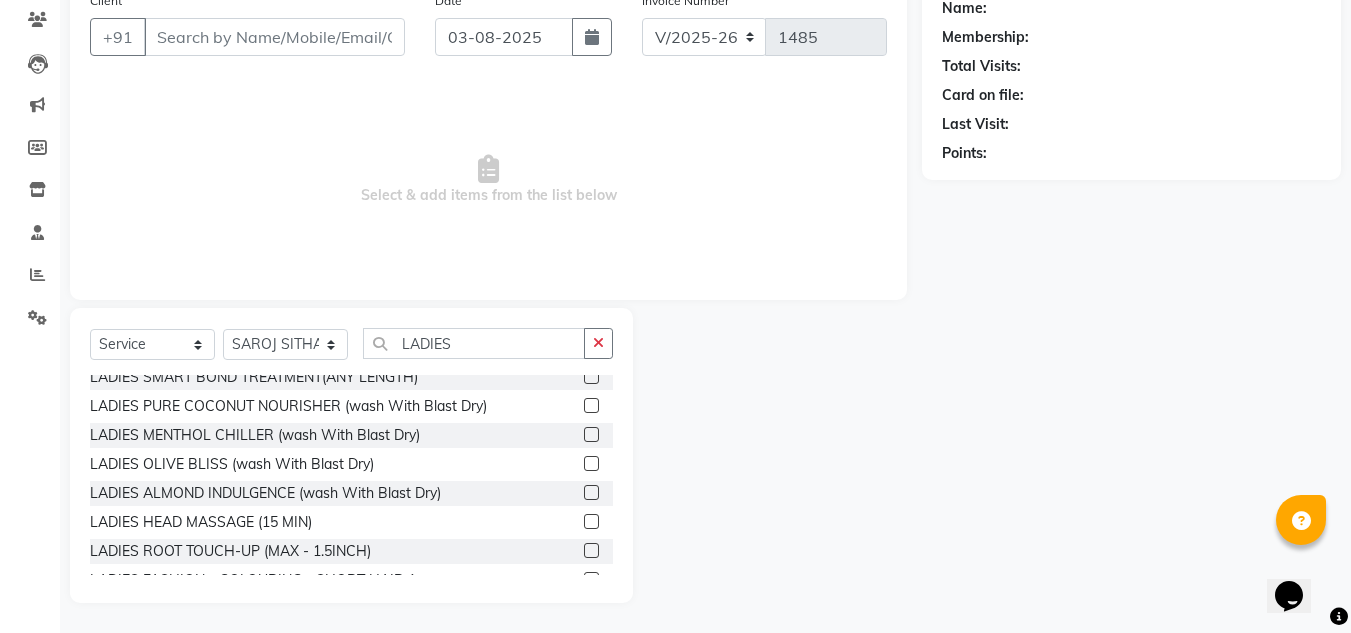 click 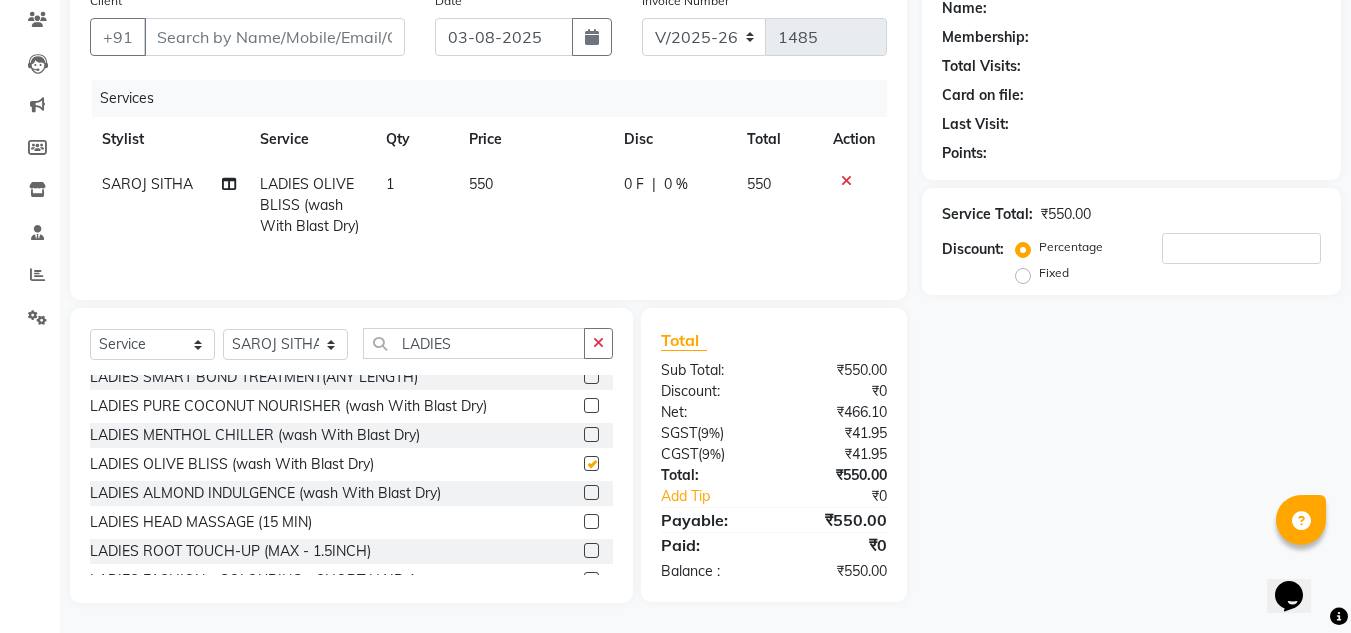 checkbox on "false" 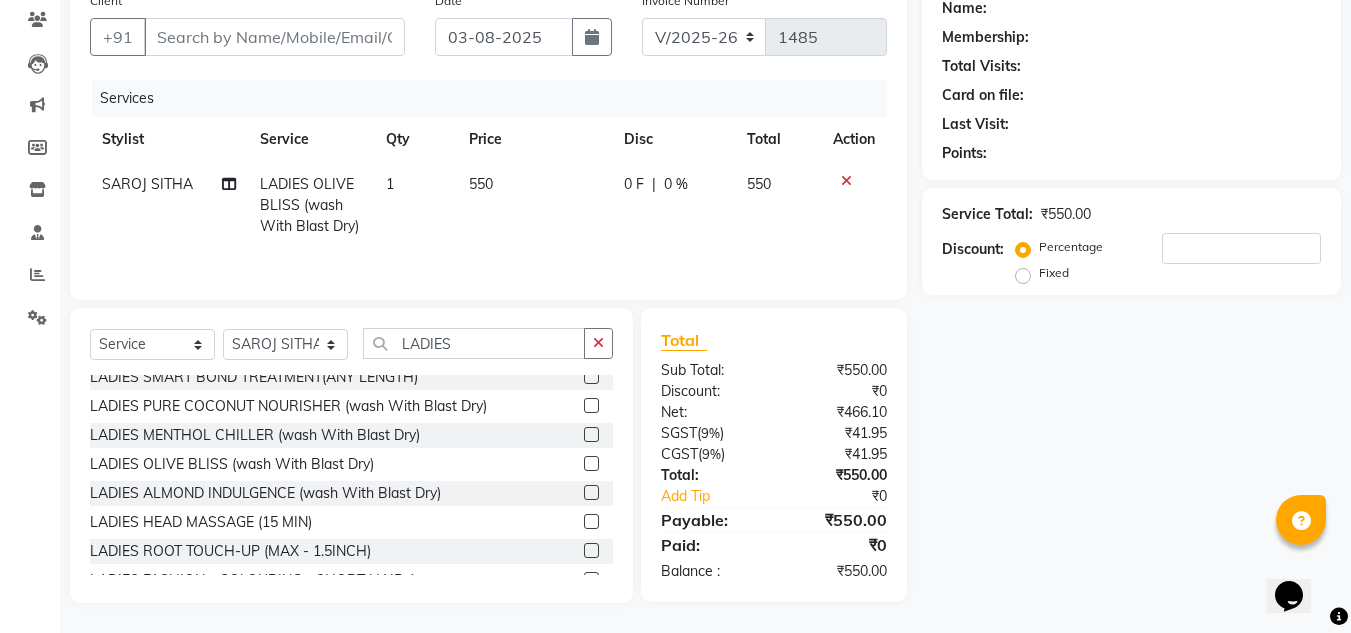 click 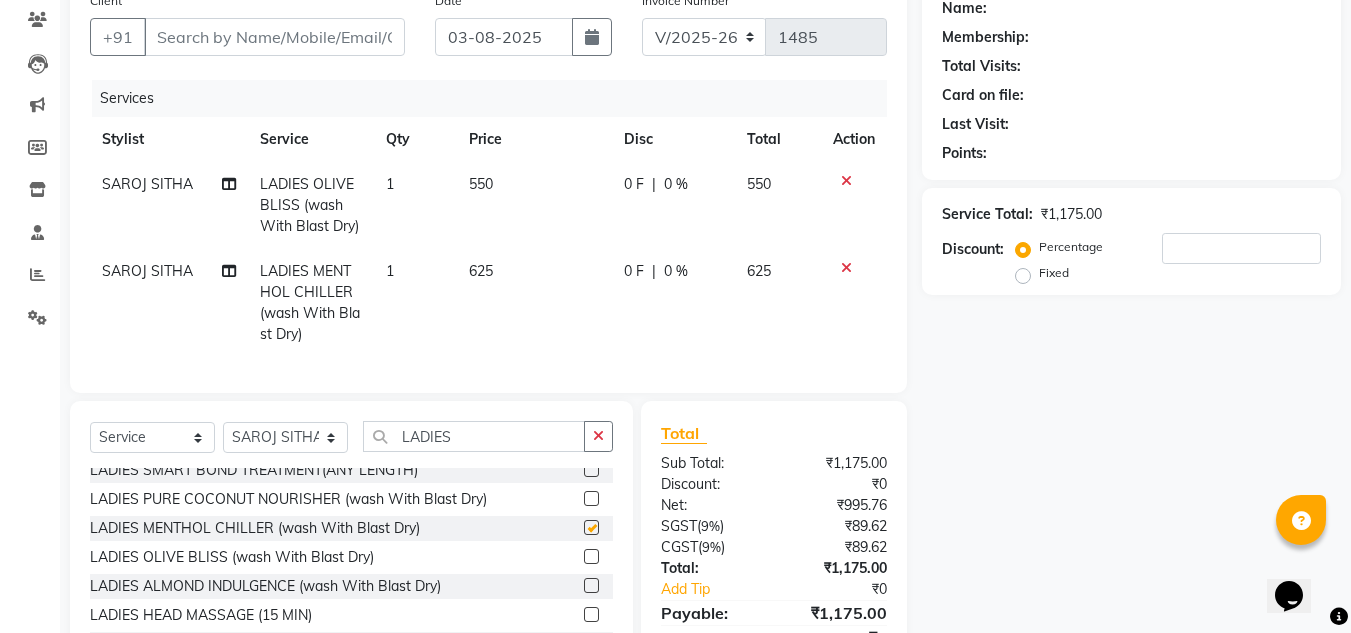 checkbox on "false" 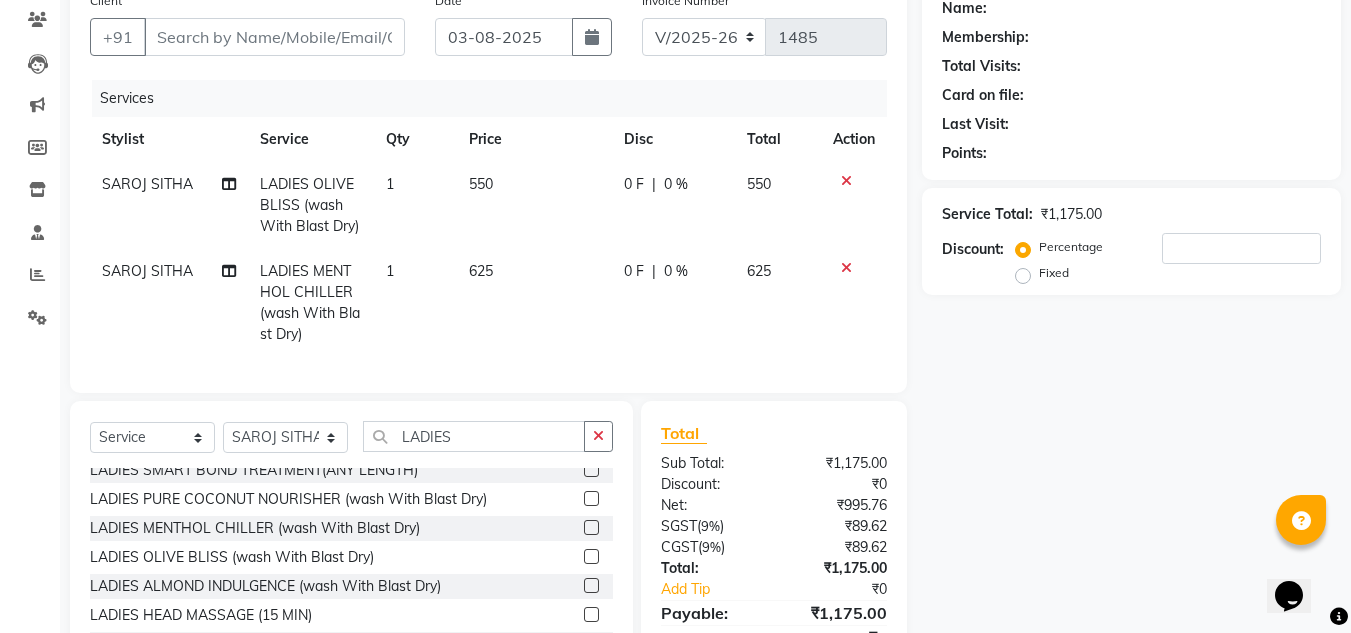 click 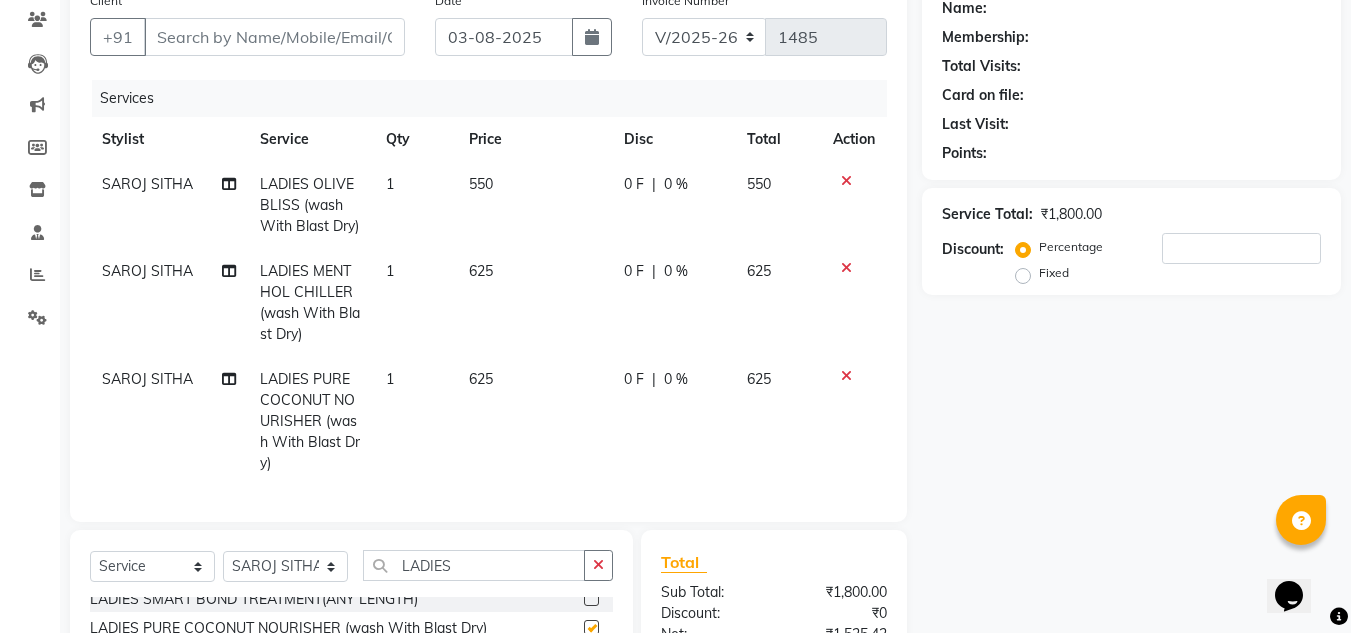 checkbox on "false" 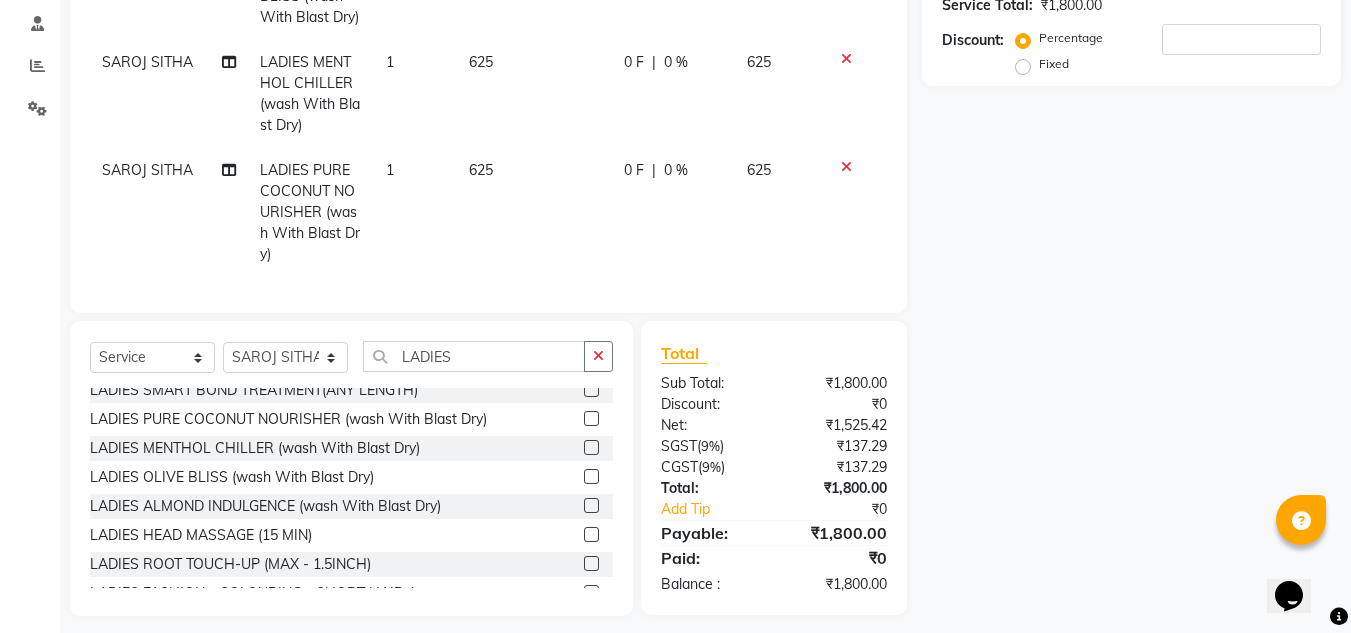 scroll, scrollTop: 405, scrollLeft: 0, axis: vertical 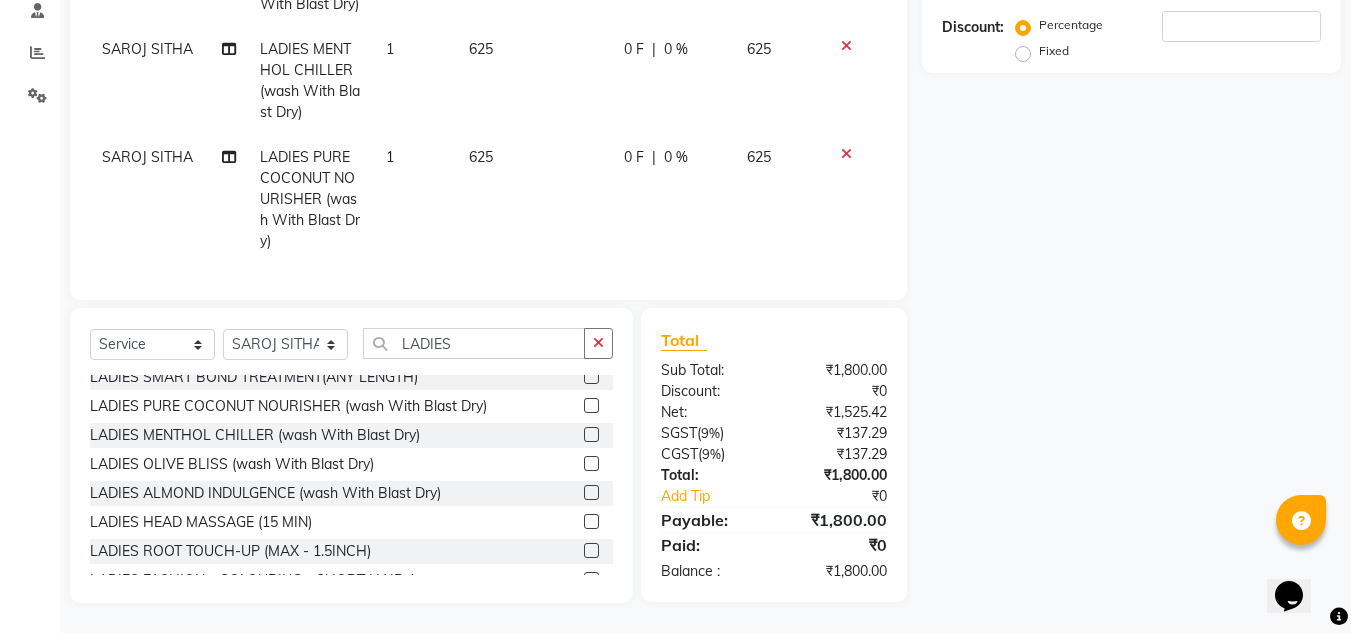 click 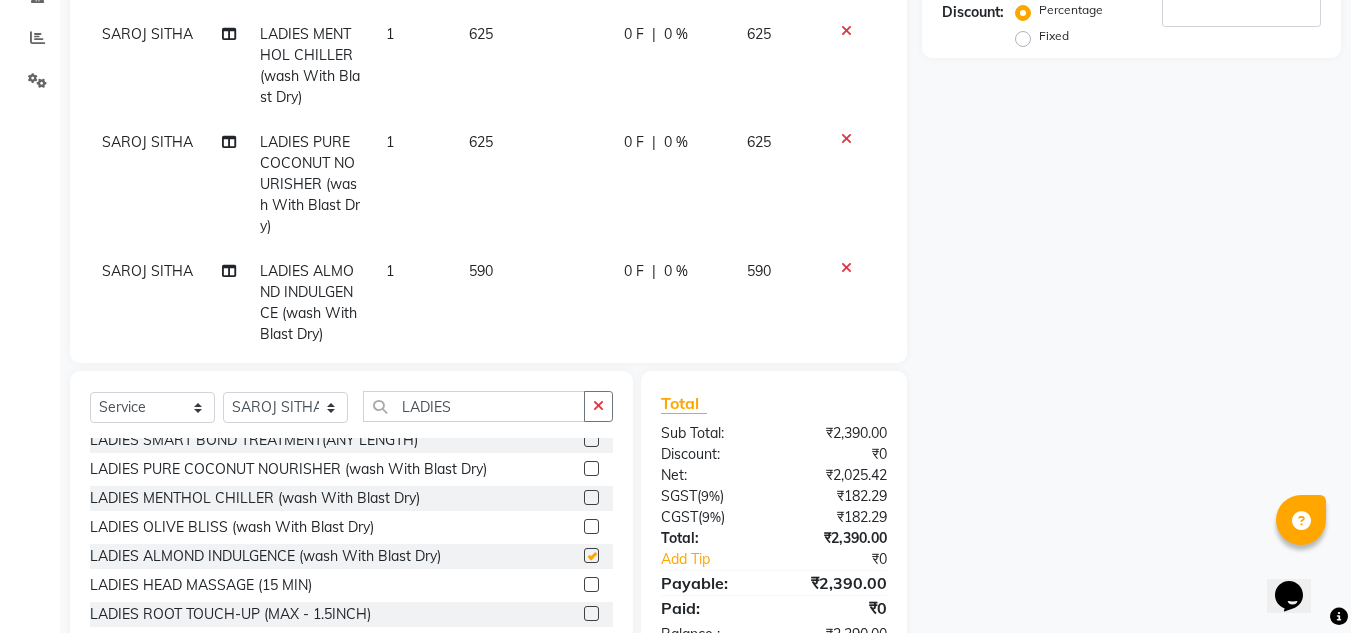 checkbox on "false" 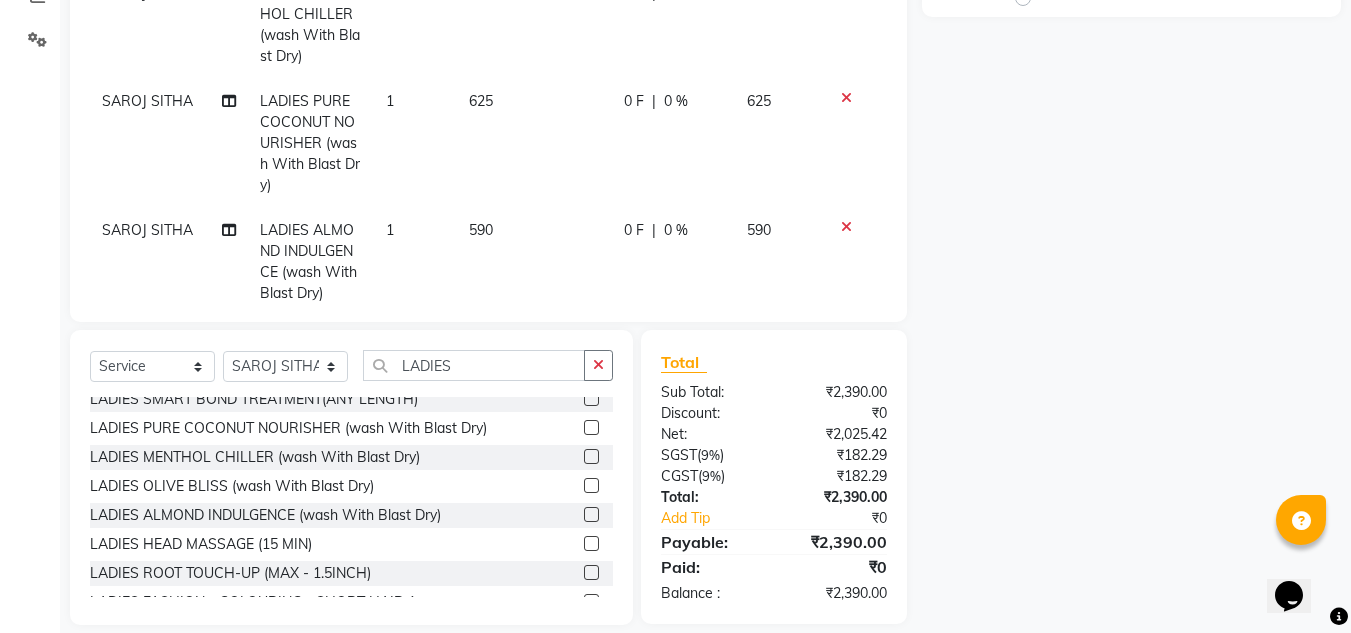 scroll, scrollTop: 468, scrollLeft: 0, axis: vertical 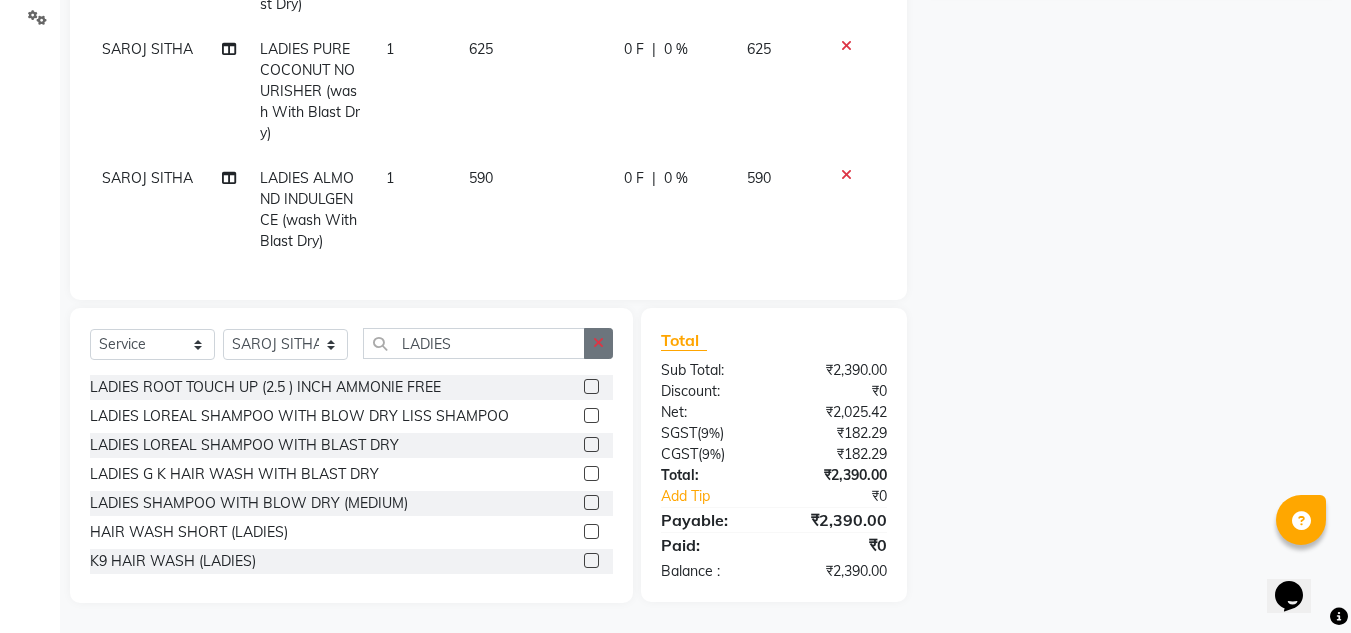 click 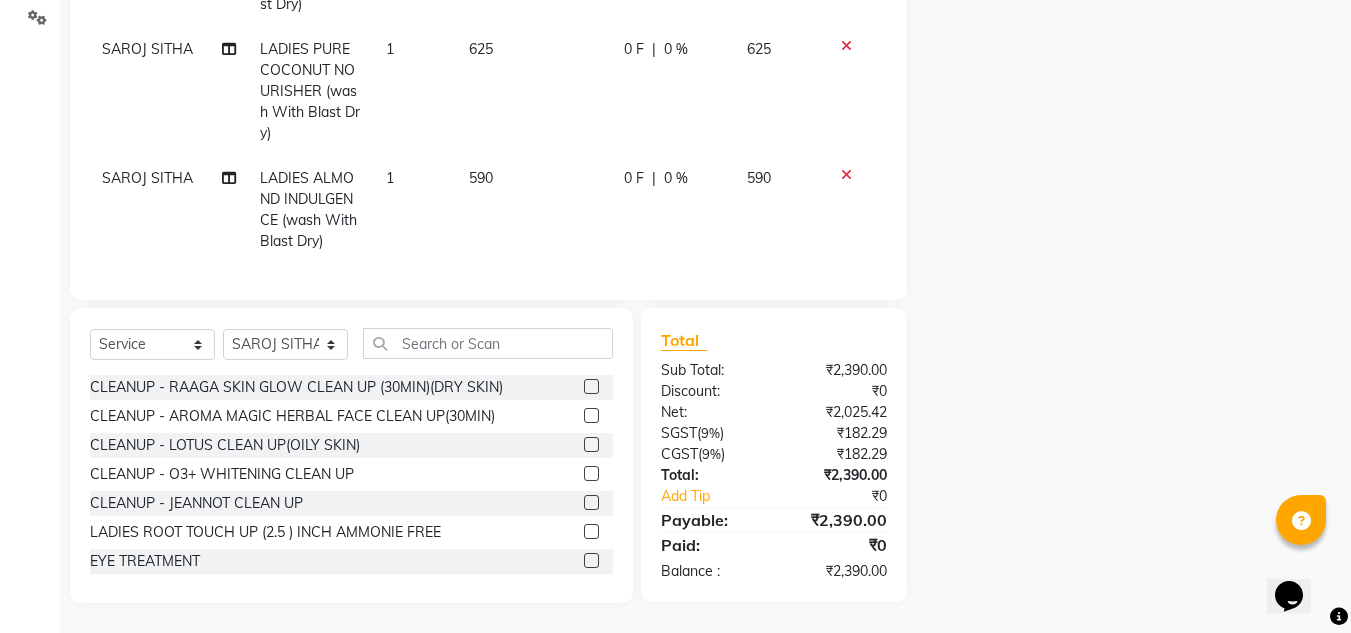 click on "Select  Service  Product  Membership  Package Voucher Prepaid Gift Card  Select Stylist [FIRST] [LAST] [FIRST] [LAST] [FIRST] [LAST] [FIRST] [FIRST] [LAST] [FIRST] [FIRST] [LAST] [FIRST] [LAST] [FIRST] [LAST] [FIRST] [LAST] [FIRST] [LAST] [FIRST] [LAST] [FIRST] [LAST] [FIRST] [LAST] [FIRST] [LAST] [FIRST] [LAST] CLEANUP - RAAGA SKIN GLOW CLEAN UP (30MIN)(DRY SKIN)  CLEANUP - AROMA MAGIC HERBAL FACE CLEAN UP(30MIN)  CLEANUP - LOTUS CLEAN UP(OILY SKIN)  CLEANUP - O3+ WHITENING CLEAN UP  CLEANUP - JEANNOT CLEAN UP  LADIES ROOT TOUCH UP (2.5 ) INCH AMMONIE FREE  EYE TREATMENT  NECK FULL POLISHING  REGULAR SHAMPOO WITH BLAST DRY MID  REGULAR SHAMPOO WITH BLAST DRY LONG  REGULAR SHAMPOO WITH BLAST DRY SHORT  K9 BOTOX SHAMPOO  RAAGA INSTA FAIR FACIAL  FULL HAND POLISHING  LOWER LIP  BLEACH - FULL FACE BLEACH  BLEACH - FULL ARMS  BLEACH - HALF ARMS  BLEACH - UNDER ARMS  BLEACH - FULL LEG  BLEACH - HALF LEG  BLEACH - FEET  BLEACH - HALF FRONT/BACK  BLEACH - FULL FRONT/BACK  BLEACH - FULL BODY  DETAN RAAGA - FULL FACE DETAN  RAAGA DETAN NECK" 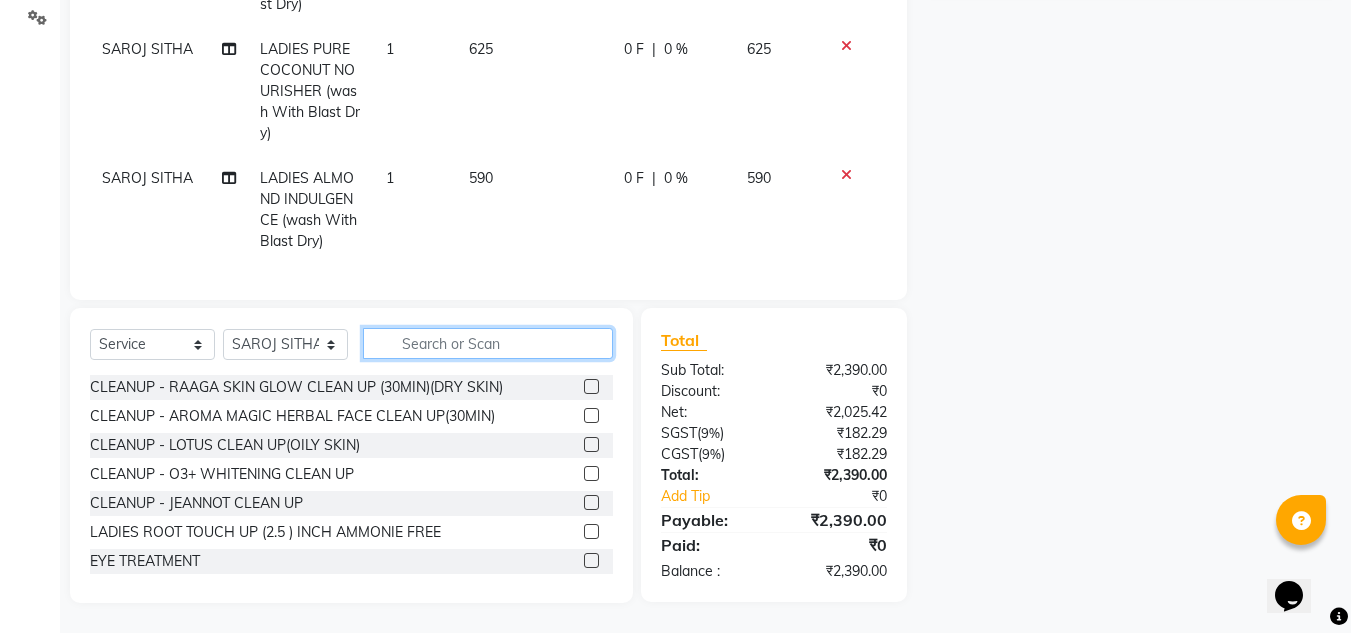 click 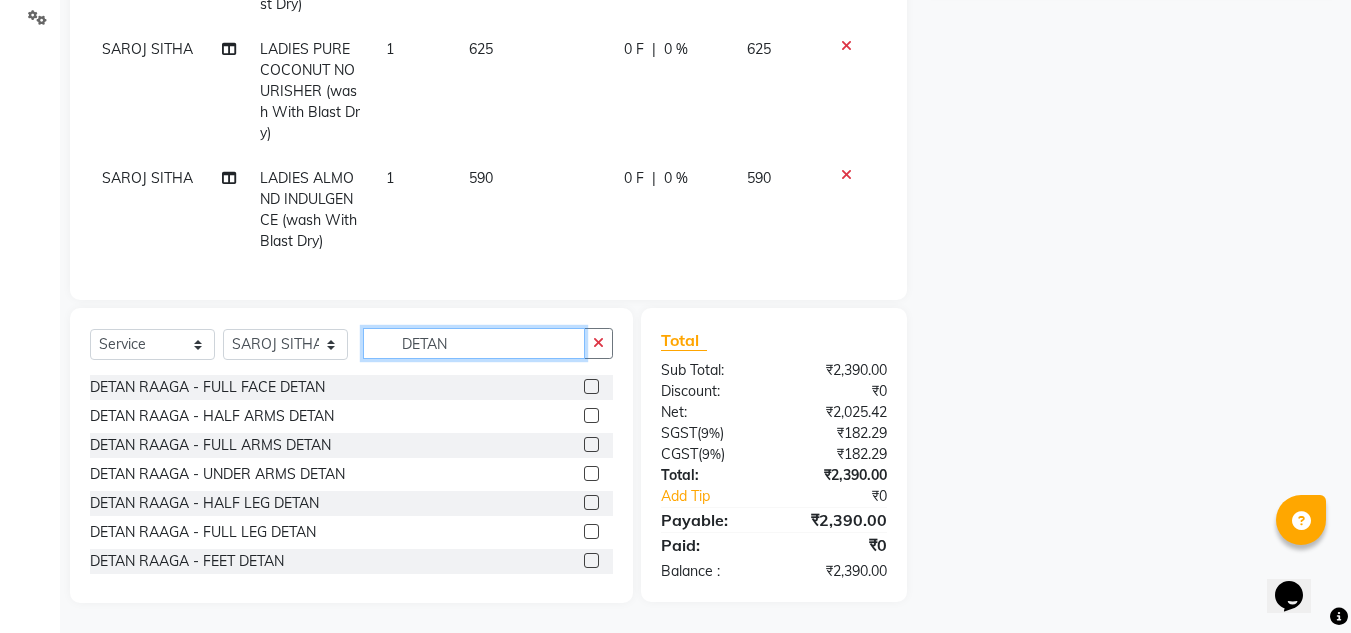 type on "DETAN" 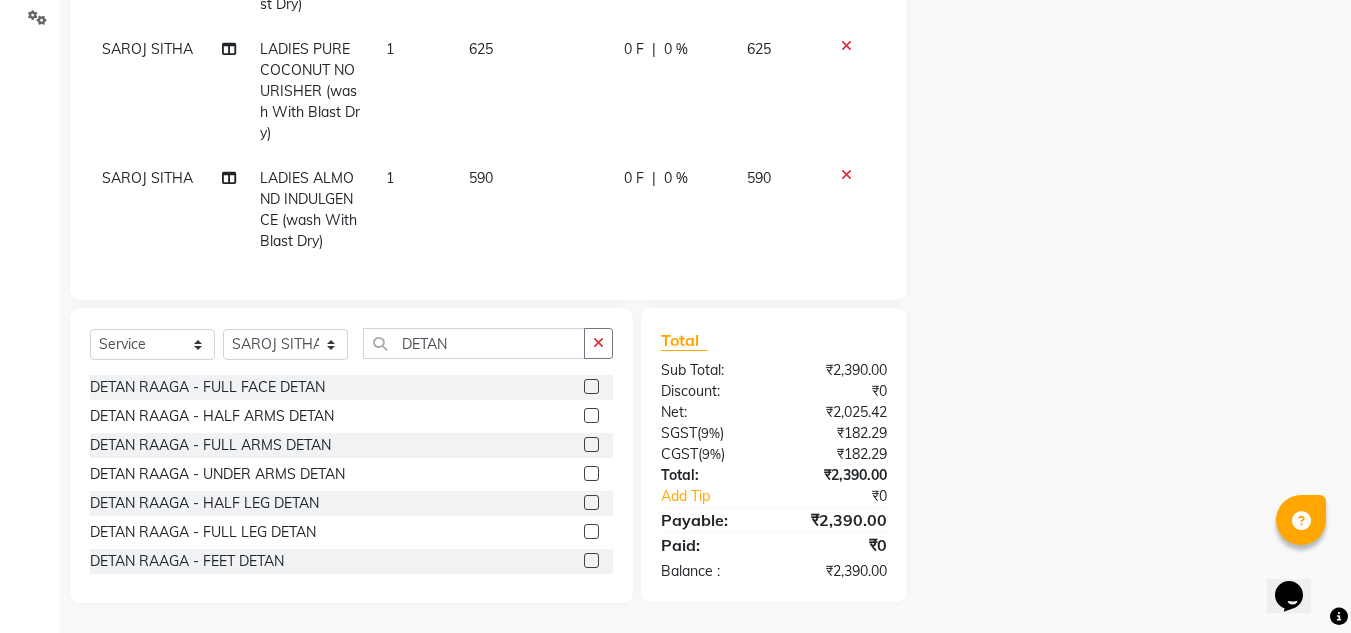 click 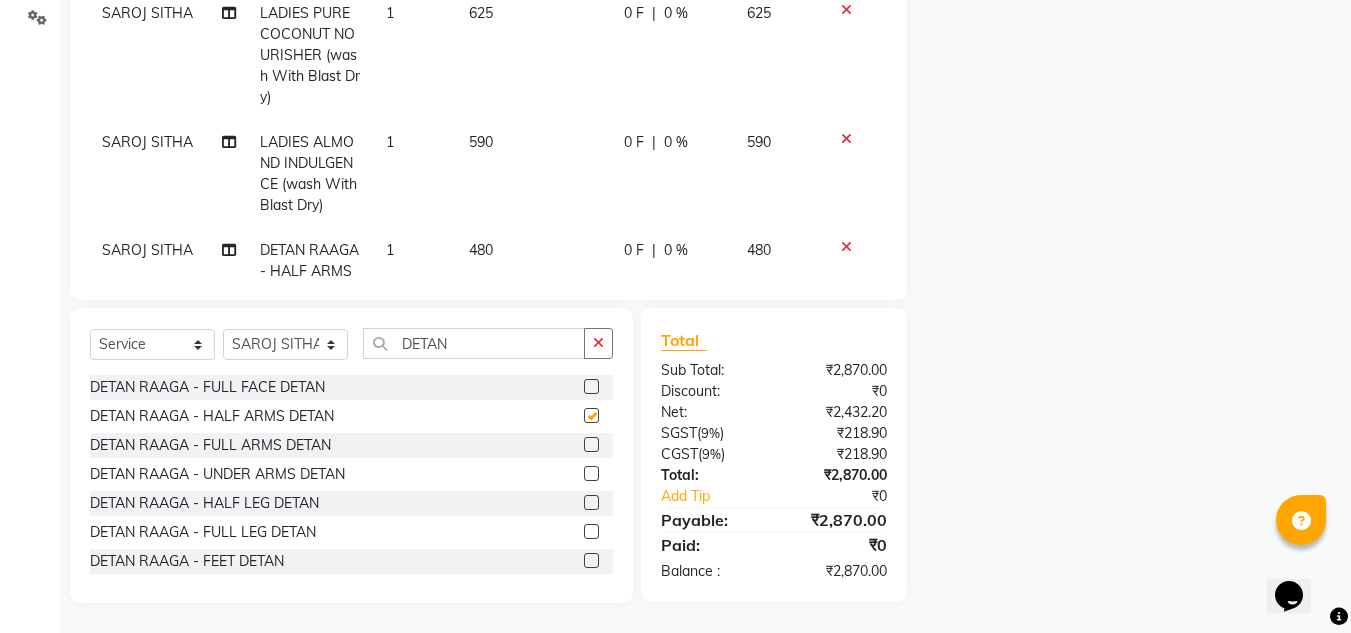 checkbox on "false" 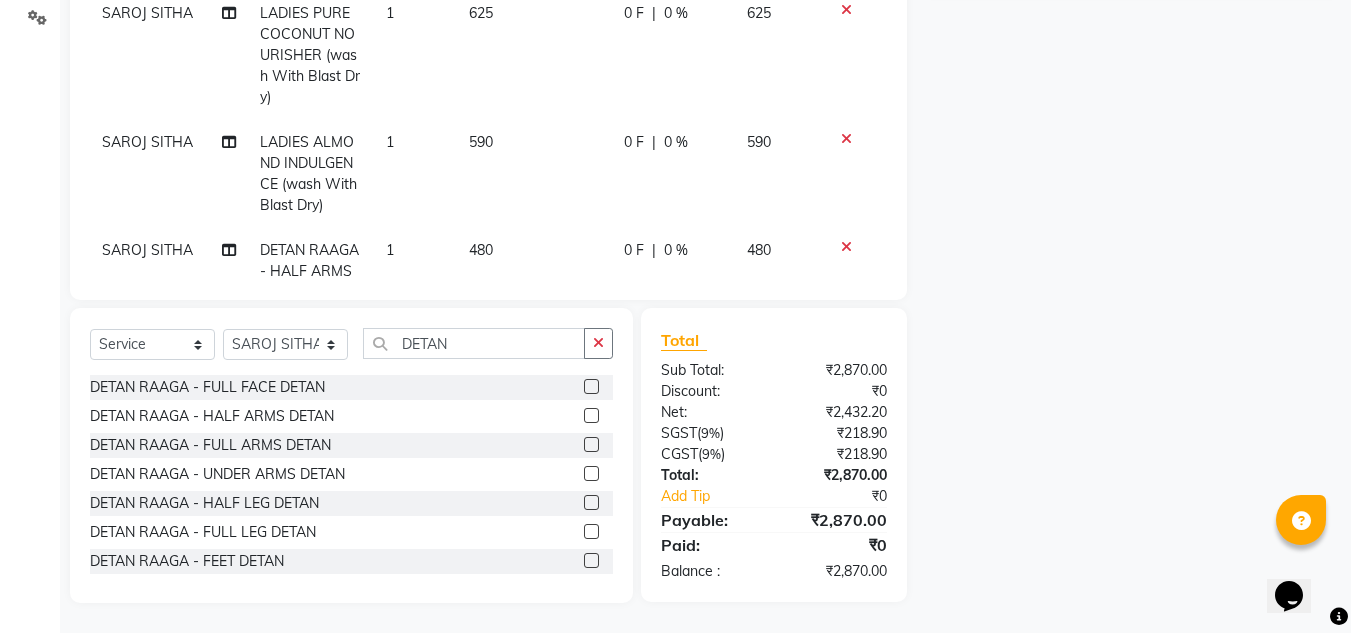 click 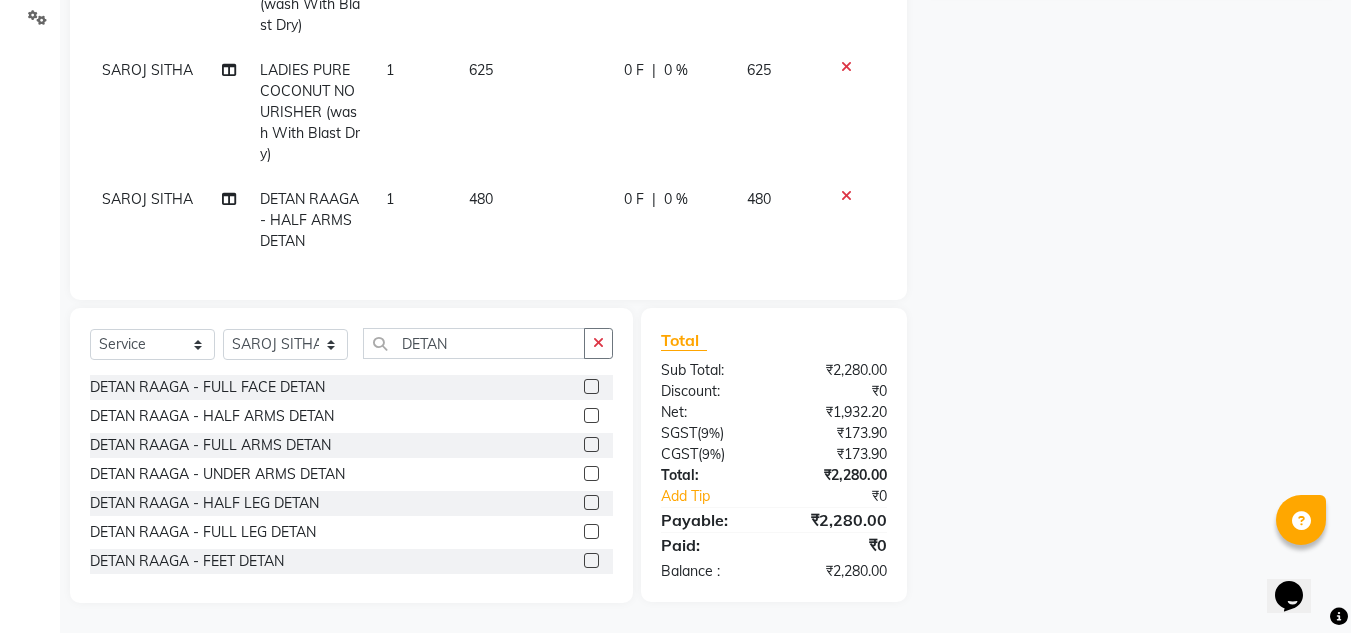 click 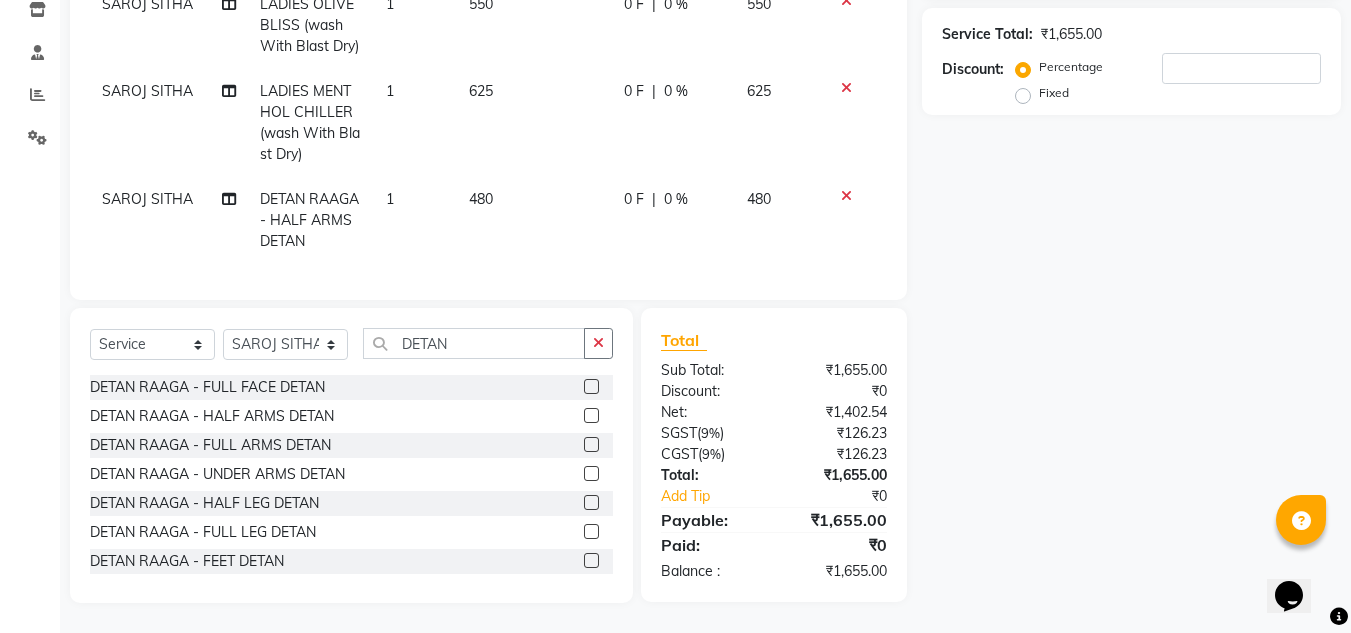 click 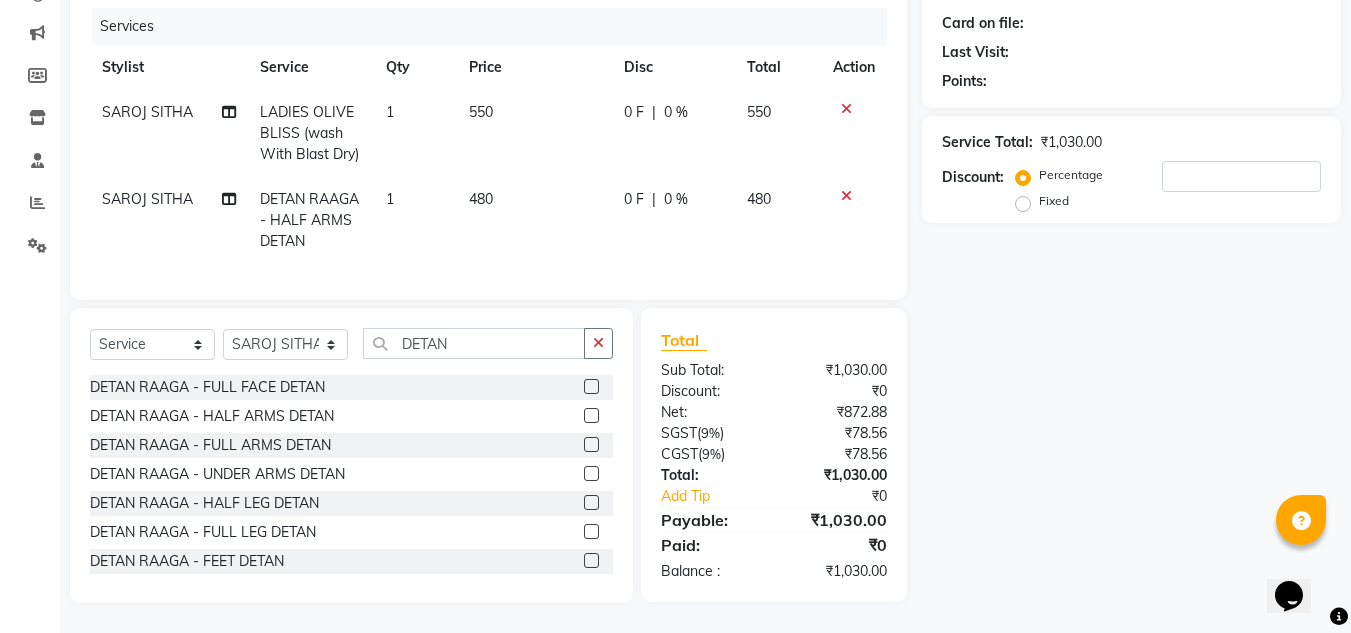 click 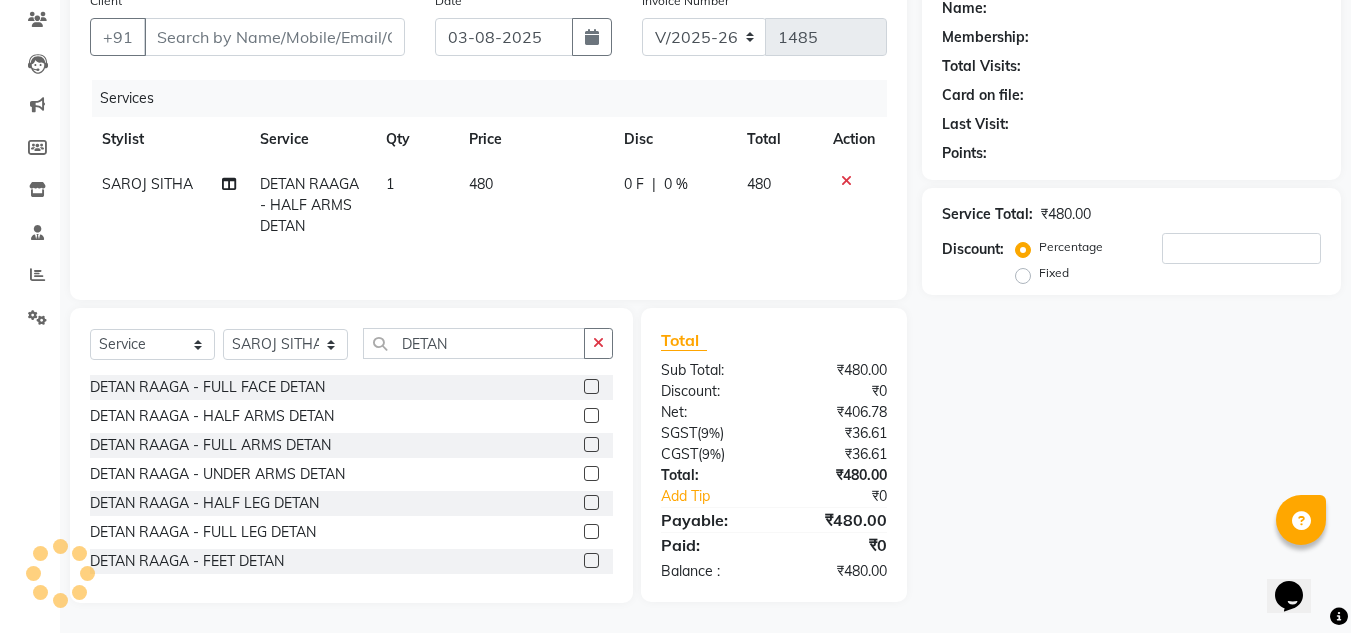 scroll, scrollTop: 168, scrollLeft: 0, axis: vertical 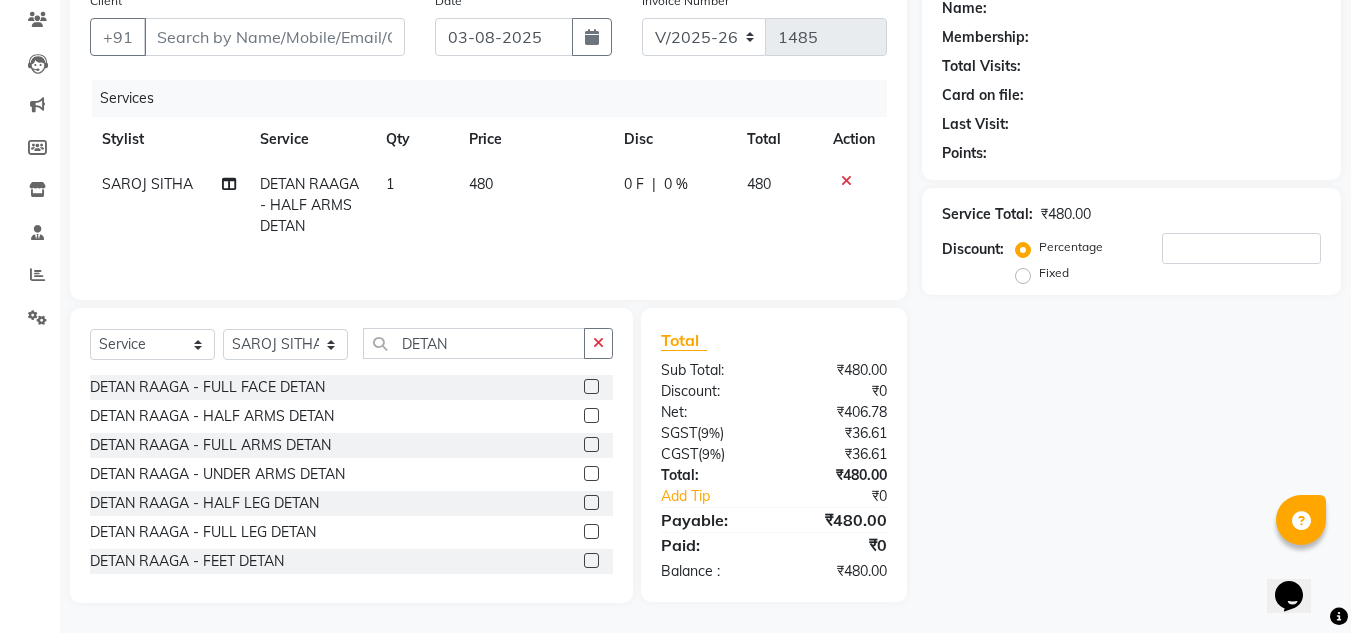 click 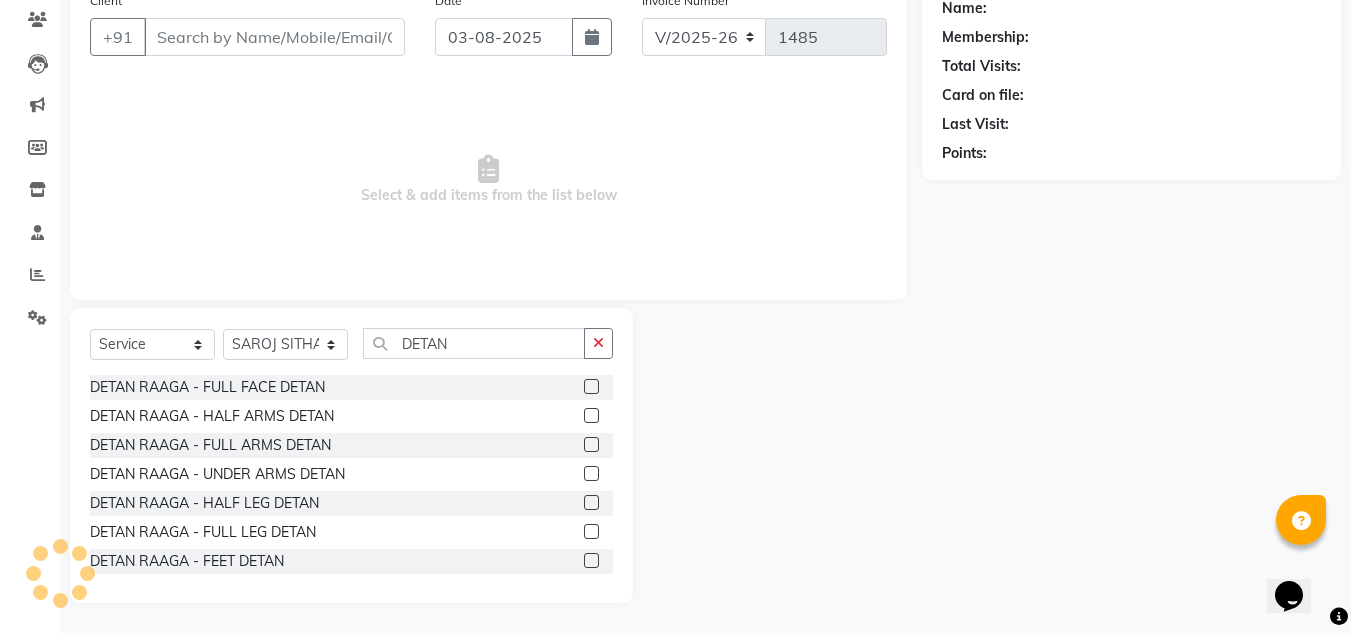 click 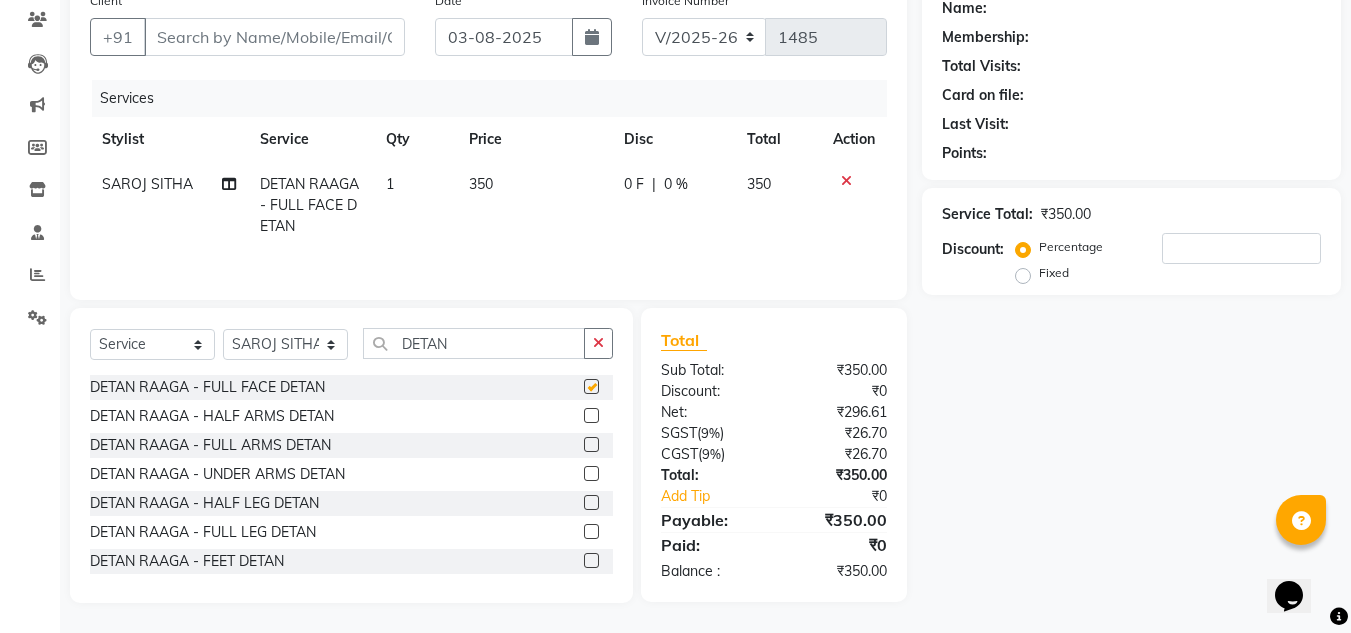 checkbox on "false" 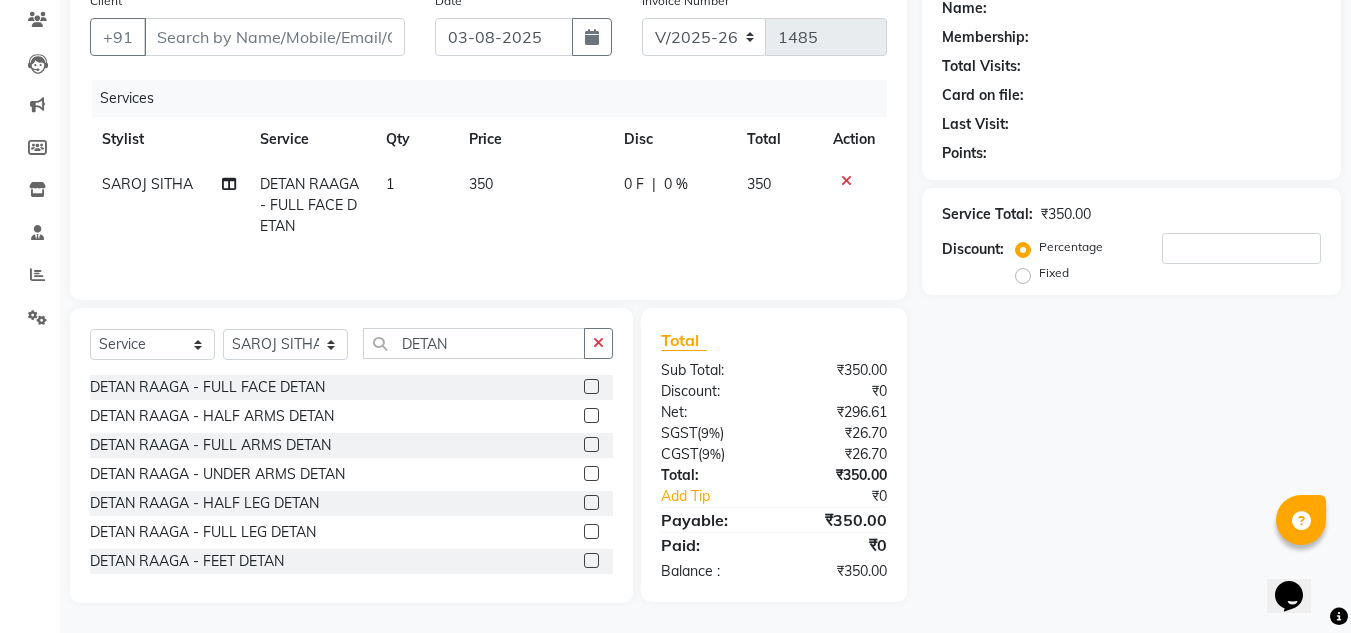 click 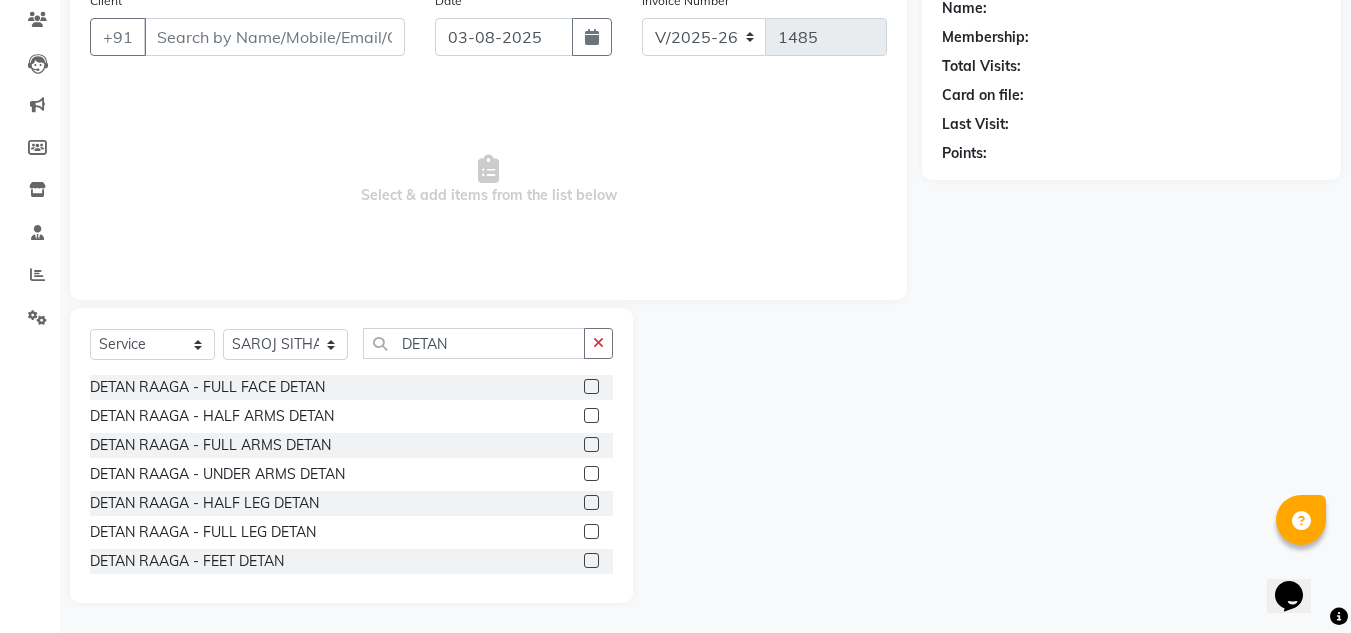 click 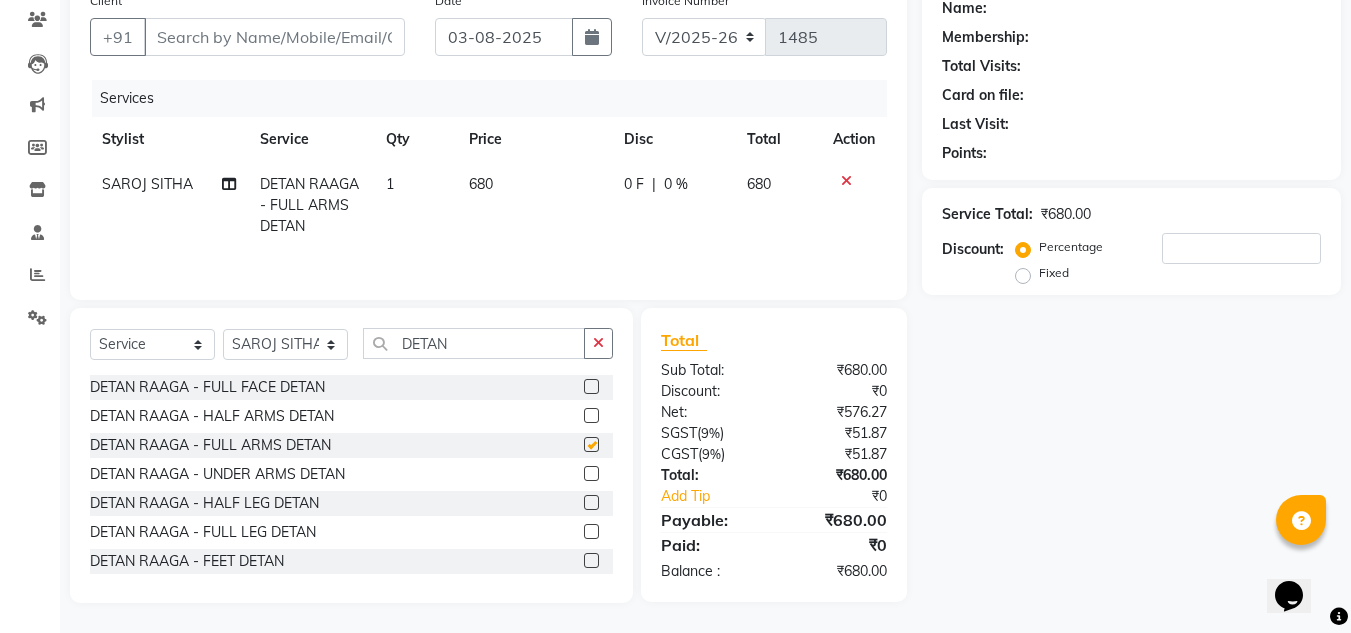 checkbox on "false" 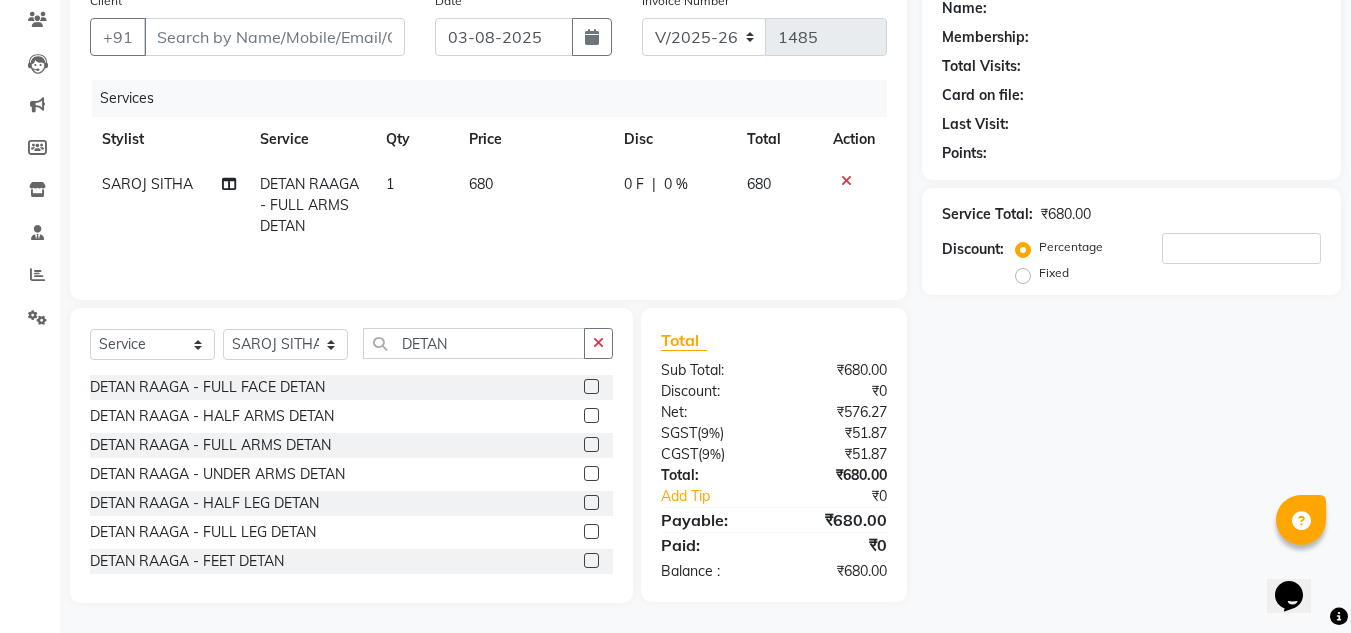 click 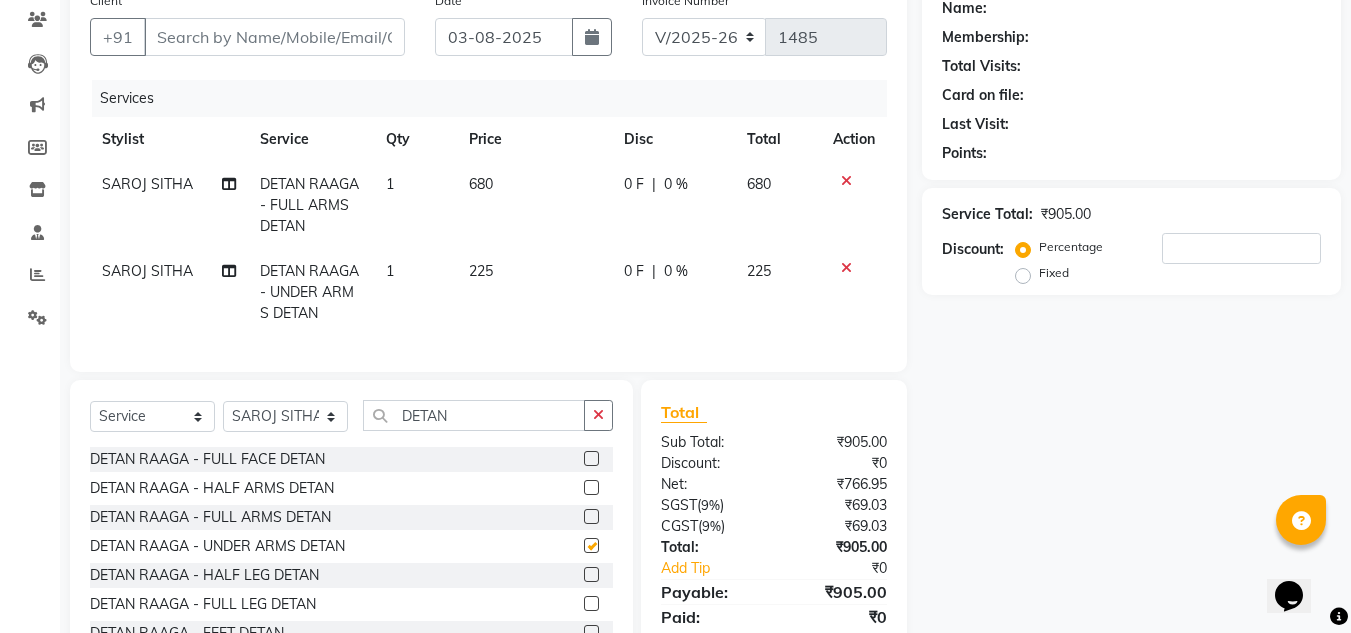 scroll, scrollTop: 255, scrollLeft: 0, axis: vertical 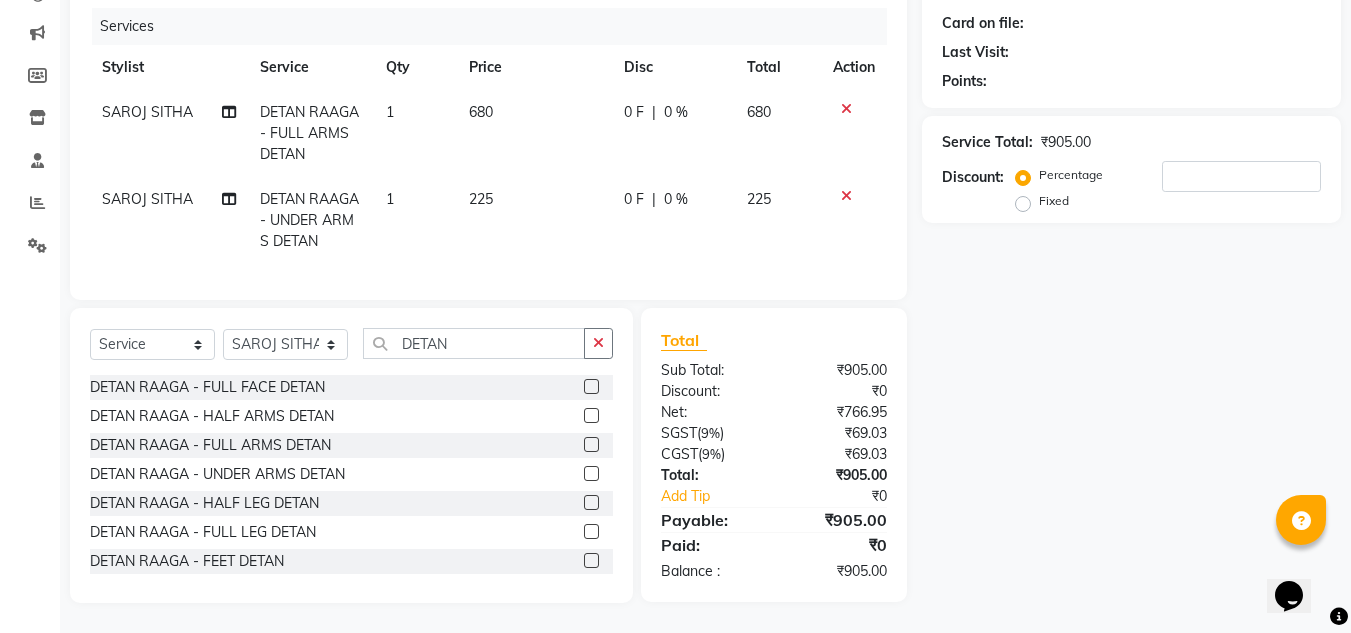 checkbox on "false" 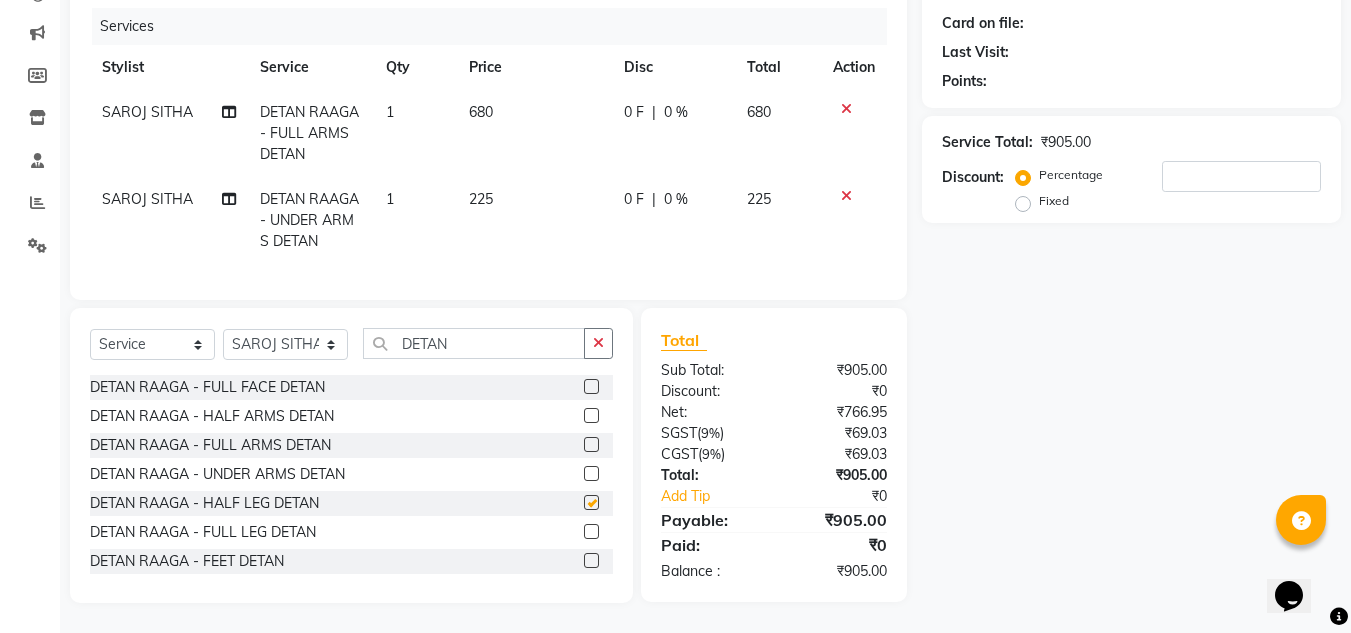 scroll, scrollTop: 342, scrollLeft: 0, axis: vertical 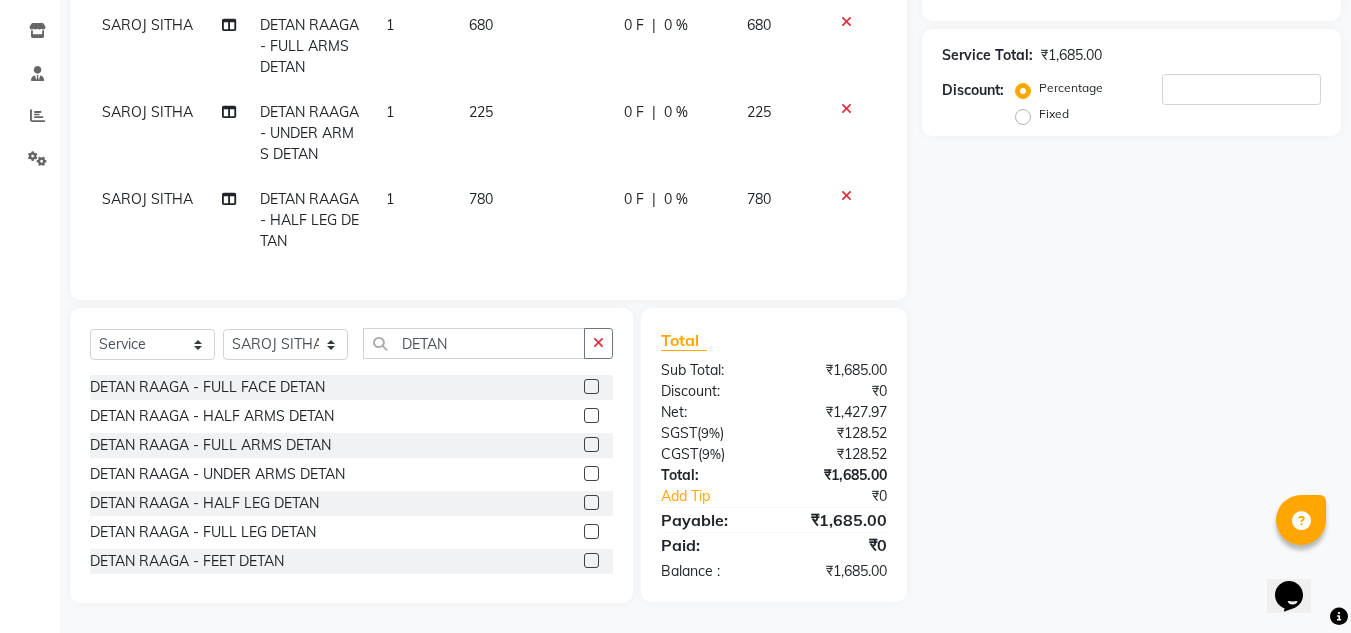 checkbox on "false" 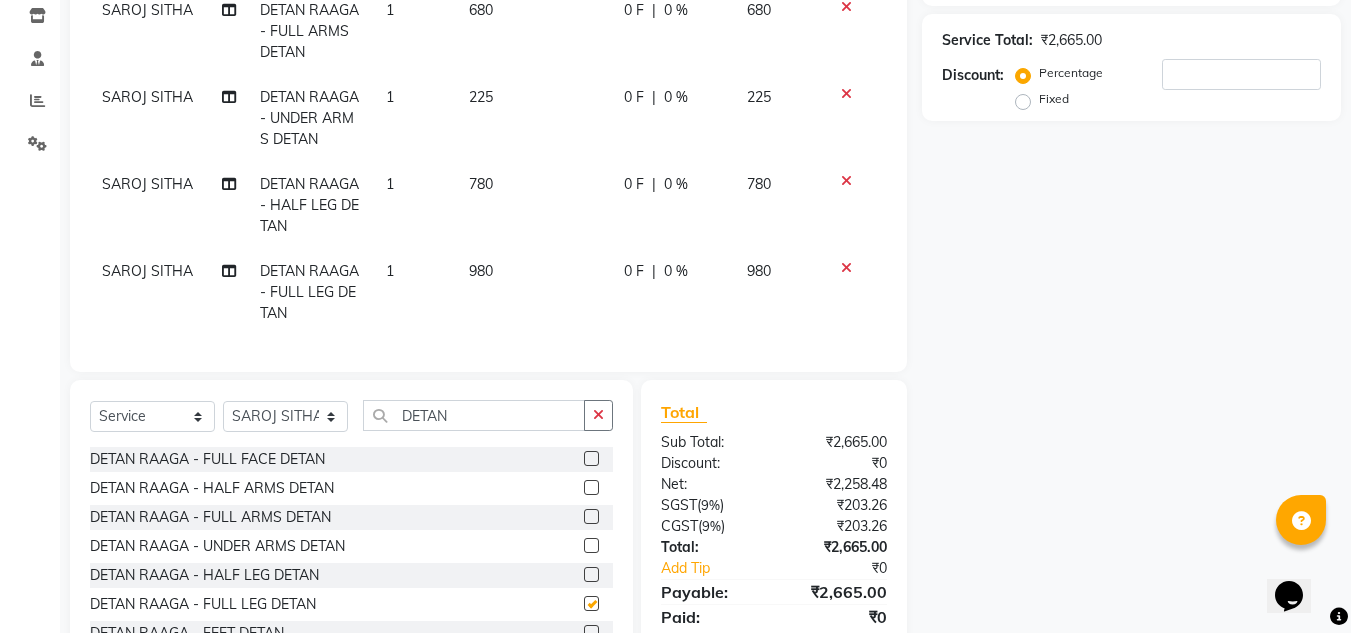scroll, scrollTop: 429, scrollLeft: 0, axis: vertical 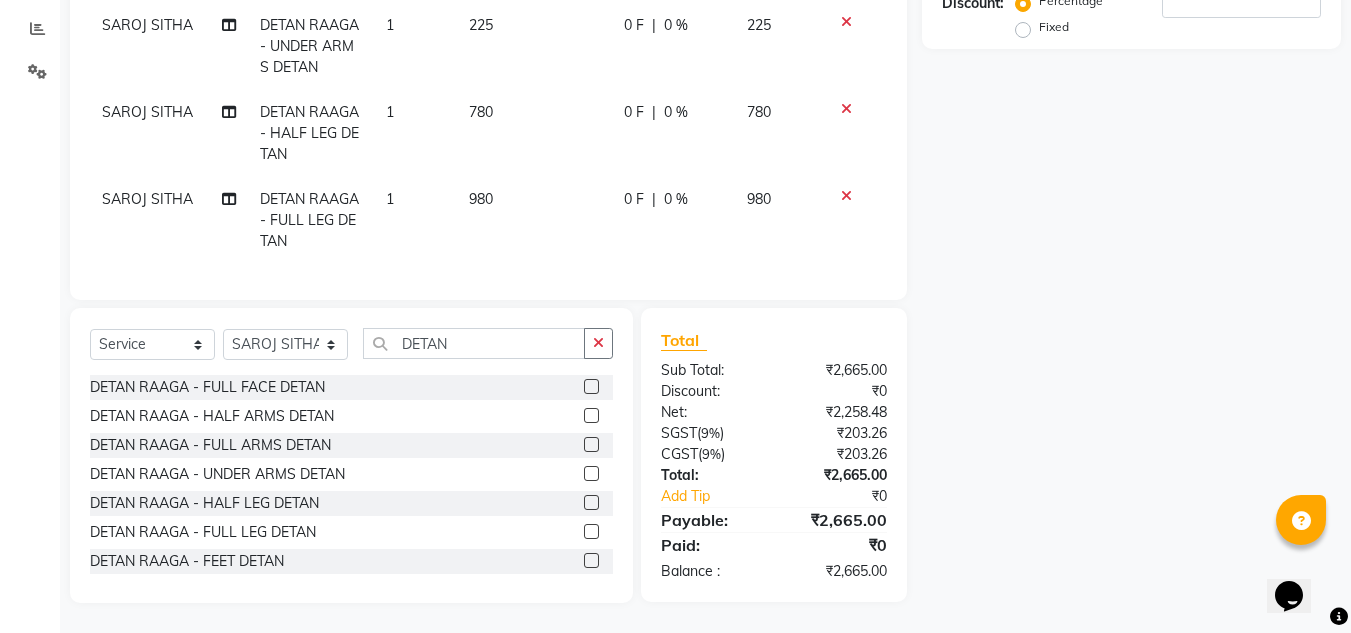 checkbox on "false" 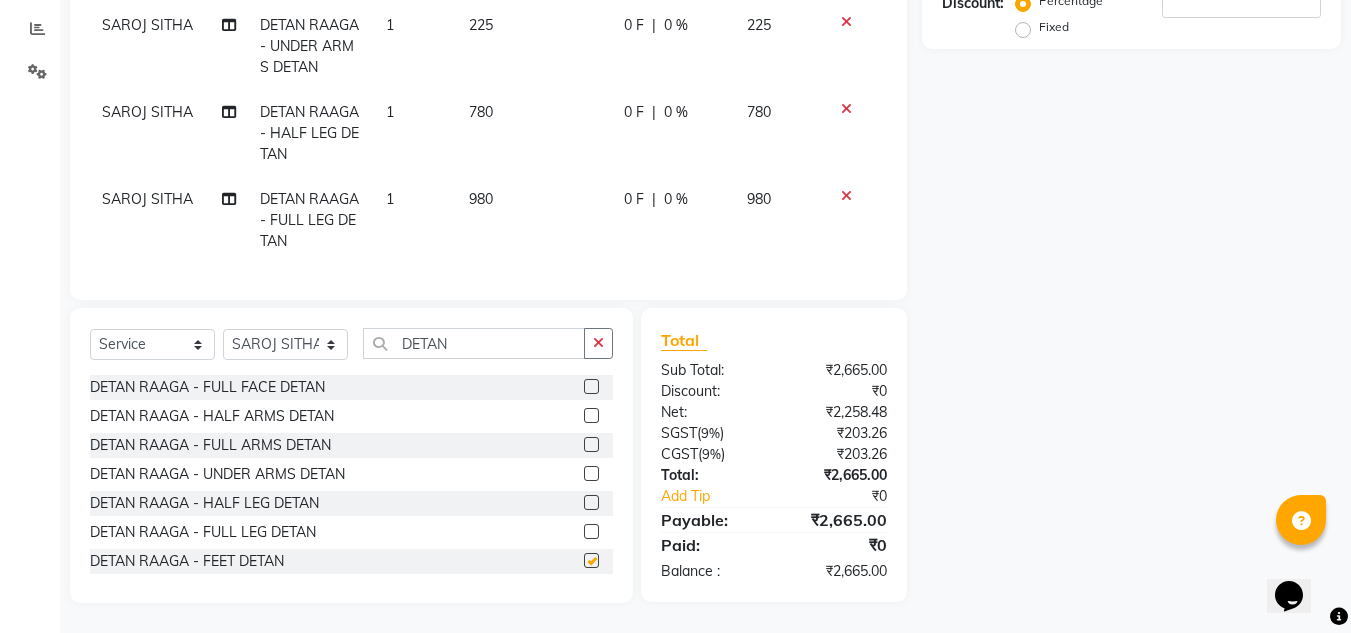 scroll, scrollTop: 468, scrollLeft: 0, axis: vertical 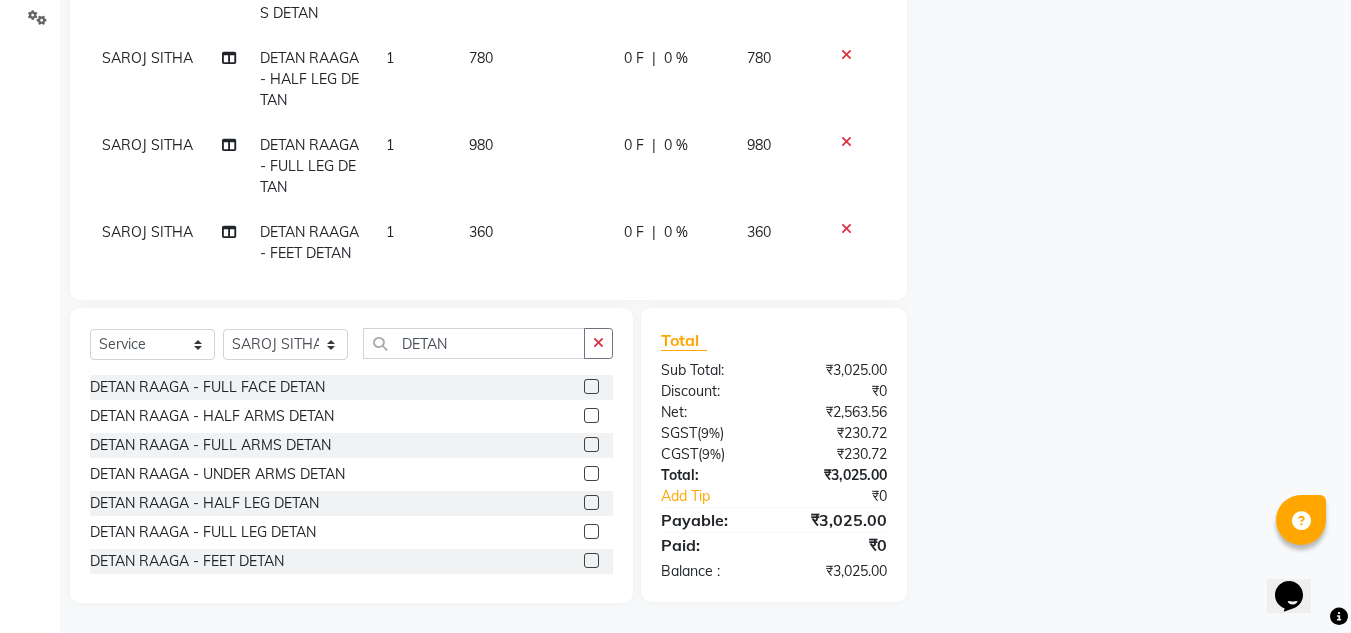checkbox on "false" 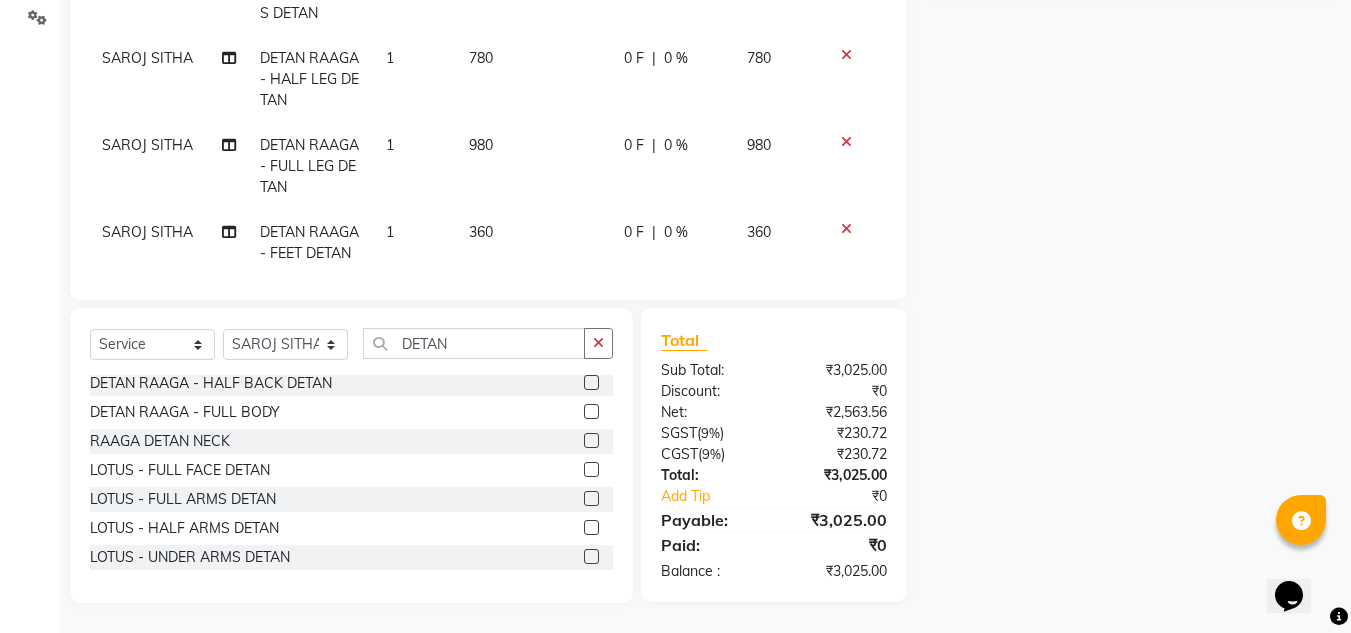 scroll, scrollTop: 200, scrollLeft: 0, axis: vertical 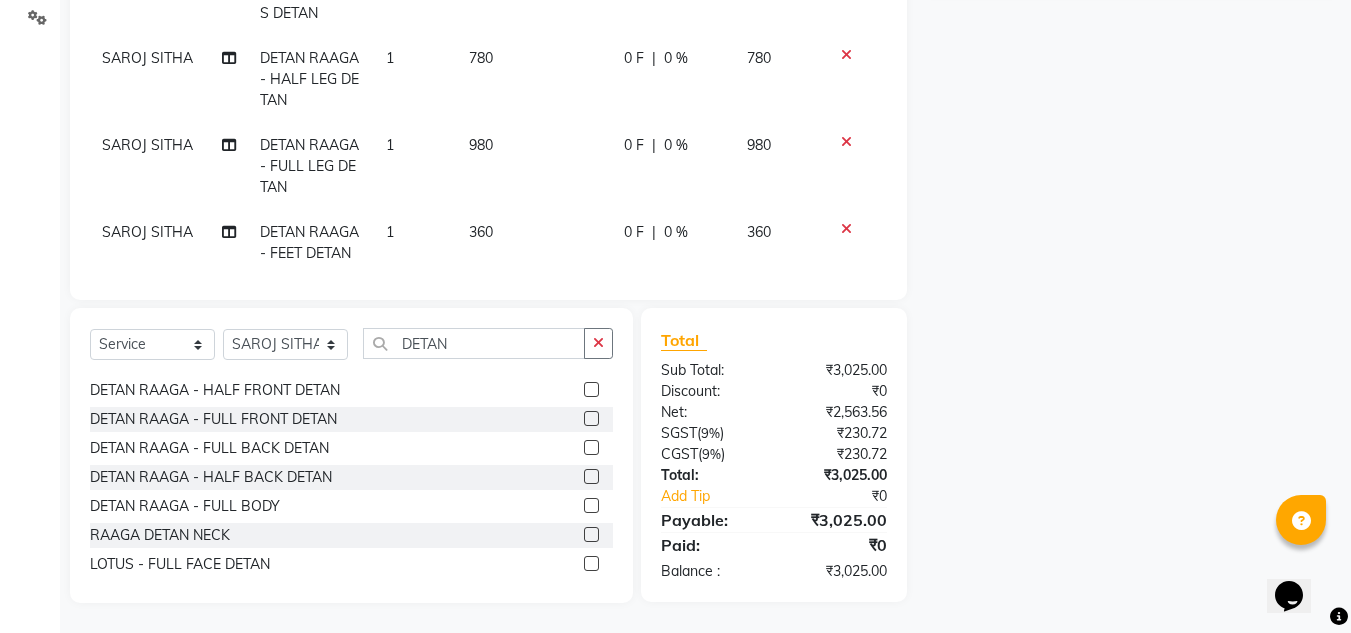 click 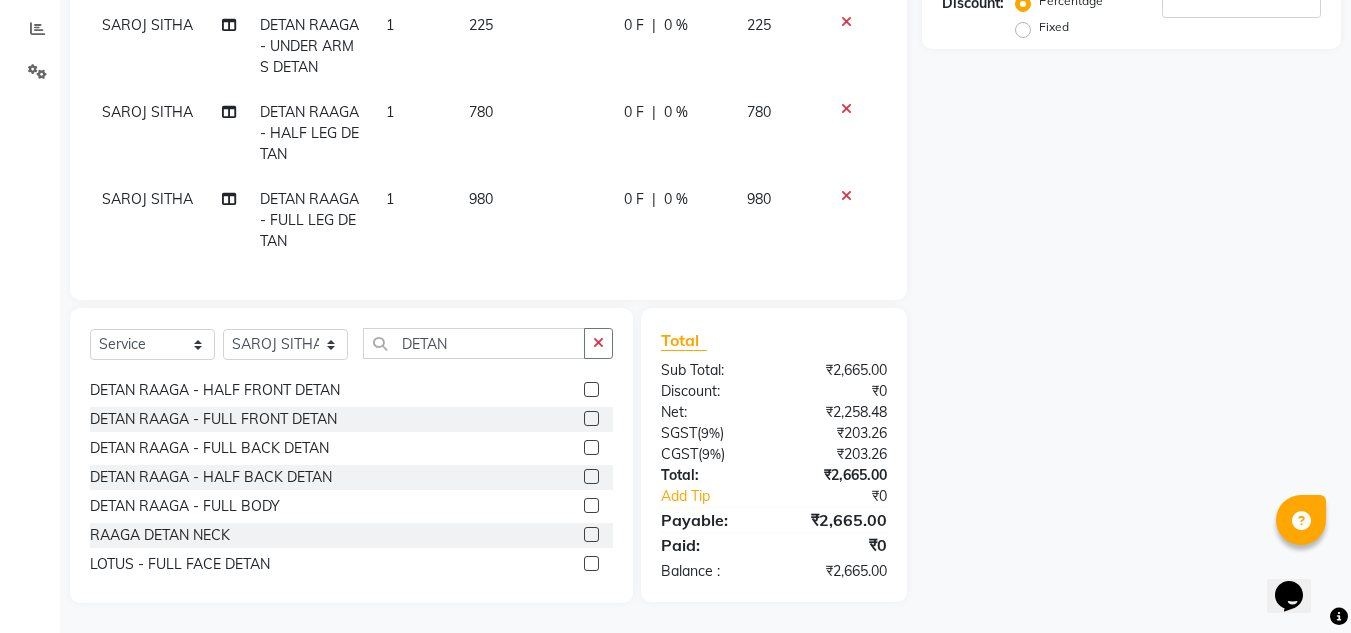 click 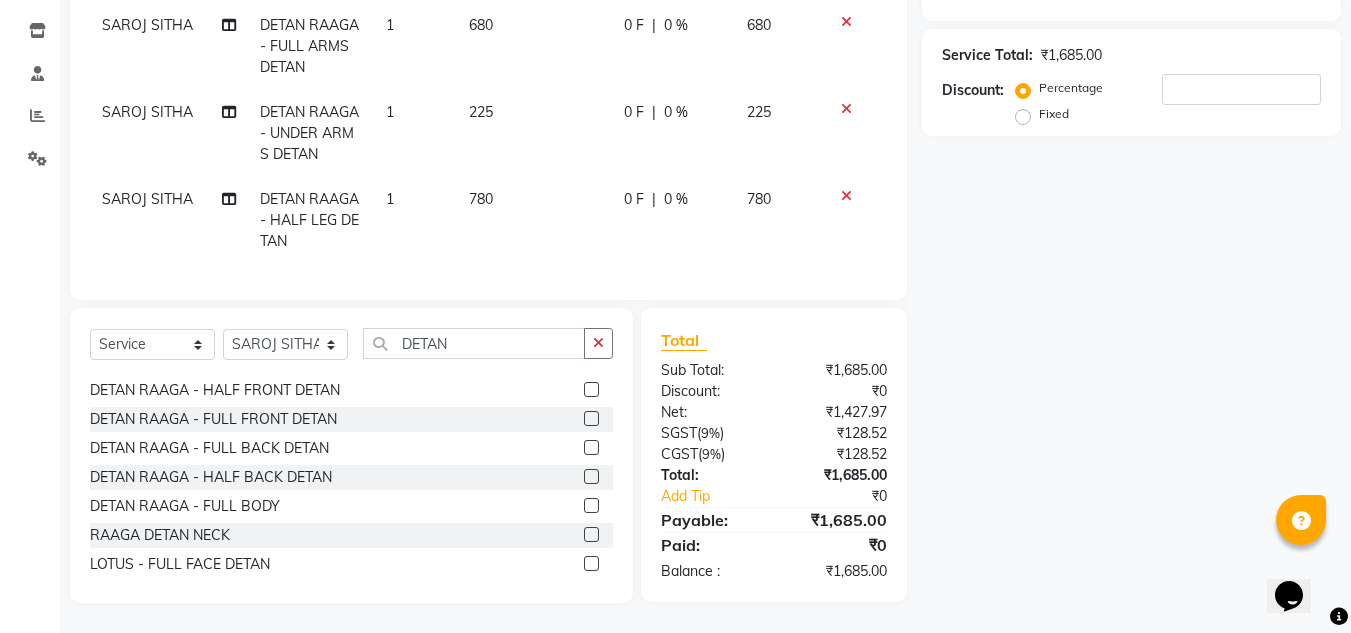 click 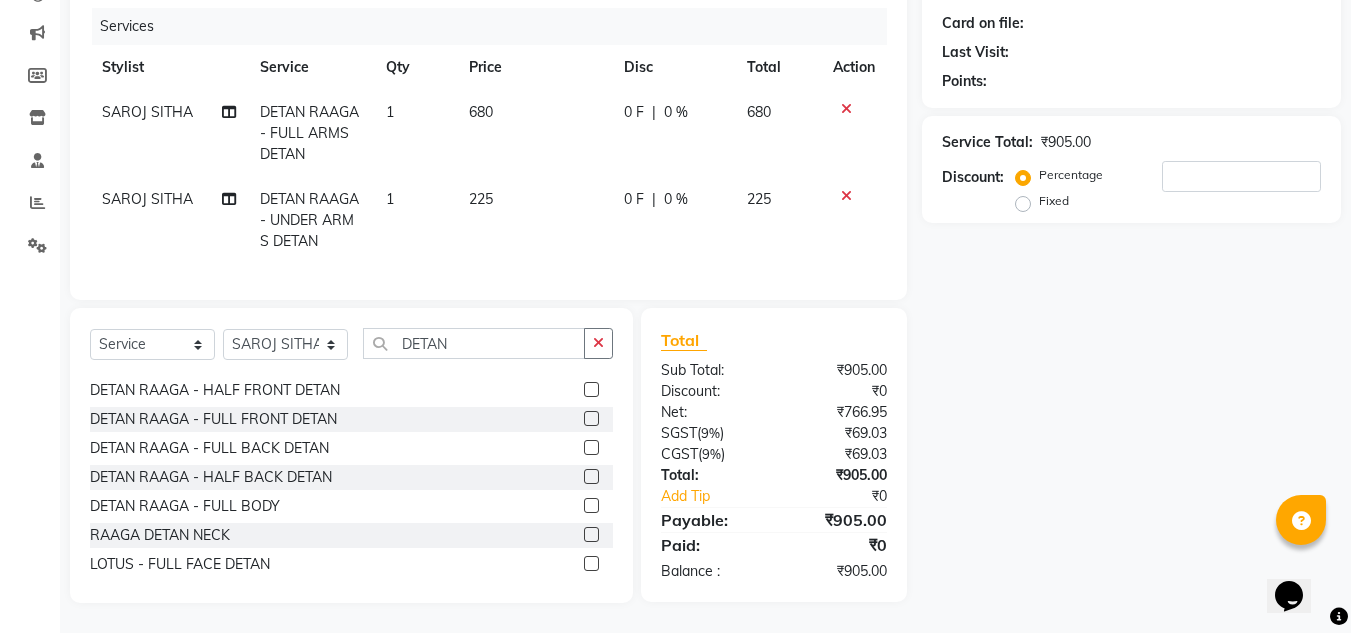 click 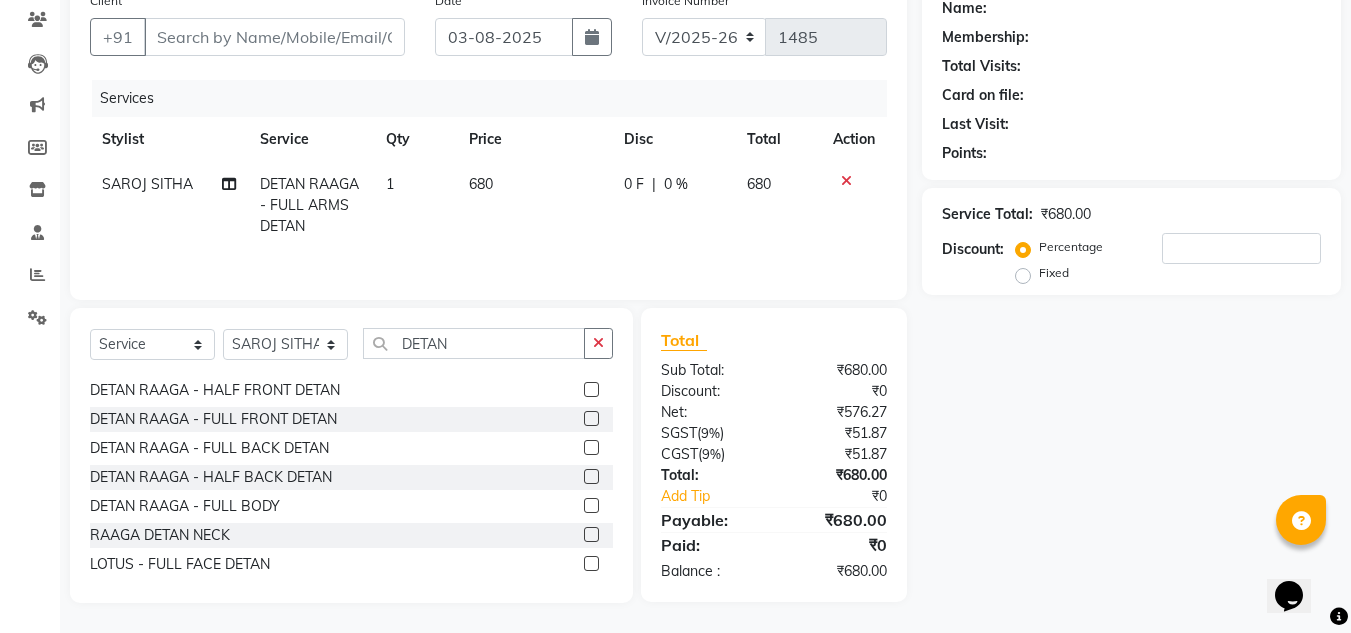 click 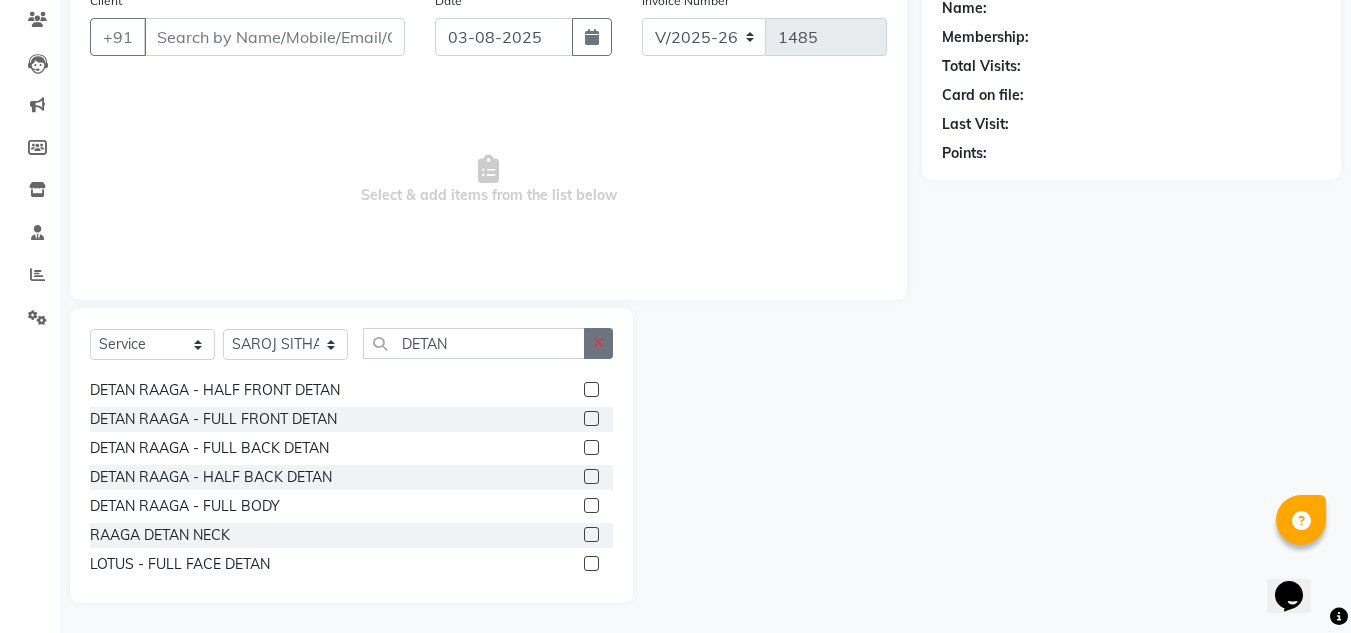 click 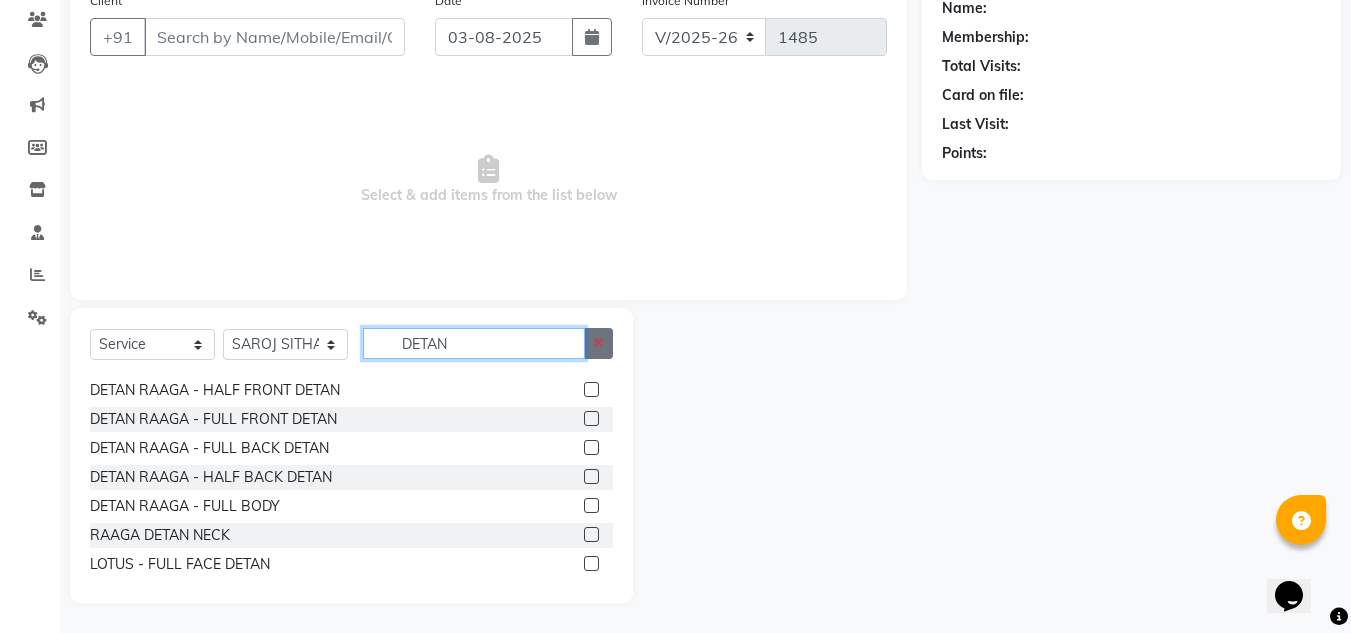 type 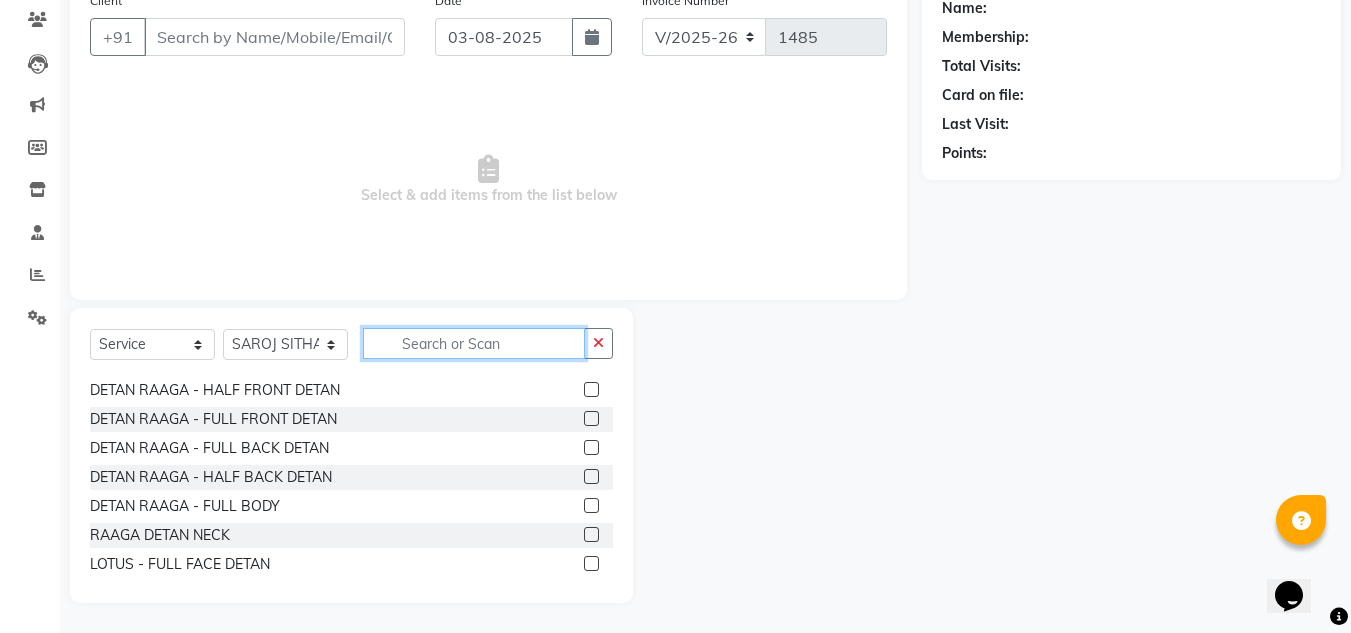 scroll, scrollTop: 925, scrollLeft: 0, axis: vertical 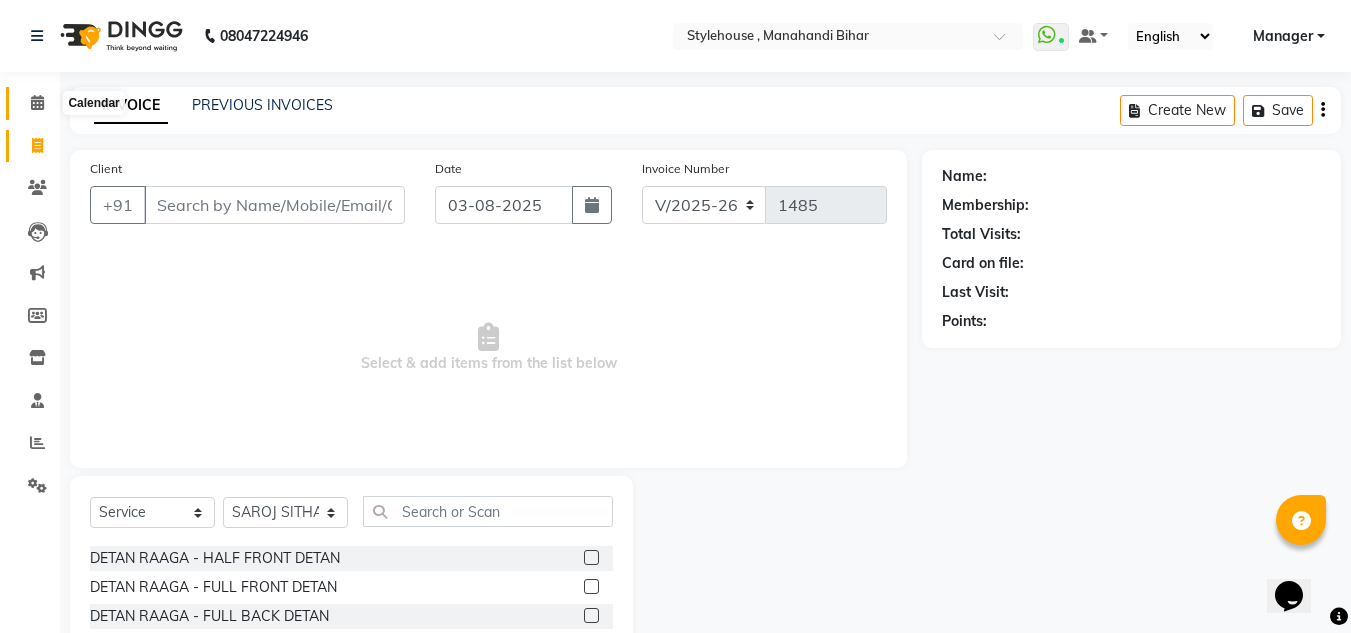 click 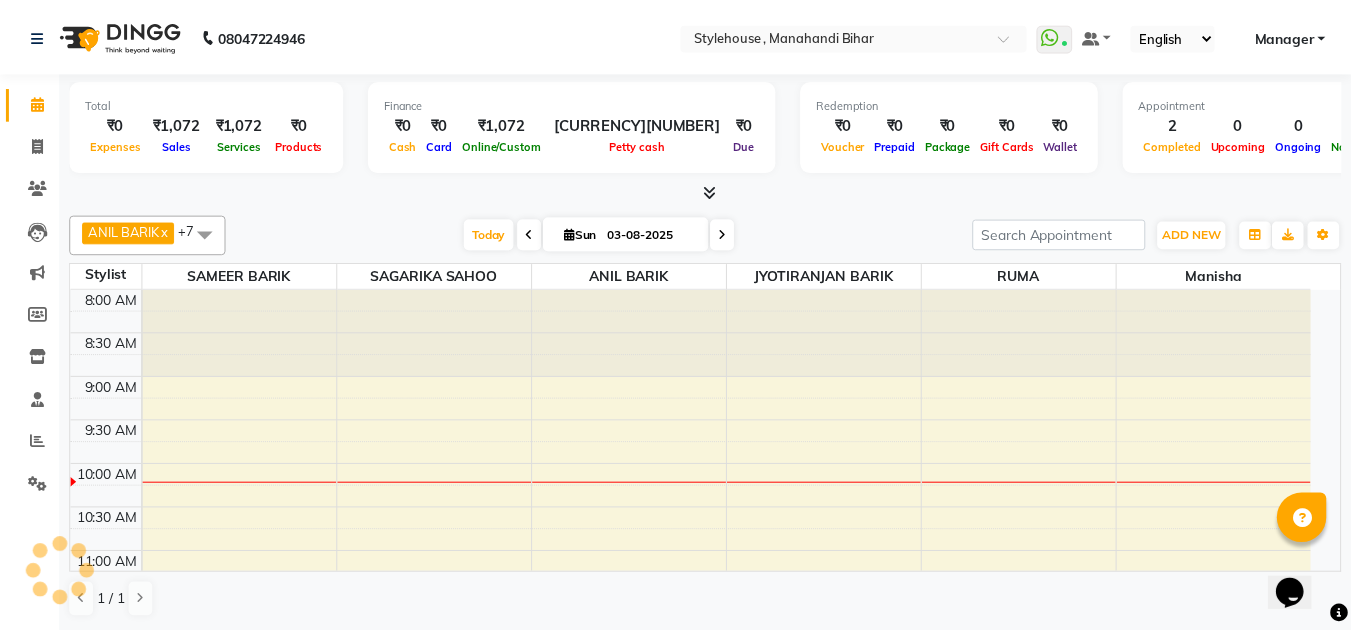 scroll, scrollTop: 0, scrollLeft: 0, axis: both 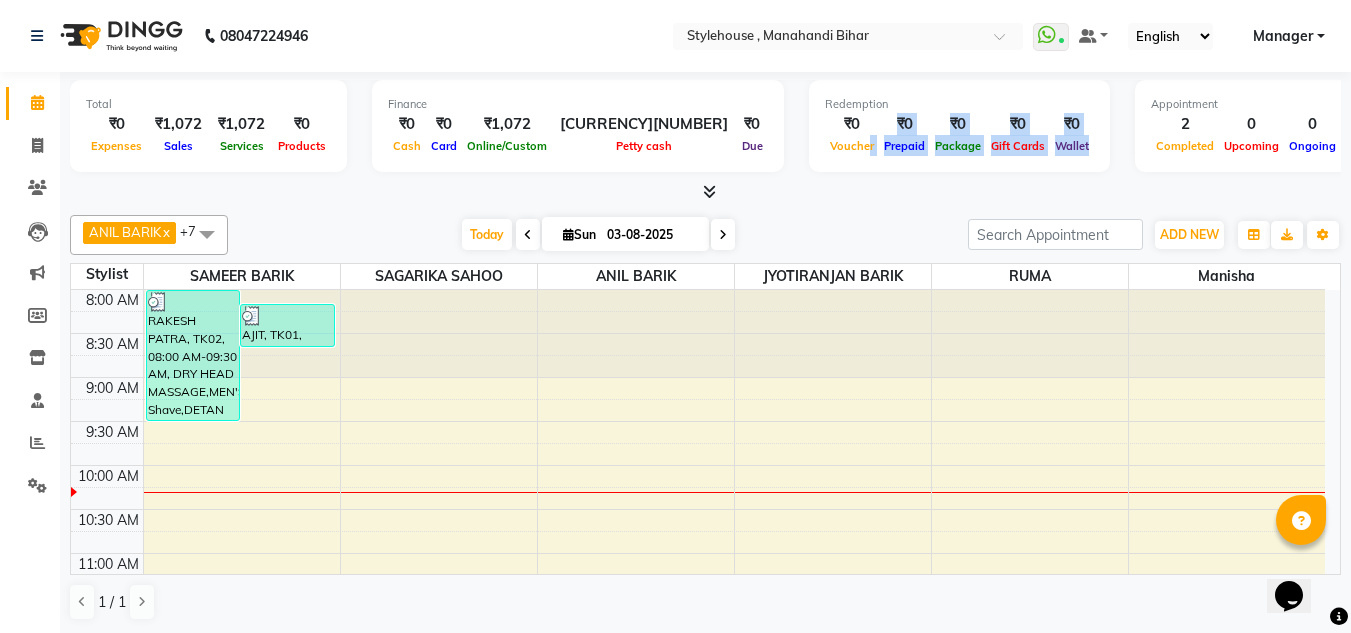drag, startPoint x: 770, startPoint y: 151, endPoint x: 721, endPoint y: 100, distance: 70.724815 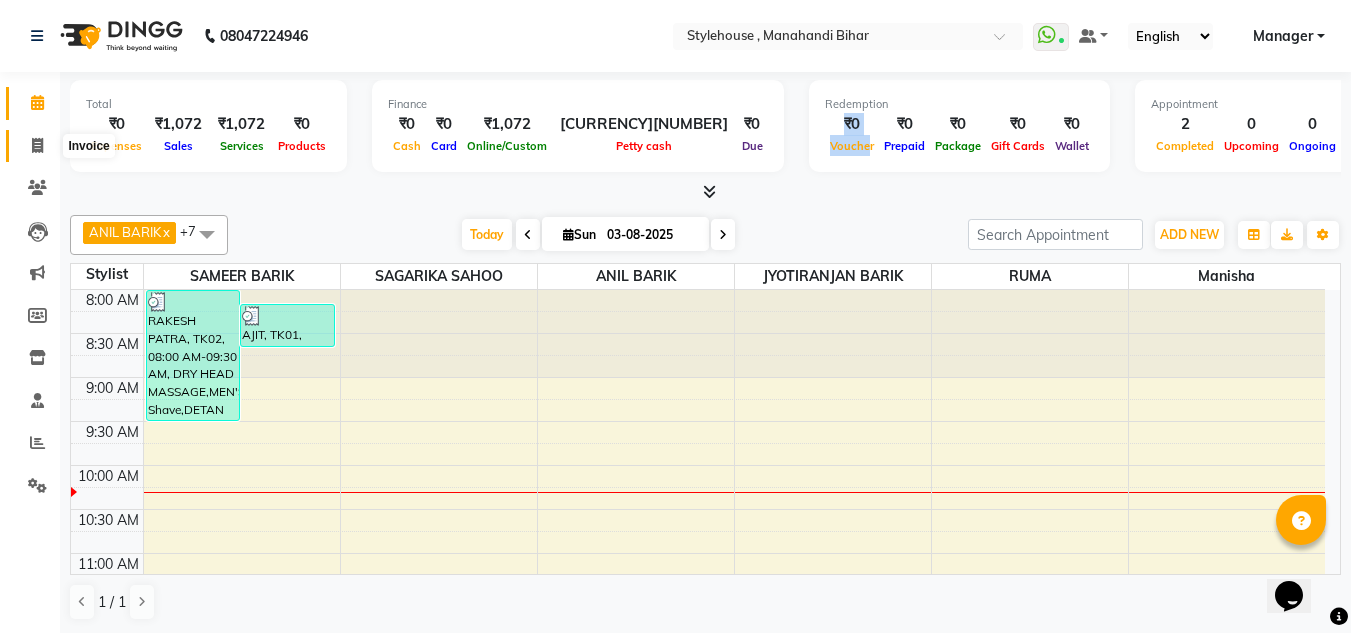click 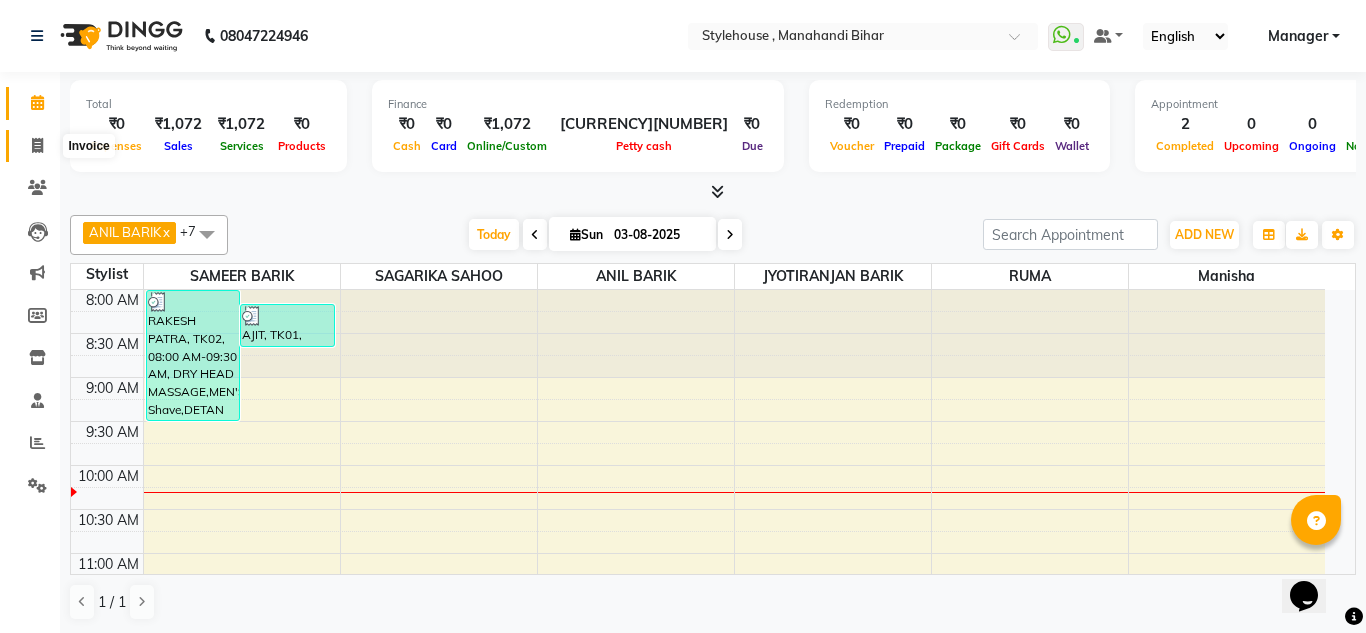 select on "7793" 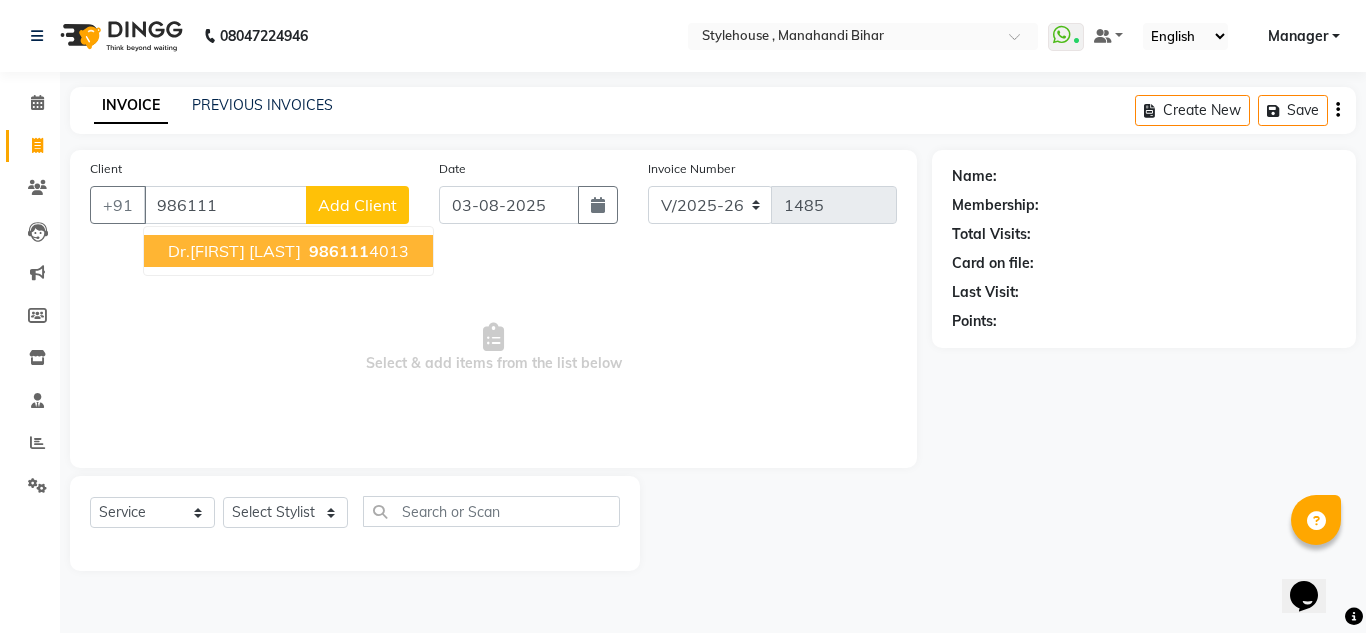 click on "Dr.[FIRST] [LAST]" at bounding box center (234, 251) 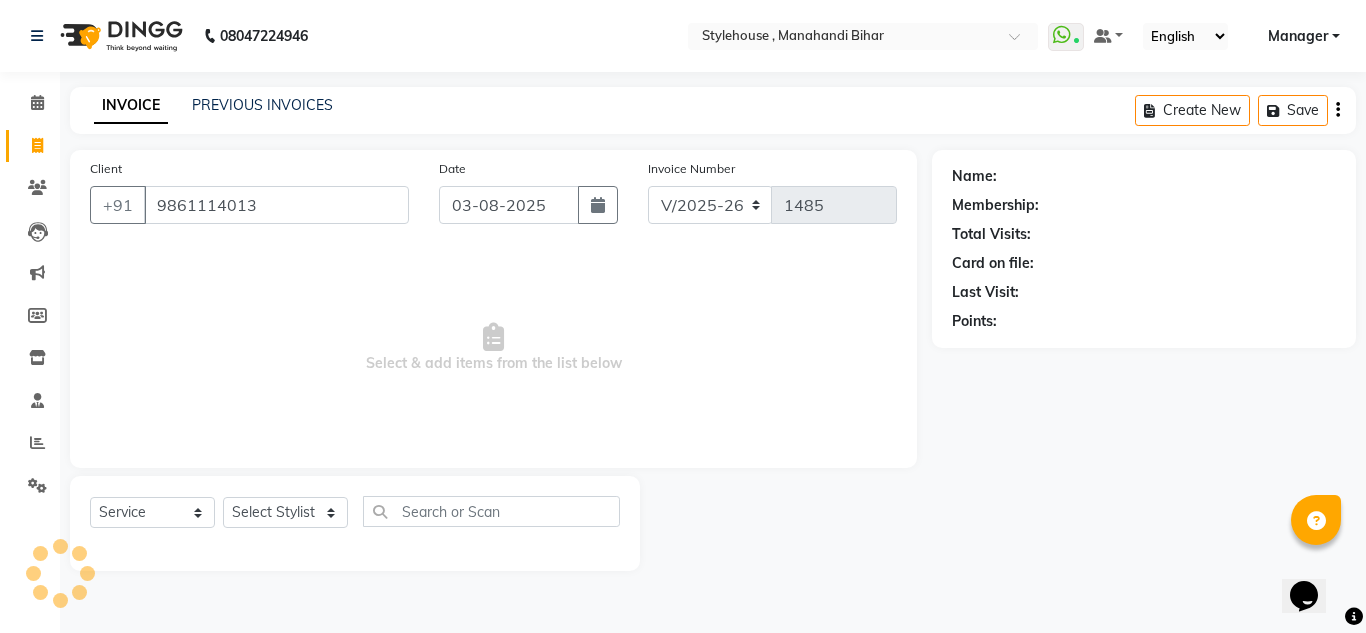 type on "9861114013" 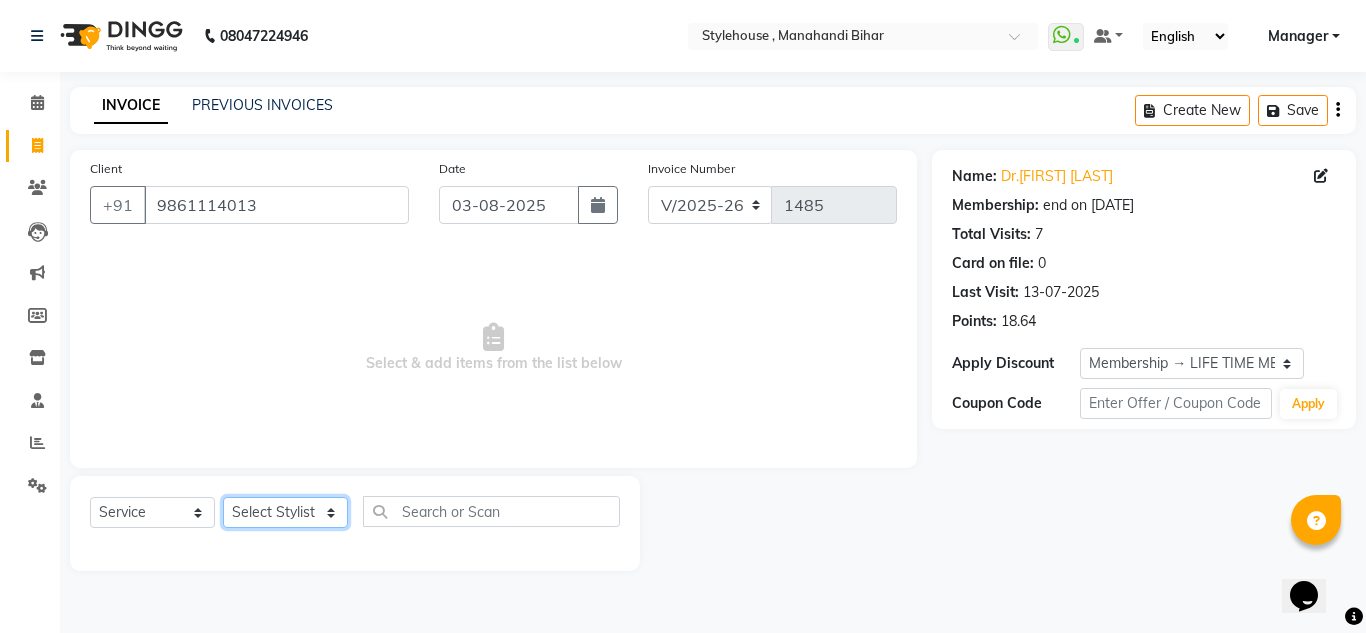 click on "Select Stylist ANIL BARIK ANIRUDH SAHOO JYOTIRANJAN BARIK KANHA LAXMI PRIYA Manager Manisha MANJIT BARIK PRADEEP BARIK PRIYANKA NANDA PUJA ROUT RUMA SAGARIKA SAHOO SALMAN SAMEER BARIK SAROJ SITHA TARA DEVI SHRESTA" 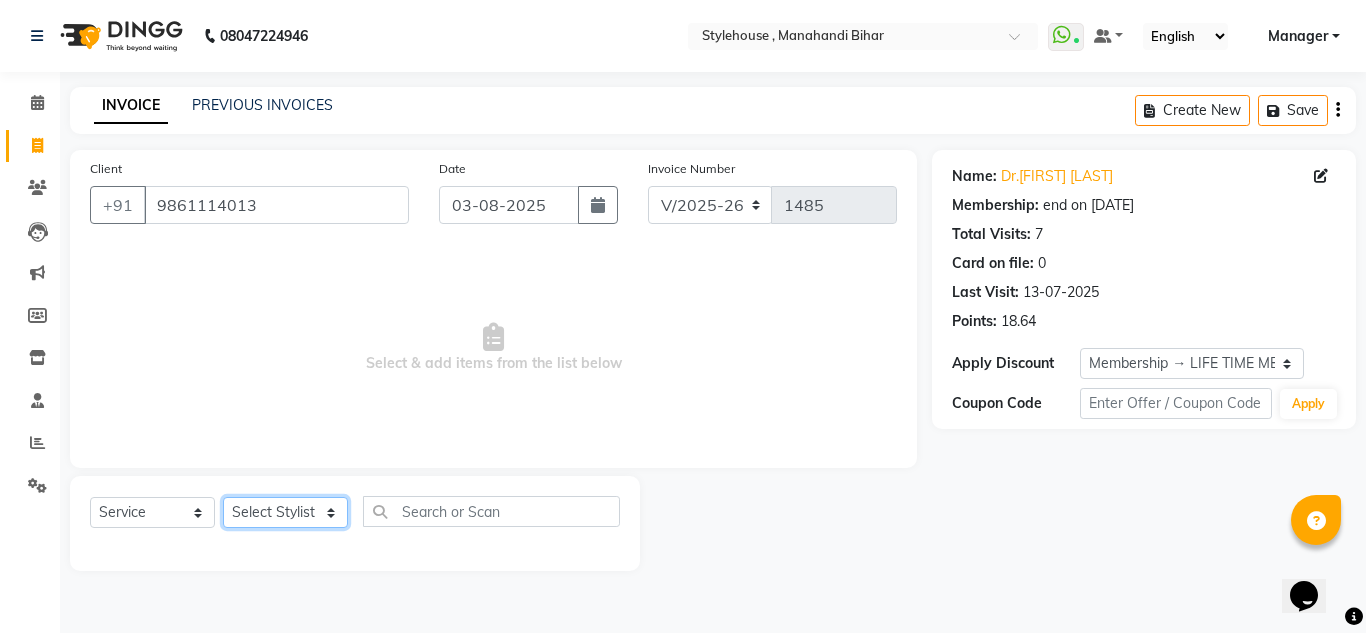 select on "69893" 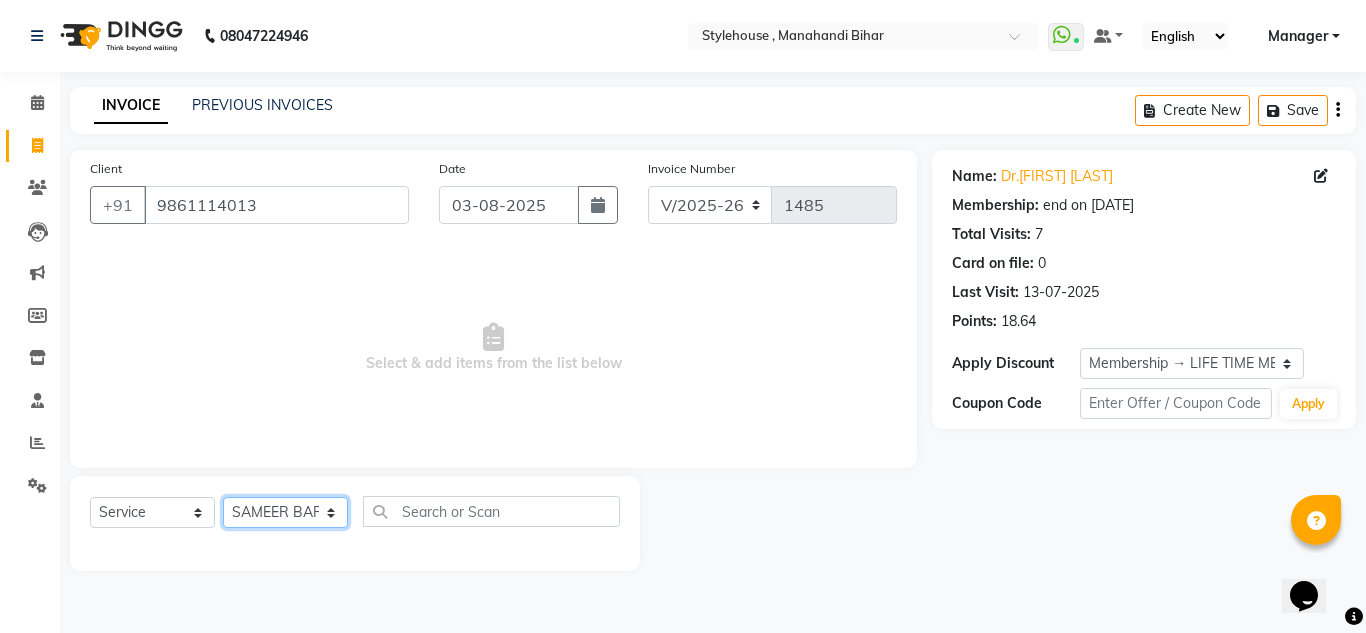 click on "Select Stylist ANIL BARIK ANIRUDH SAHOO JYOTIRANJAN BARIK KANHA LAXMI PRIYA Manager Manisha MANJIT BARIK PRADEEP BARIK PRIYANKA NANDA PUJA ROUT RUMA SAGARIKA SAHOO SALMAN SAMEER BARIK SAROJ SITHA TARA DEVI SHRESTA" 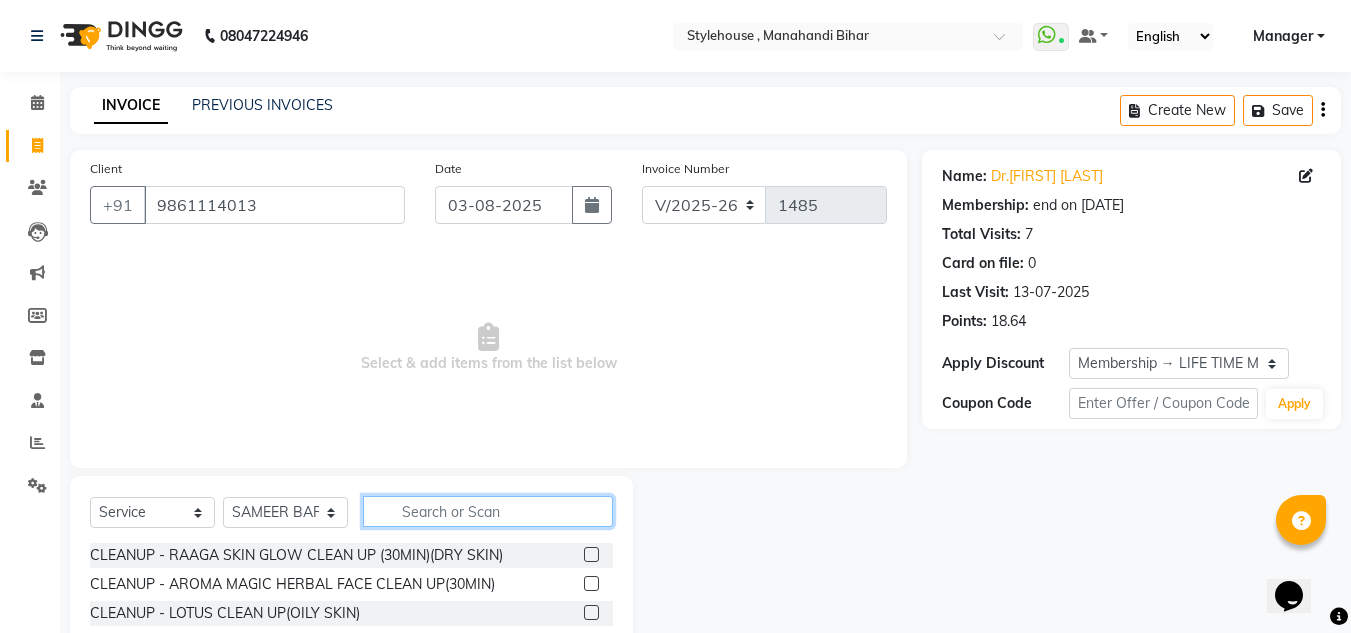 click 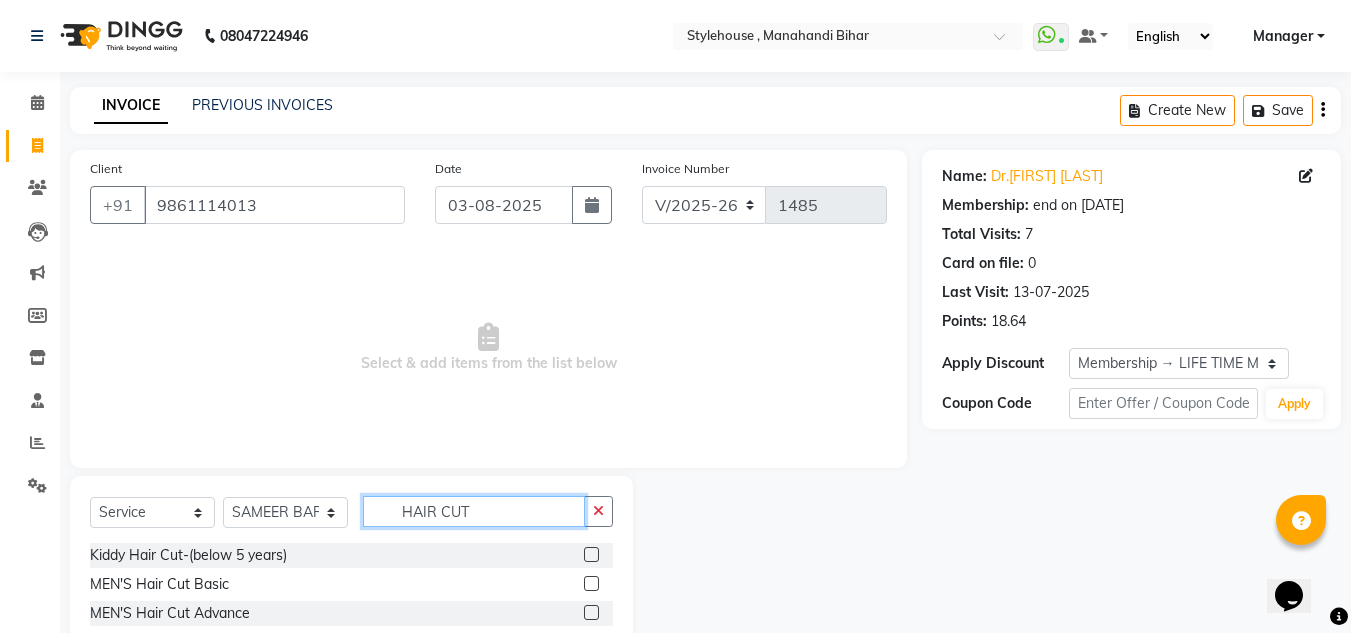 type on "HAIR CUT" 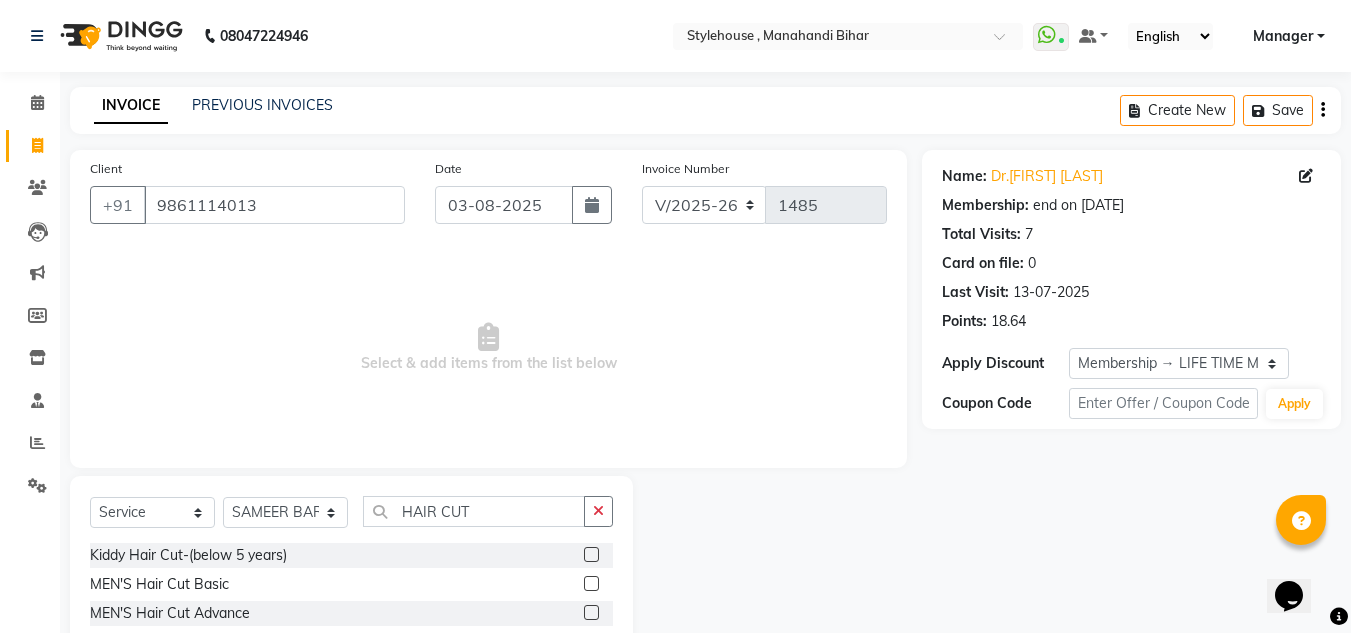 click 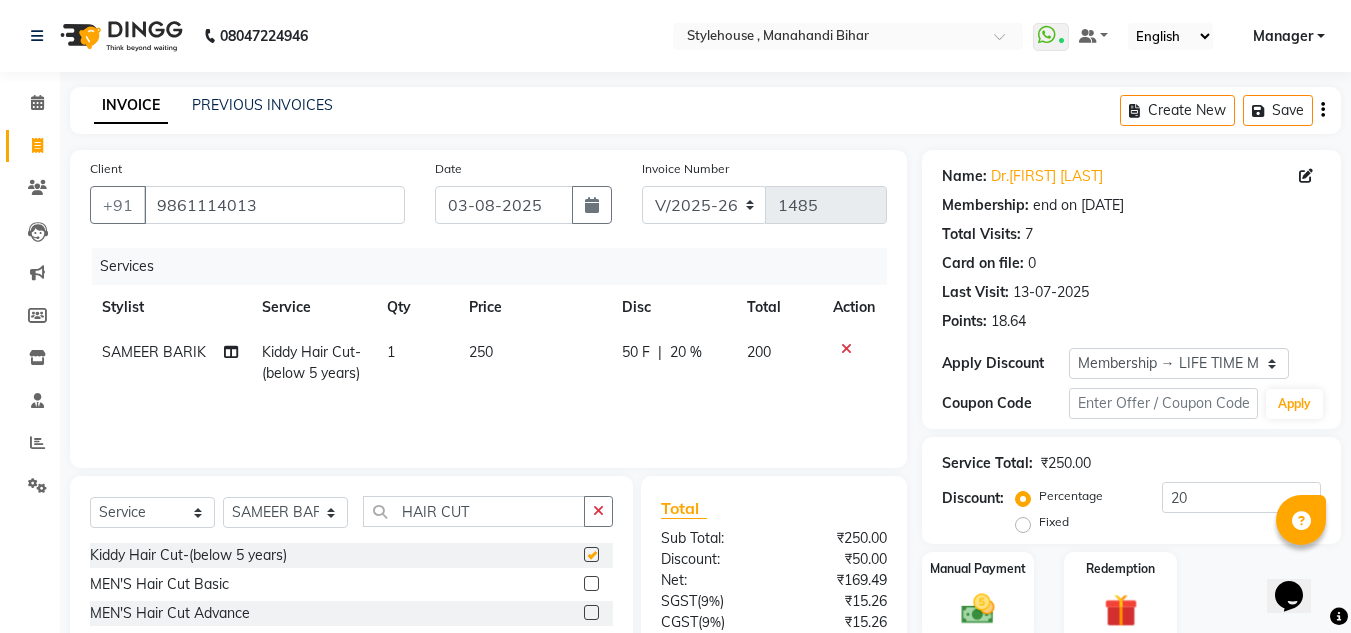 checkbox on "false" 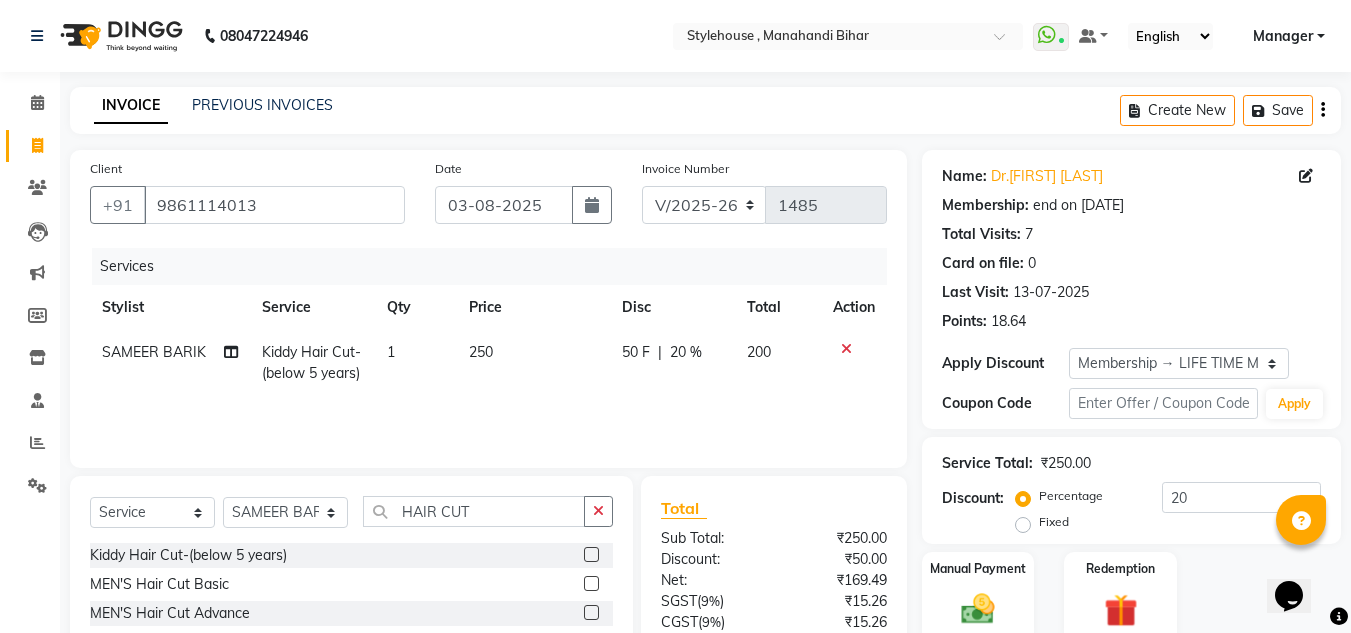 click 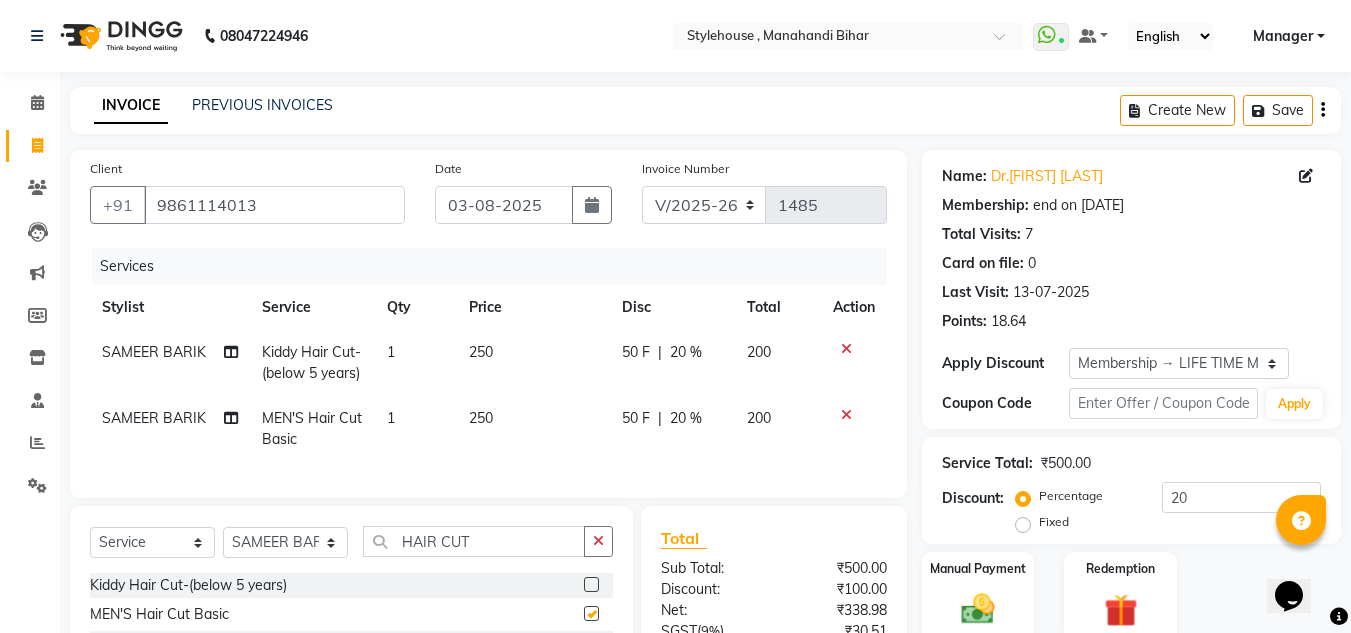 checkbox on "false" 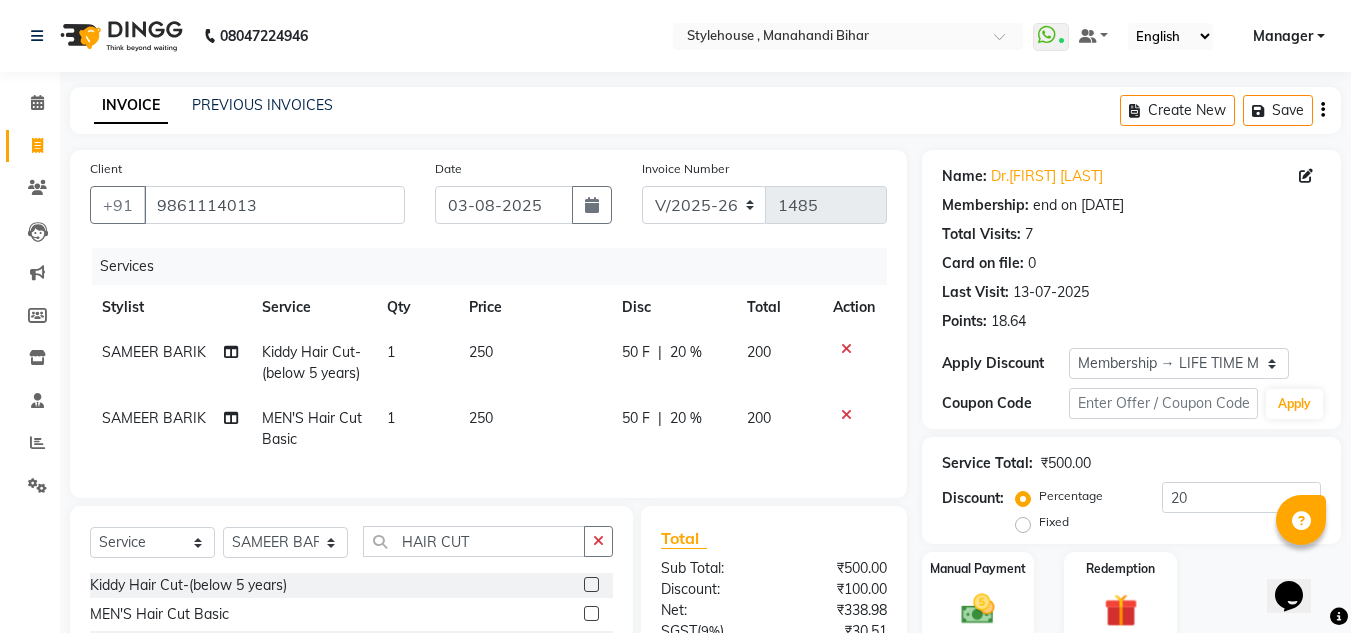 scroll, scrollTop: 213, scrollLeft: 0, axis: vertical 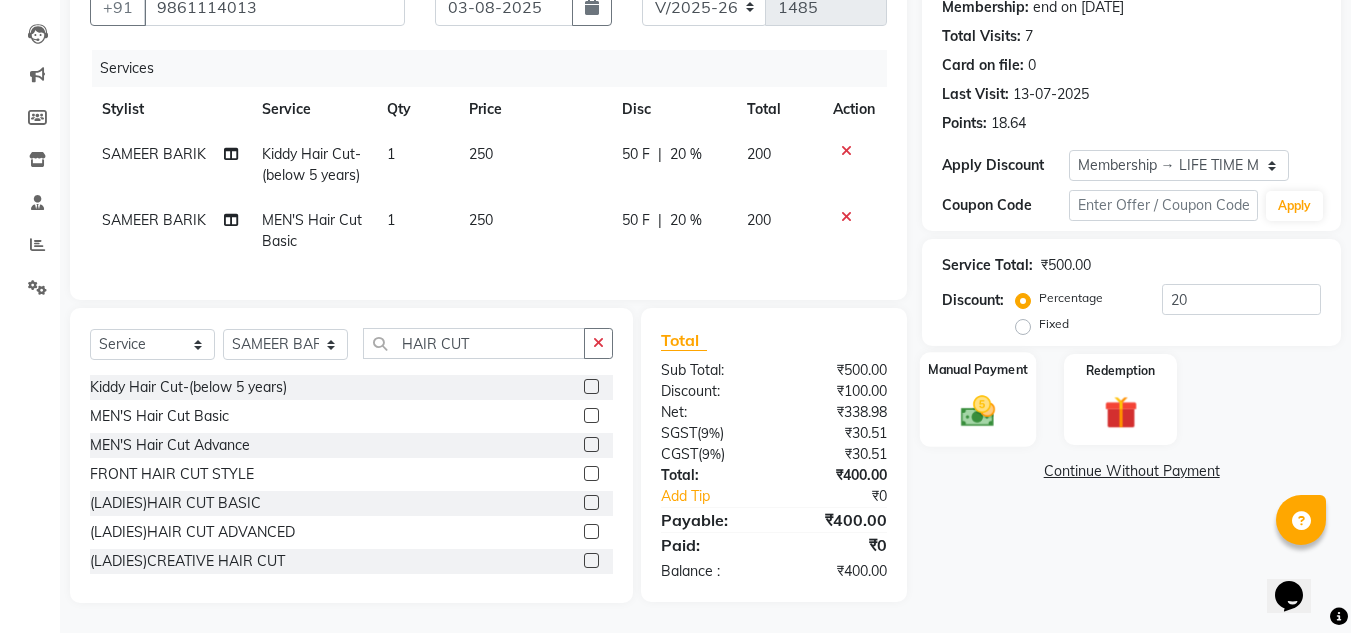 click 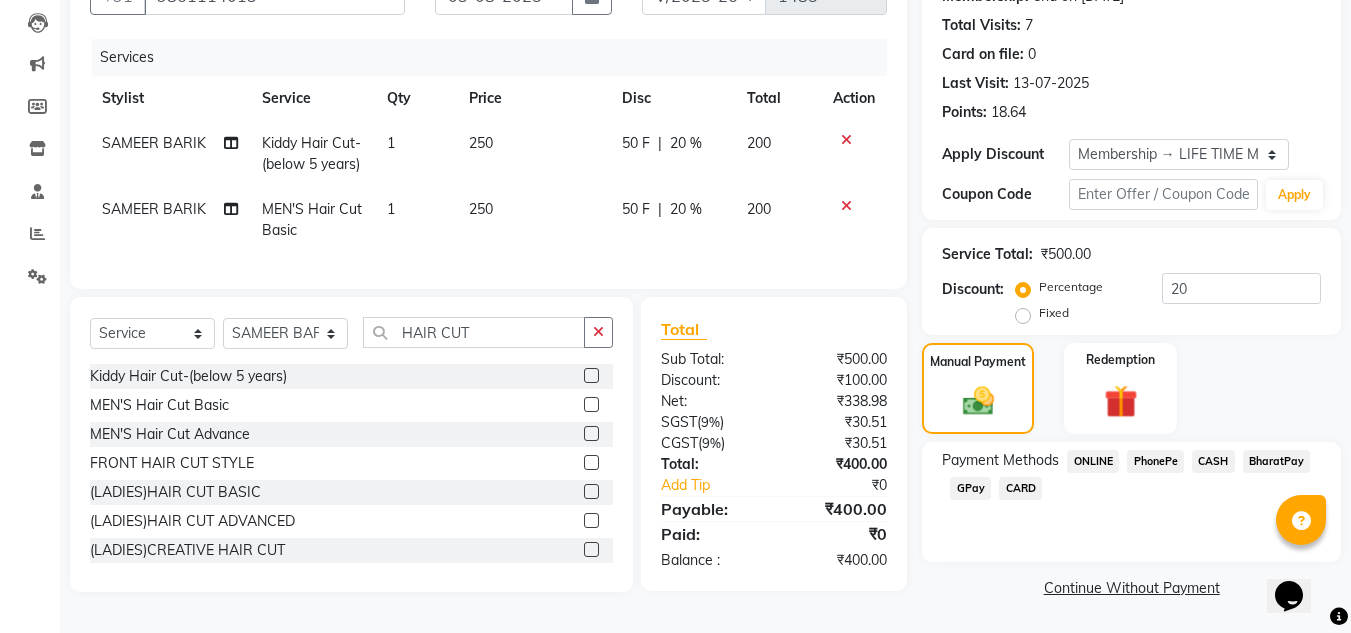 click on "CASH" 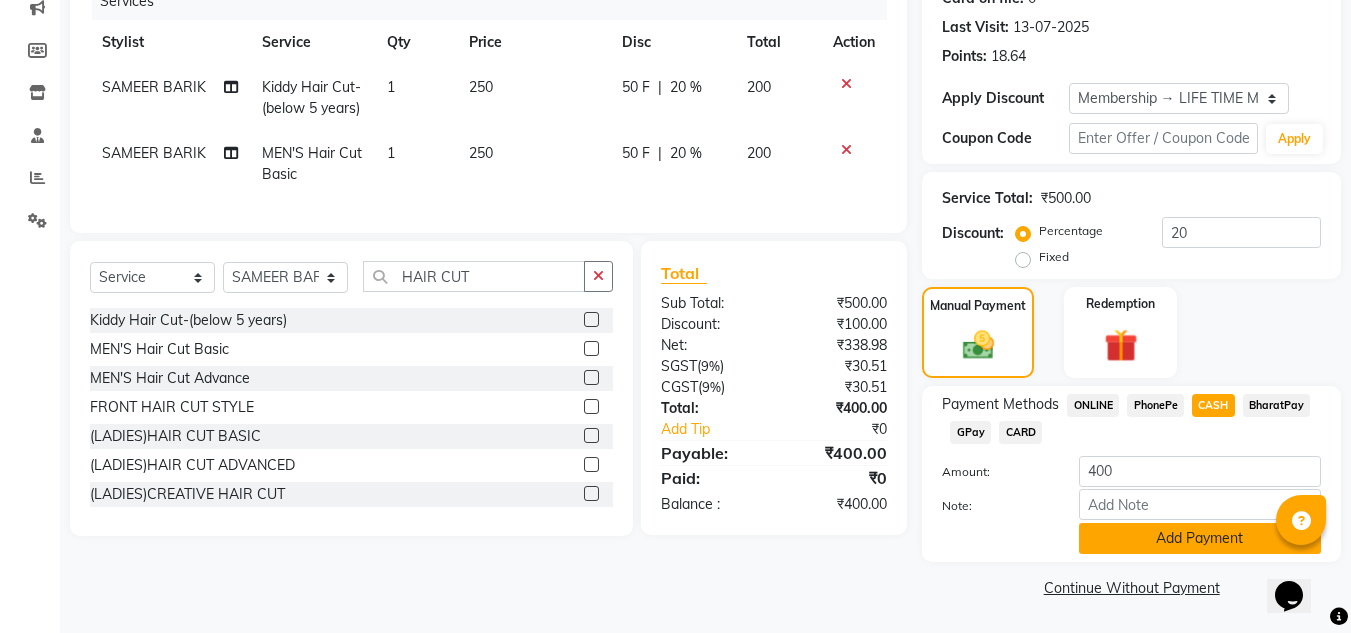 click on "Add Payment" 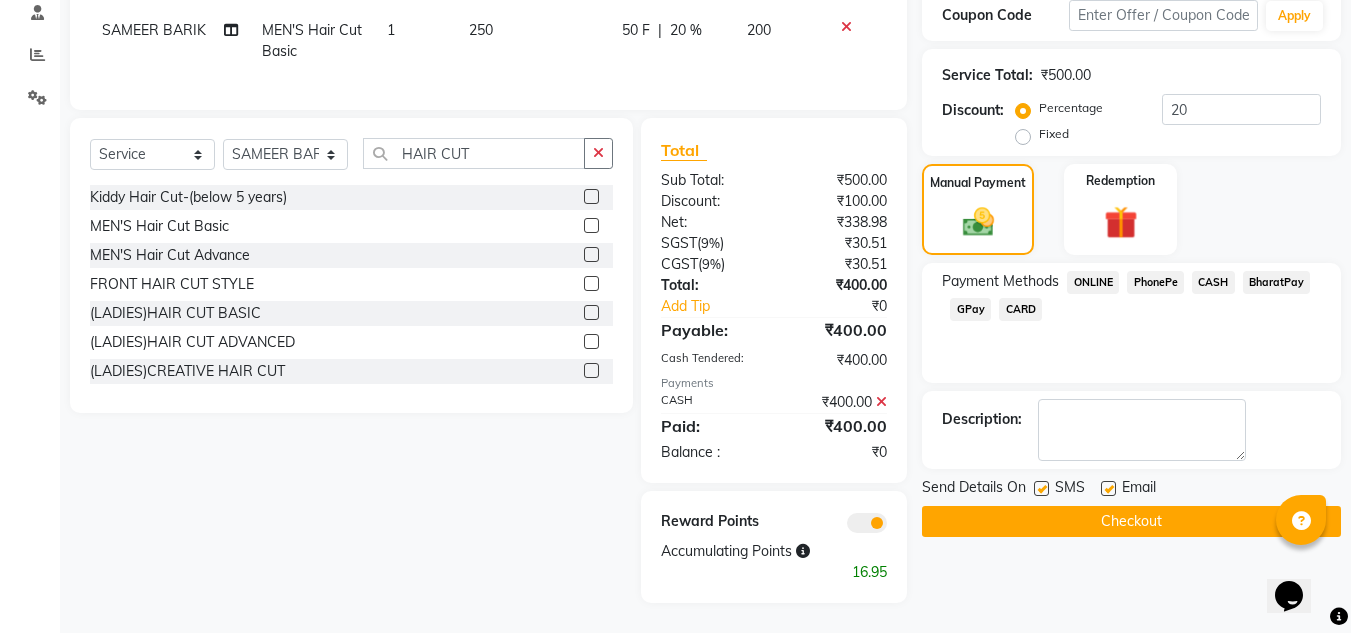 scroll, scrollTop: 403, scrollLeft: 0, axis: vertical 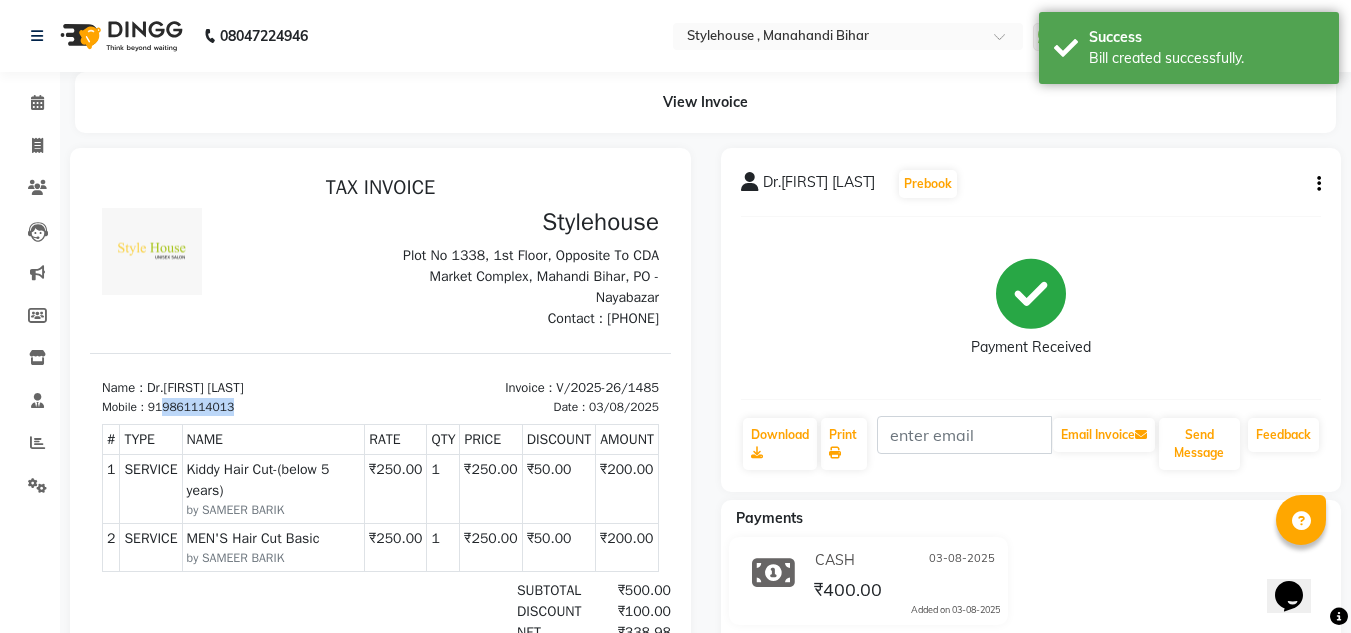 drag, startPoint x: 242, startPoint y: 399, endPoint x: 168, endPoint y: 405, distance: 74.24284 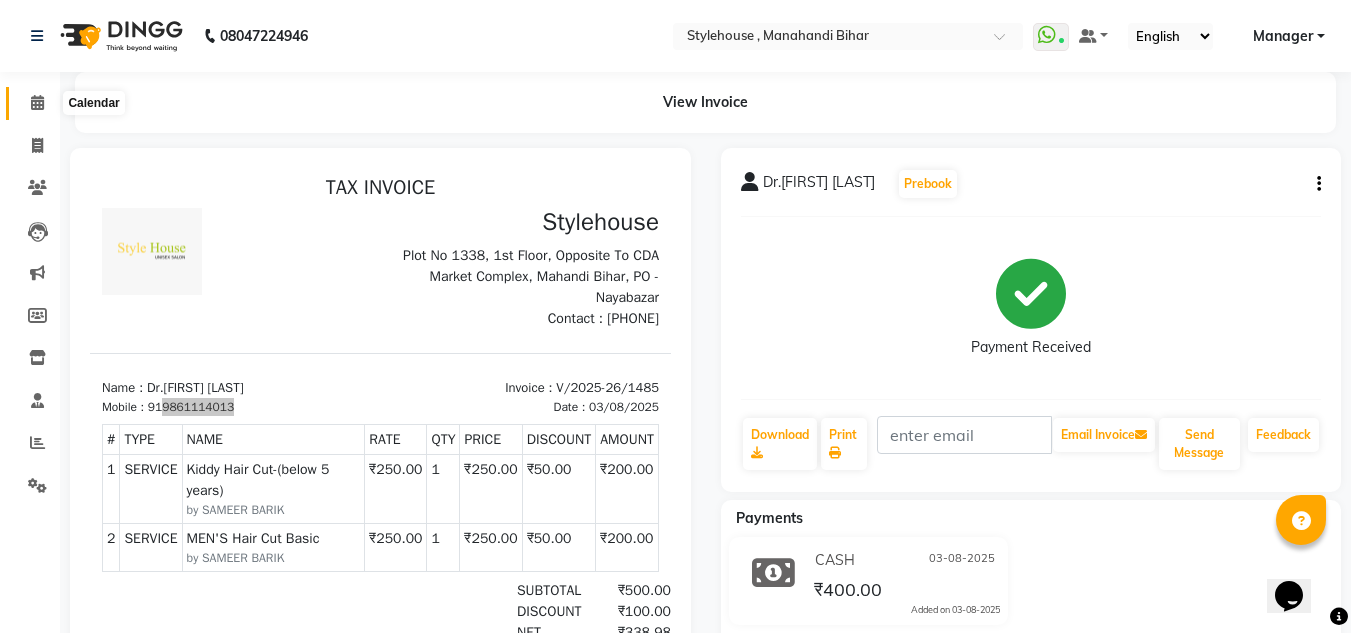 click 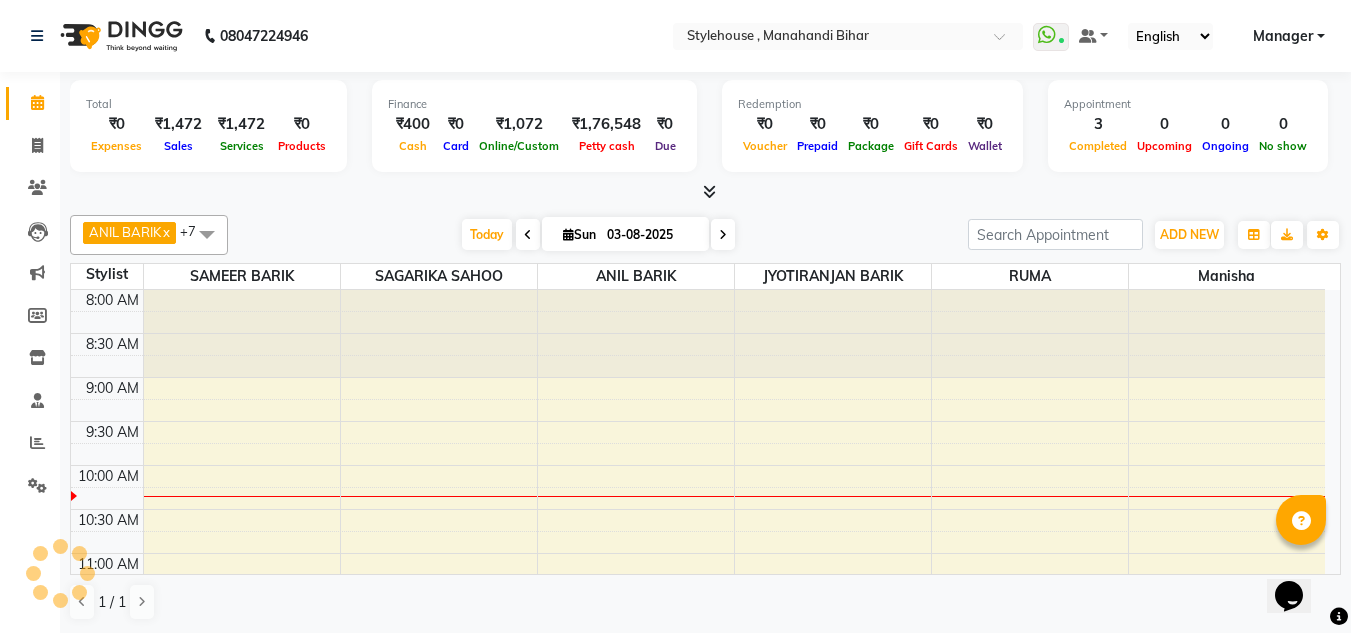 scroll, scrollTop: 0, scrollLeft: 0, axis: both 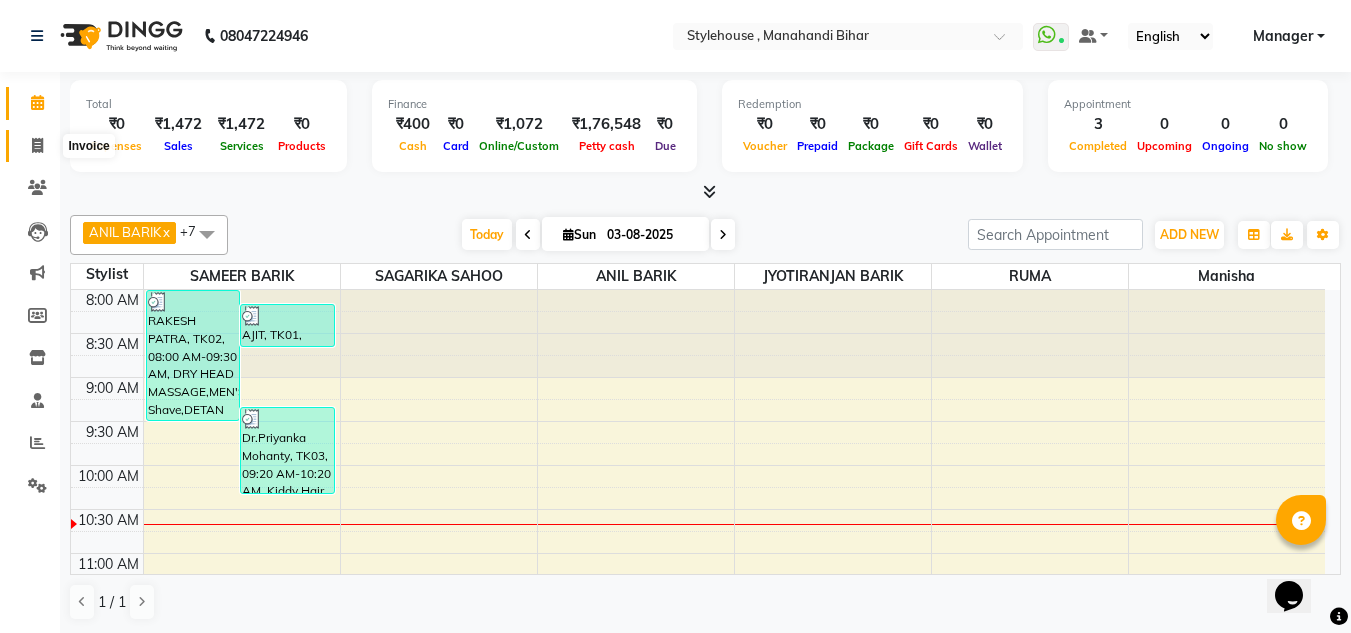 click 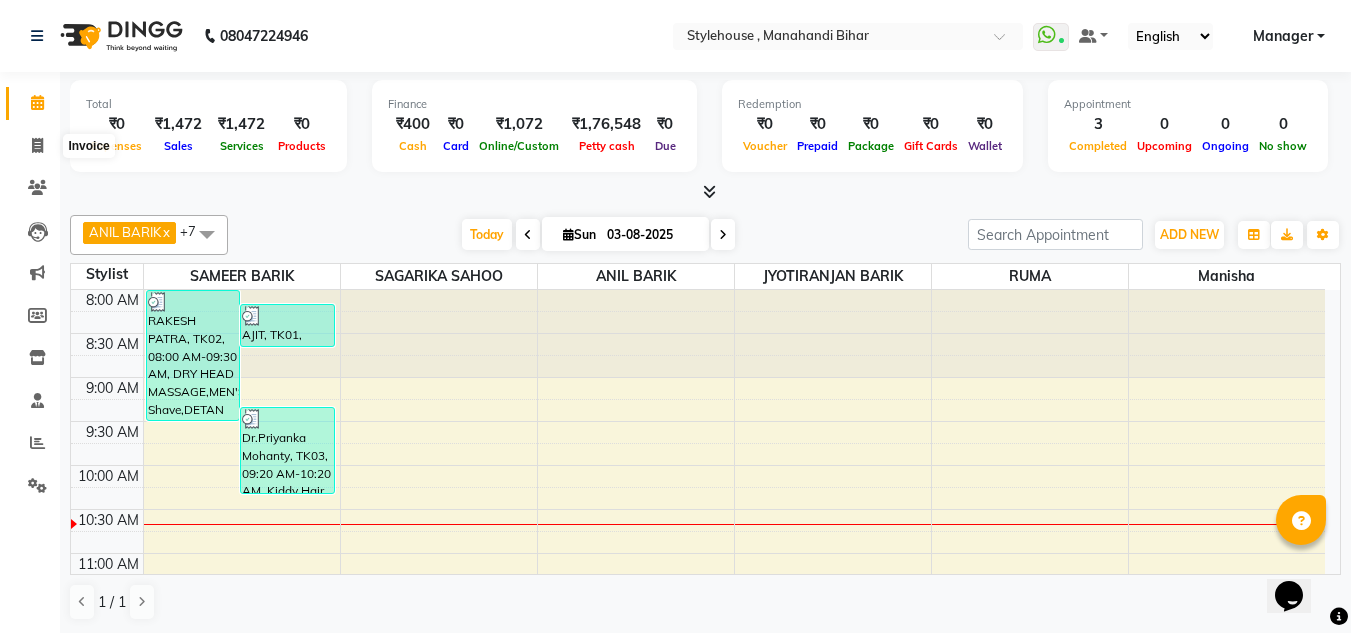 select on "service" 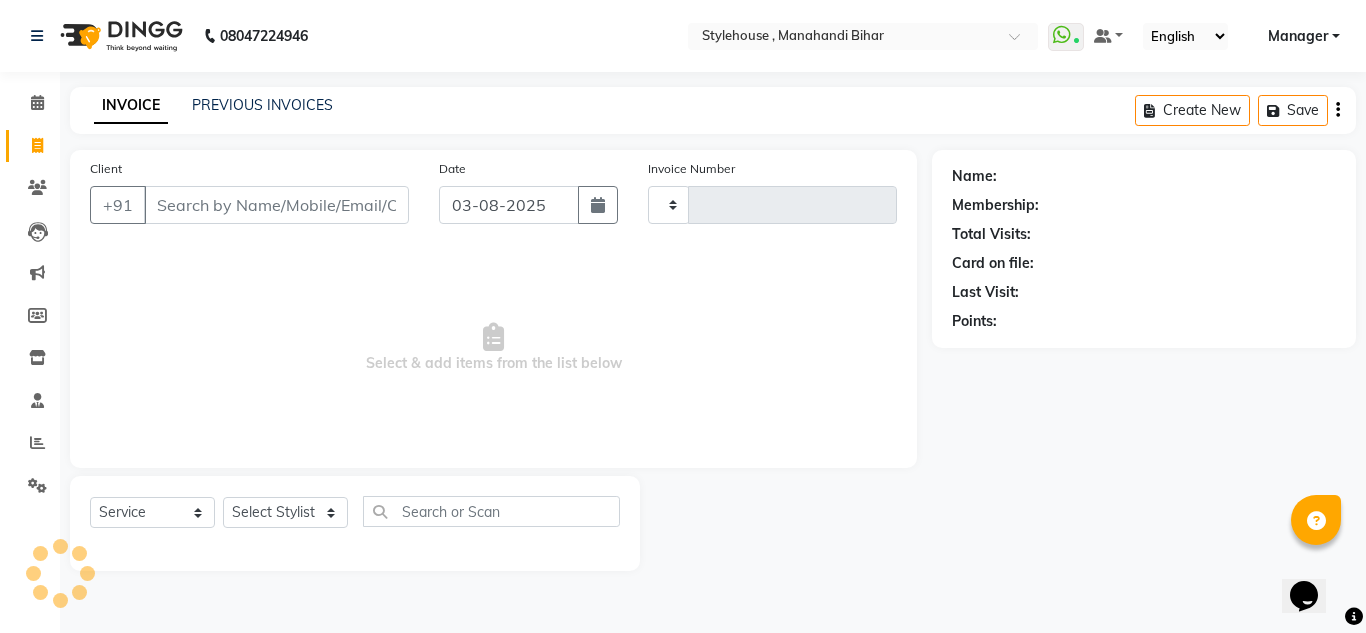 type on "1486" 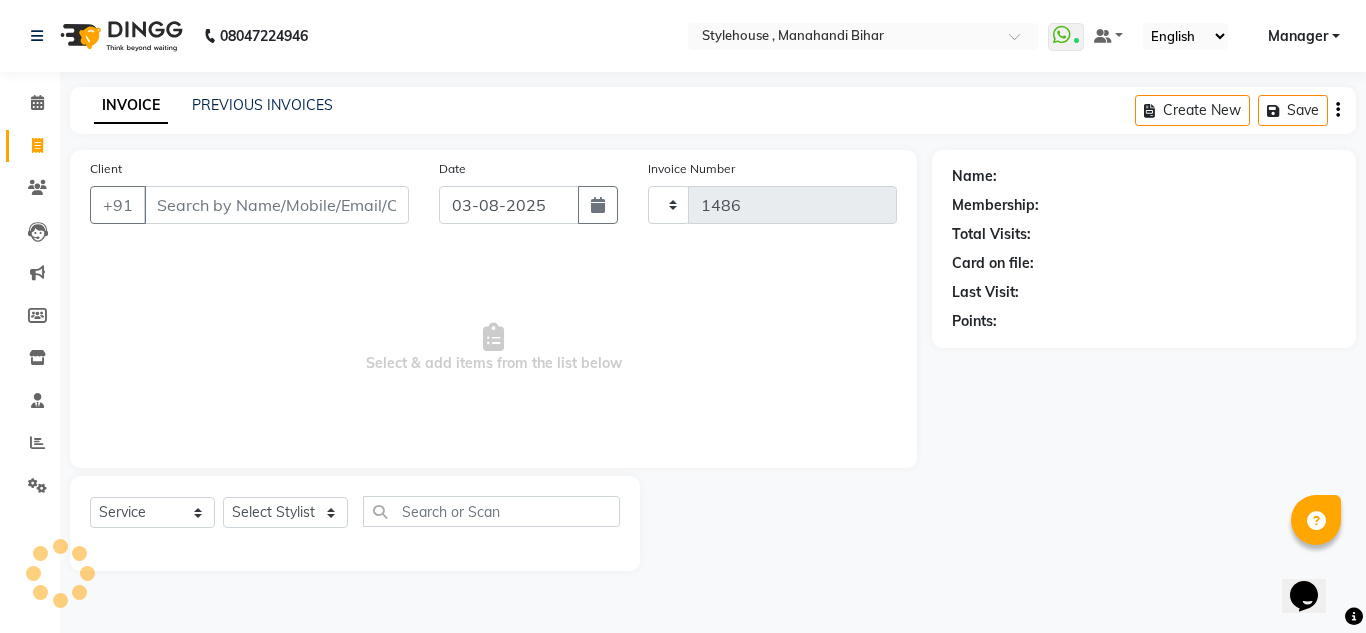 select on "7793" 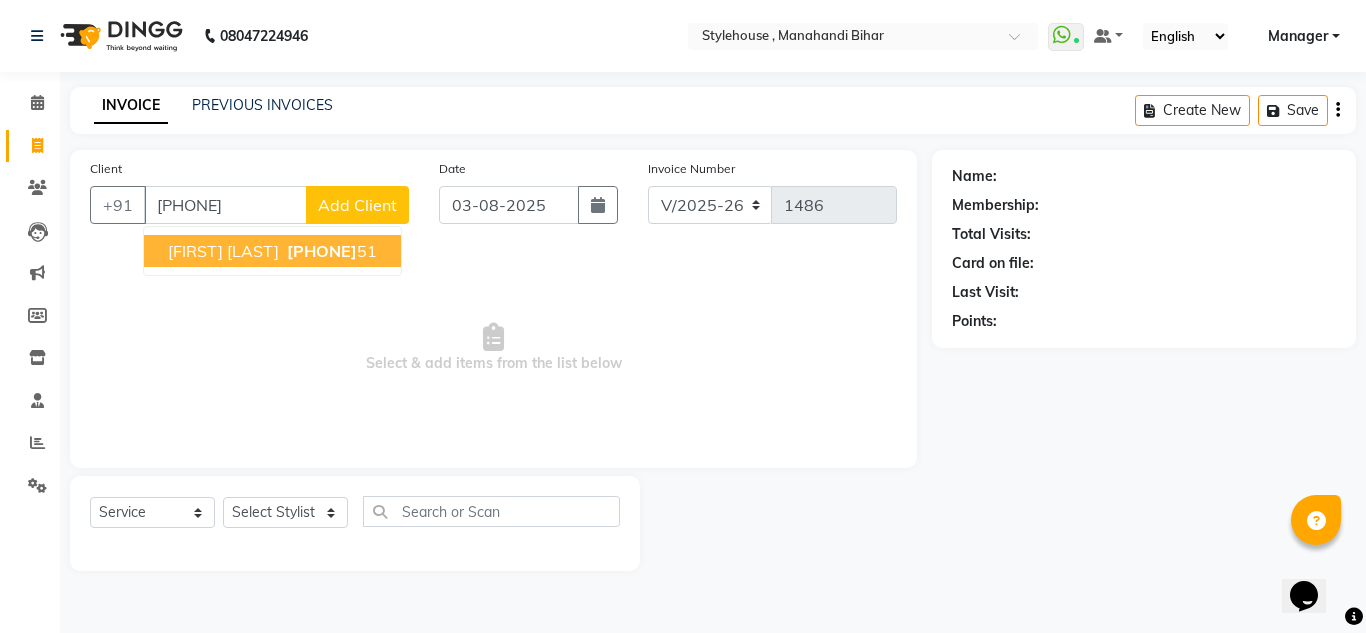 click on "[PHONE]" at bounding box center [330, 251] 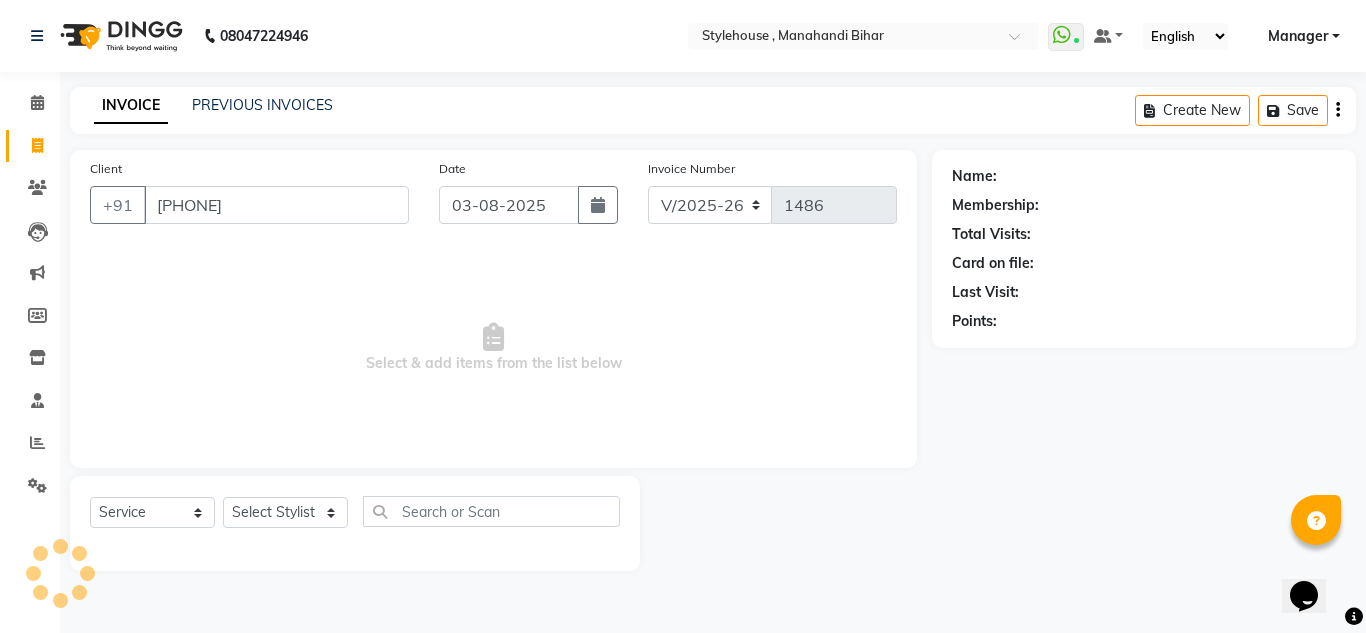 type on "[PHONE]" 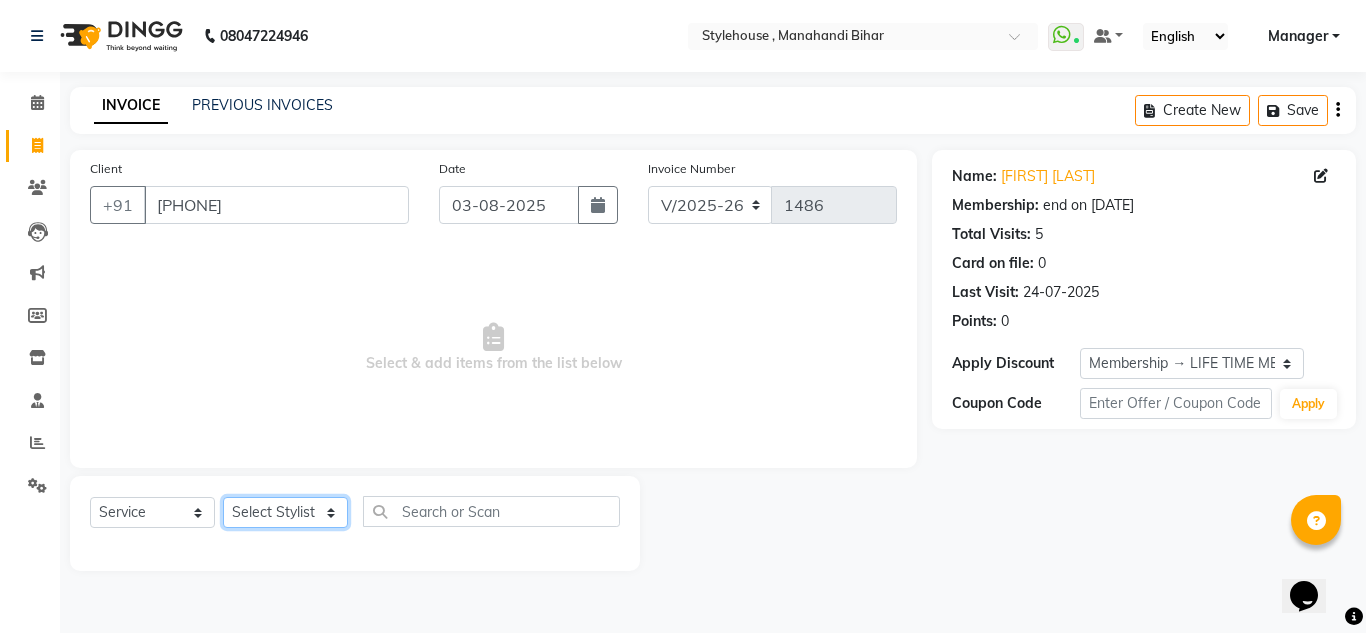 click on "Select Stylist ANIL BARIK ANIRUDH SAHOO JYOTIRANJAN BARIK KANHA LAXMI PRIYA Manager Manisha MANJIT BARIK PRADEEP BARIK PRIYANKA NANDA PUJA ROUT RUMA SAGARIKA SAHOO SALMAN SAMEER BARIK SAROJ SITHA TARA DEVI SHRESTA" 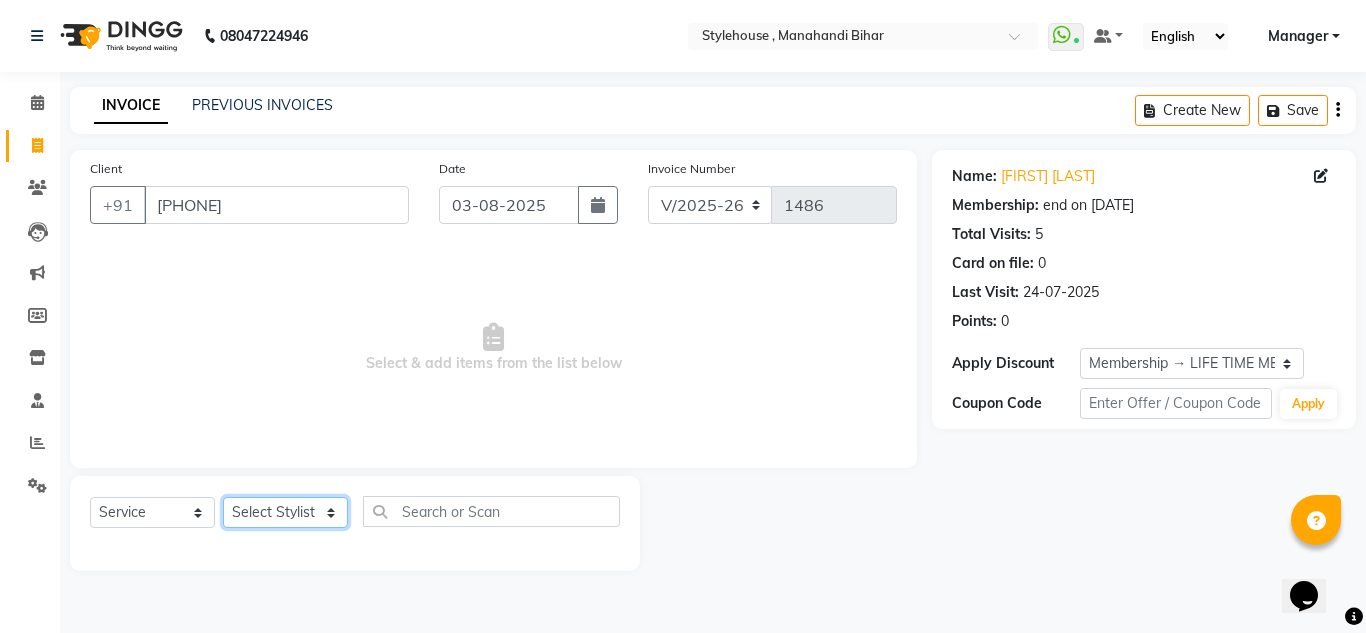 select on "69900" 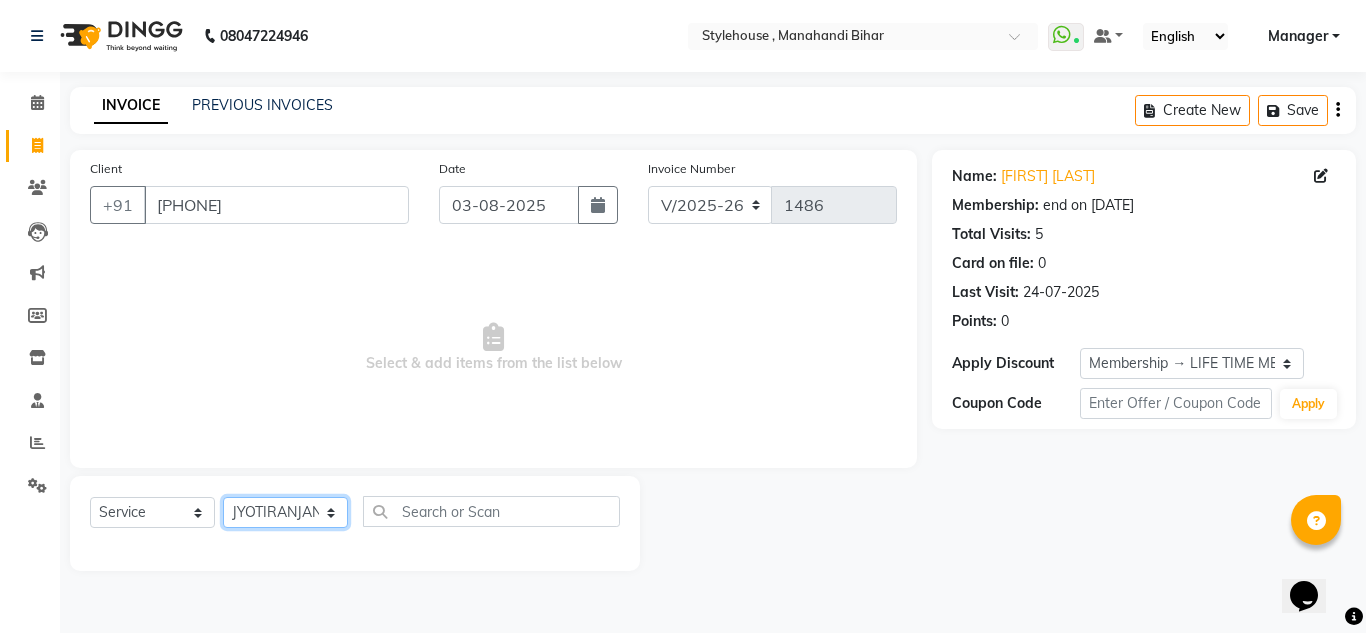 click on "Select Stylist ANIL BARIK ANIRUDH SAHOO JYOTIRANJAN BARIK KANHA LAXMI PRIYA Manager Manisha MANJIT BARIK PRADEEP BARIK PRIYANKA NANDA PUJA ROUT RUMA SAGARIKA SAHOO SALMAN SAMEER BARIK SAROJ SITHA TARA DEVI SHRESTA" 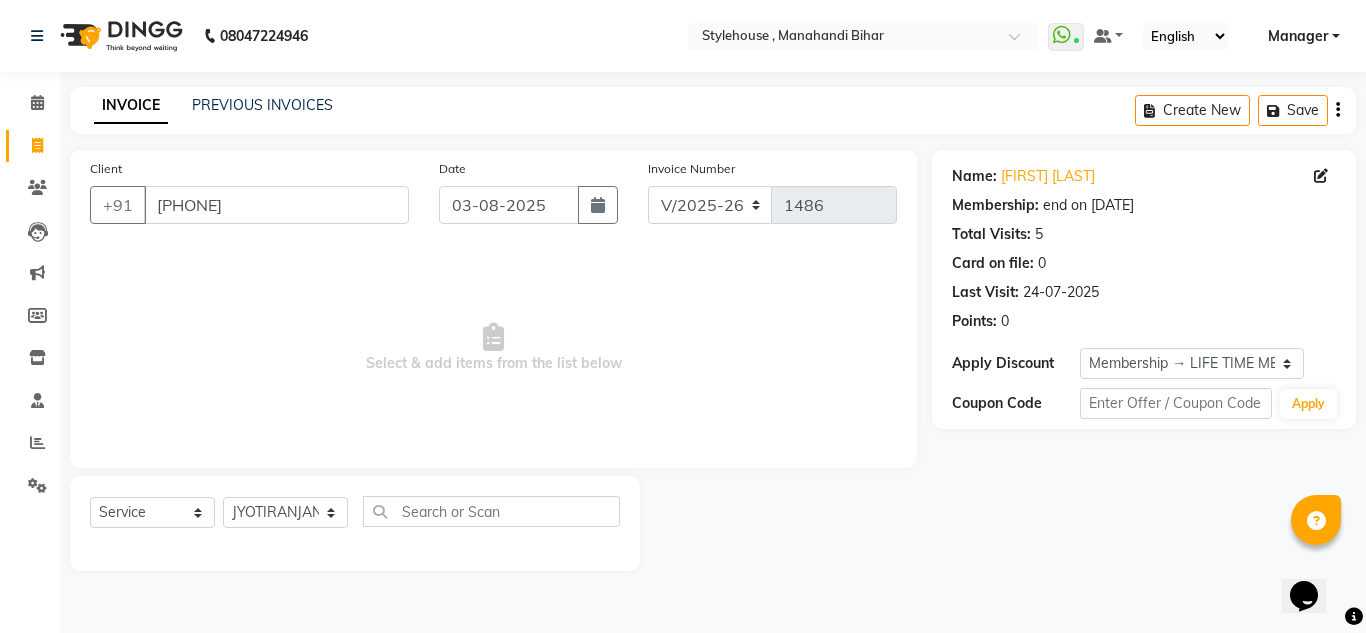 click on "INVOICE PREVIOUS INVOICES Create New   Save" 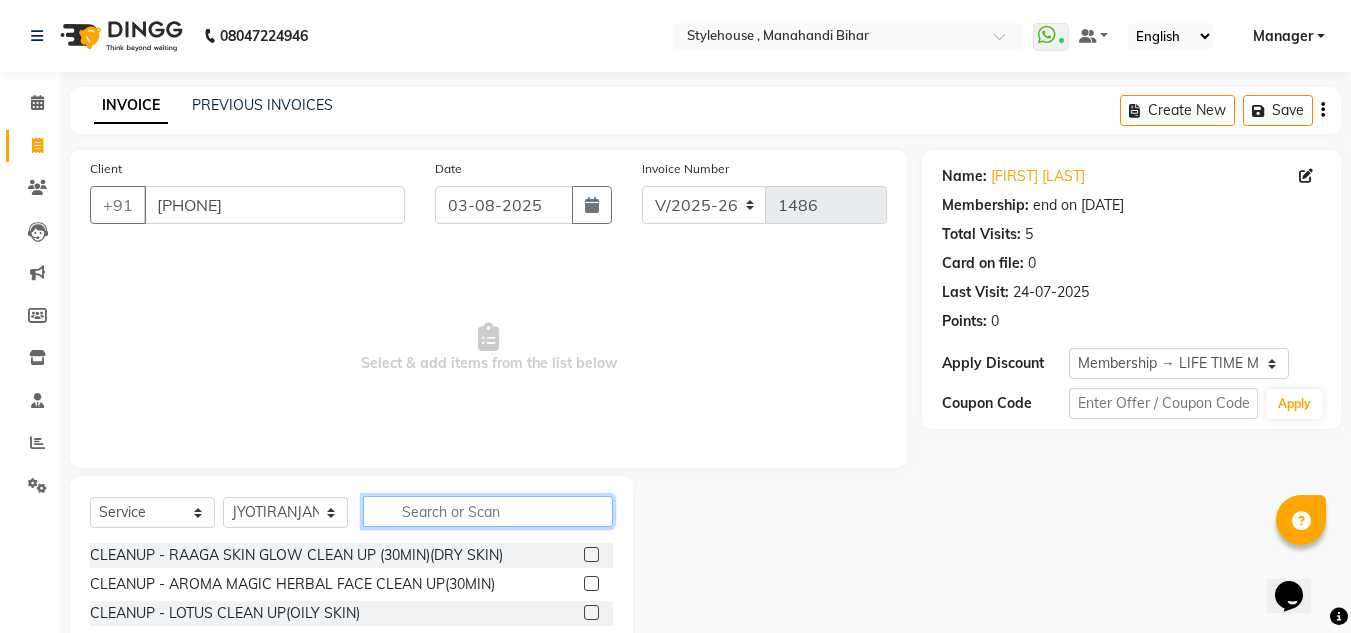 click 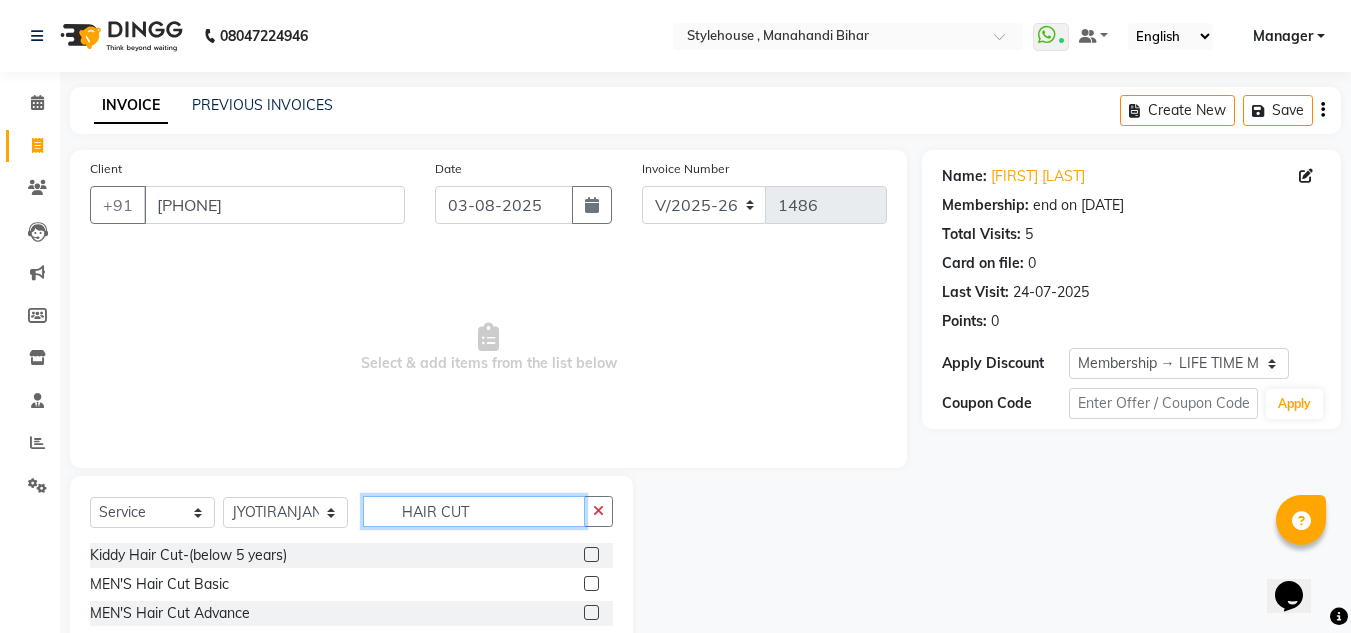 type on "HAIR CUT" 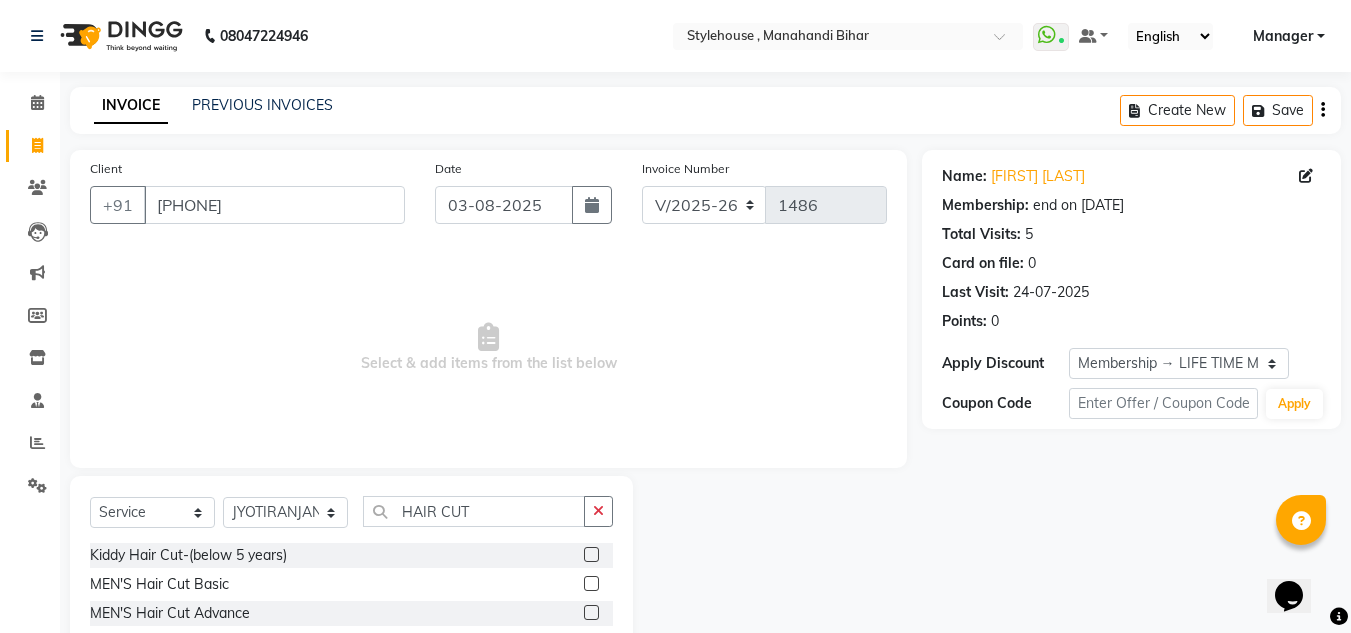 click 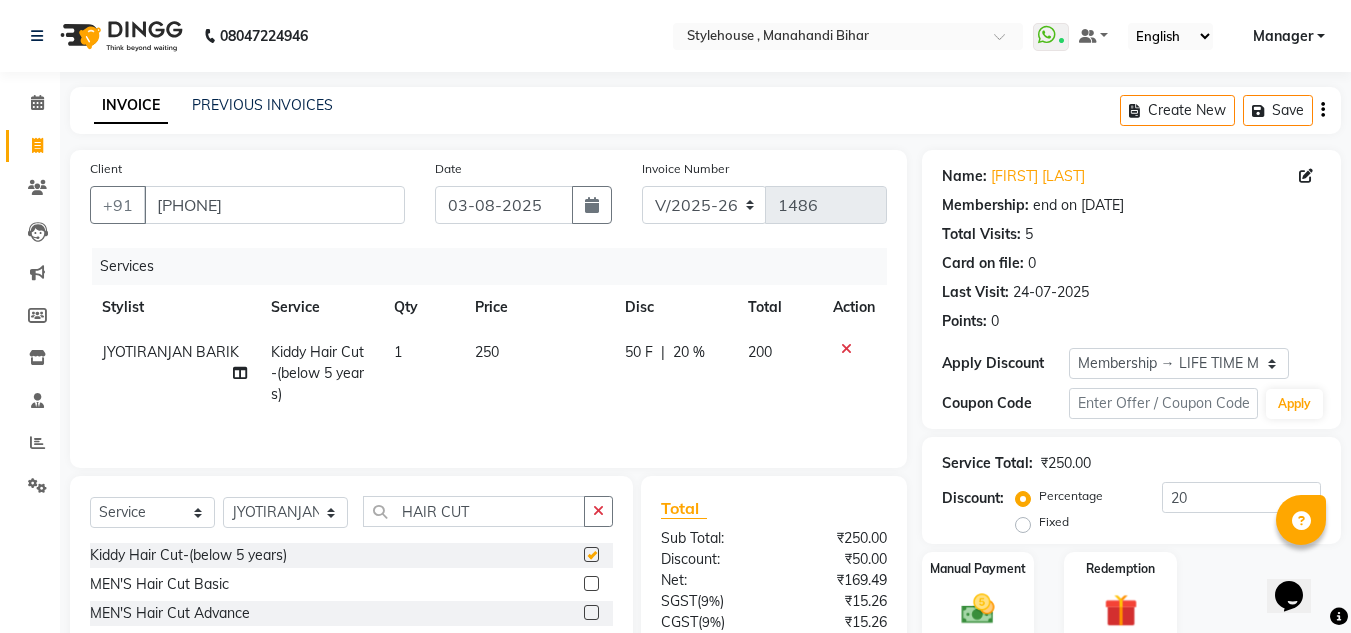 checkbox on "false" 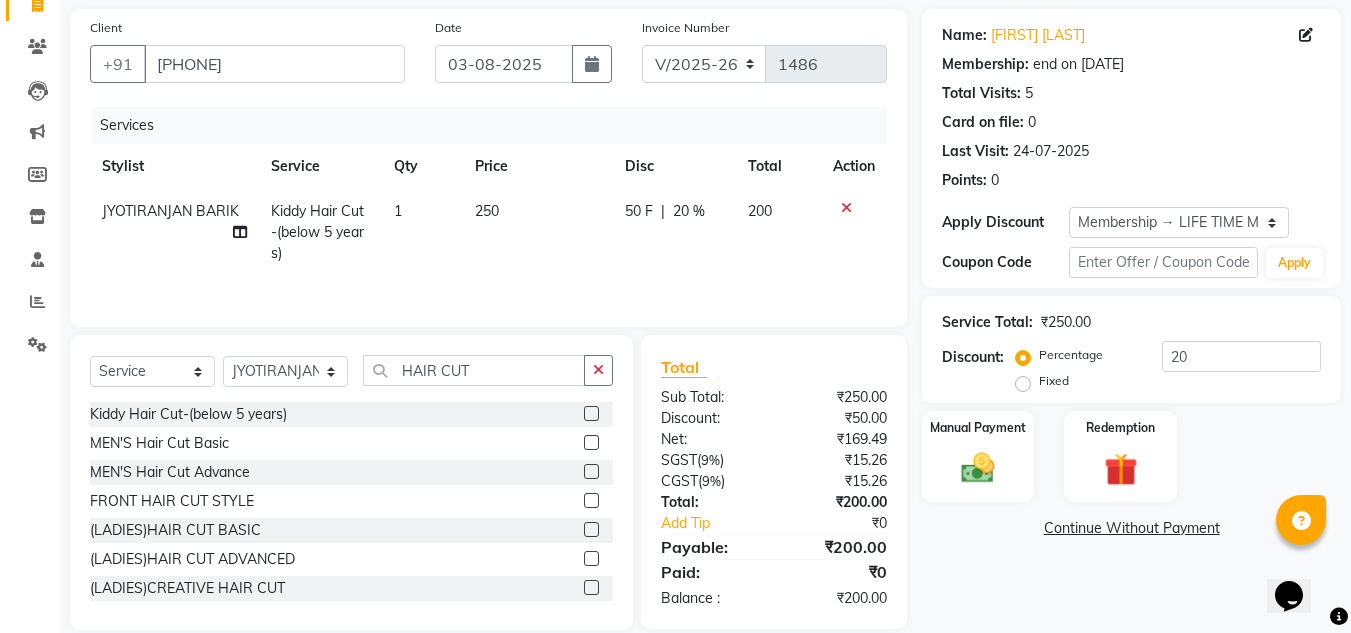 scroll, scrollTop: 168, scrollLeft: 0, axis: vertical 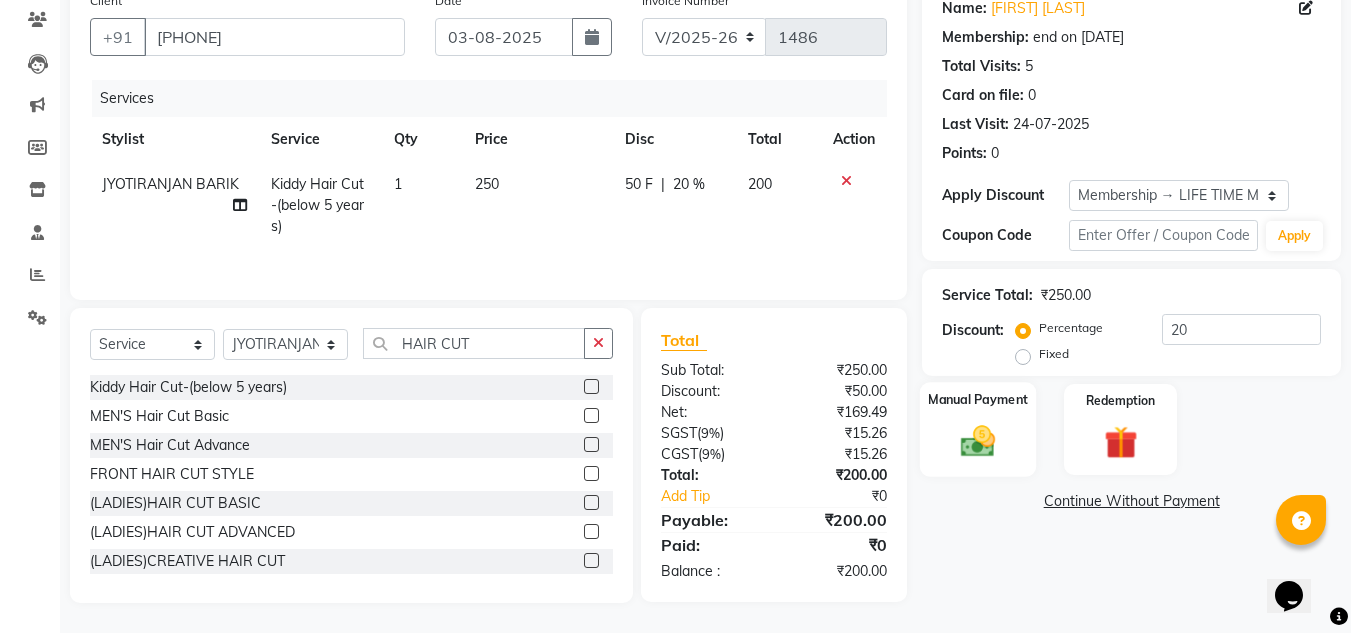 click 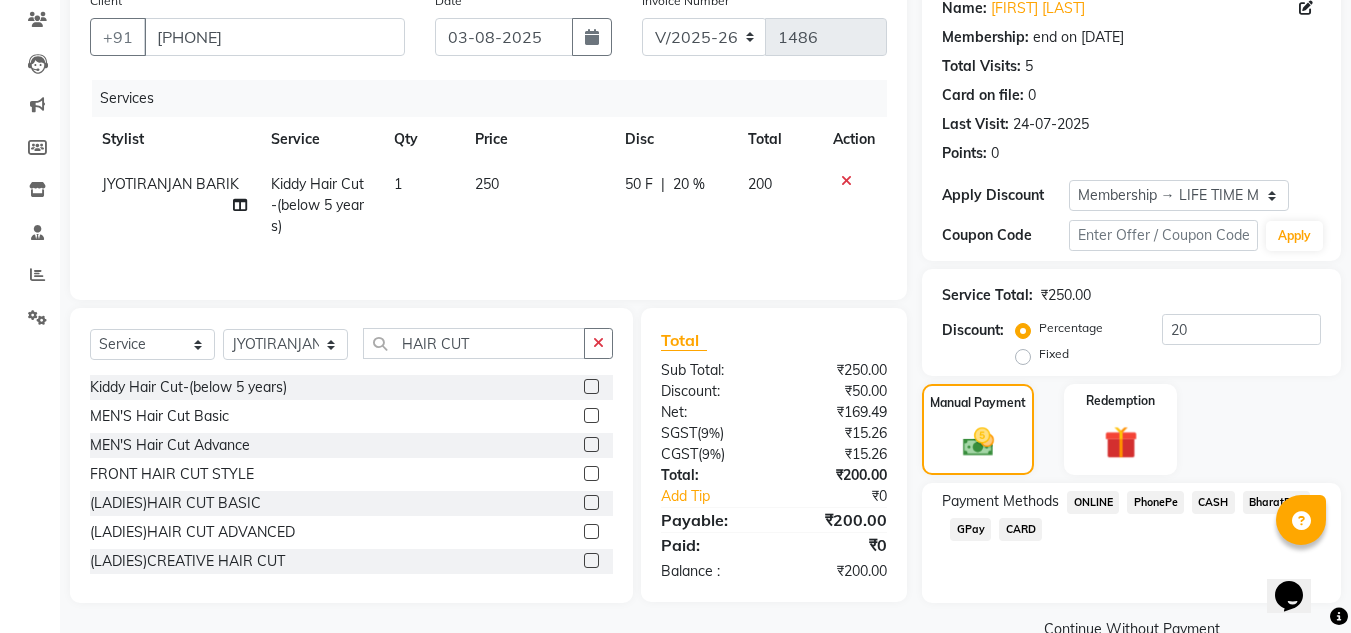 click on "PhonePe" 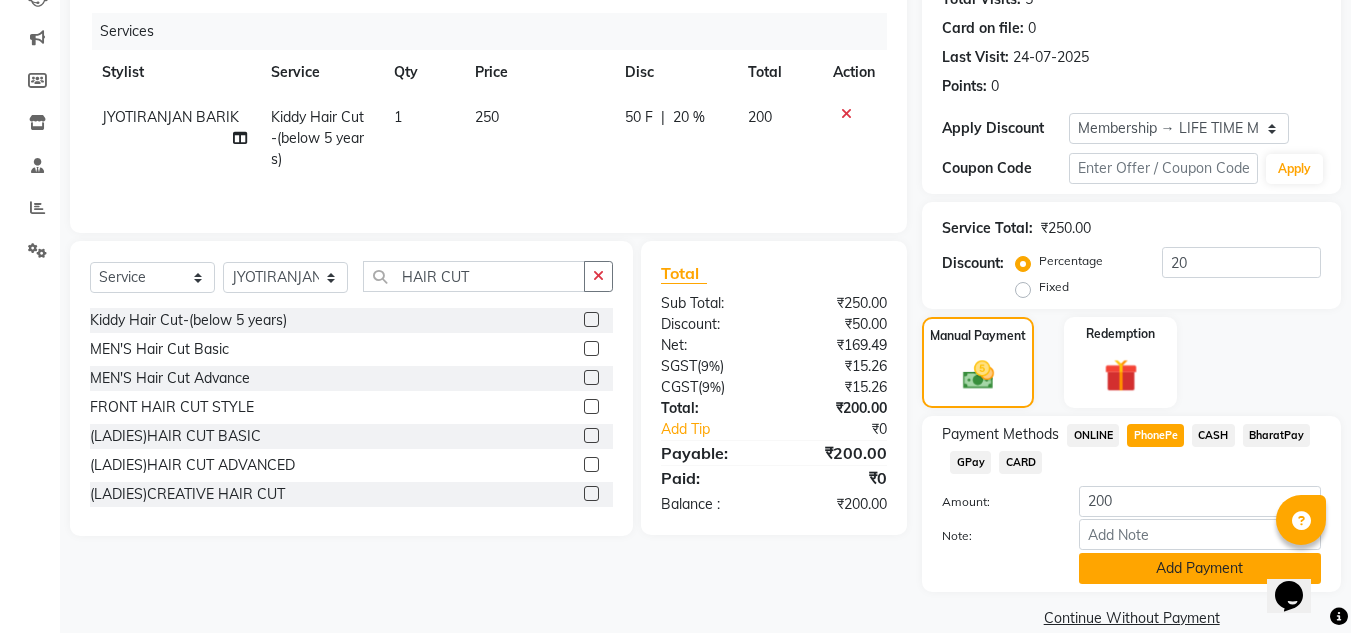 scroll, scrollTop: 265, scrollLeft: 0, axis: vertical 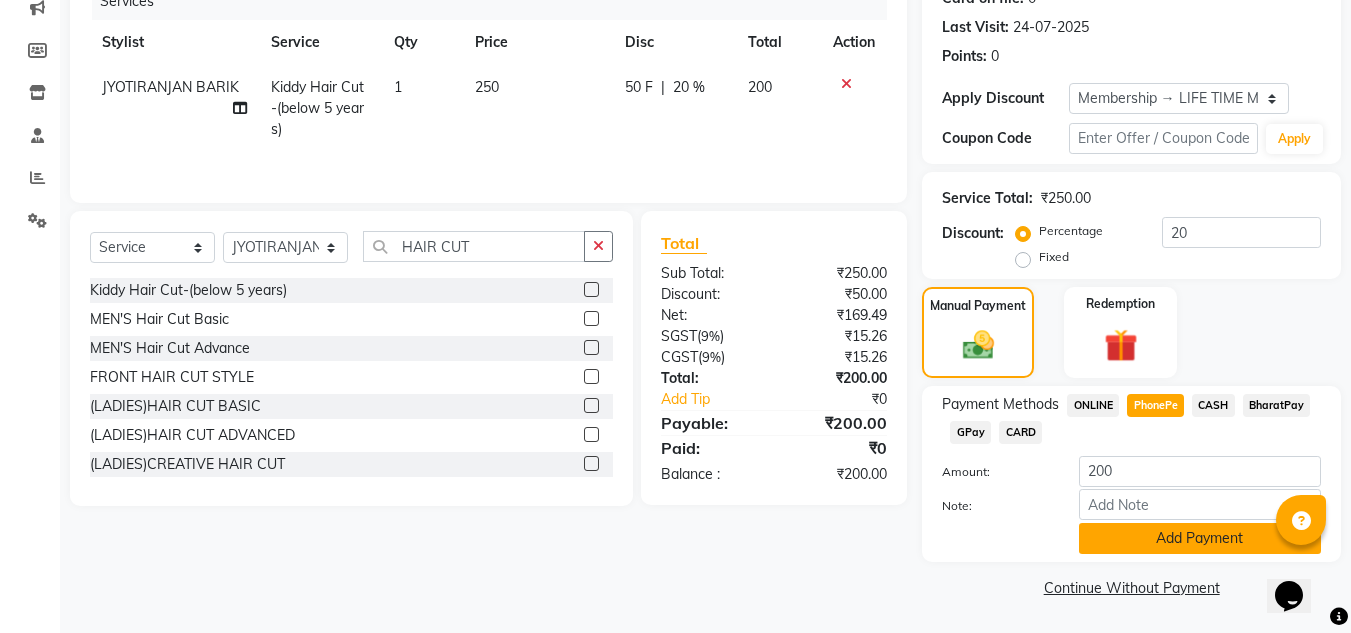 click on "Add Payment" 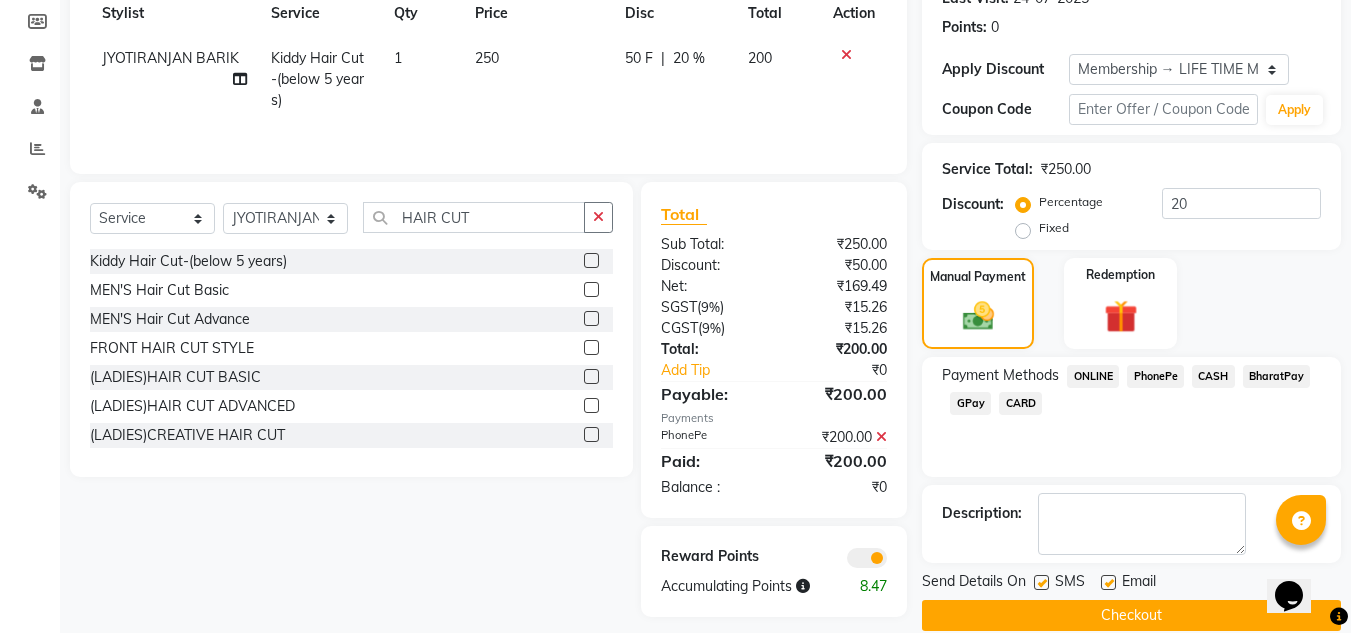 scroll, scrollTop: 322, scrollLeft: 0, axis: vertical 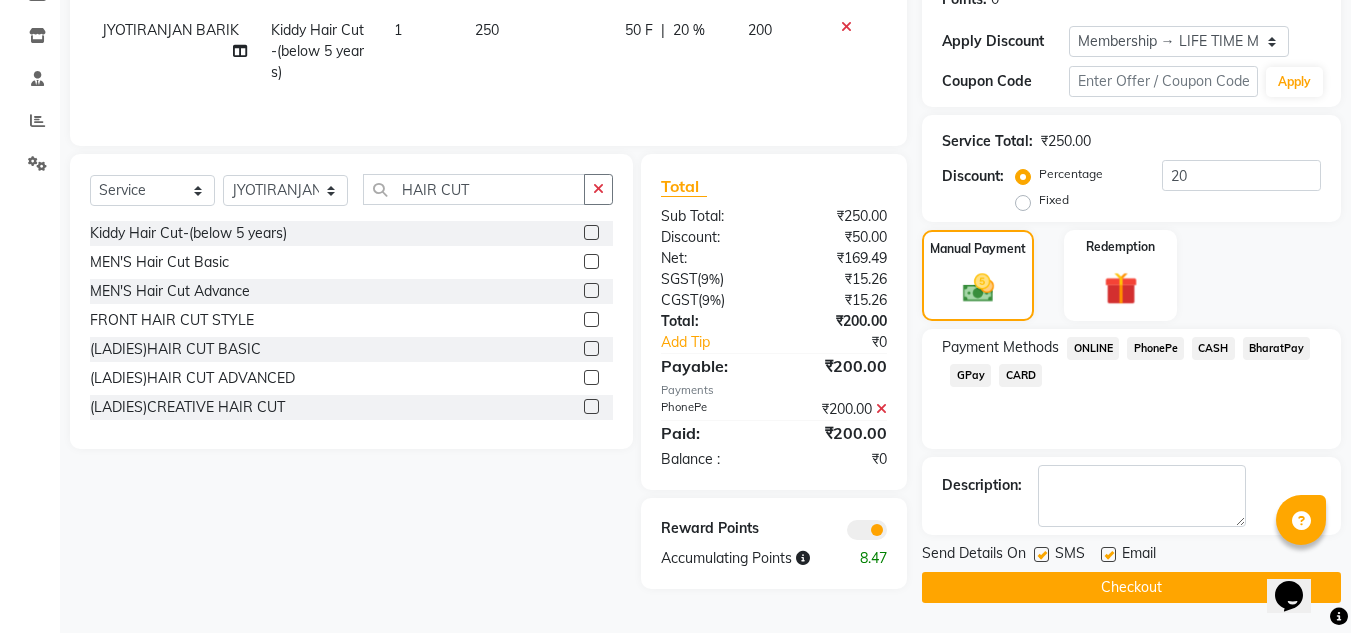 click on "Checkout" 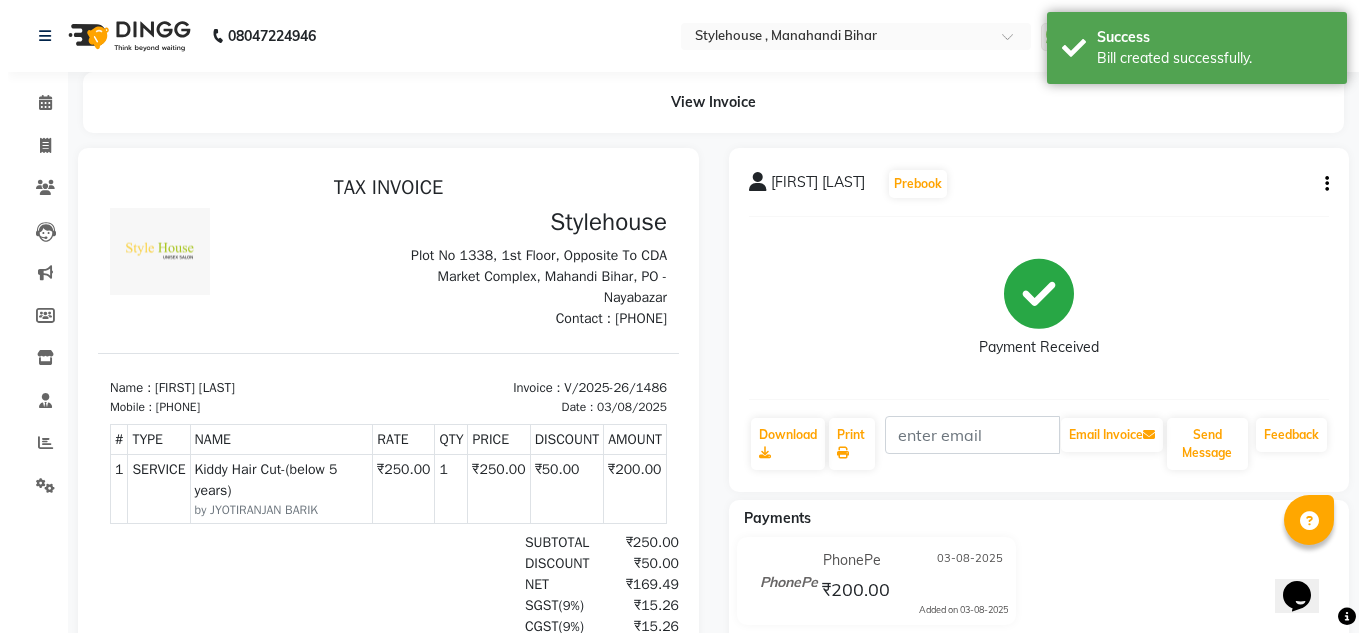 scroll, scrollTop: 0, scrollLeft: 0, axis: both 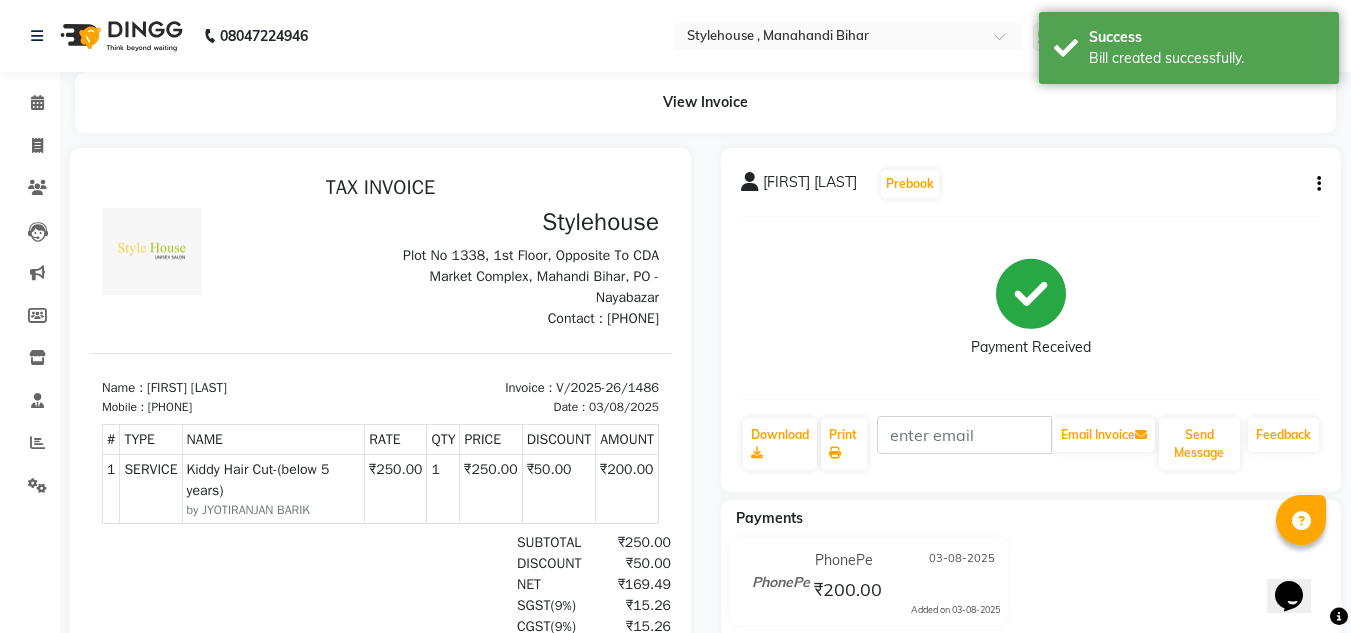 drag, startPoint x: 232, startPoint y: 407, endPoint x: 165, endPoint y: 405, distance: 67.02985 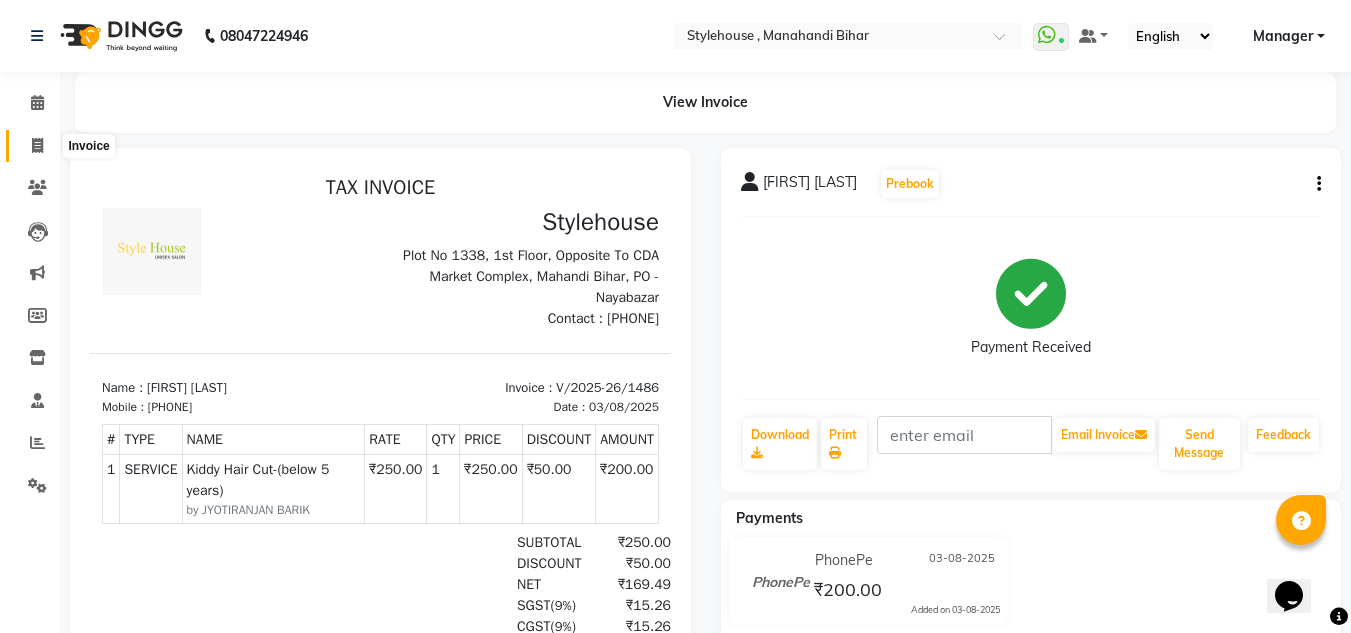 click 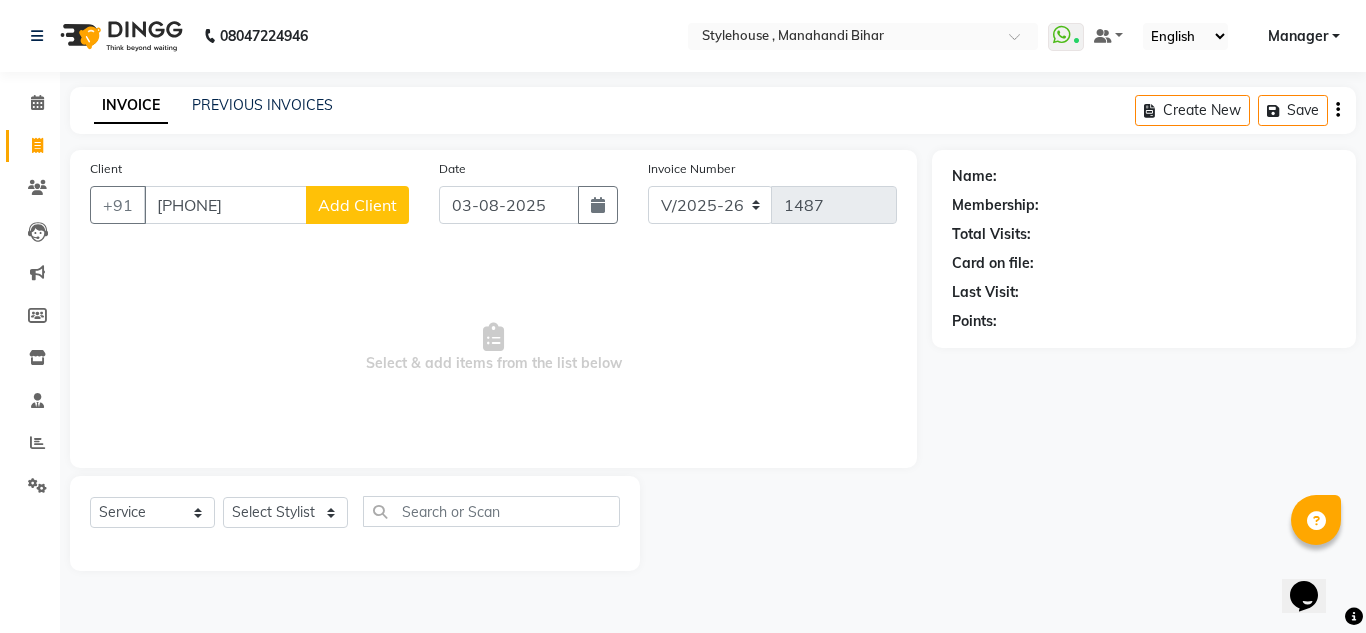 type on "[PHONE]" 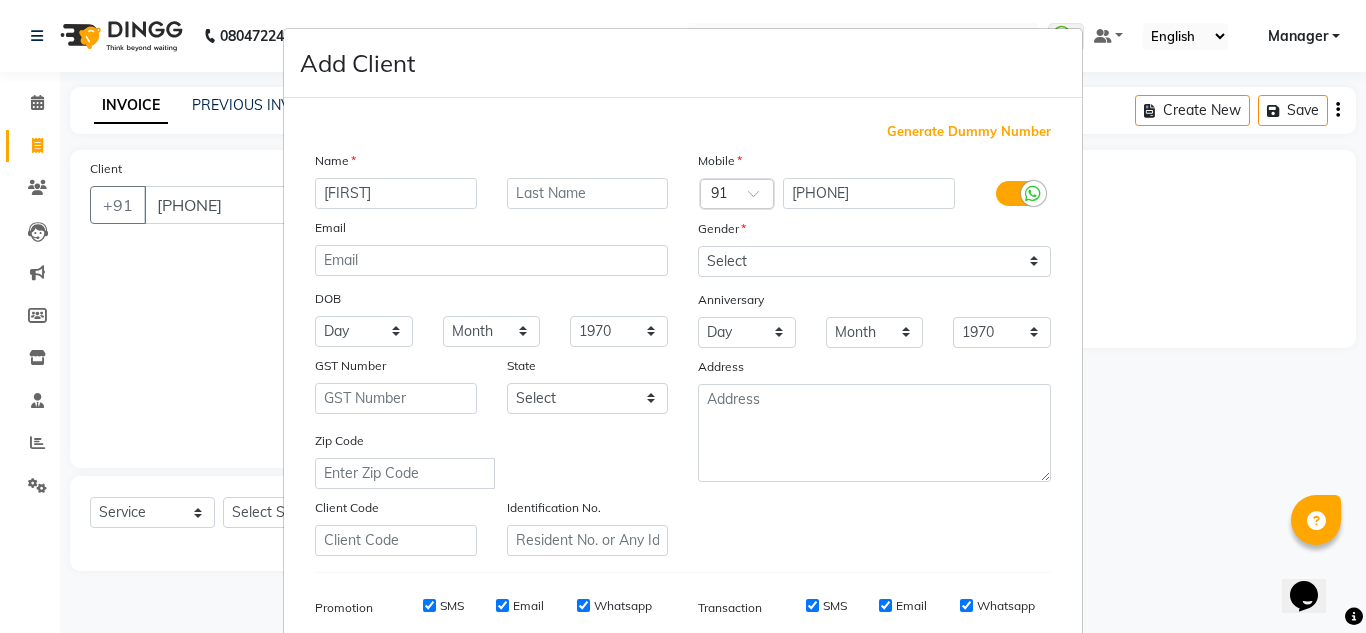 type on "[FIRST]" 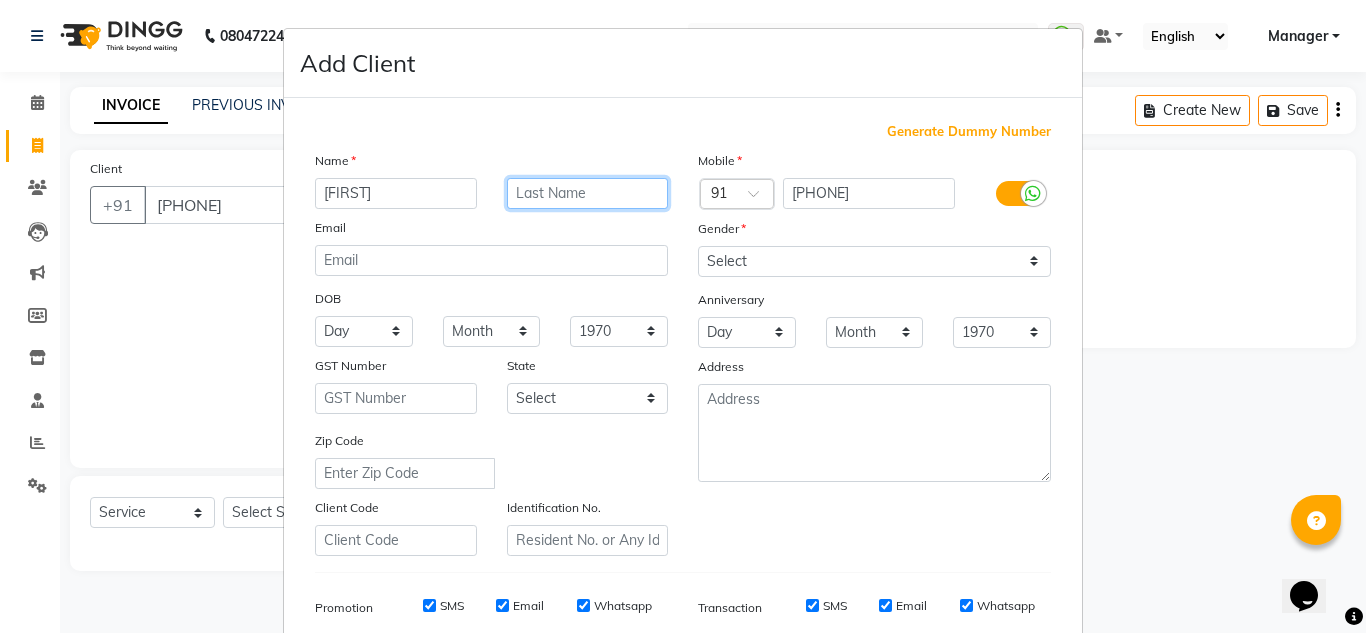click at bounding box center (588, 193) 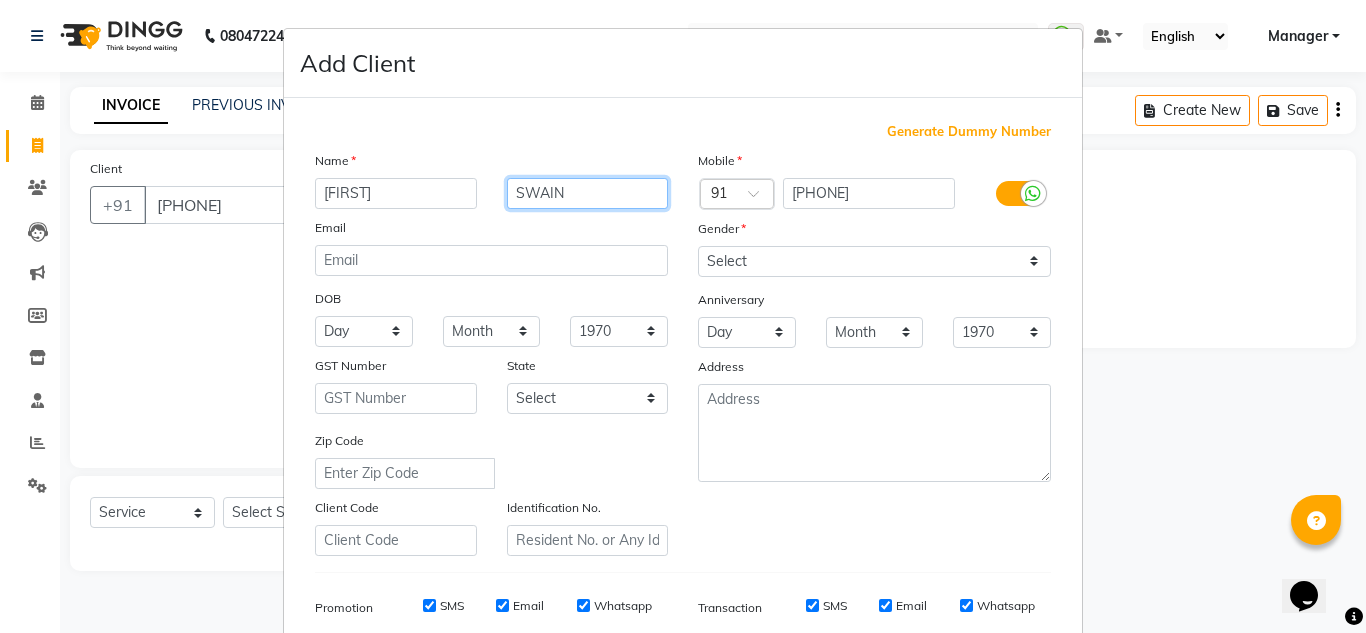 type on "SWAIN" 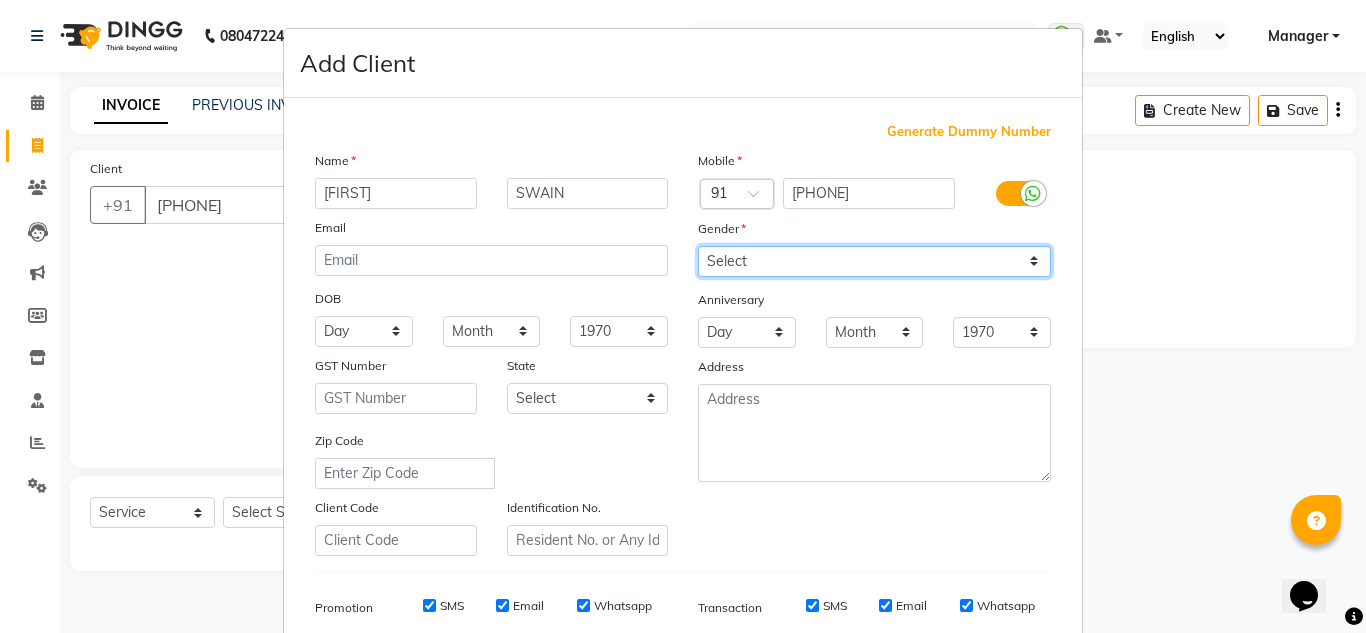 click on "Select Male Female Other Prefer Not To Say" at bounding box center (874, 261) 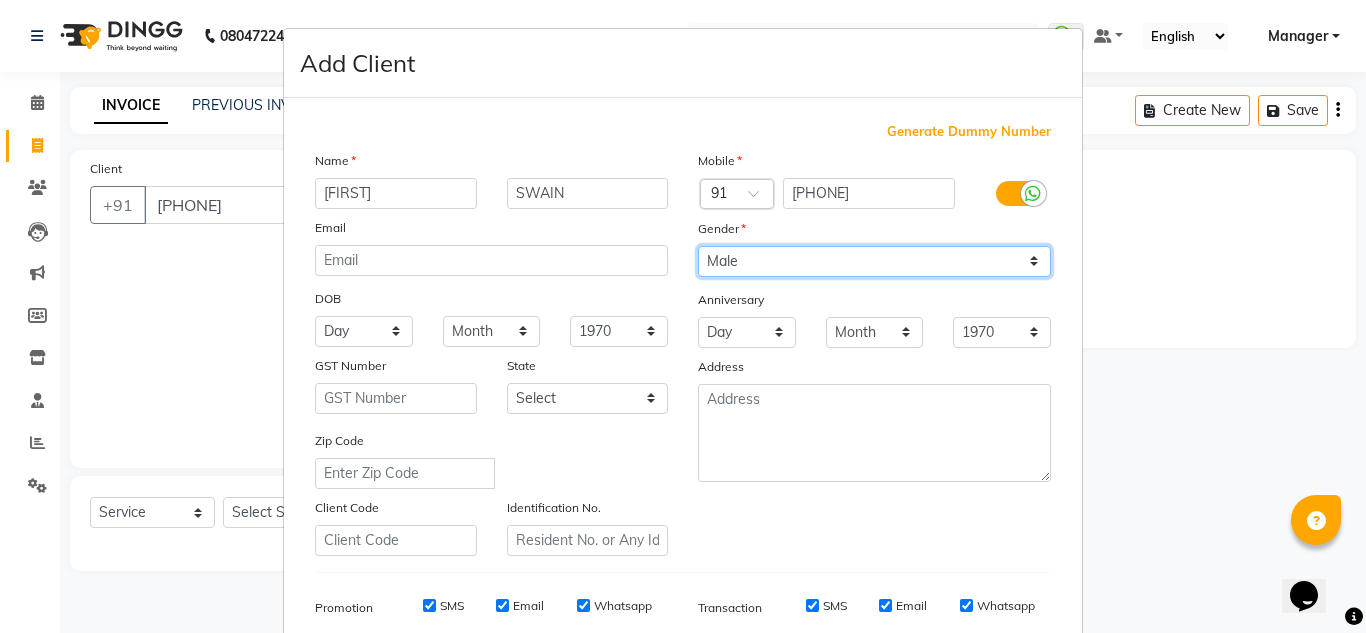 click on "Select Male Female Other Prefer Not To Say" at bounding box center (874, 261) 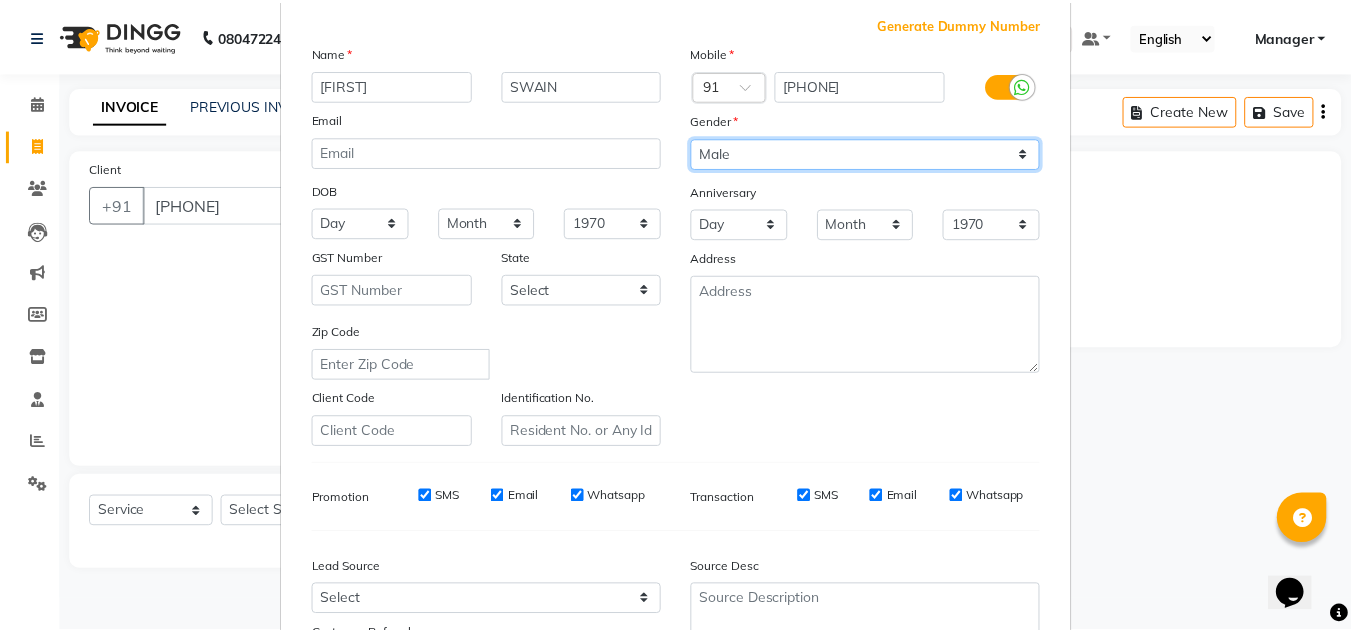 scroll, scrollTop: 290, scrollLeft: 0, axis: vertical 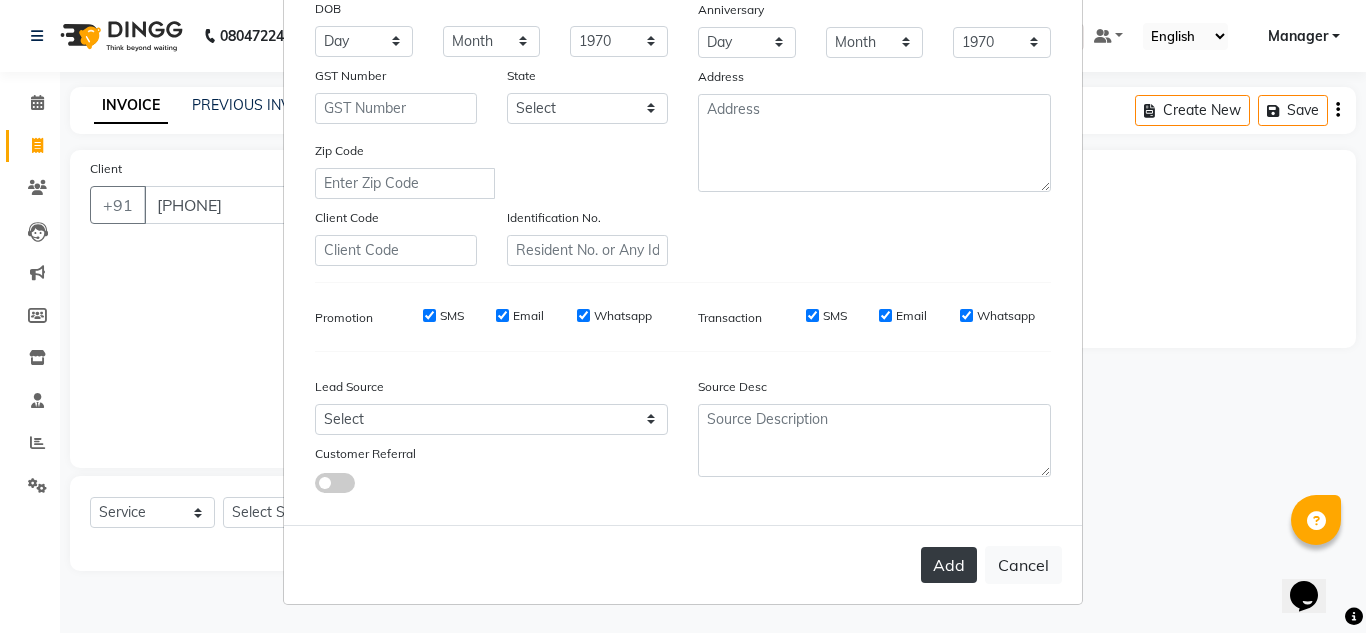 click on "Add" at bounding box center [949, 565] 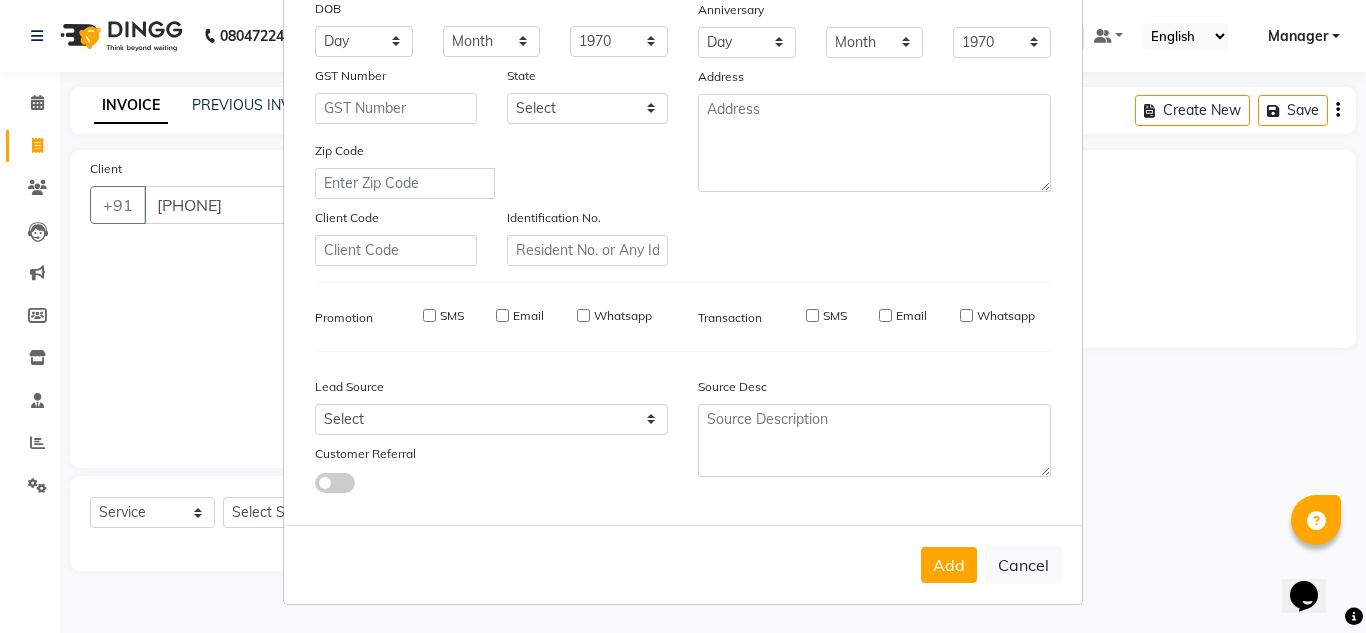 type 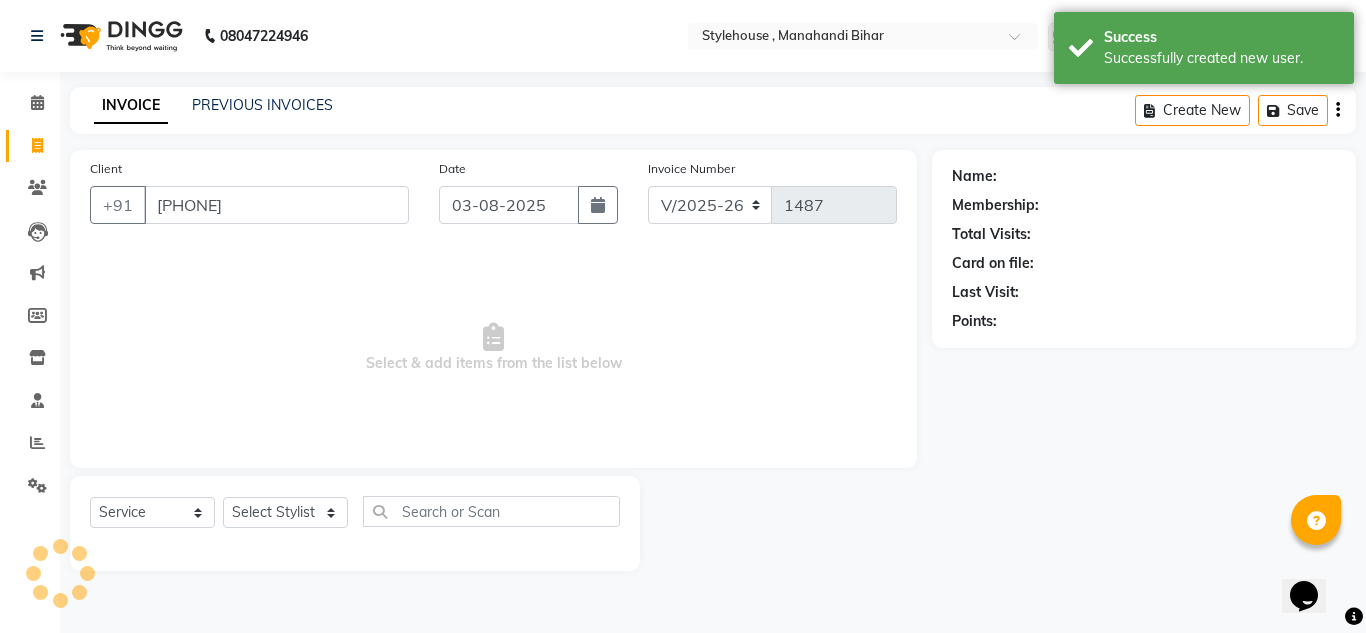 click on "Add   Cancel" at bounding box center (683, 514) 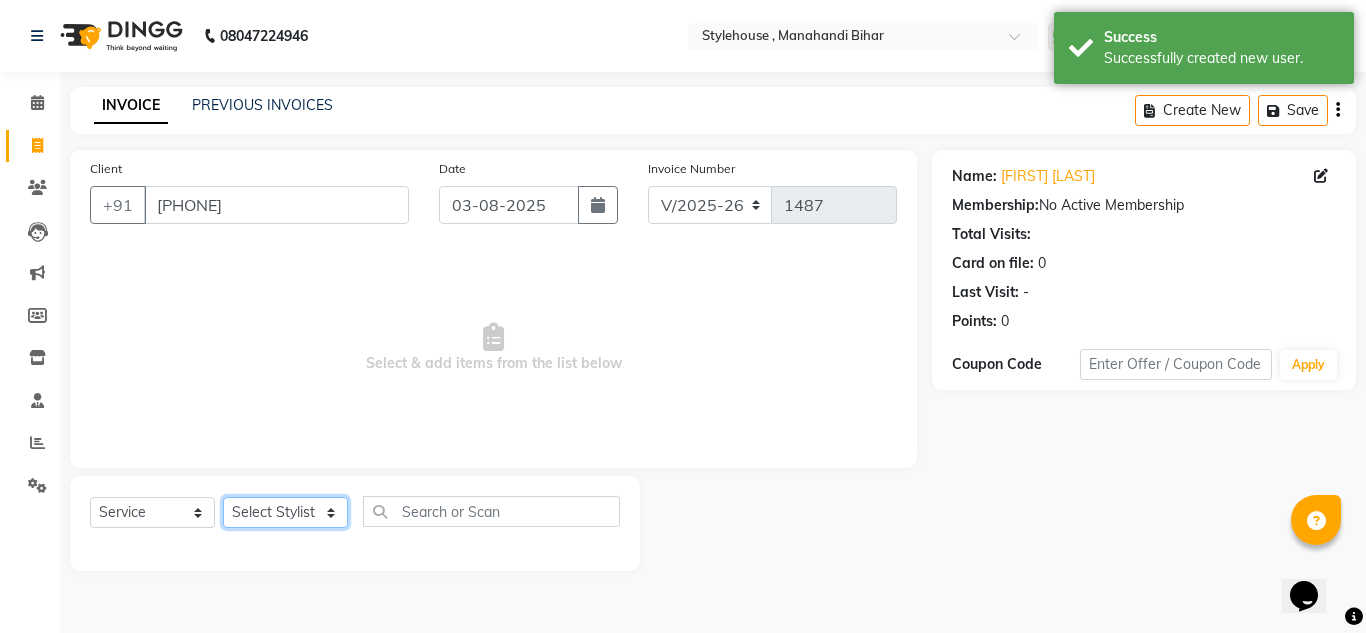 click on "Select Stylist ANIL BARIK ANIRUDH SAHOO JYOTIRANJAN BARIK KANHA LAXMI PRIYA Manager Manisha MANJIT BARIK PRADEEP BARIK PRIYANKA NANDA PUJA ROUT RUMA SAGARIKA SAHOO SALMAN SAMEER BARIK SAROJ SITHA TARA DEVI SHRESTA" 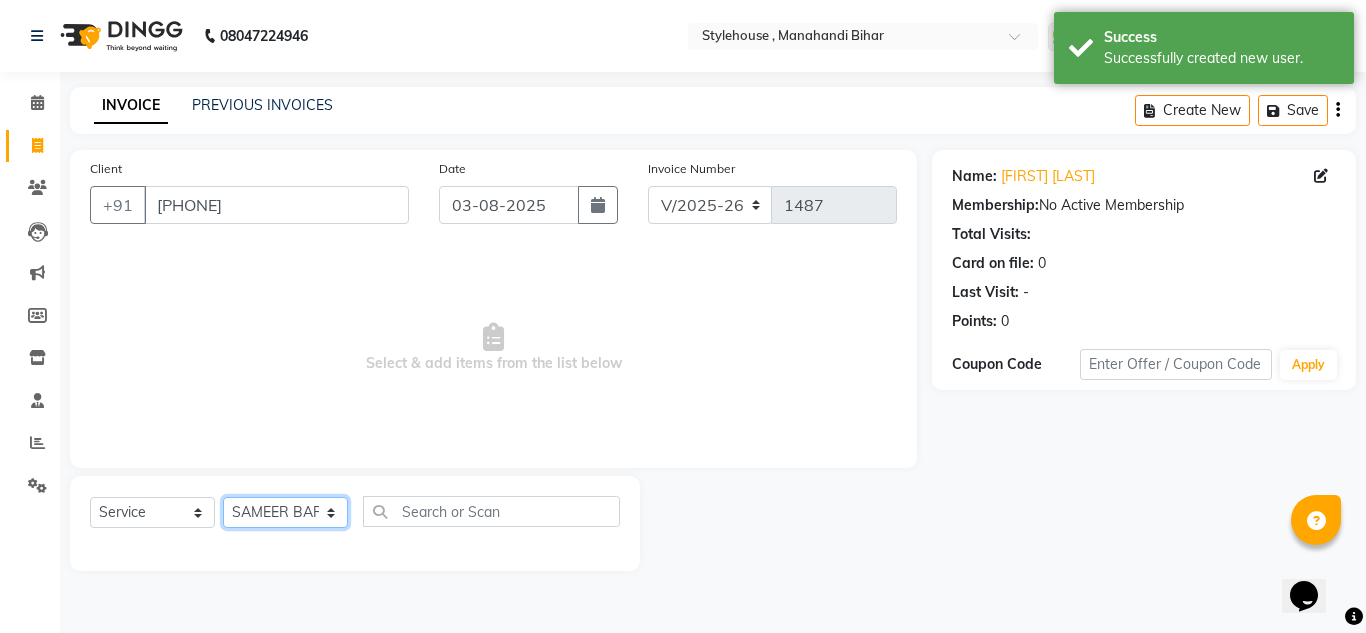 click on "Select Stylist ANIL BARIK ANIRUDH SAHOO JYOTIRANJAN BARIK KANHA LAXMI PRIYA Manager Manisha MANJIT BARIK PRADEEP BARIK PRIYANKA NANDA PUJA ROUT RUMA SAGARIKA SAHOO SALMAN SAMEER BARIK SAROJ SITHA TARA DEVI SHRESTA" 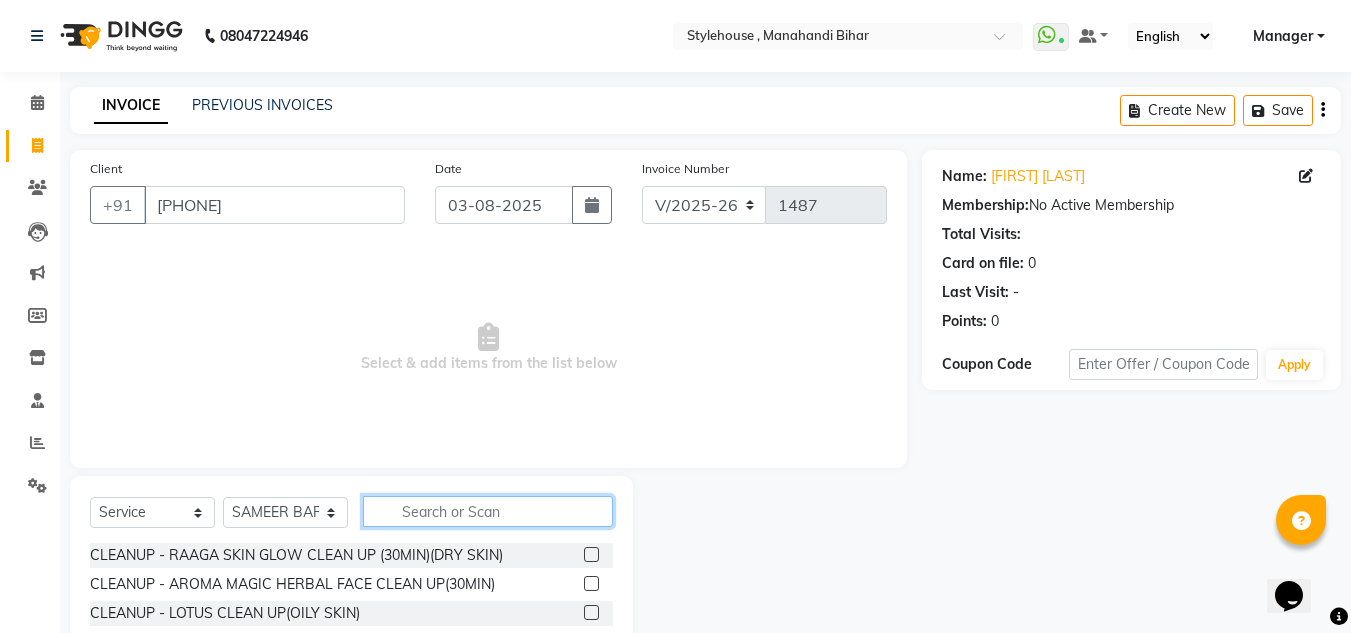 click 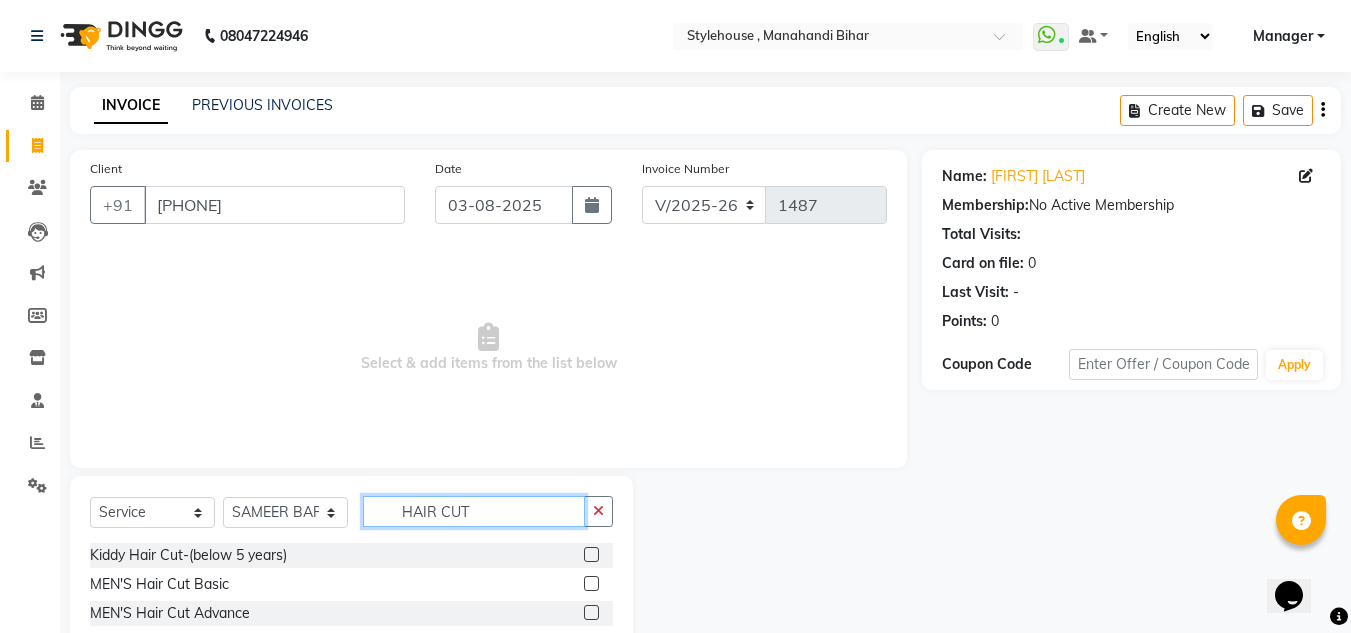 type on "HAIR CUT" 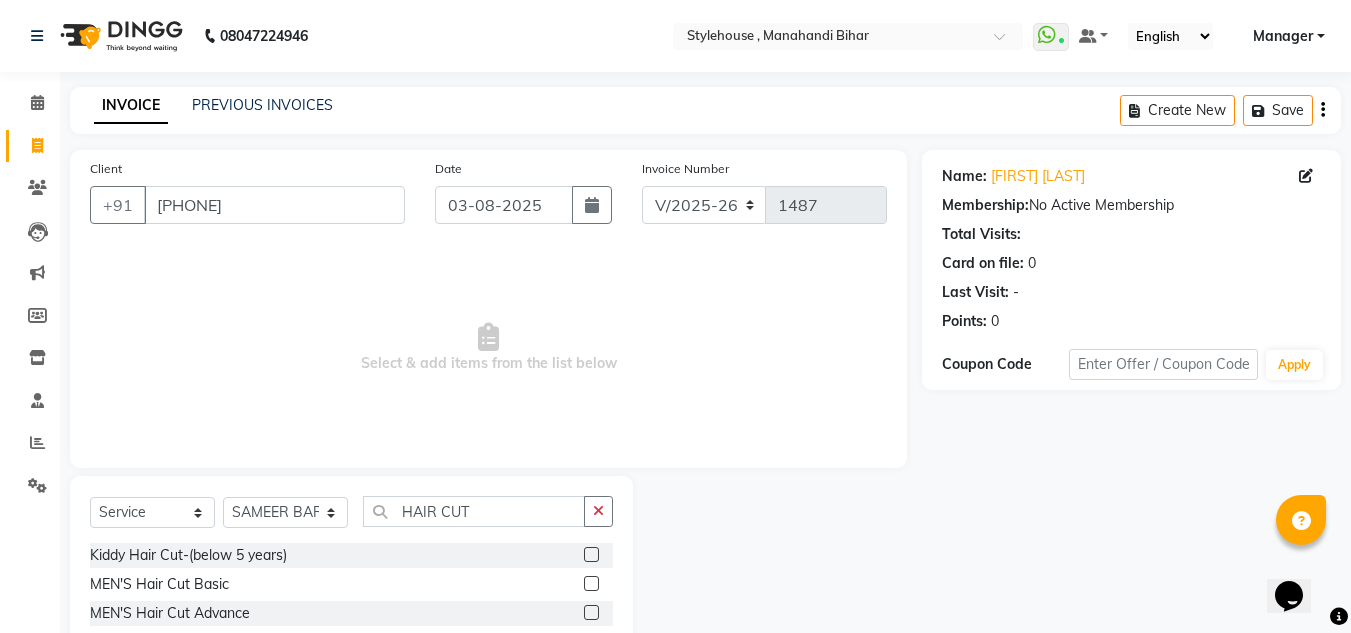 click 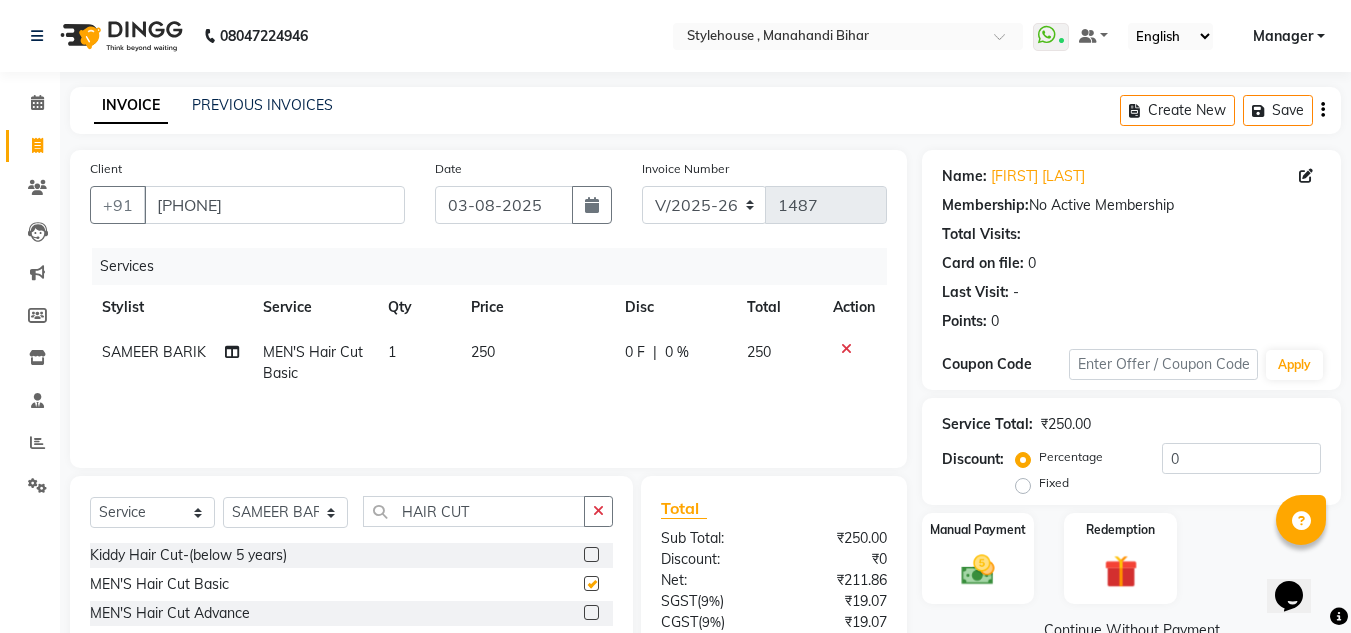 checkbox on "false" 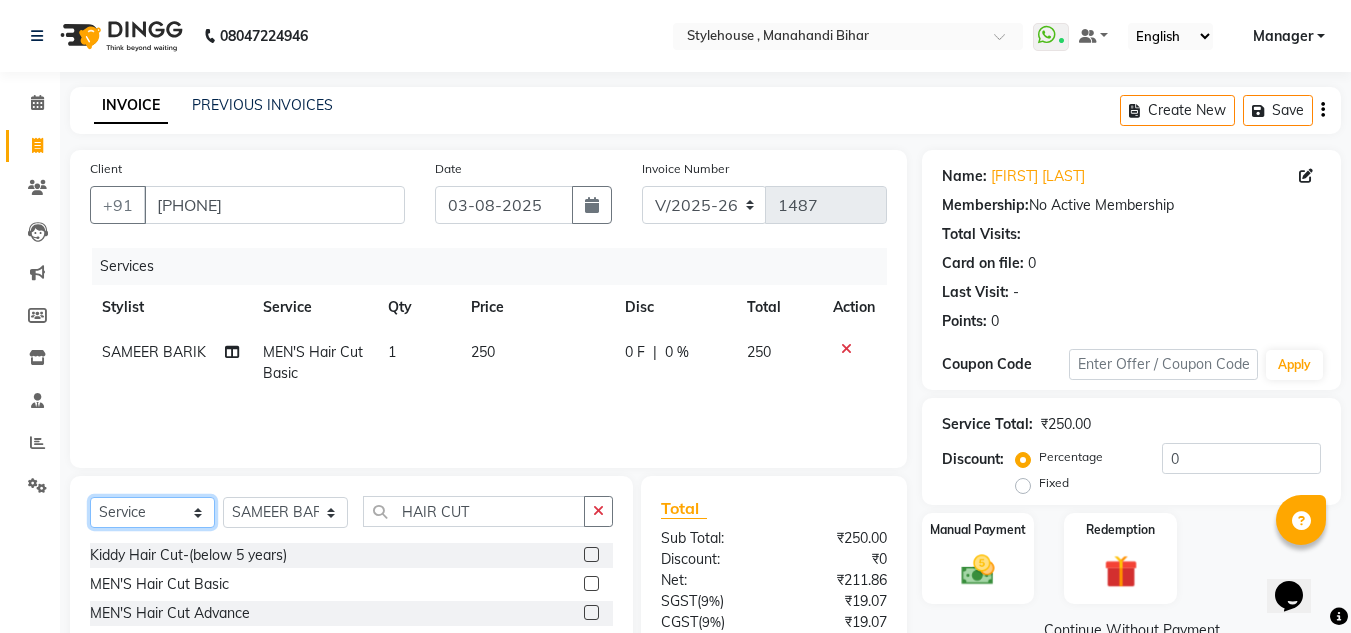 click on "Select  Service  Product  Membership  Package Voucher Prepaid Gift Card" 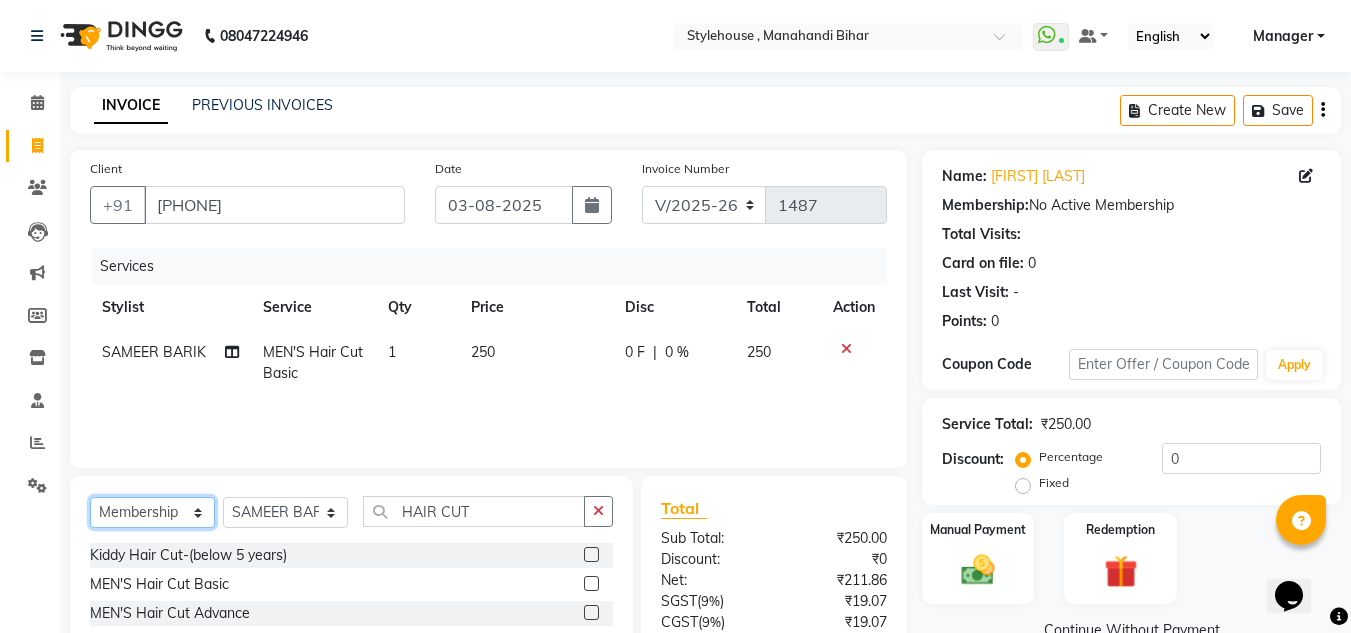 click on "Select  Service  Product  Membership  Package Voucher Prepaid Gift Card" 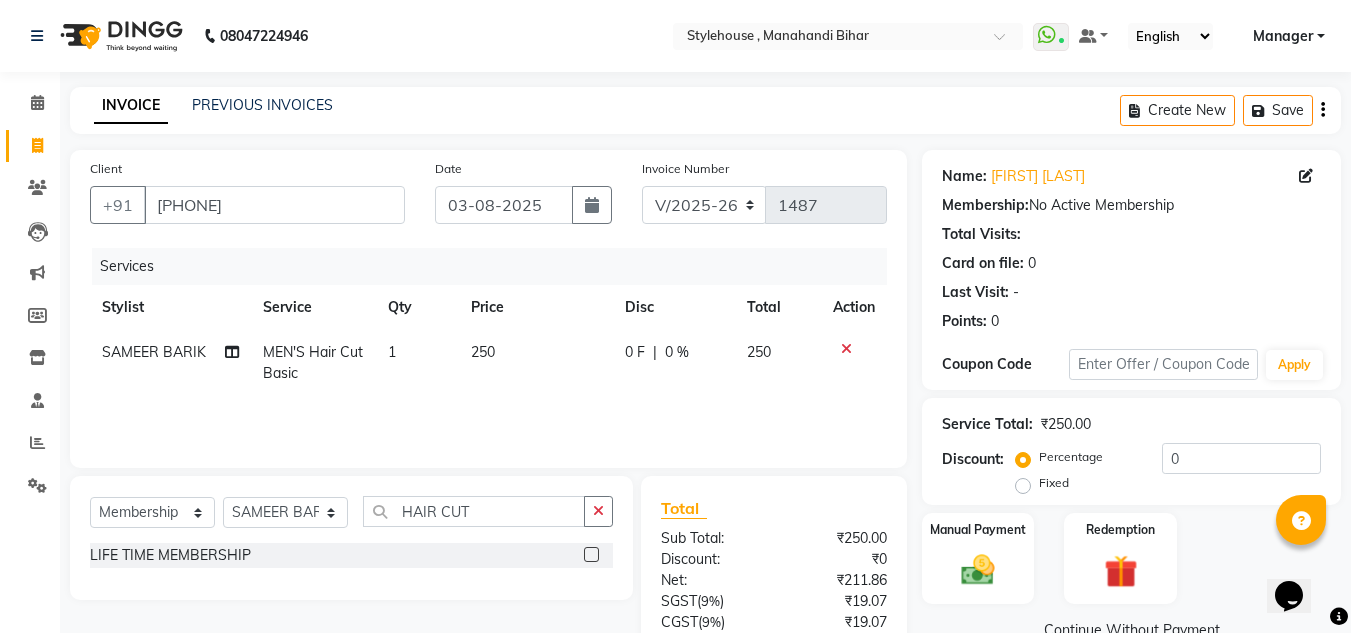 click 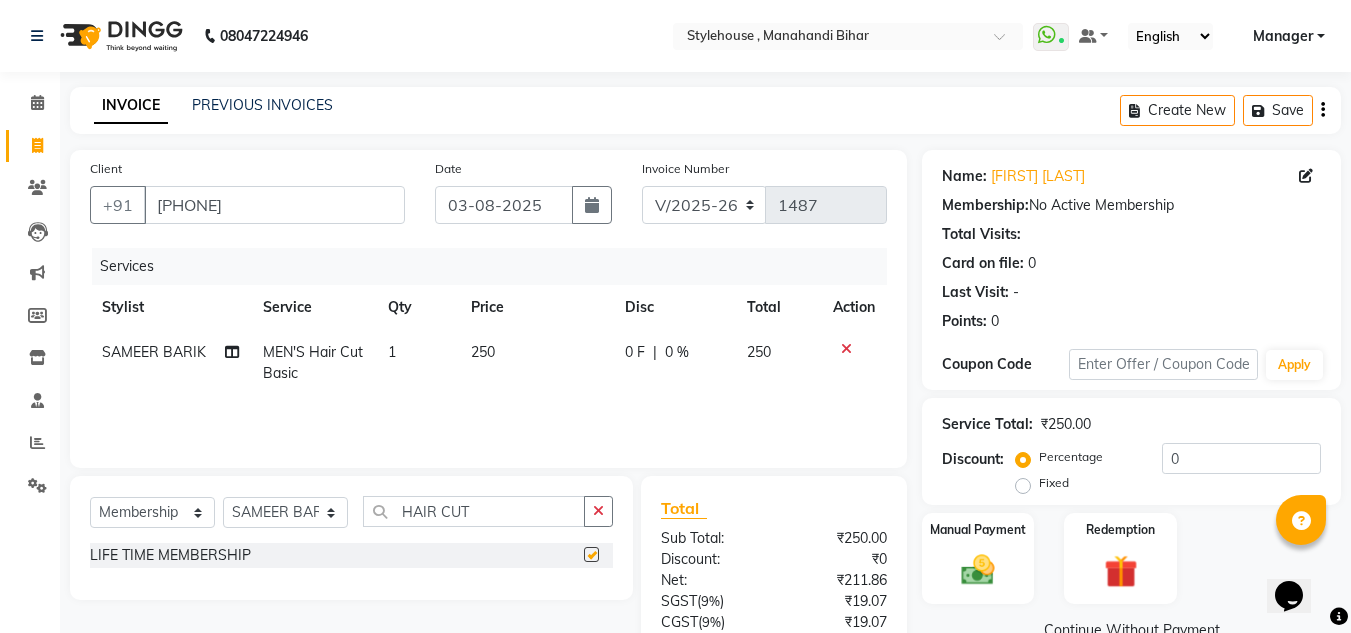 select on "select" 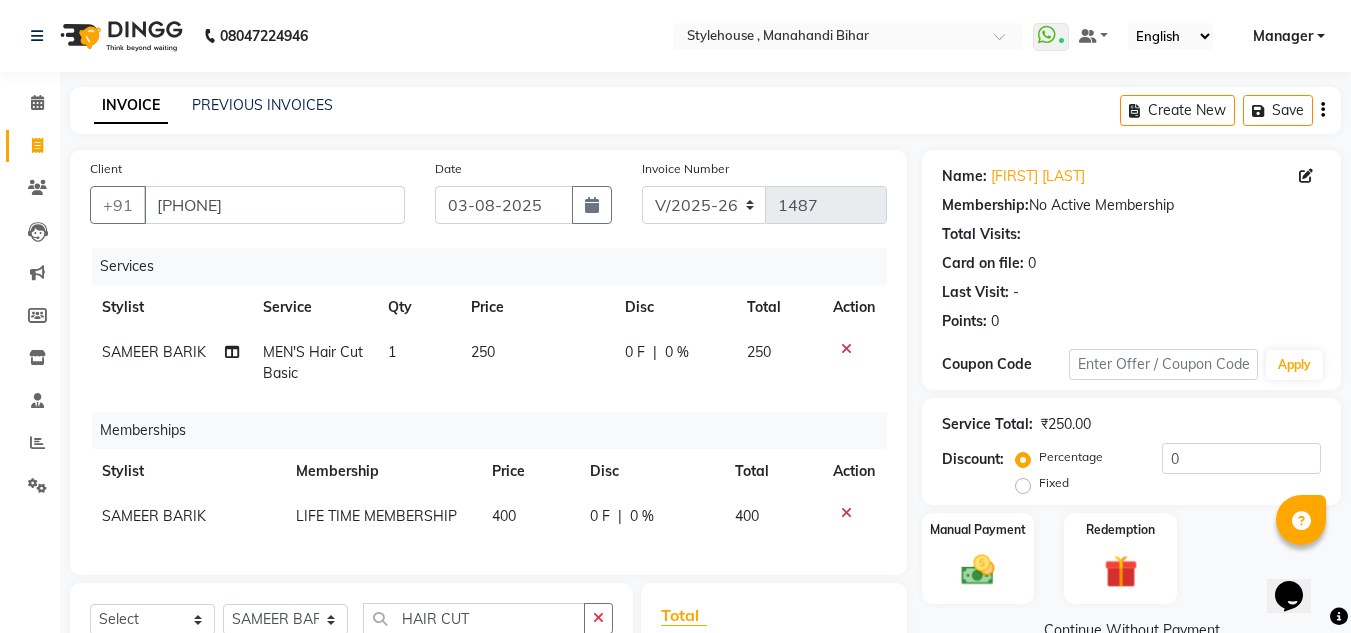 click on "0 F | 0 %" 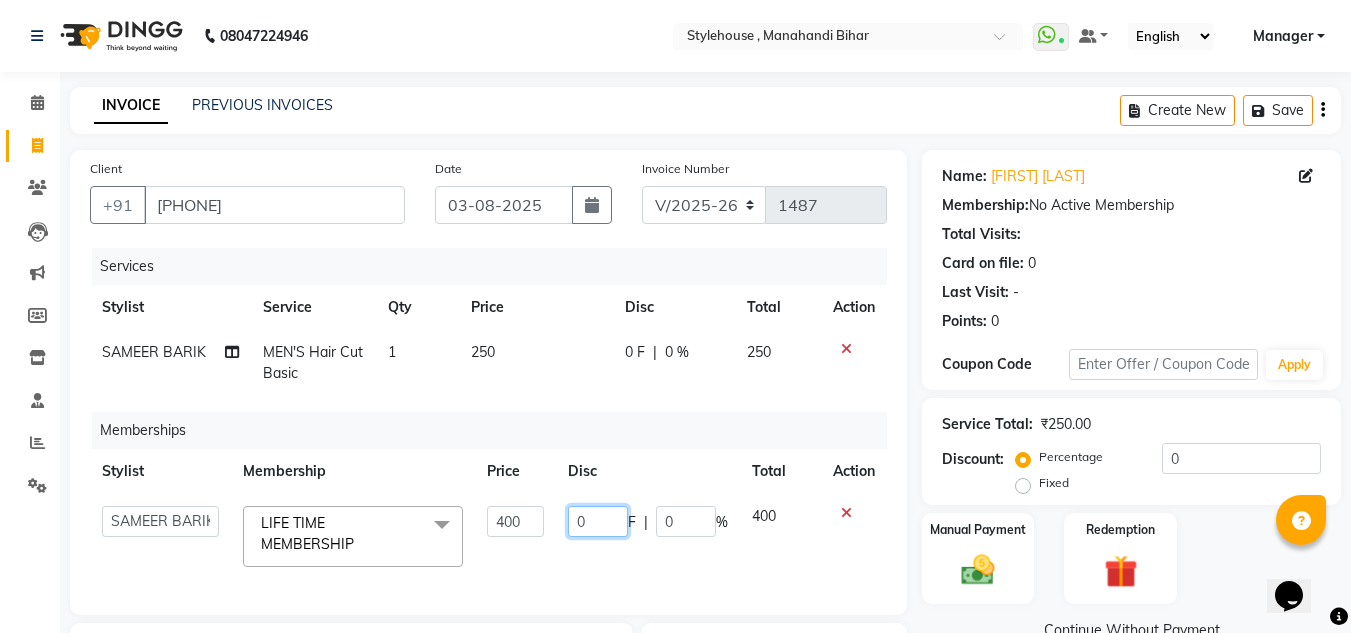 click on "0" 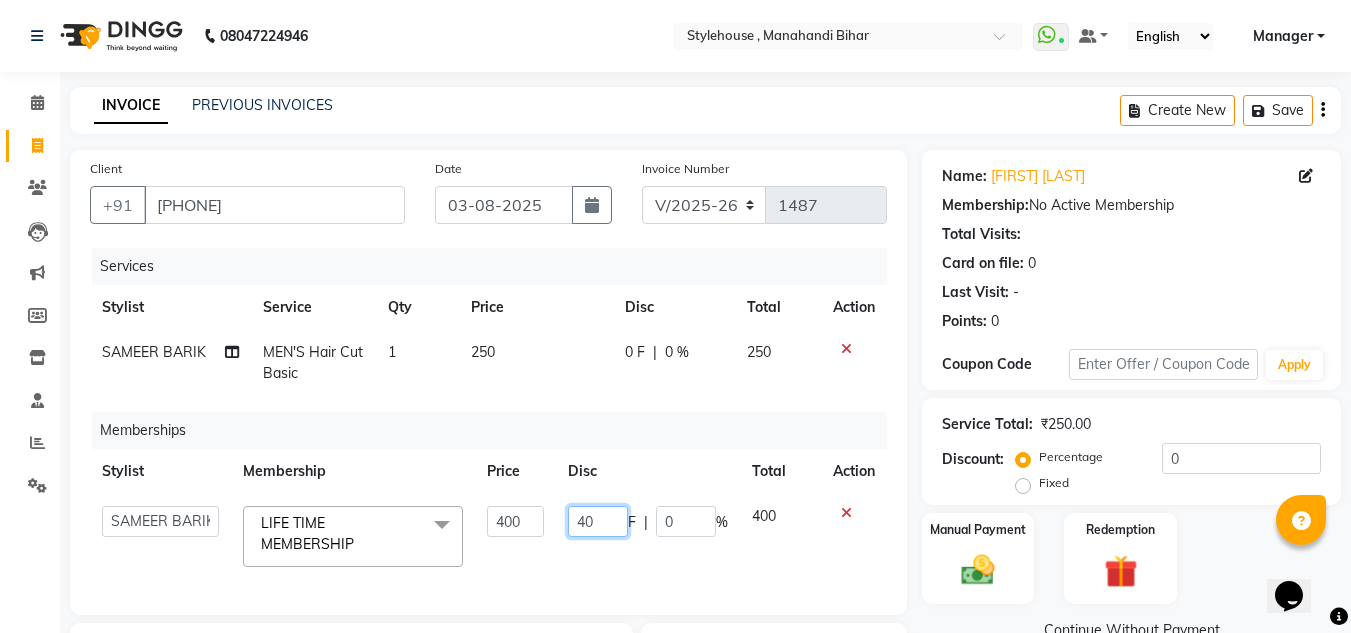 type on "400" 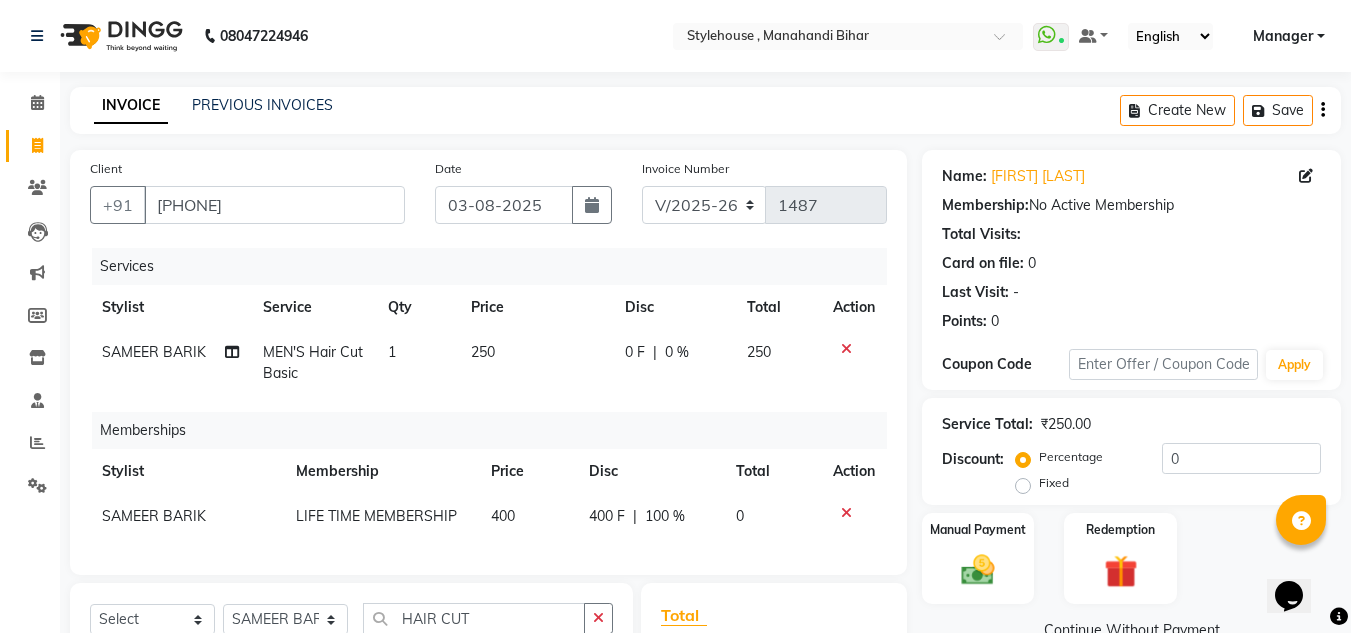 click on "Memberships" 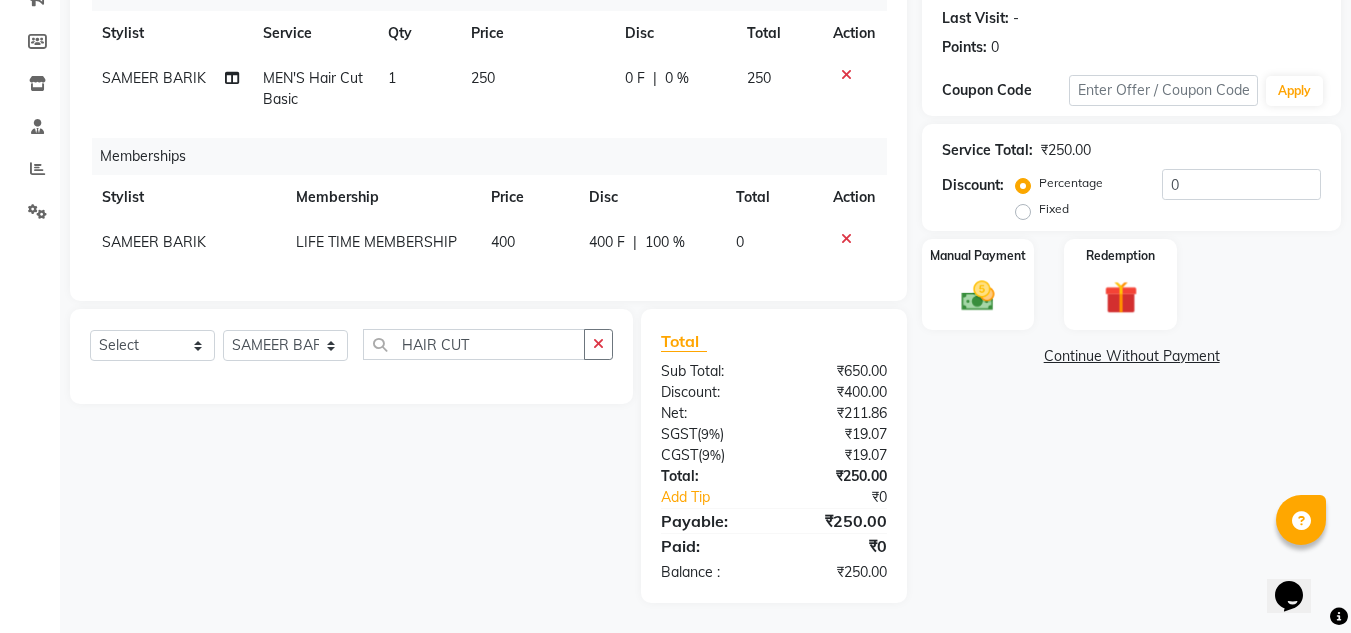 scroll, scrollTop: 289, scrollLeft: 0, axis: vertical 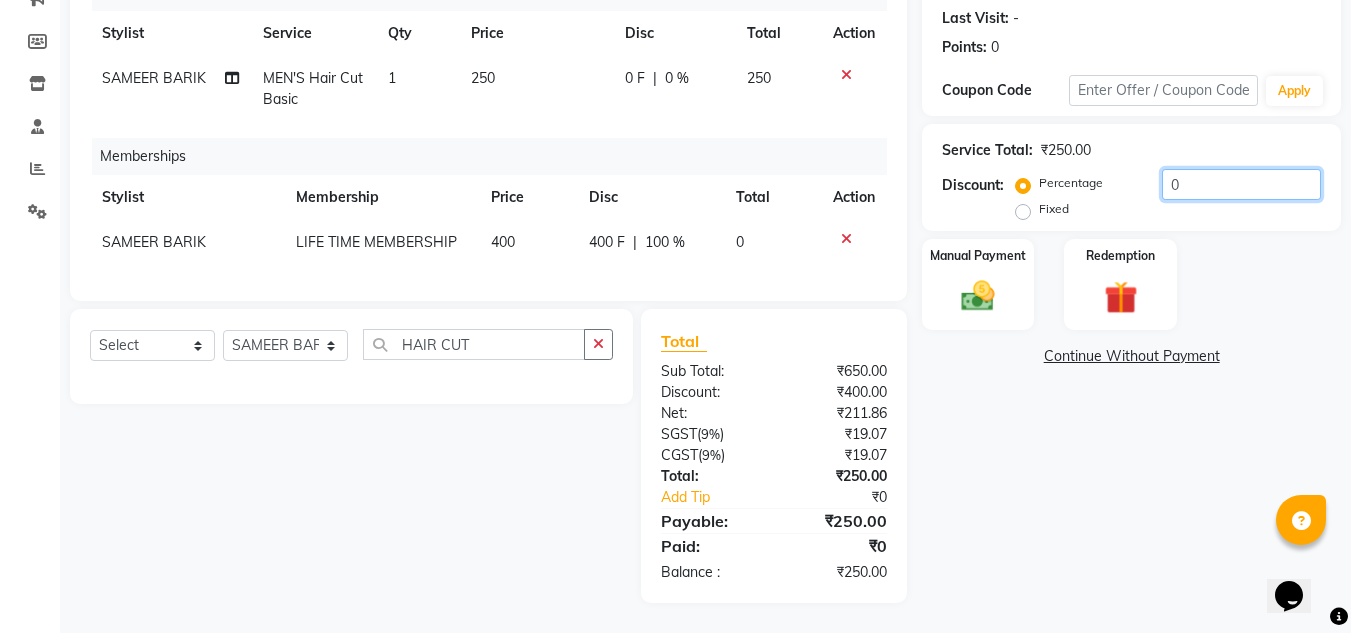 click on "0" 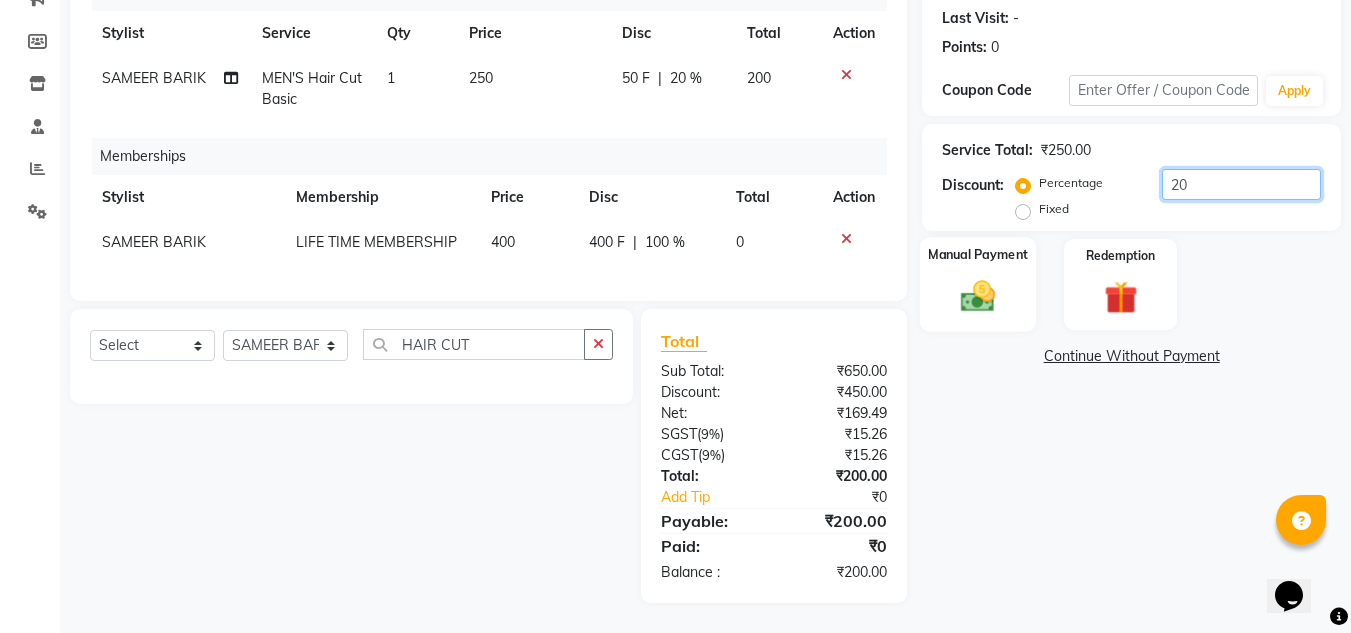 type on "20" 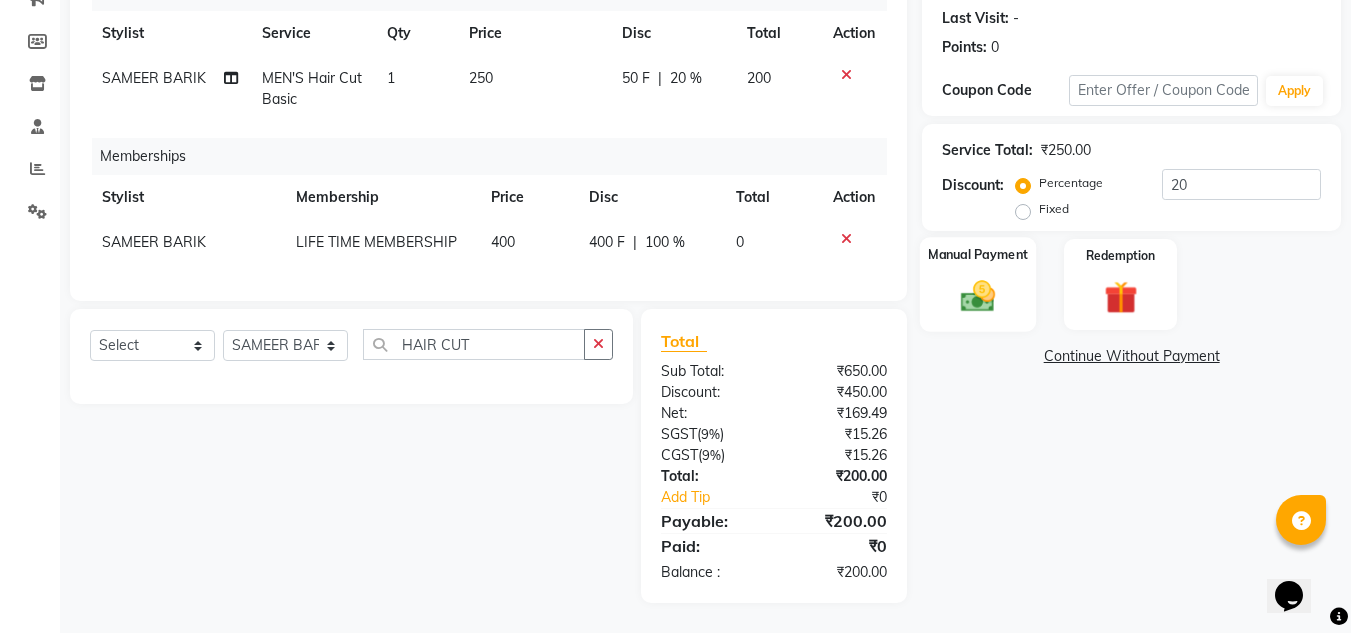 click on "Manual Payment" 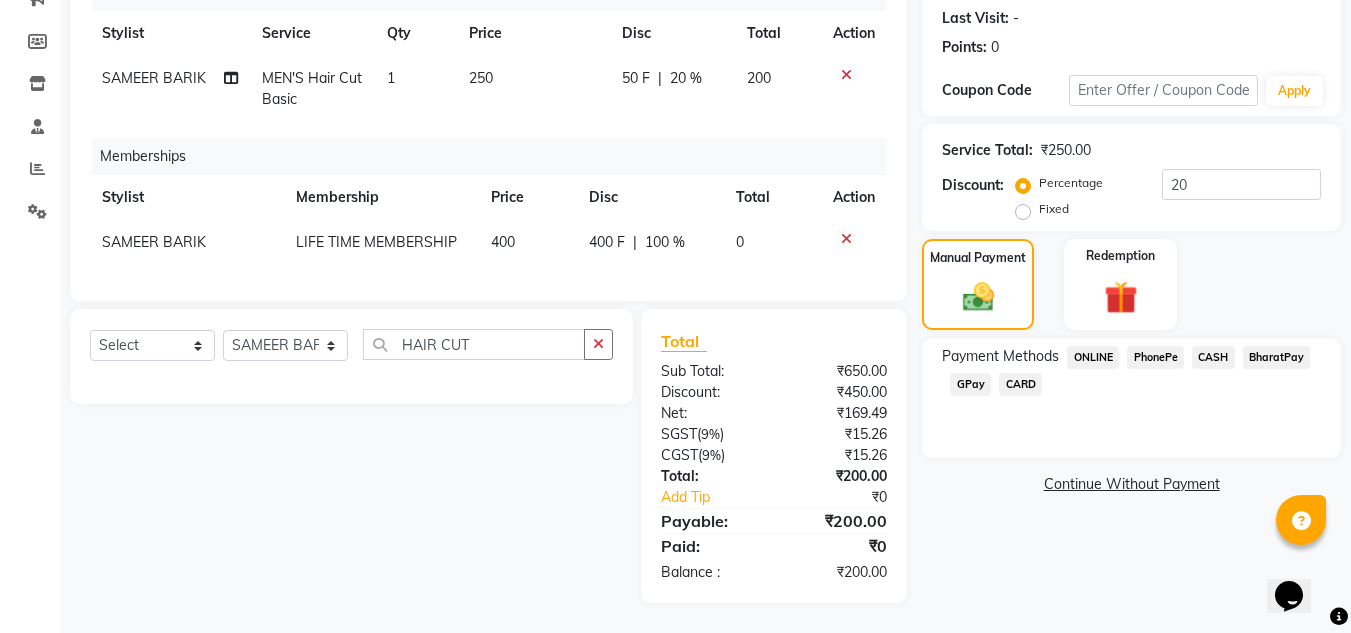 click on "CASH" 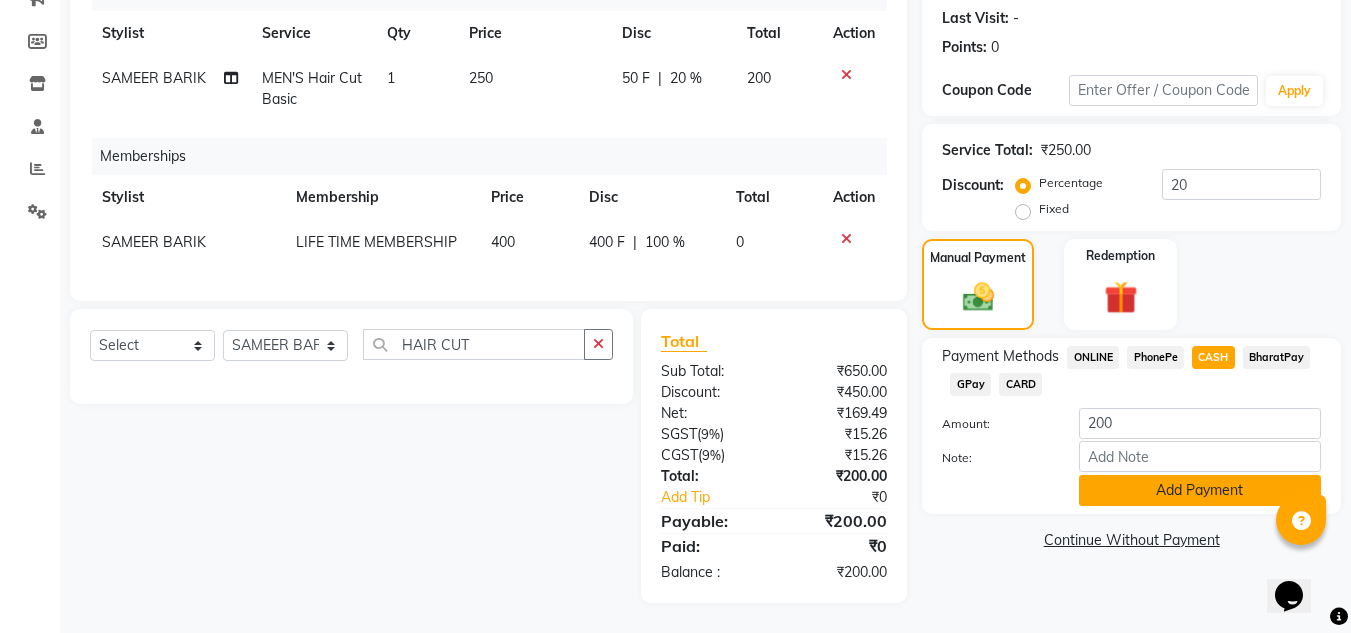 click on "Add Payment" 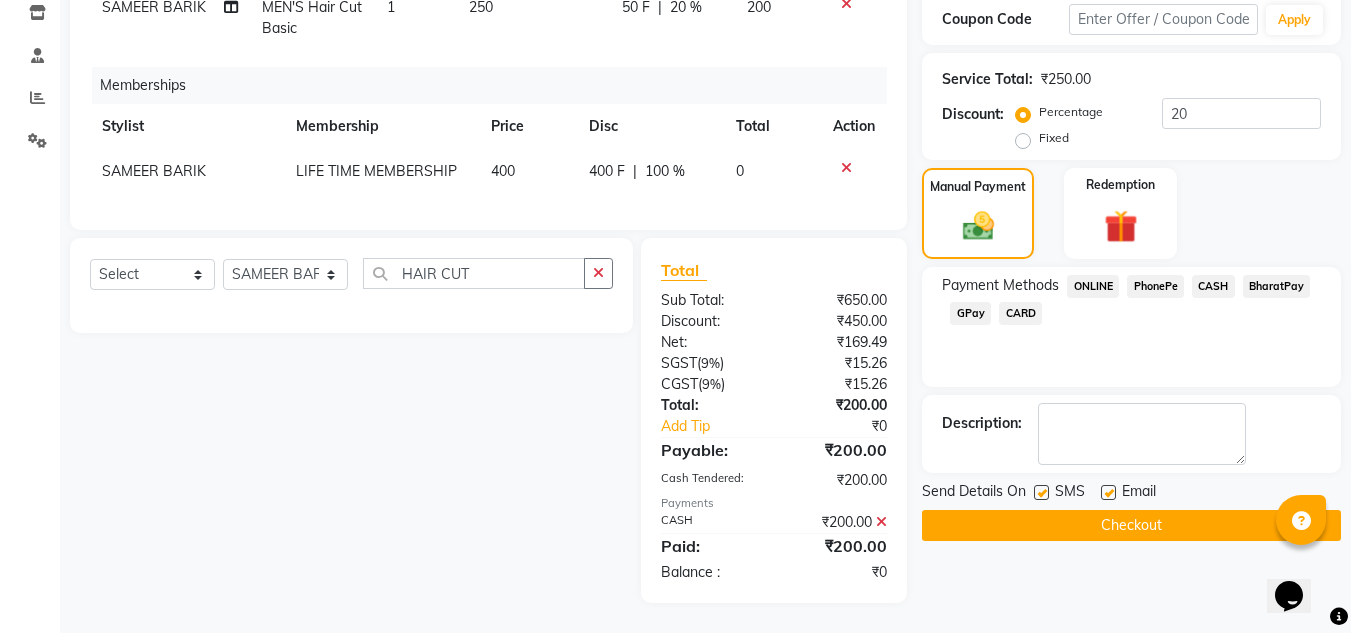 scroll, scrollTop: 360, scrollLeft: 0, axis: vertical 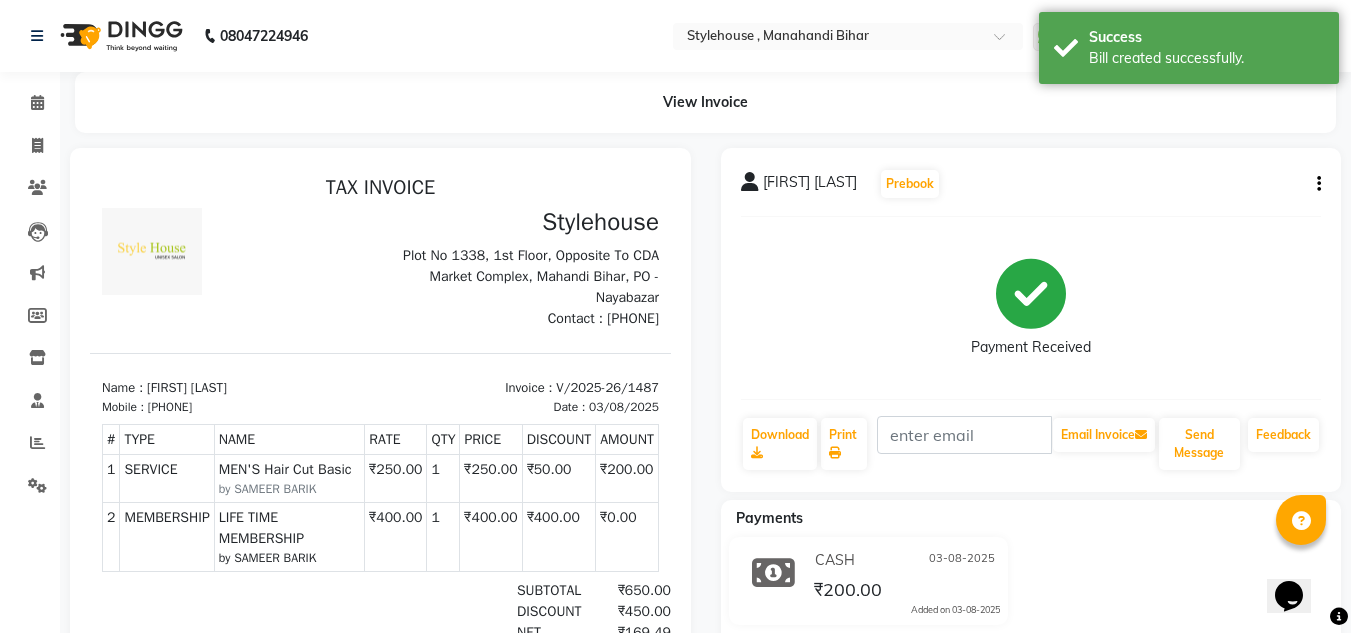 drag, startPoint x: 241, startPoint y: 407, endPoint x: 164, endPoint y: 405, distance: 77.02597 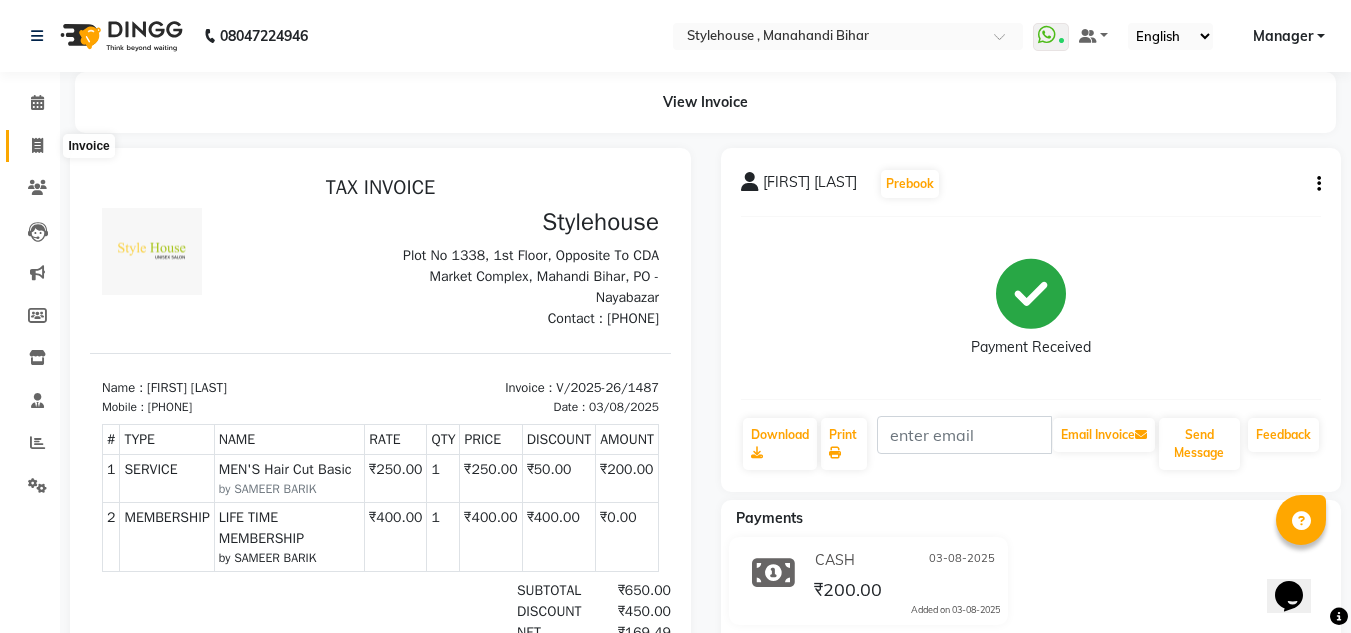 click 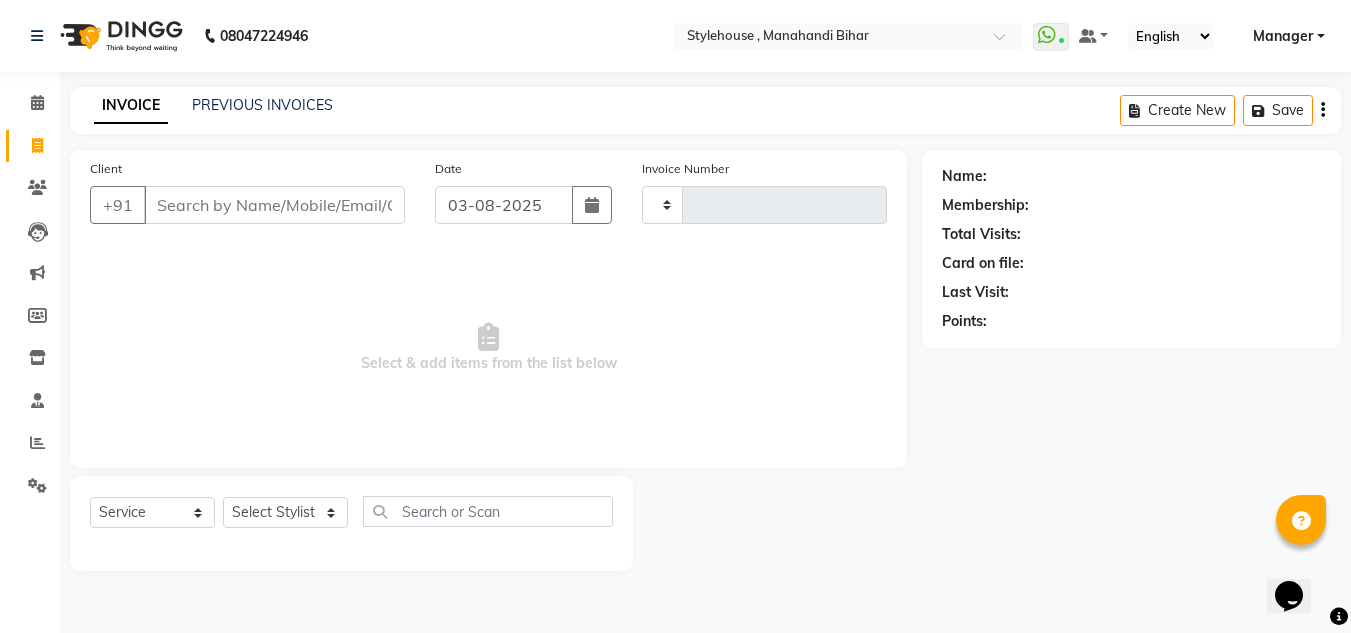 type on "1488" 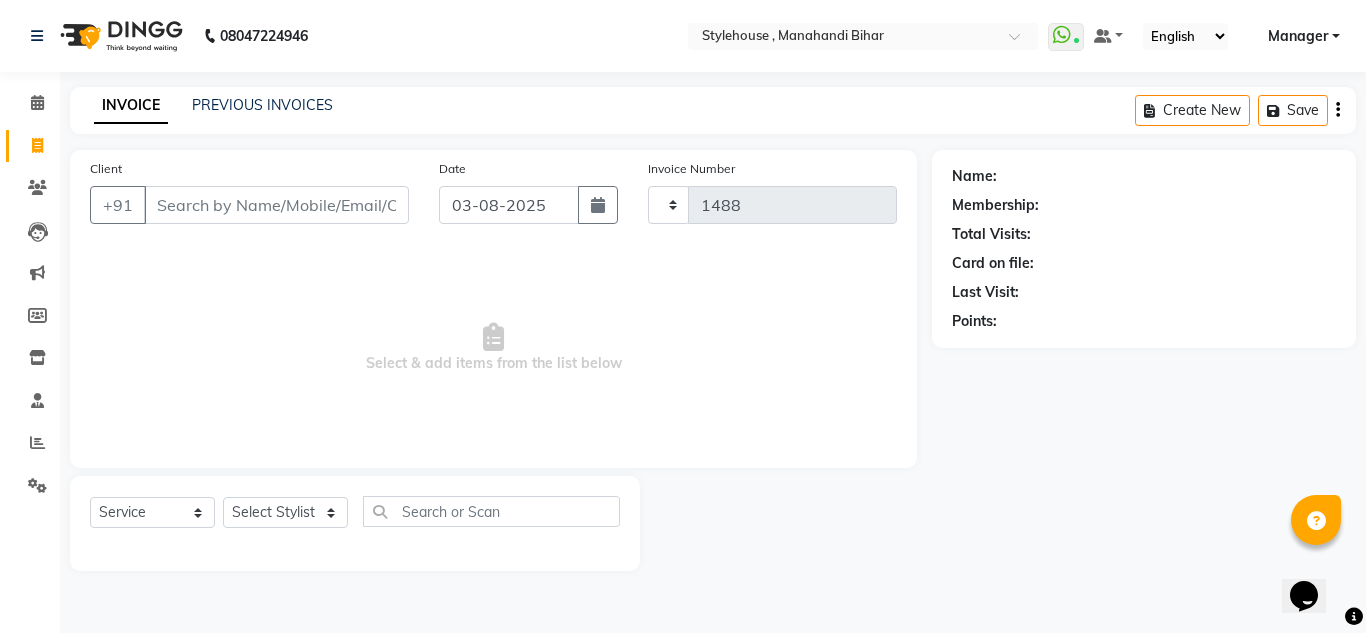 select on "7793" 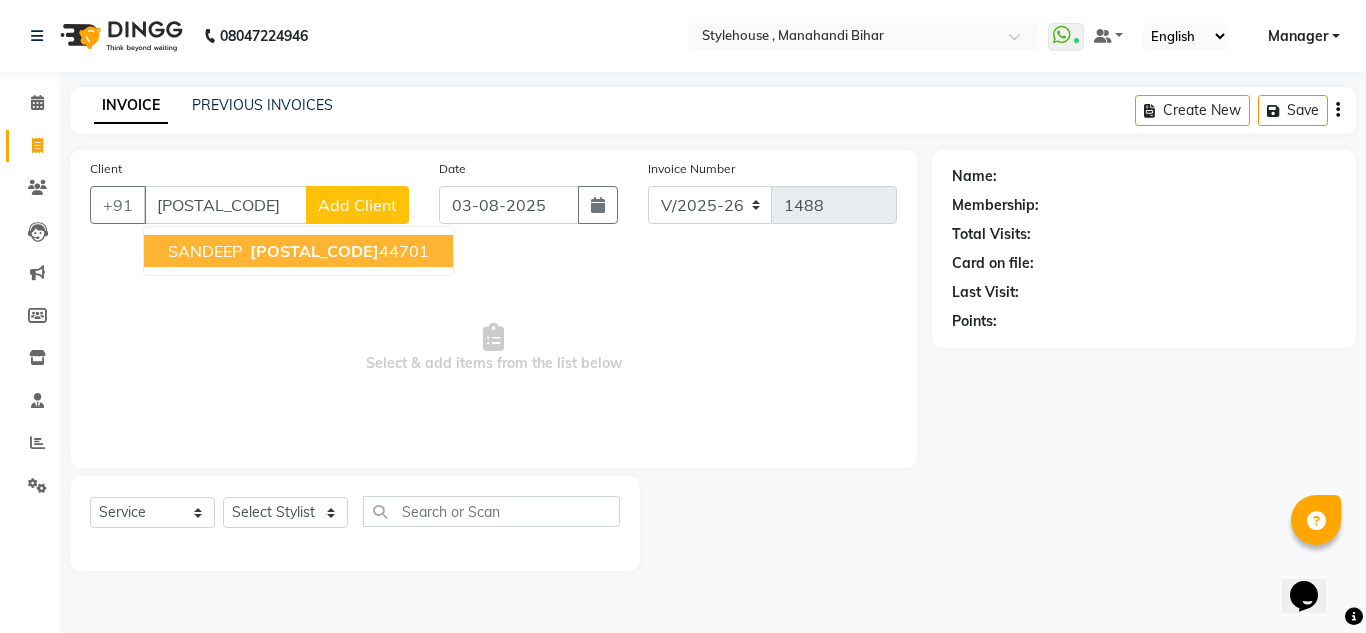 click on "[PHONE]" at bounding box center (337, 251) 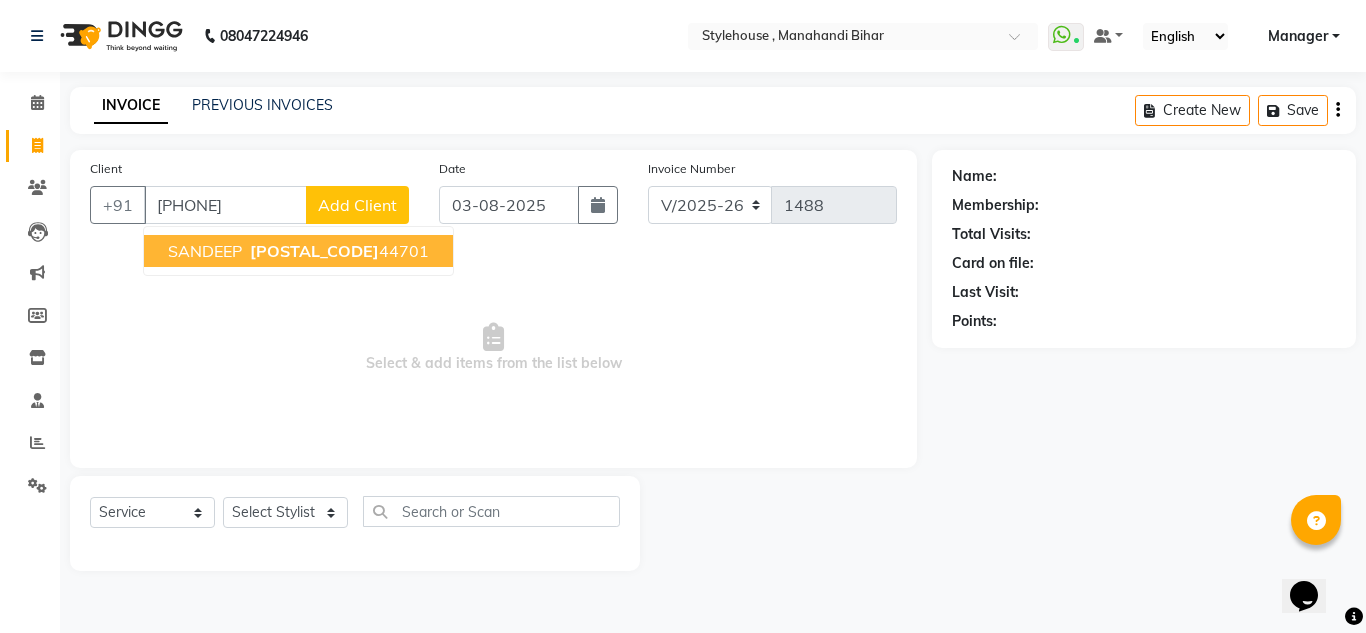 type on "[PHONE]" 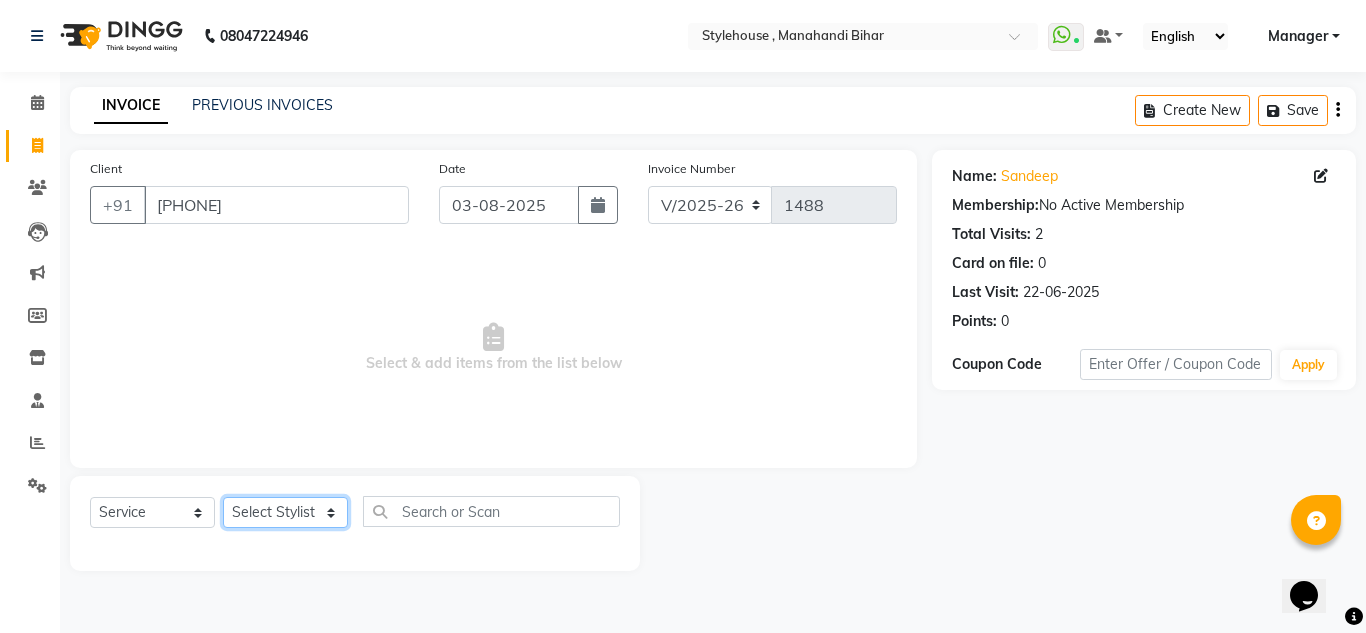 click on "Select Stylist ANIL BARIK ANIRUDH SAHOO JYOTIRANJAN BARIK KANHA LAXMI PRIYA Manager Manisha MANJIT BARIK PRADEEP BARIK PRIYANKA NANDA PUJA ROUT RUMA SAGARIKA SAHOO SALMAN SAMEER BARIK SAROJ SITHA TARA DEVI SHRESTA" 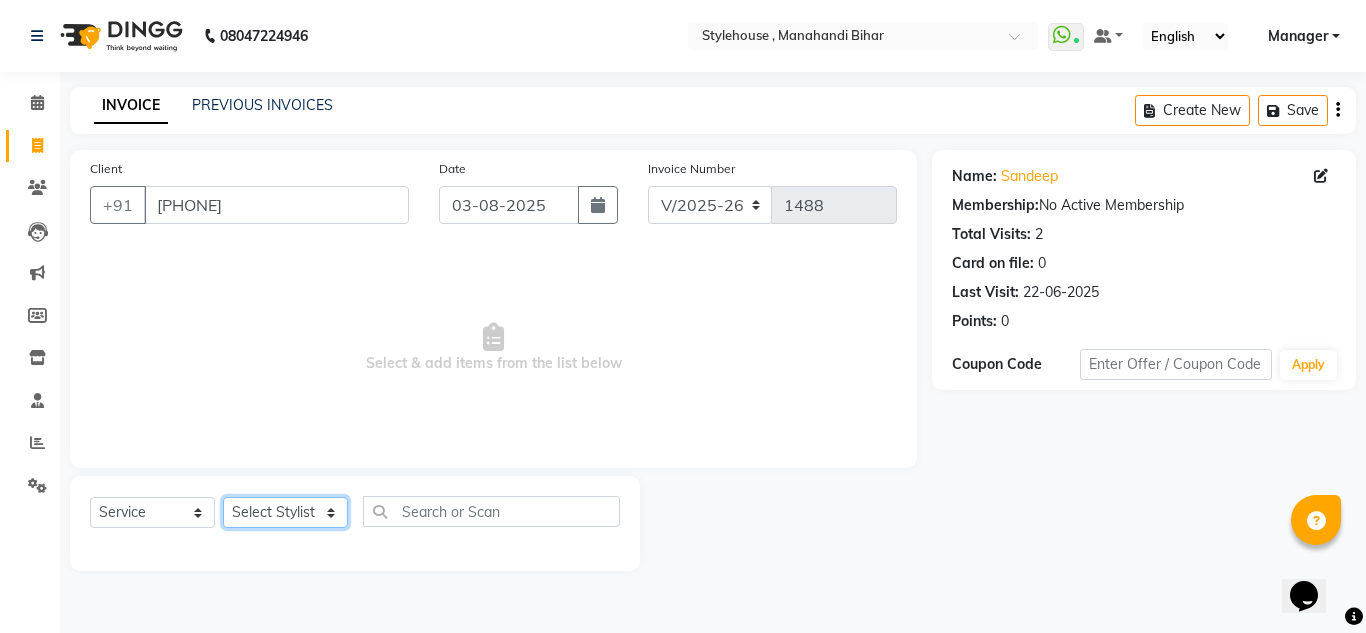 select on "69900" 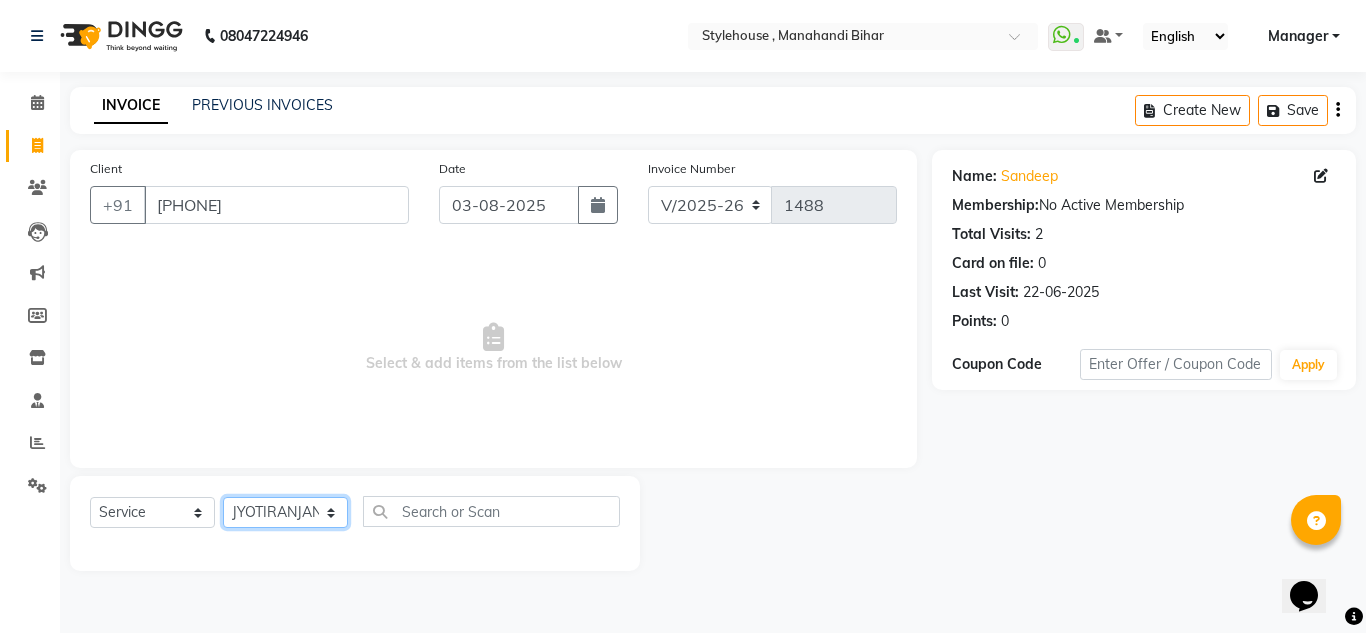 click on "Select Stylist ANIL BARIK ANIRUDH SAHOO JYOTIRANJAN BARIK KANHA LAXMI PRIYA Manager Manisha MANJIT BARIK PRADEEP BARIK PRIYANKA NANDA PUJA ROUT RUMA SAGARIKA SAHOO SALMAN SAMEER BARIK SAROJ SITHA TARA DEVI SHRESTA" 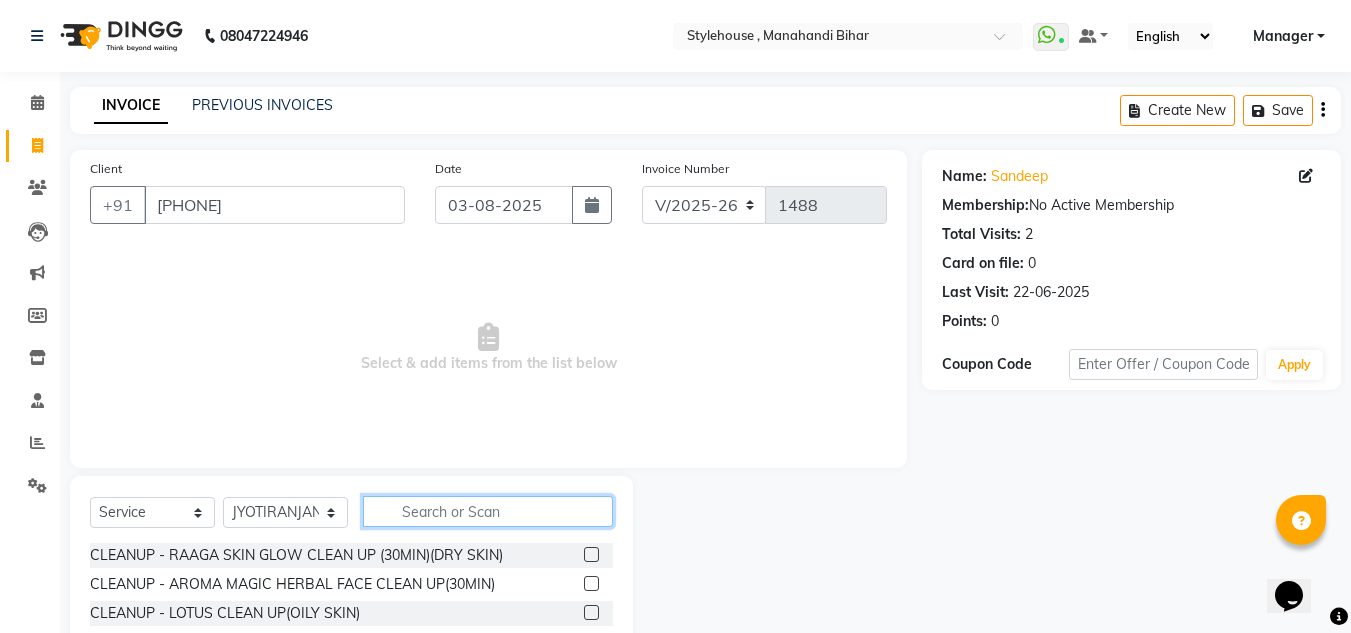 click 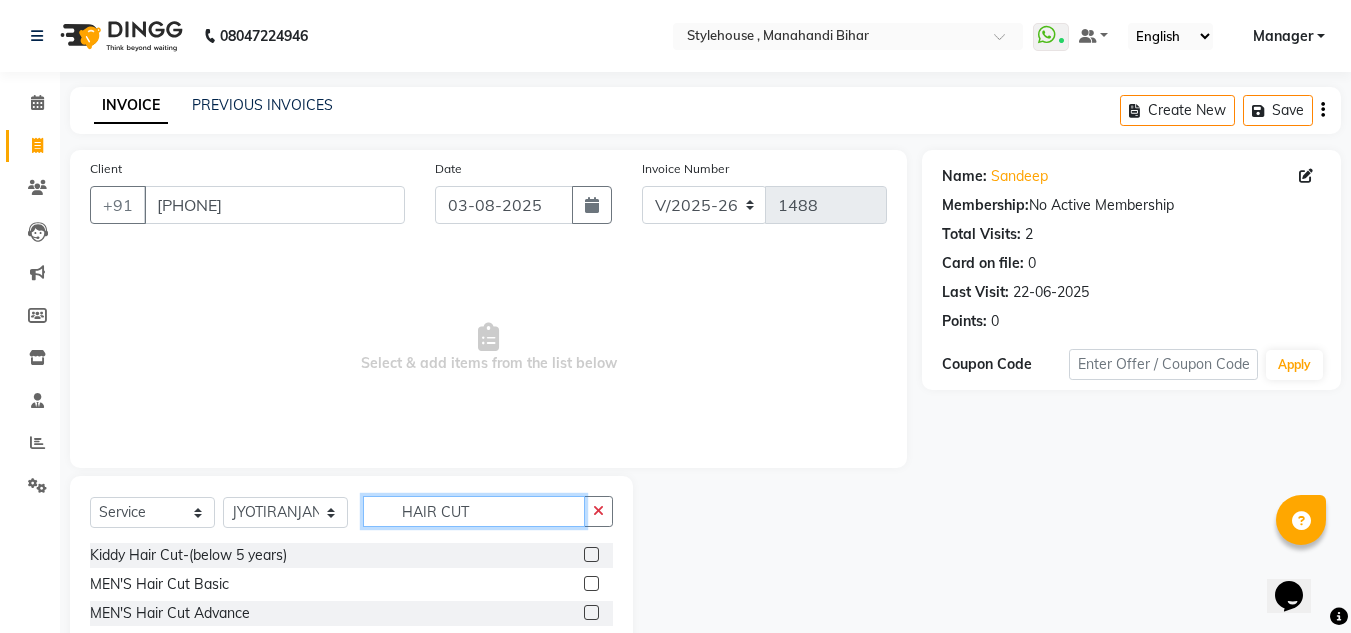 type on "HAIR CUT" 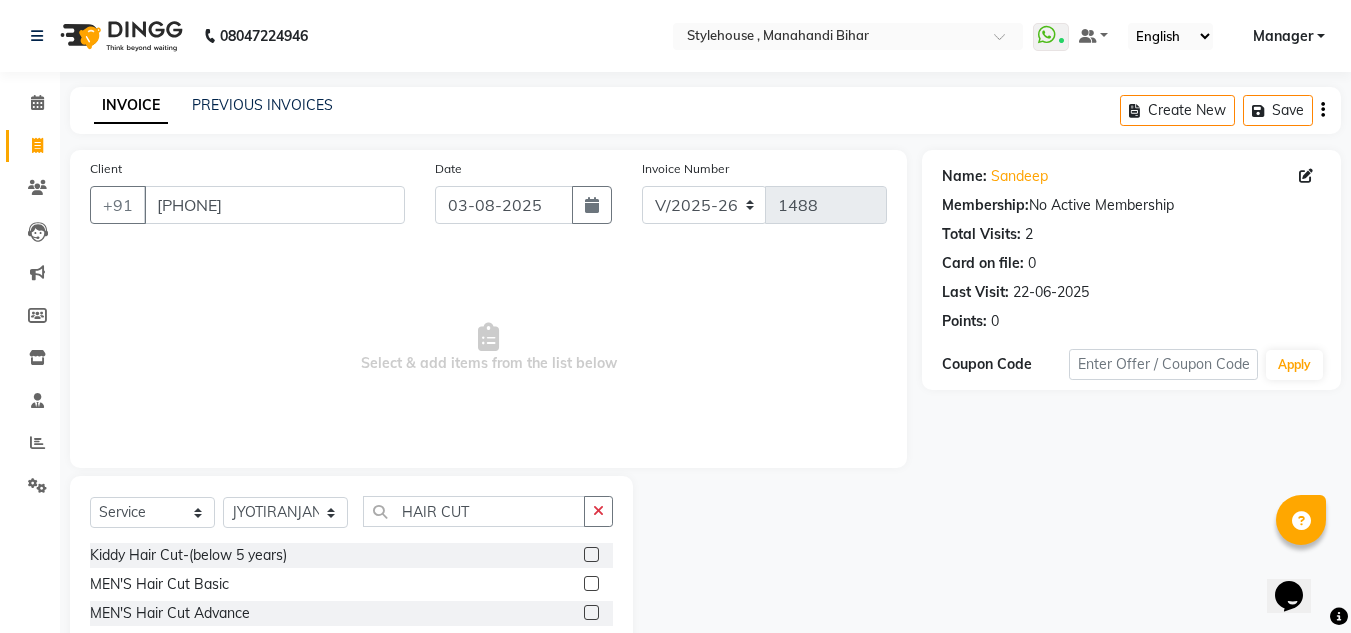 click 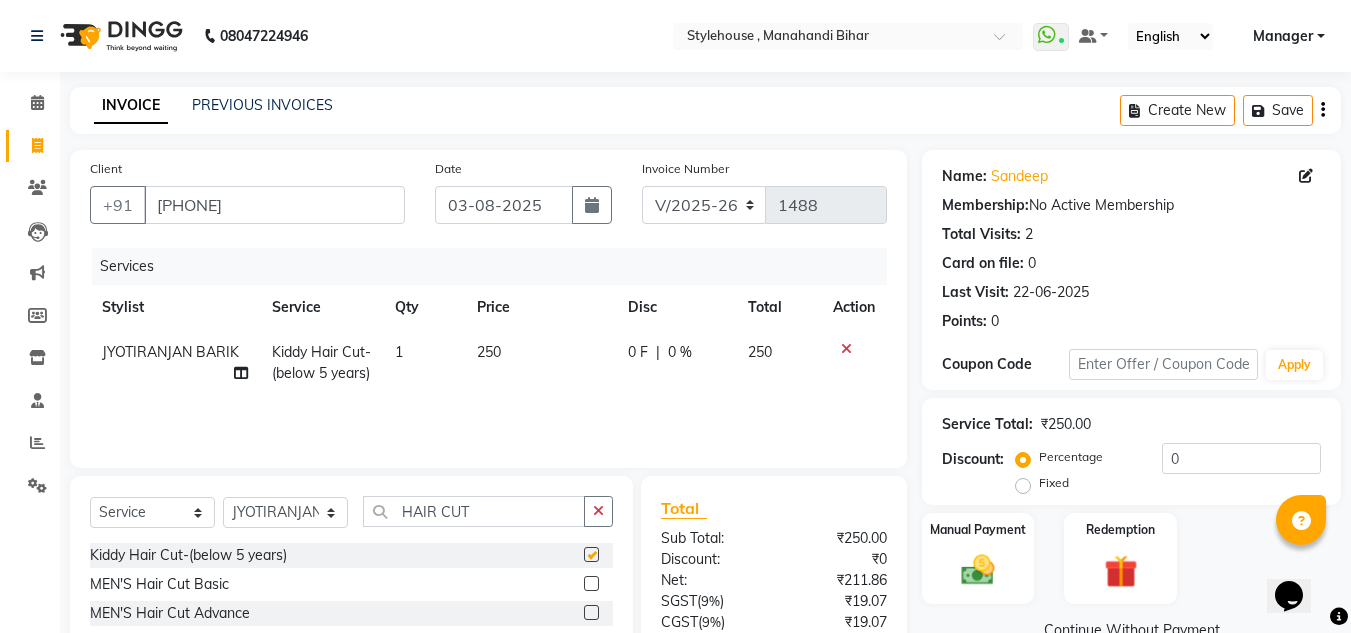 checkbox on "false" 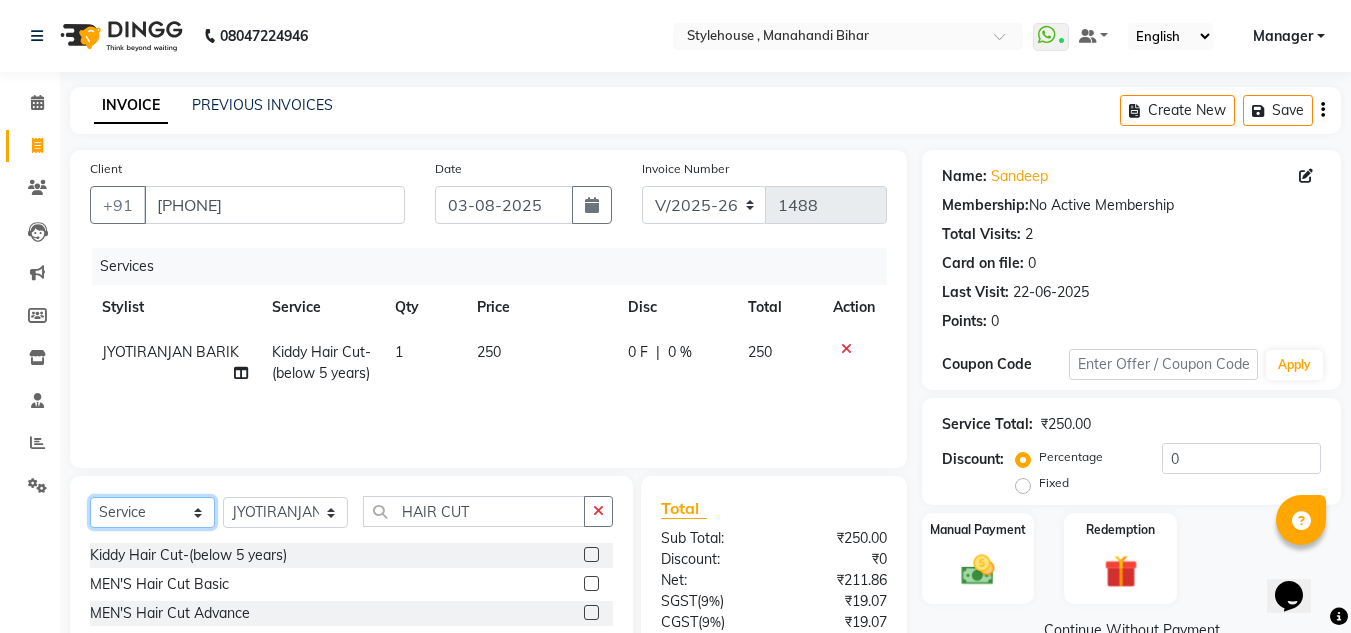 click on "Select  Service  Product  Membership  Package Voucher Prepaid Gift Card" 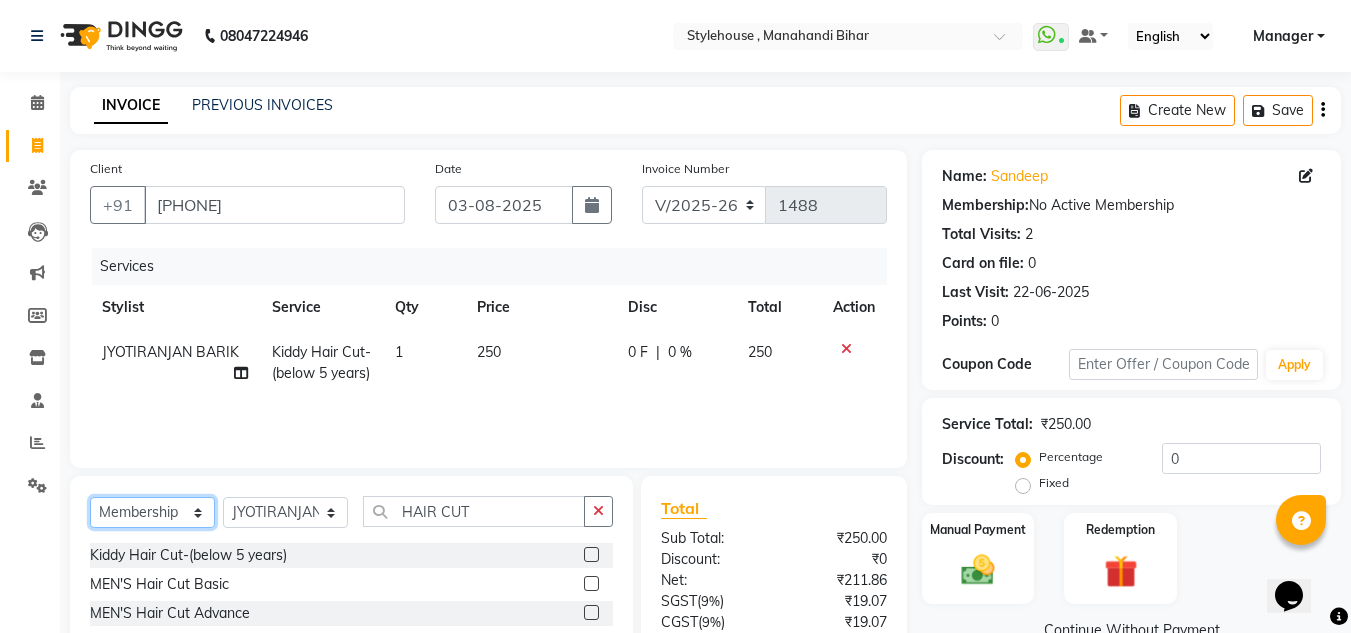 click on "Select  Service  Product  Membership  Package Voucher Prepaid Gift Card" 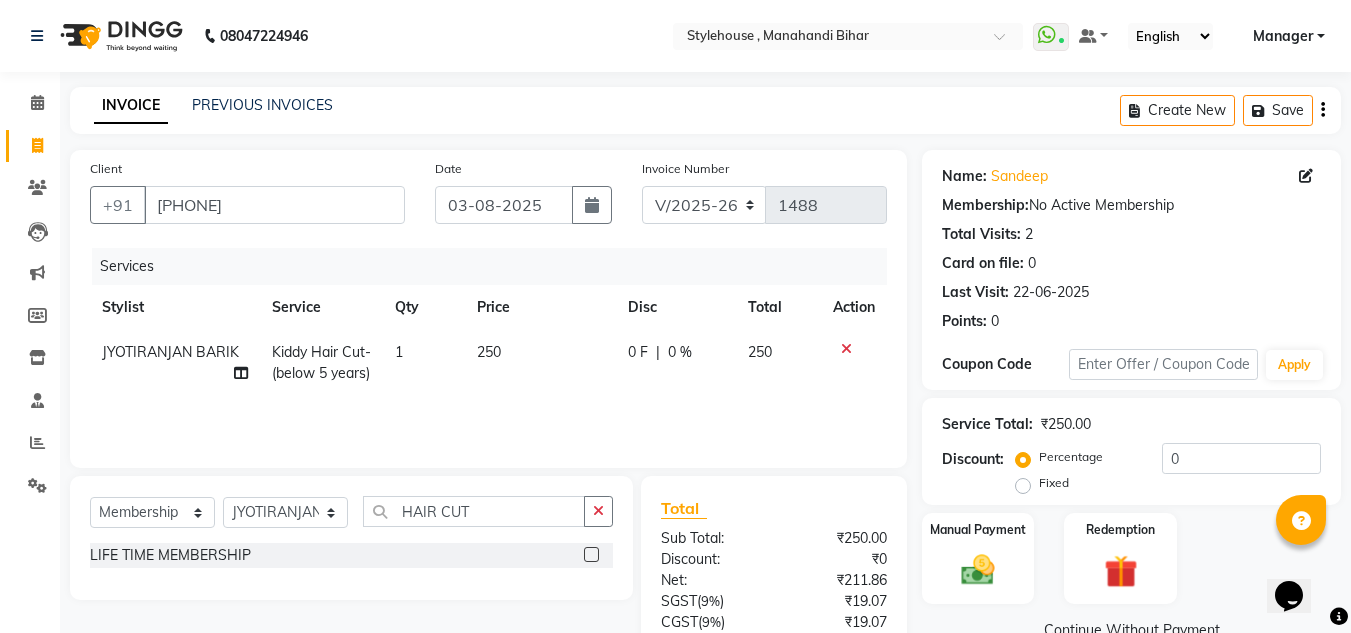 click 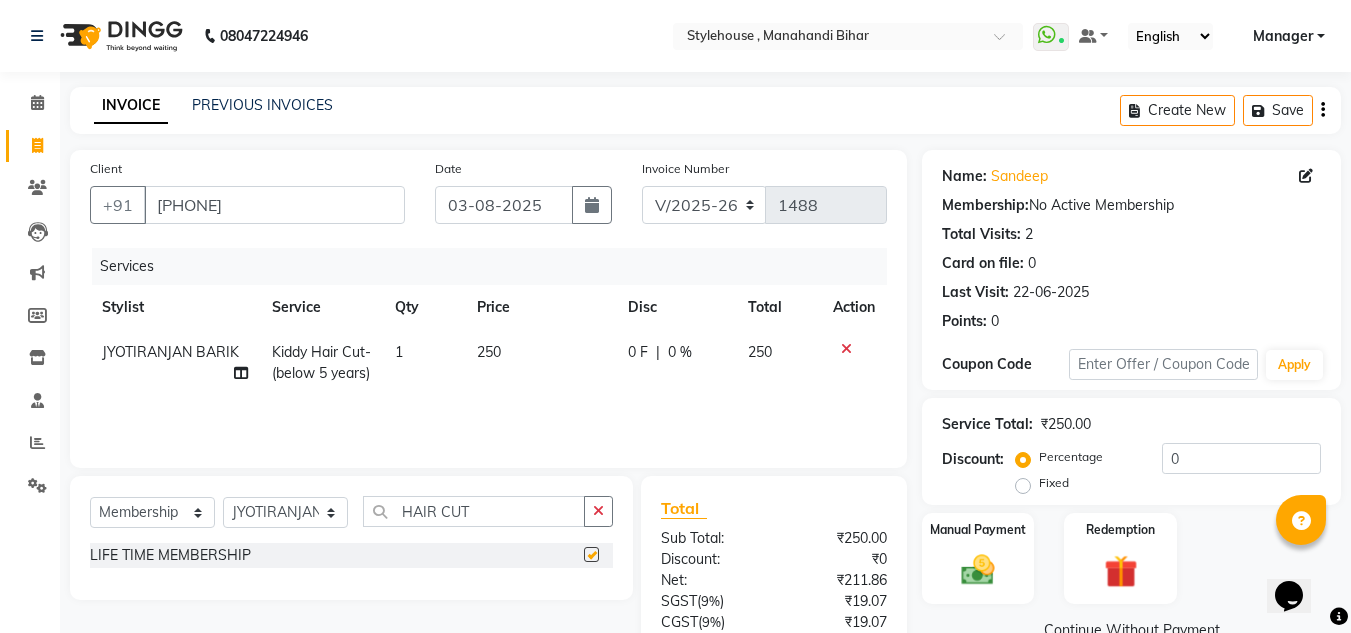 select on "select" 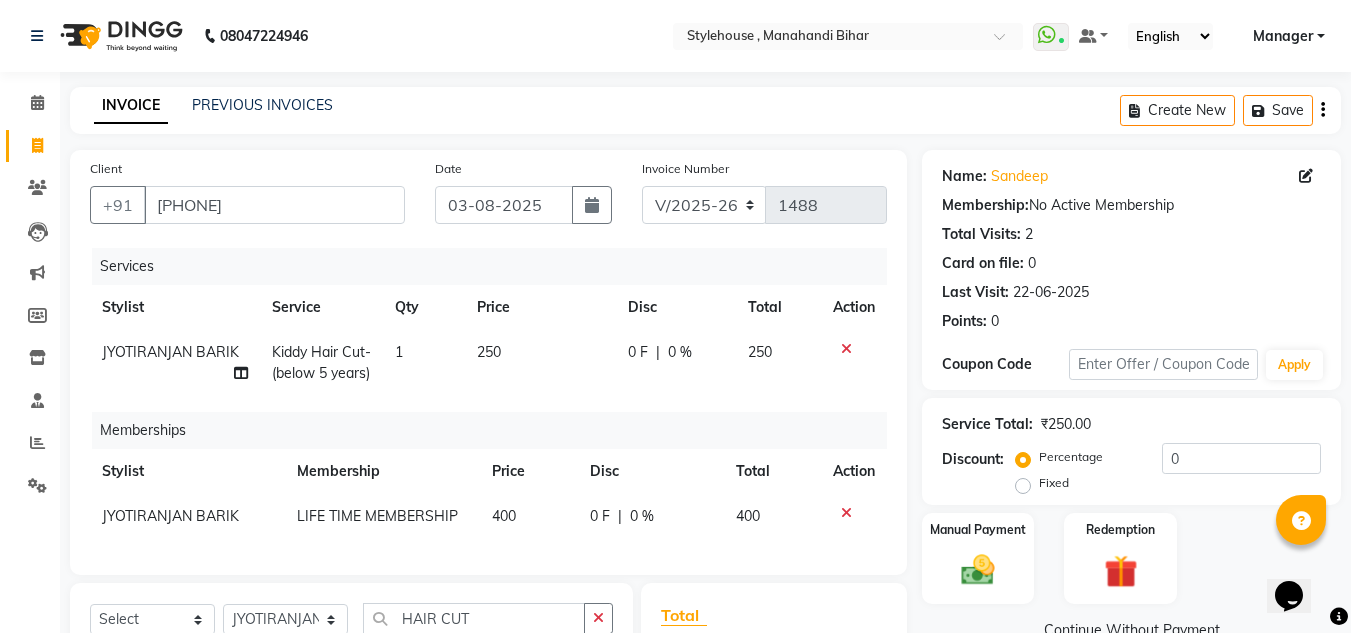 click on "0 F" 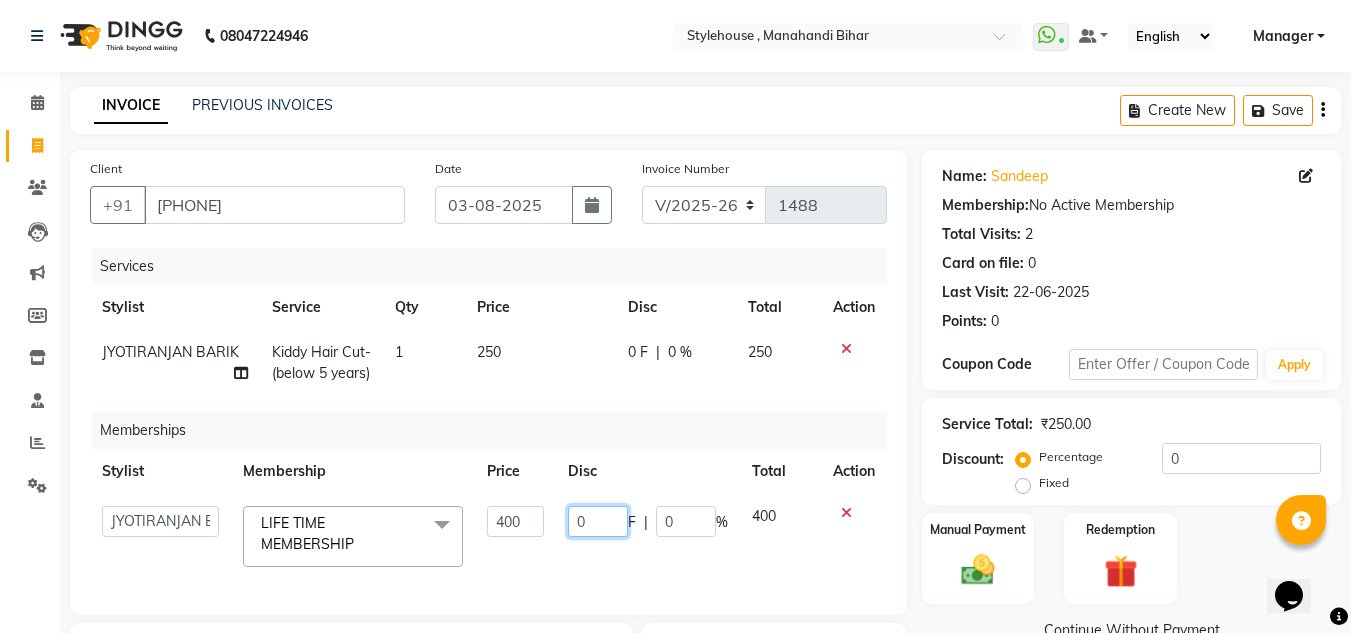 click on "0" 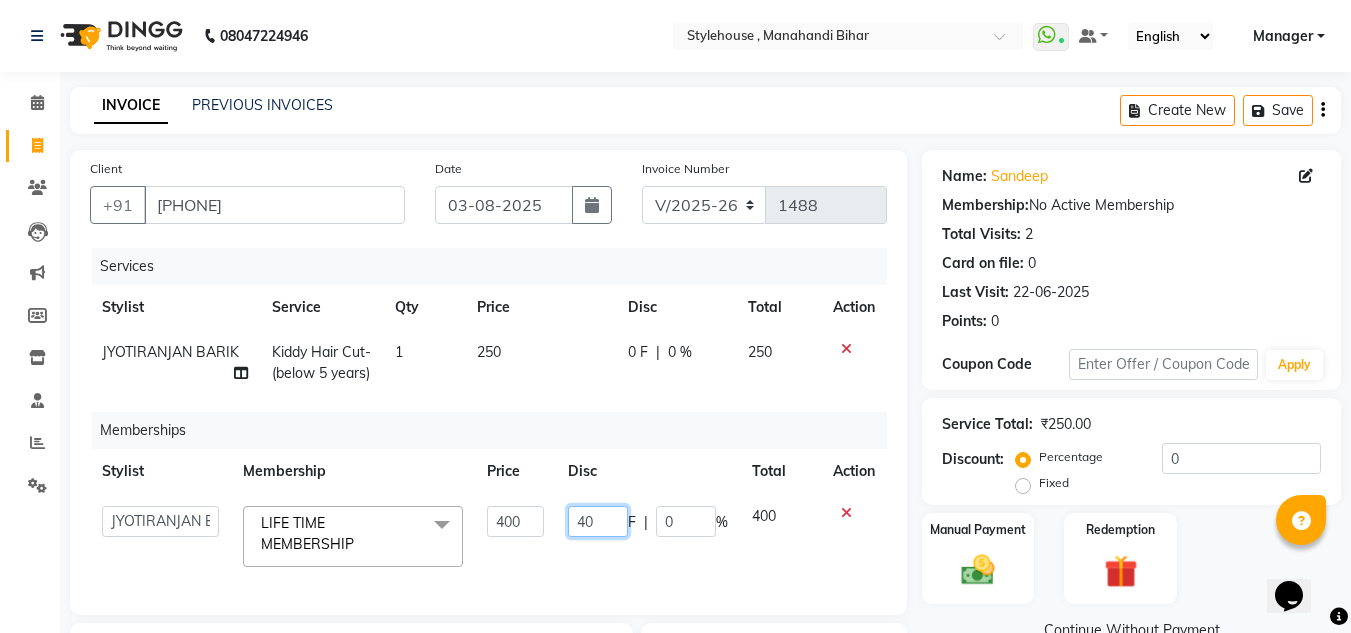 type on "400" 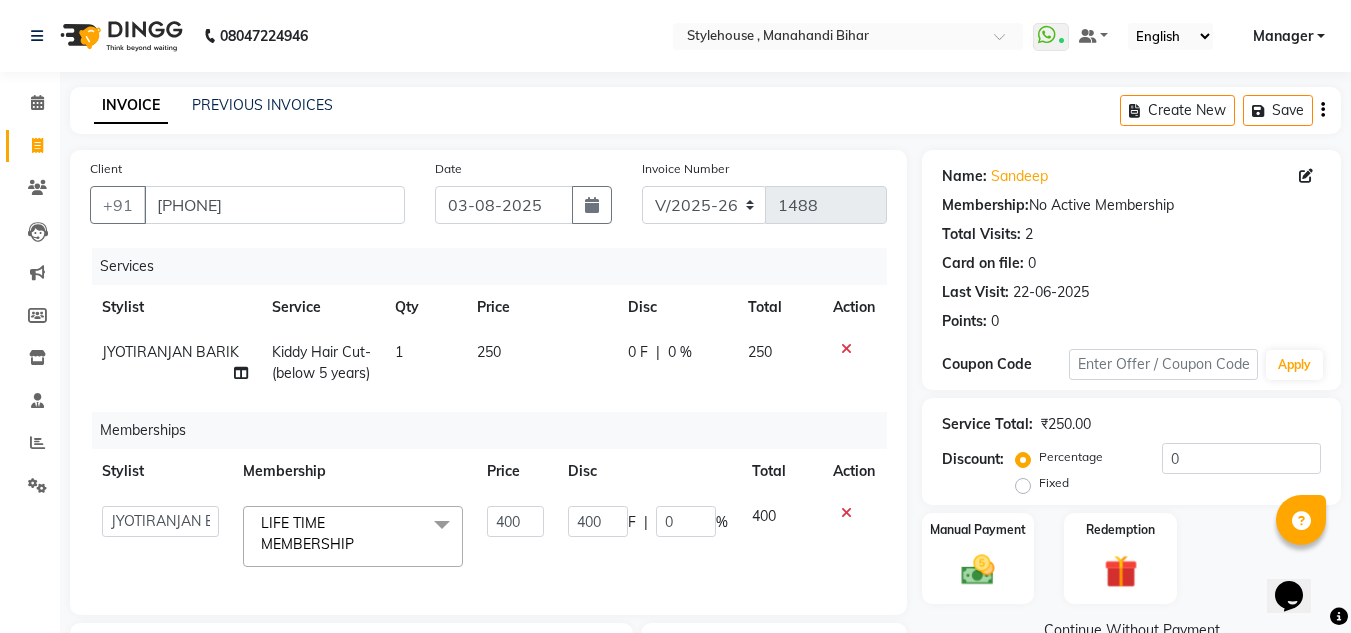 click on "0 F | 0 %" 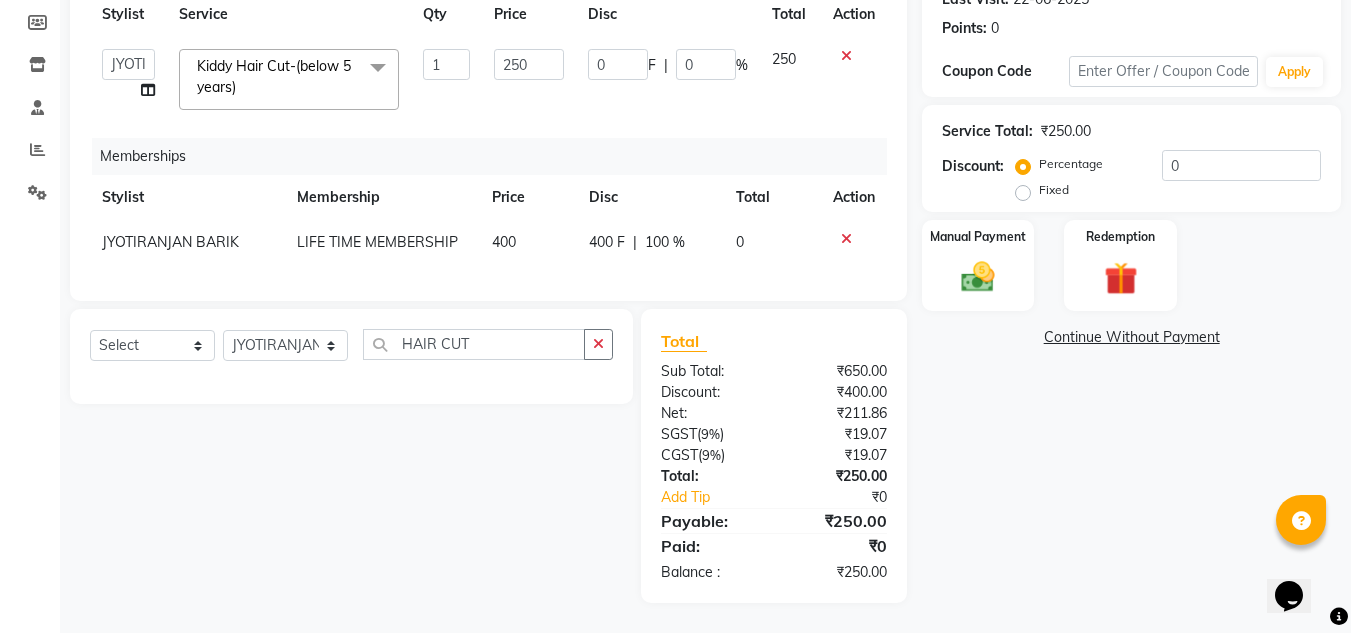 scroll, scrollTop: 308, scrollLeft: 0, axis: vertical 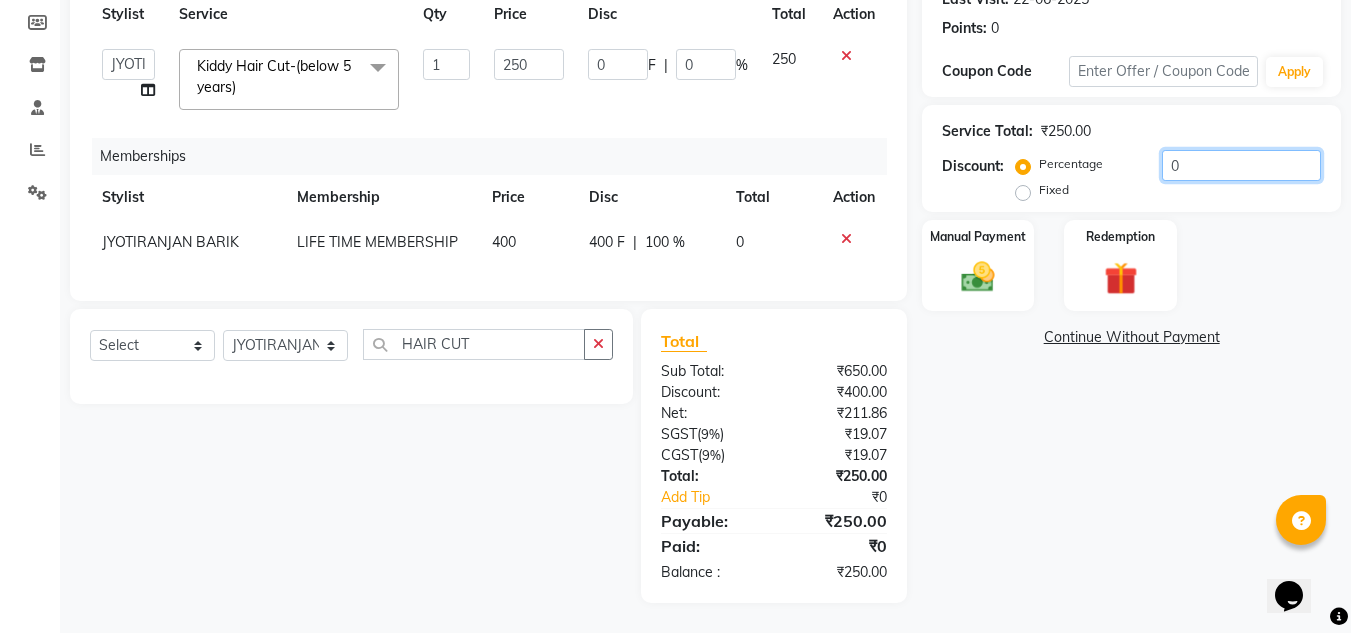 click on "0" 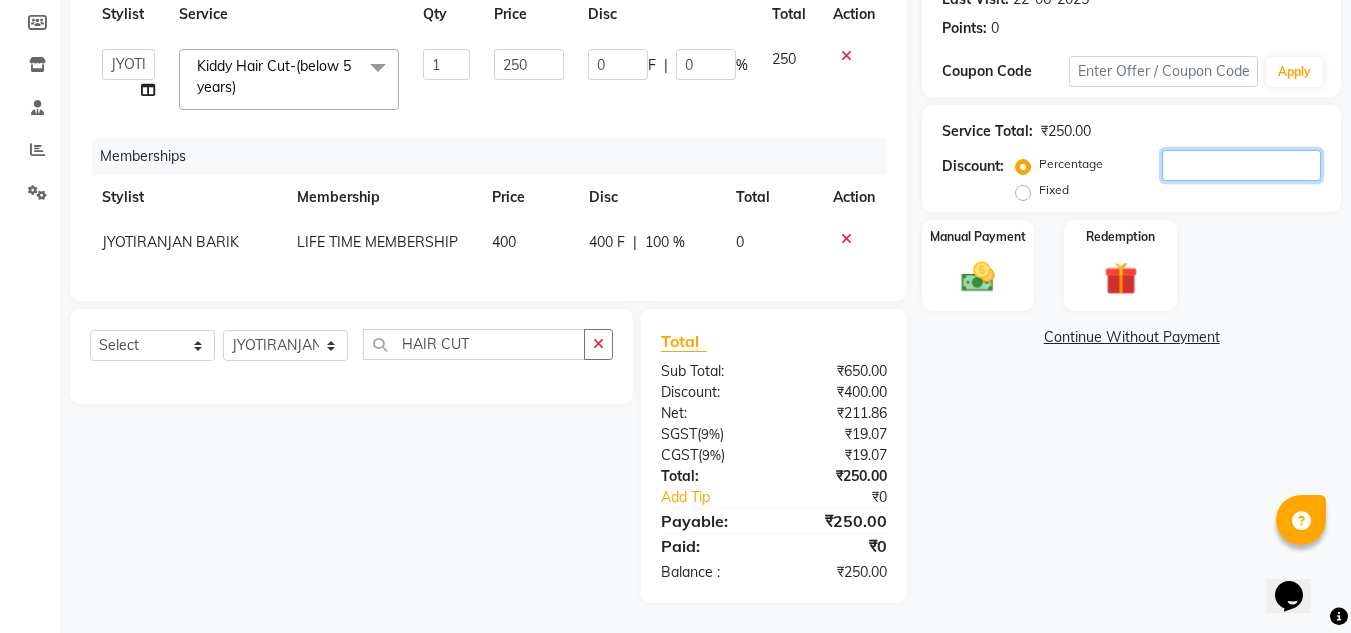 type on "2" 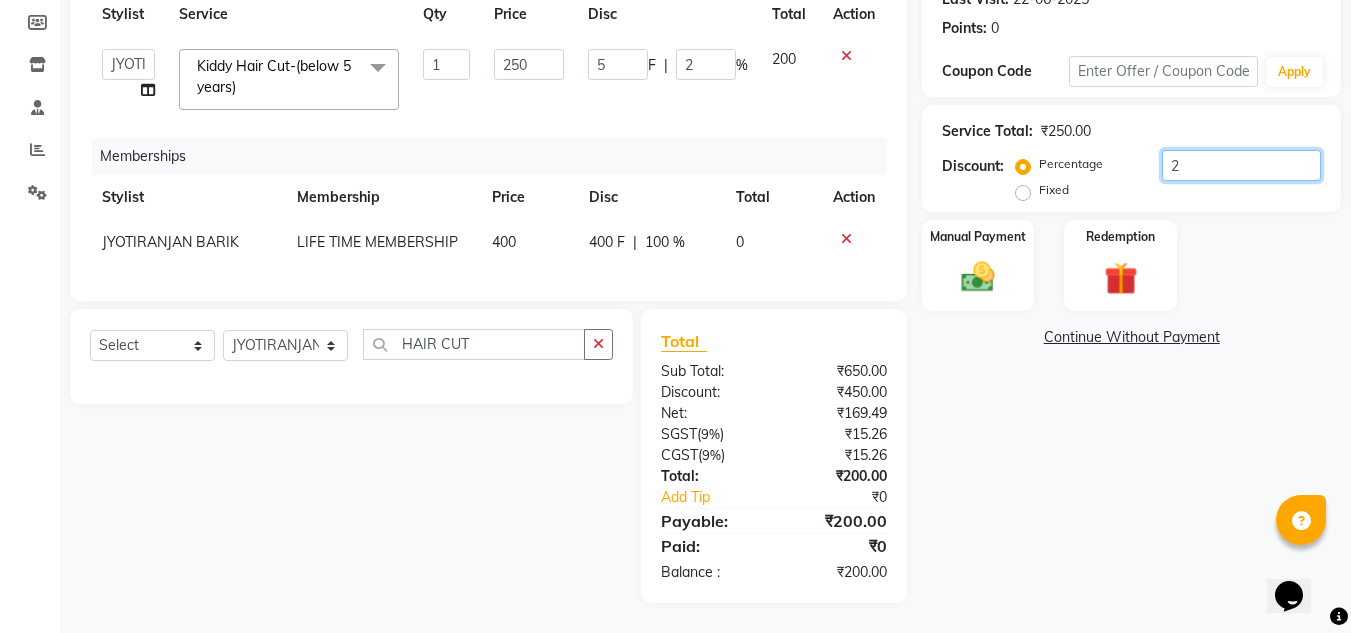 type on "20" 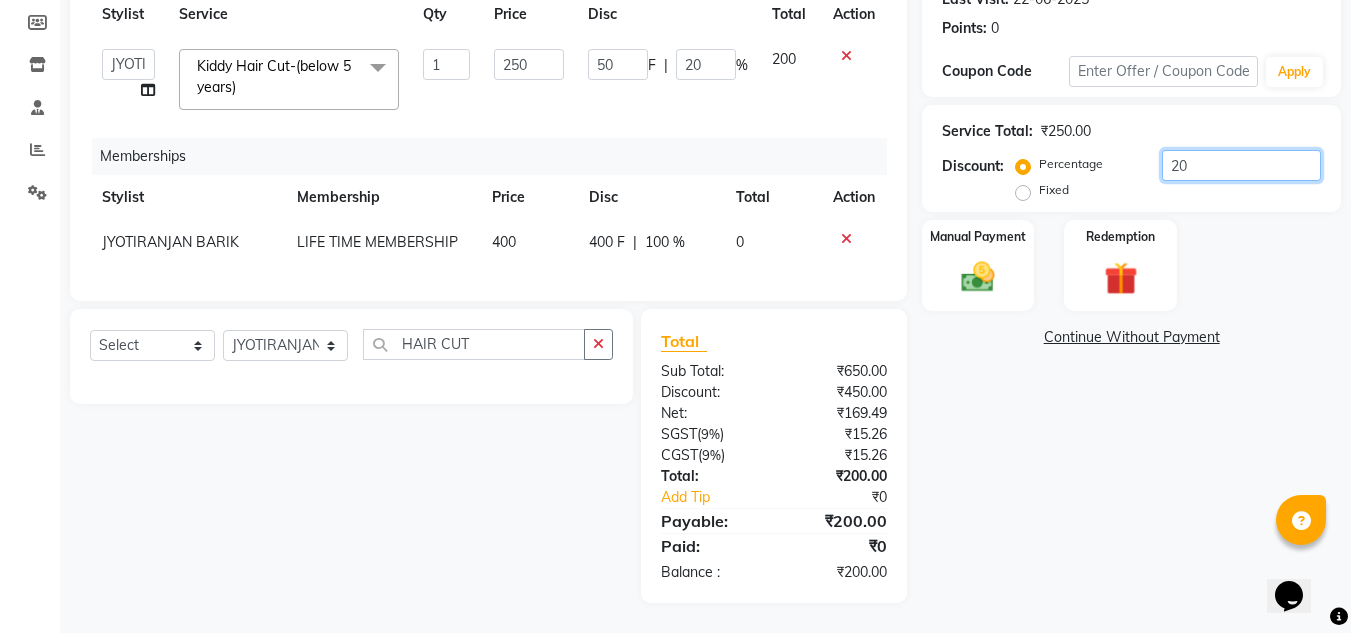 type on "20" 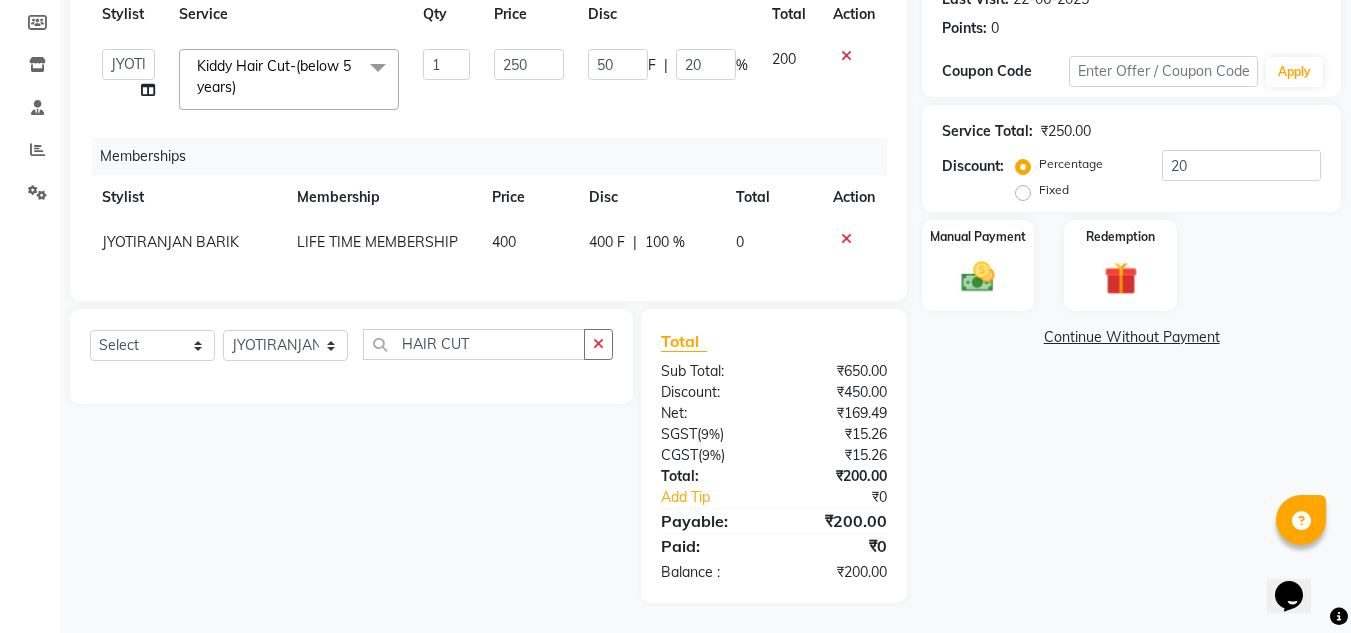 click on "Manual Payment Redemption" 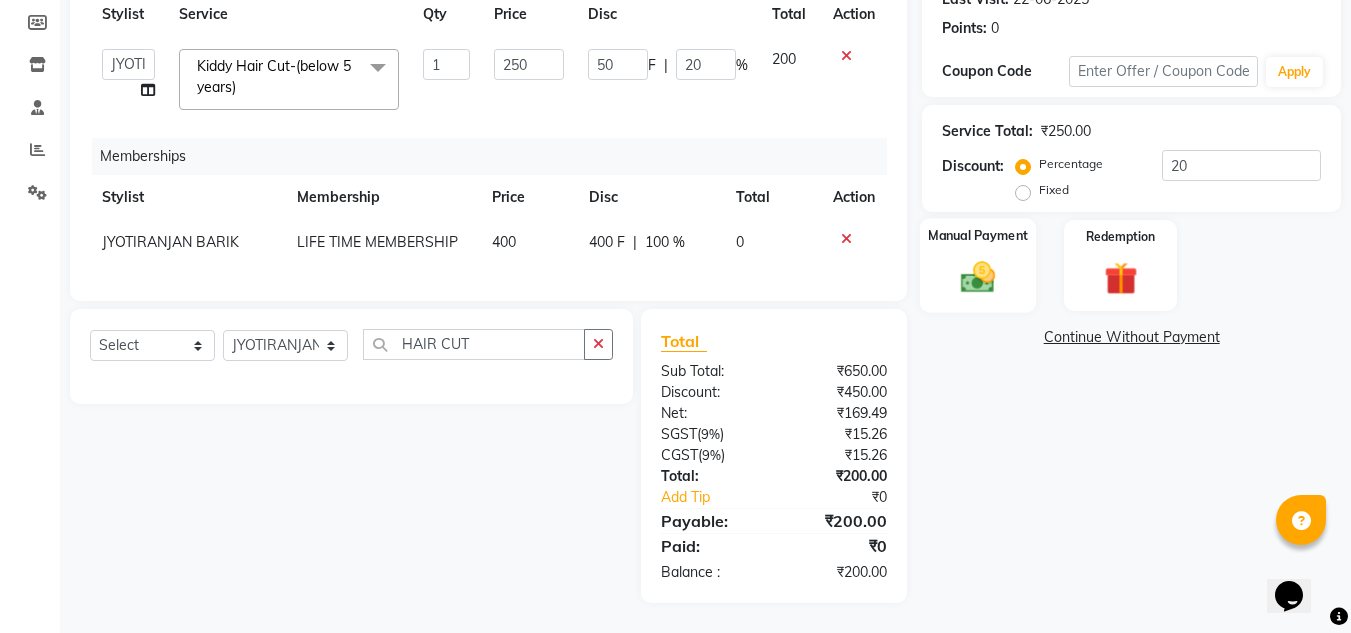 click 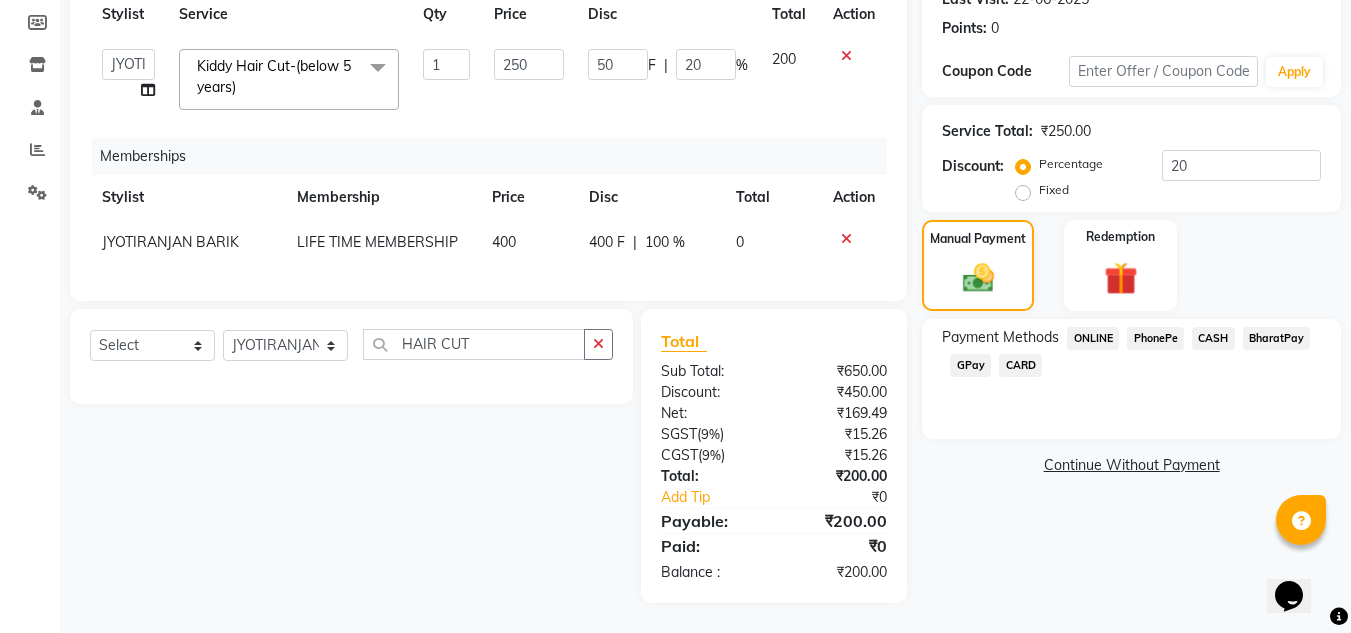 click on "PhonePe" 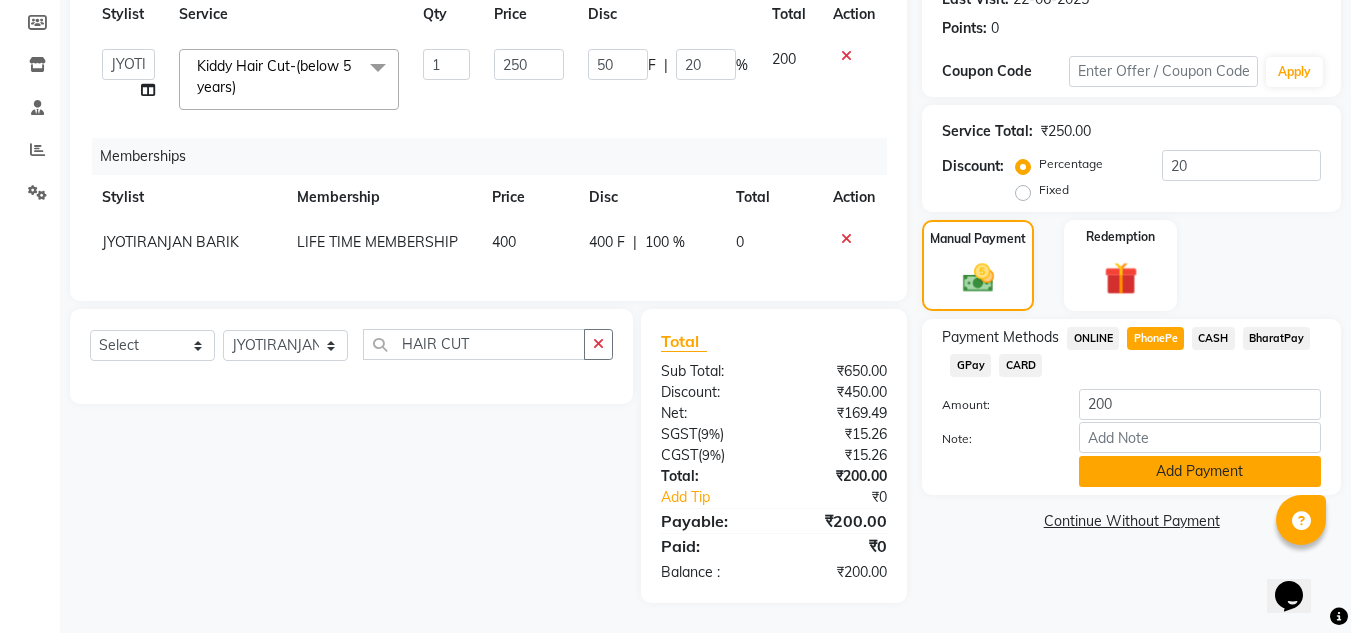 click on "Add Payment" 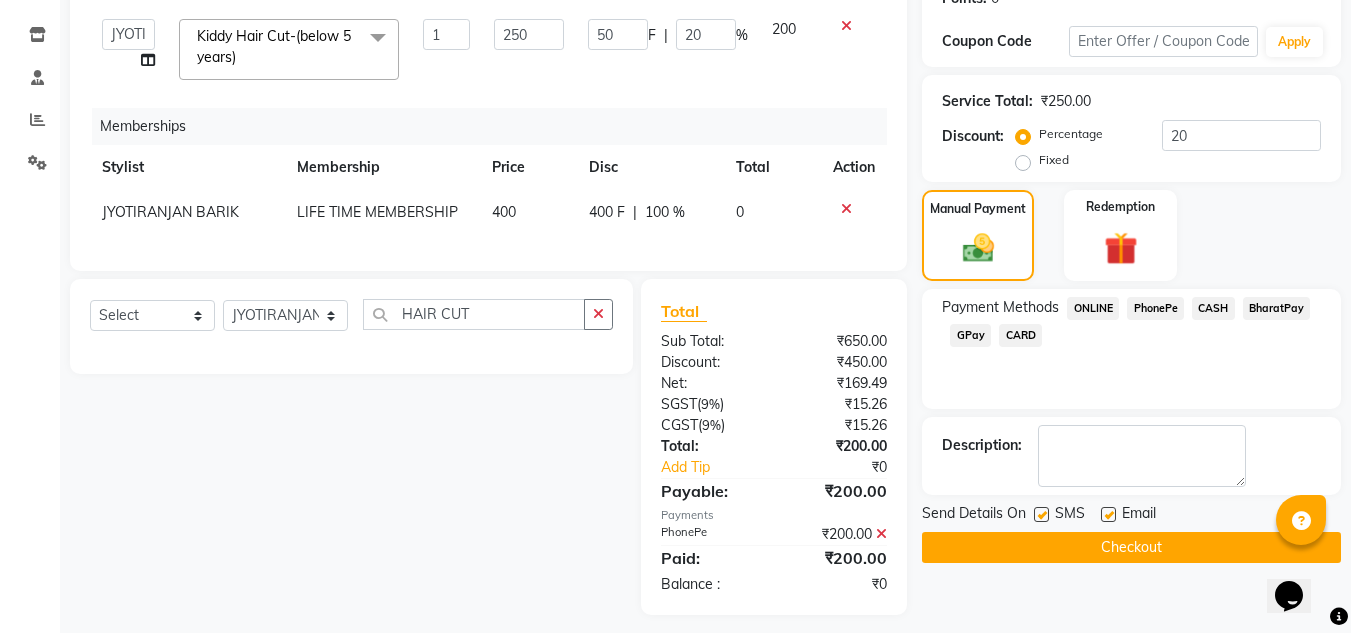 scroll, scrollTop: 350, scrollLeft: 0, axis: vertical 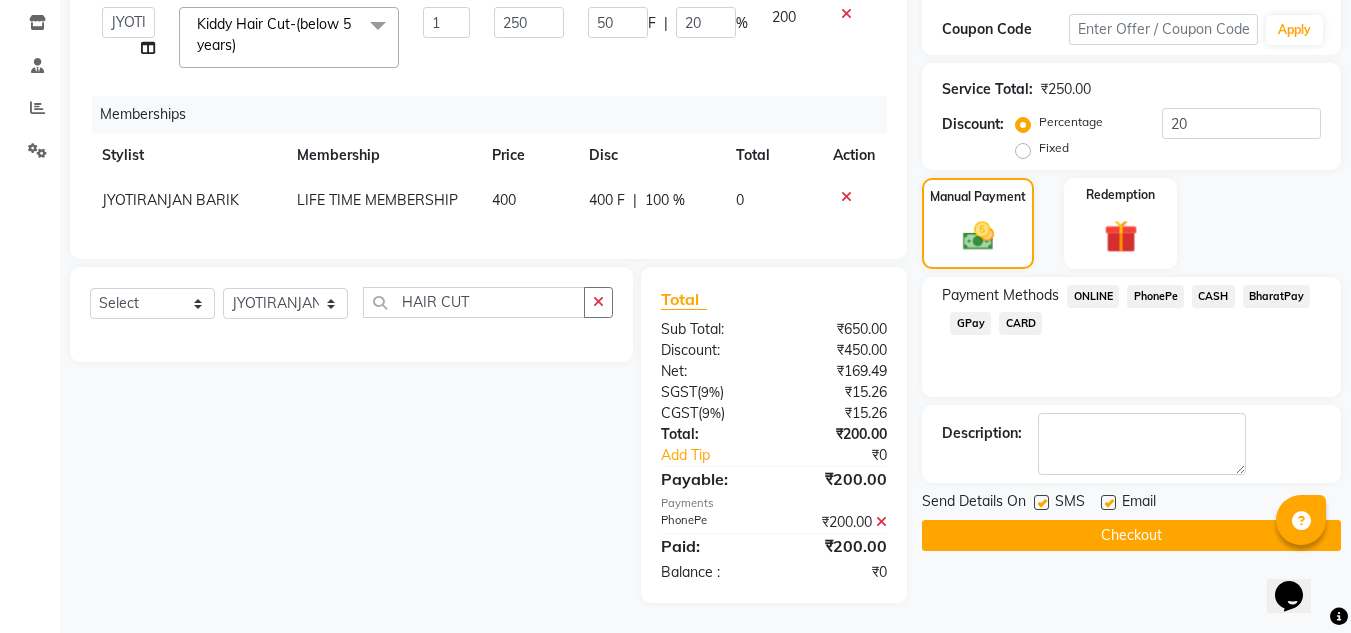 click on "Checkout" 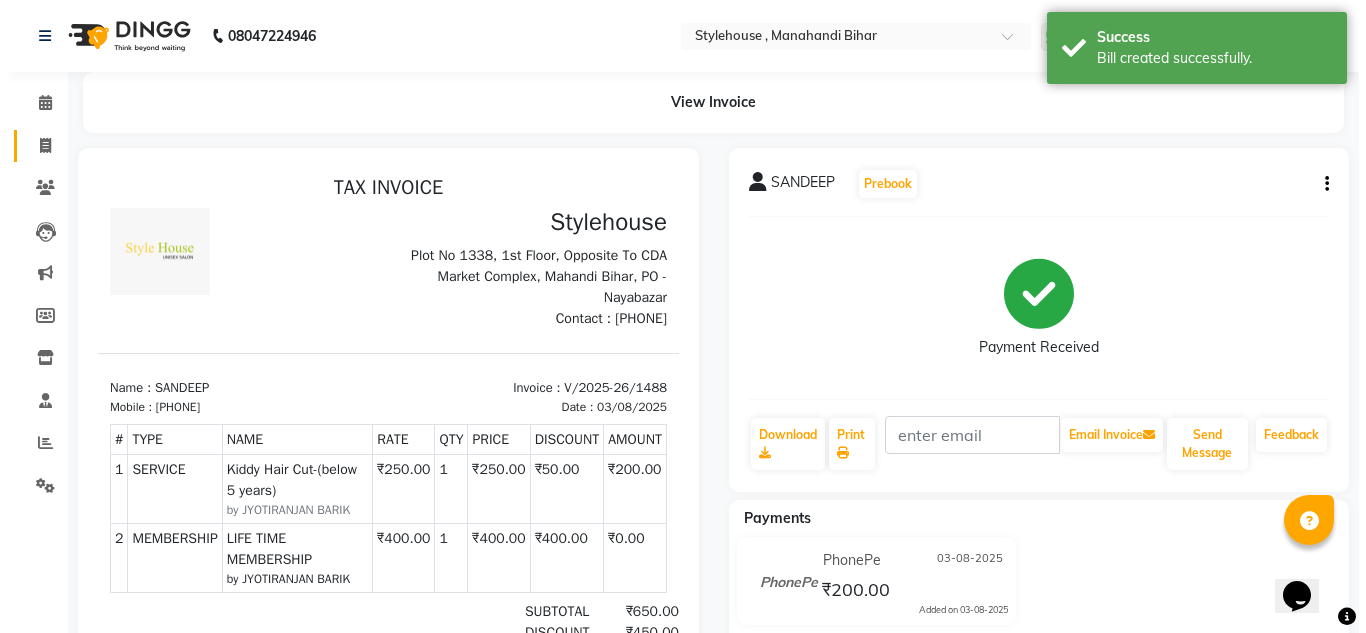scroll, scrollTop: 0, scrollLeft: 0, axis: both 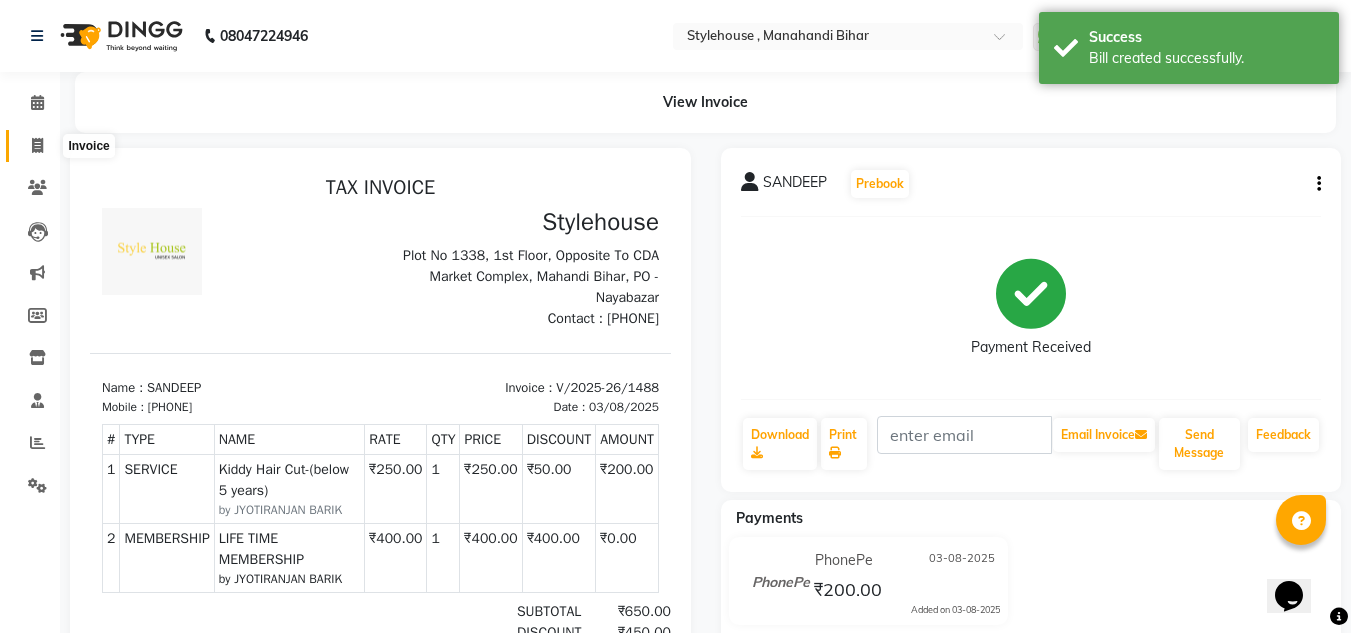 click 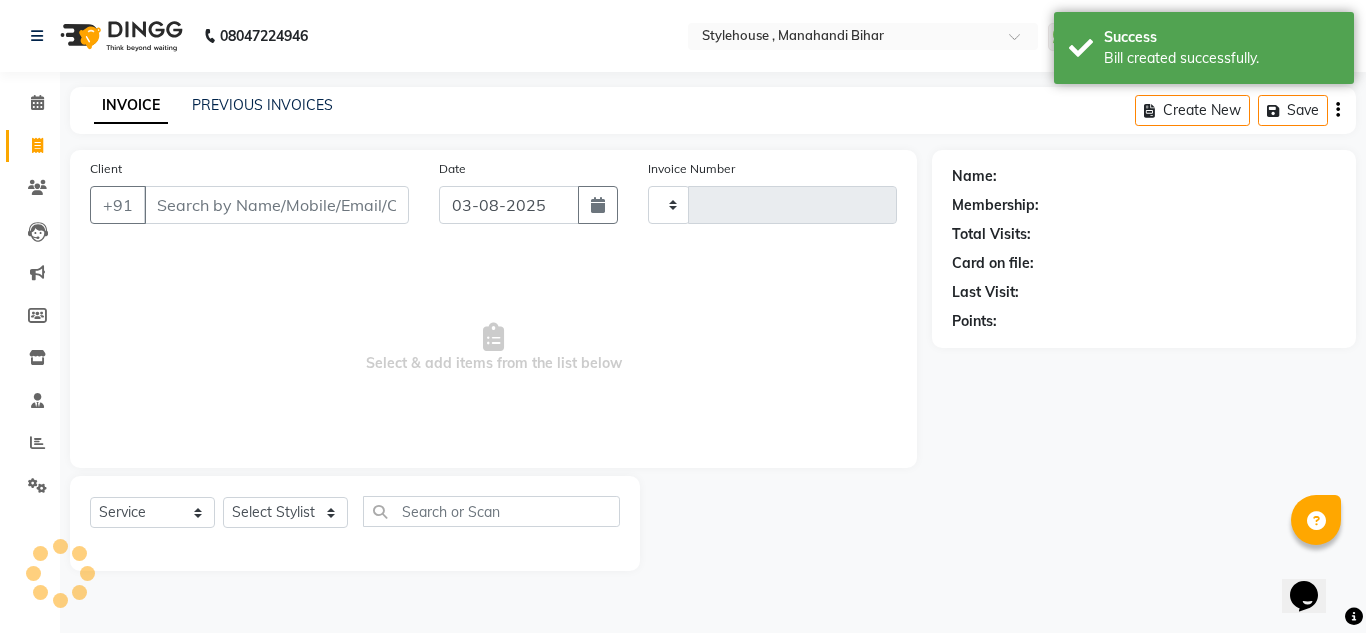 type on "1489" 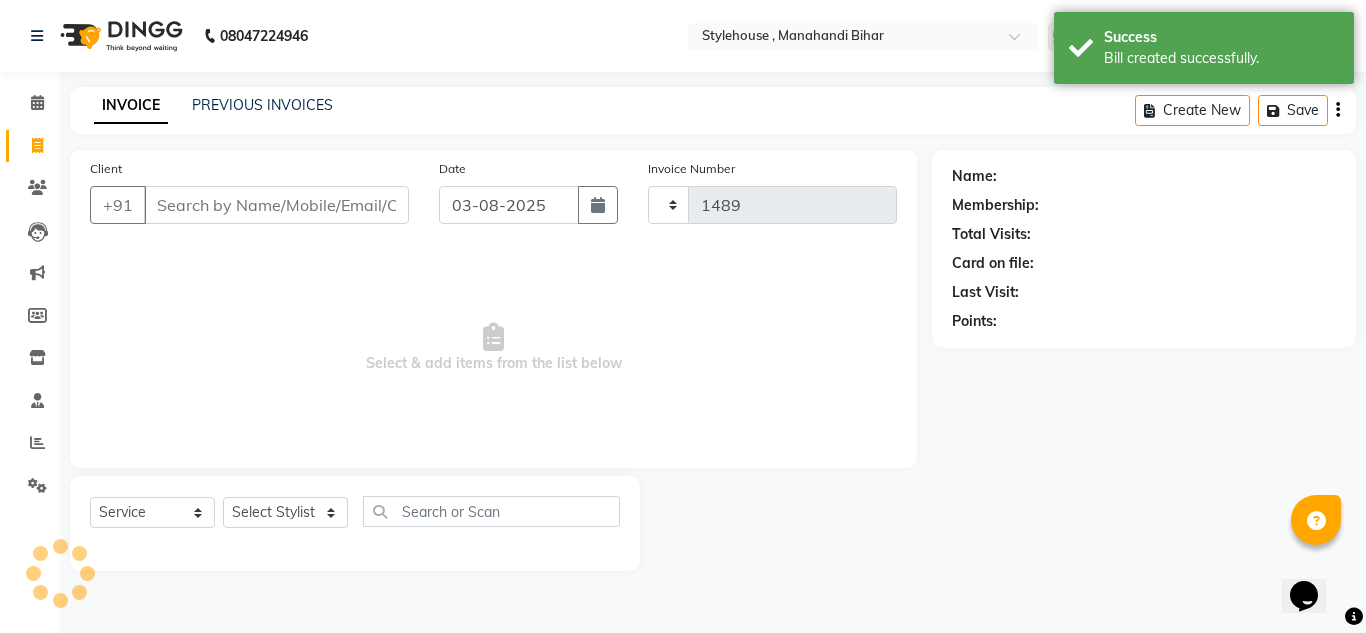 select on "7793" 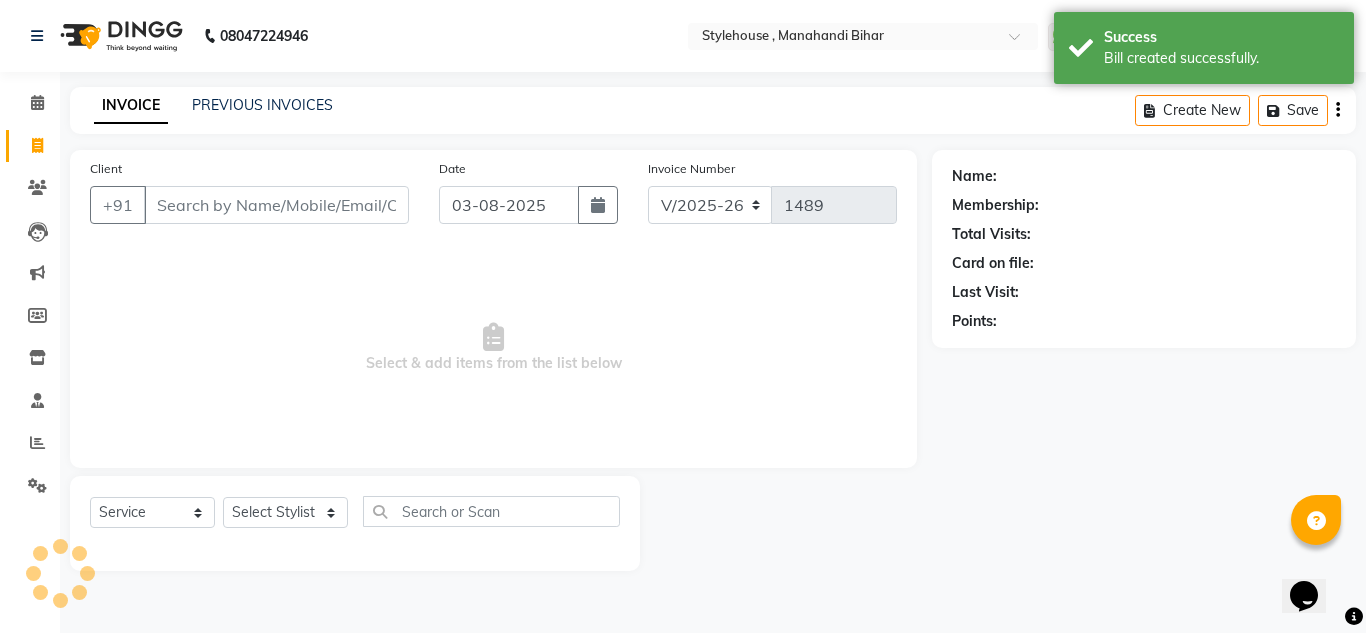 click on "Client" at bounding box center (276, 205) 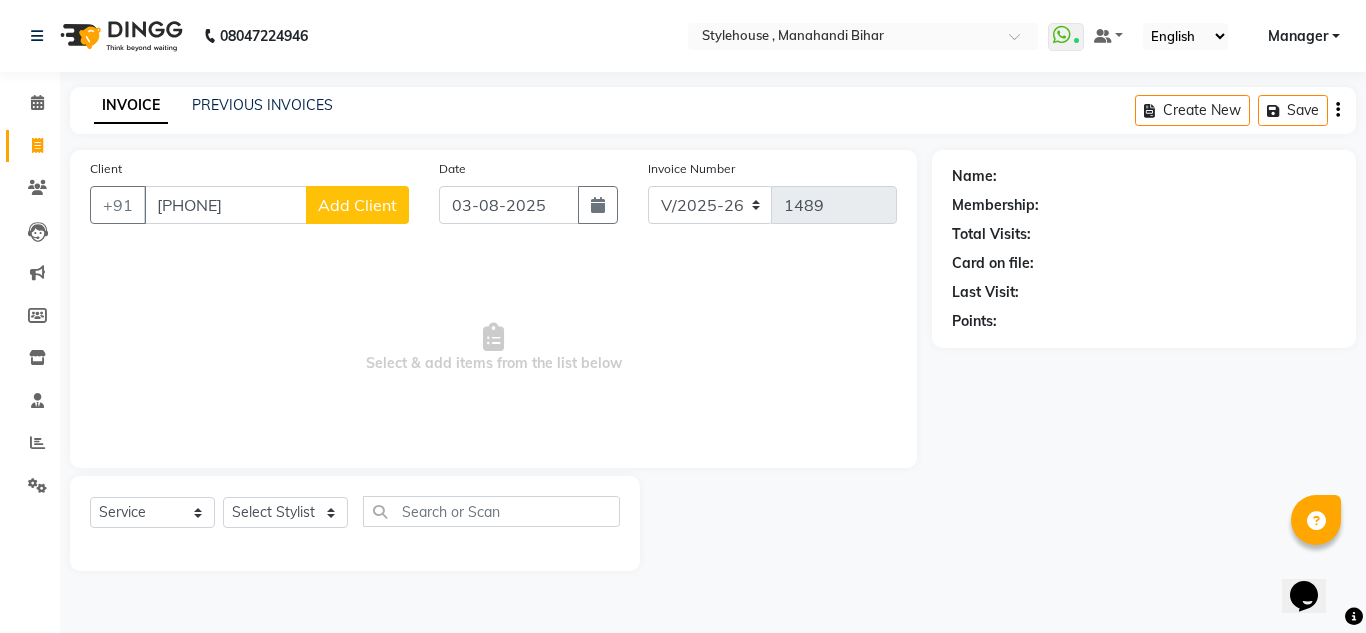 type on "[PHONE]" 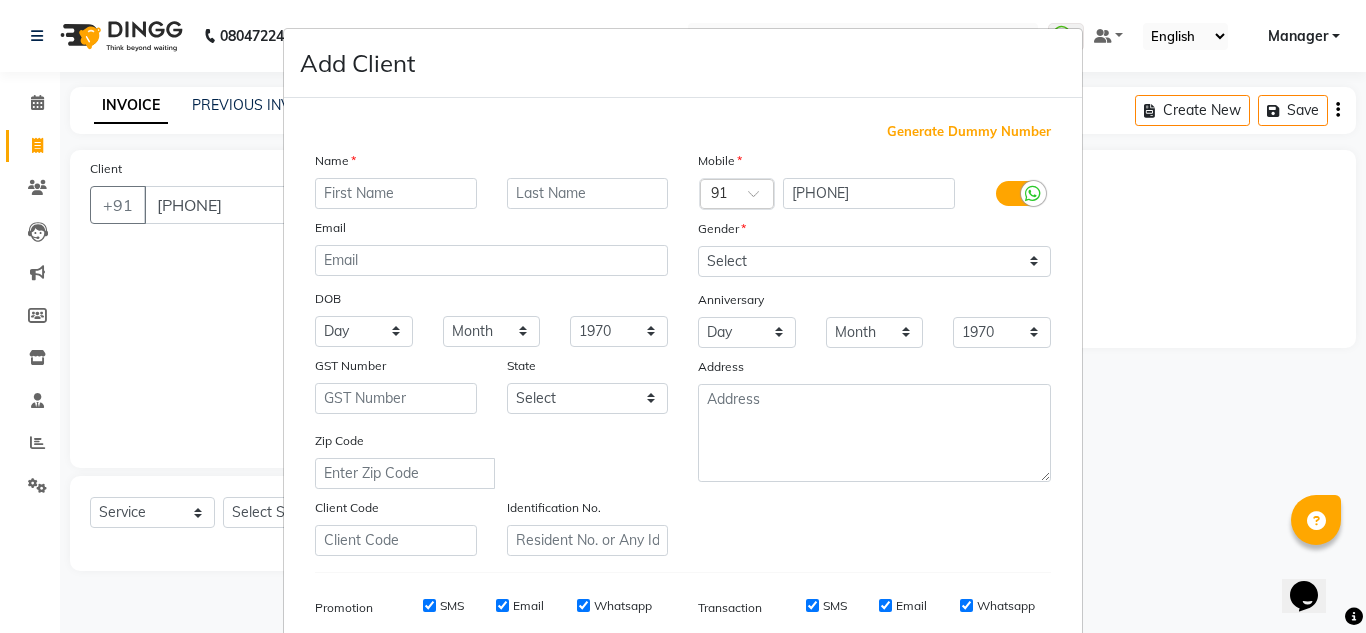 click at bounding box center [396, 193] 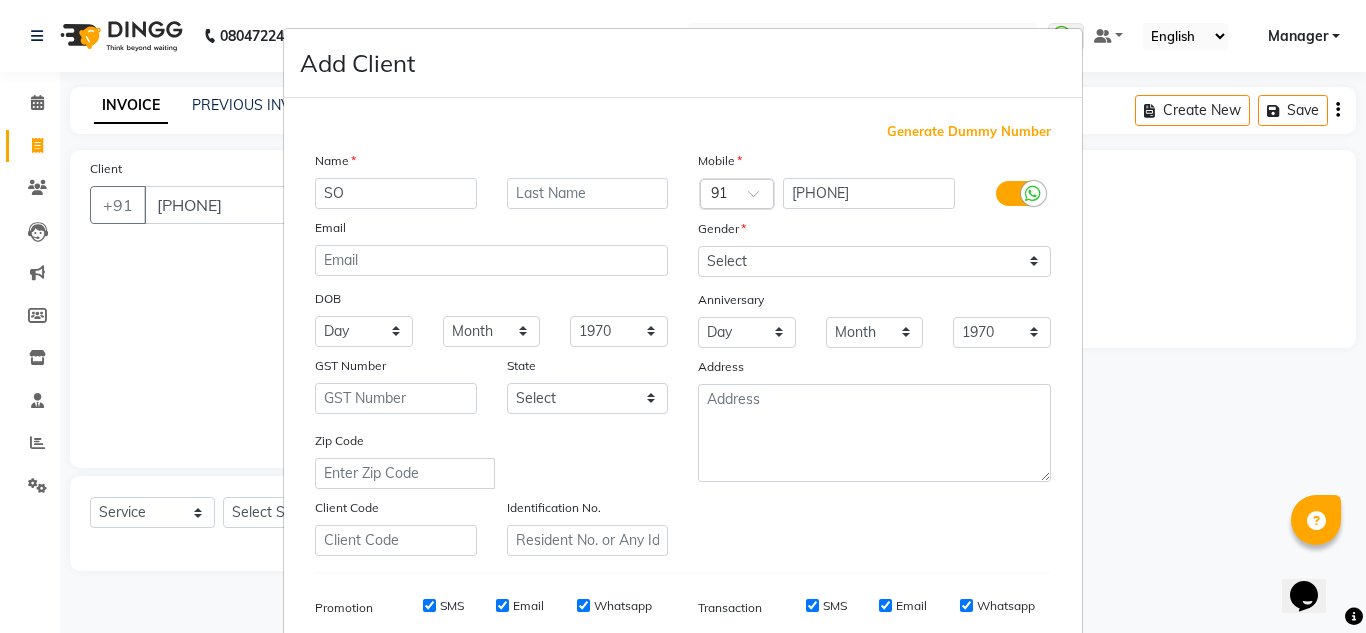 type on "S" 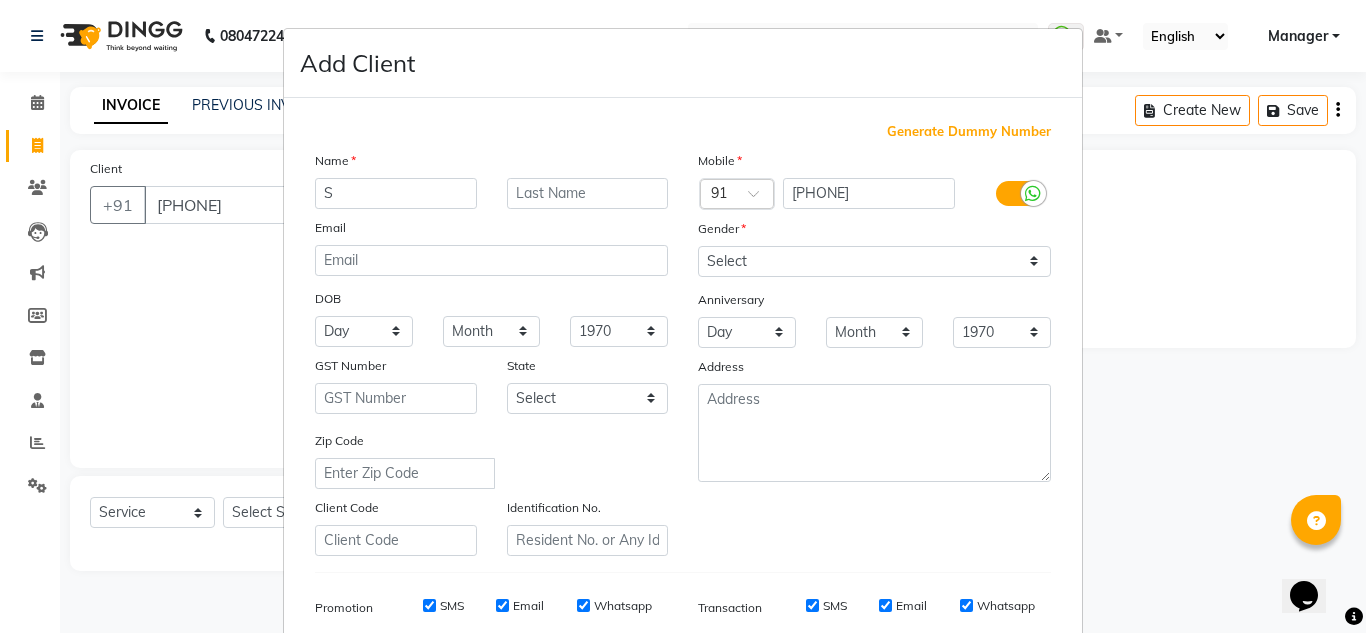 type 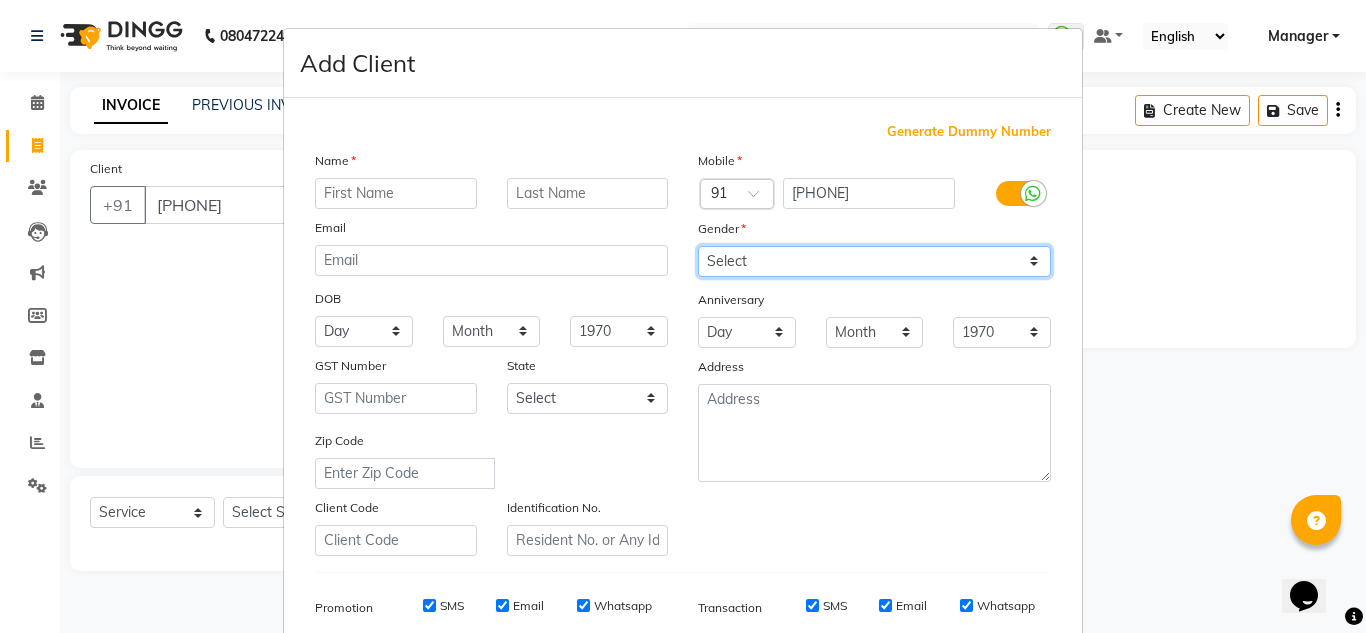 click on "Select Male Female Other Prefer Not To Say" at bounding box center [874, 261] 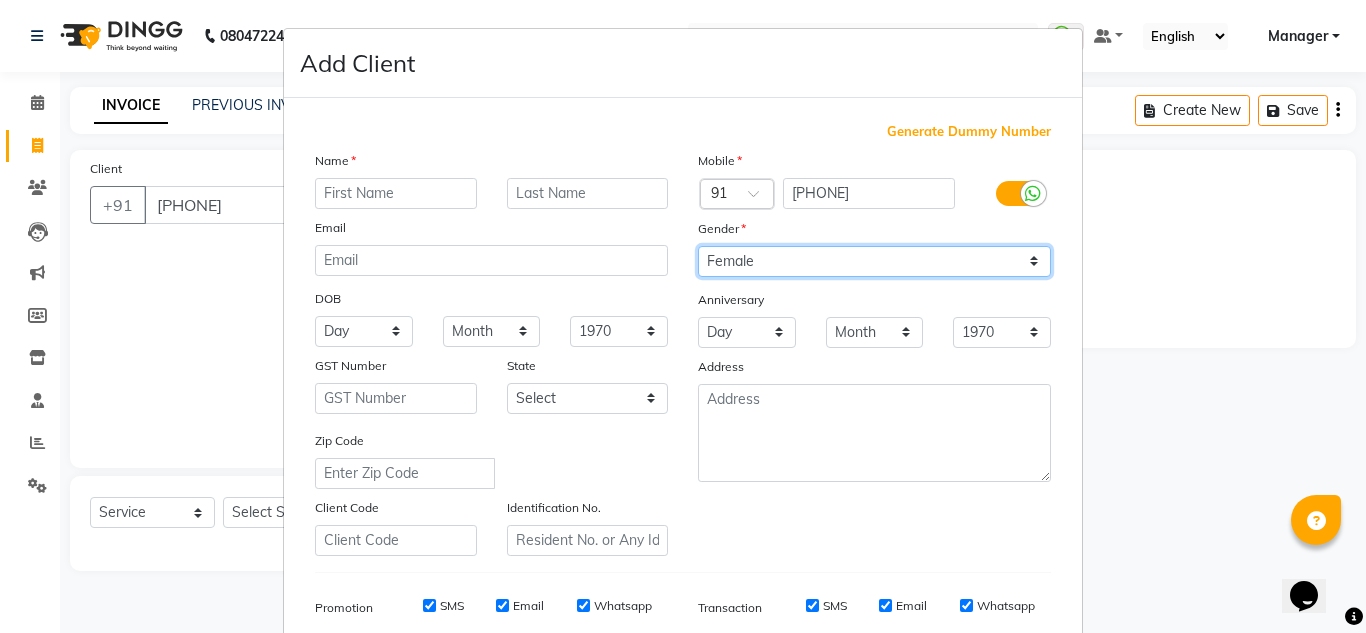 click on "Select Male Female Other Prefer Not To Say" at bounding box center (874, 261) 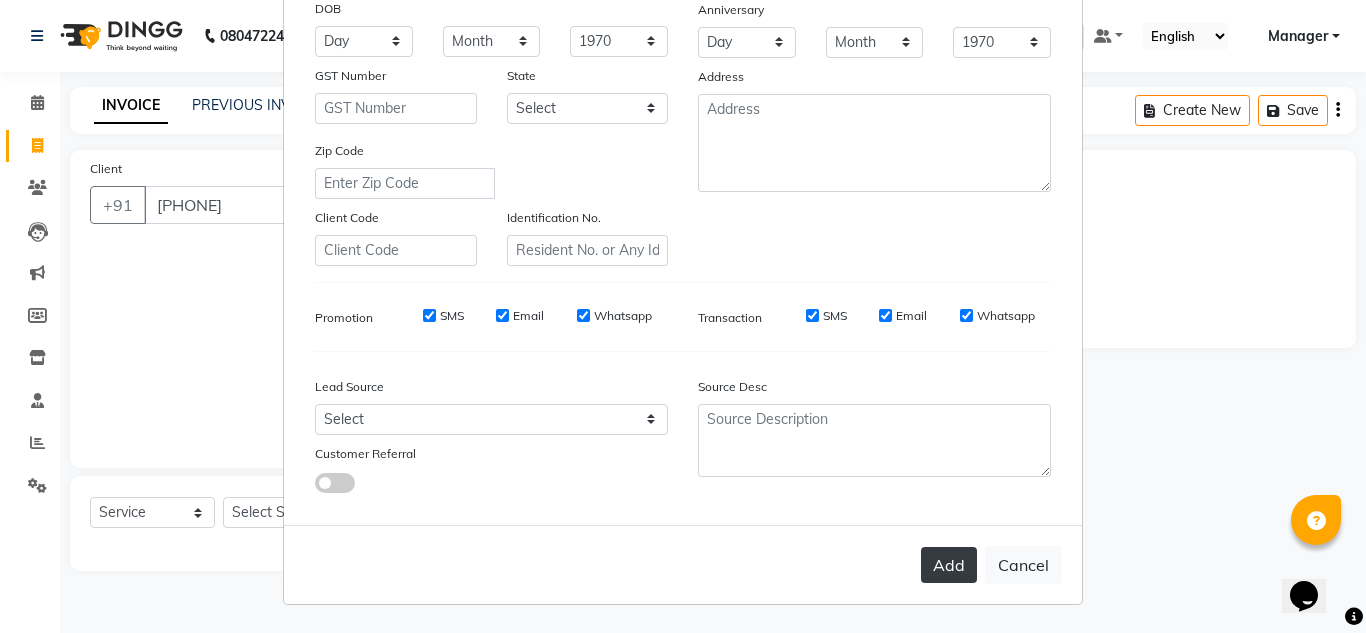click on "Add" at bounding box center [949, 565] 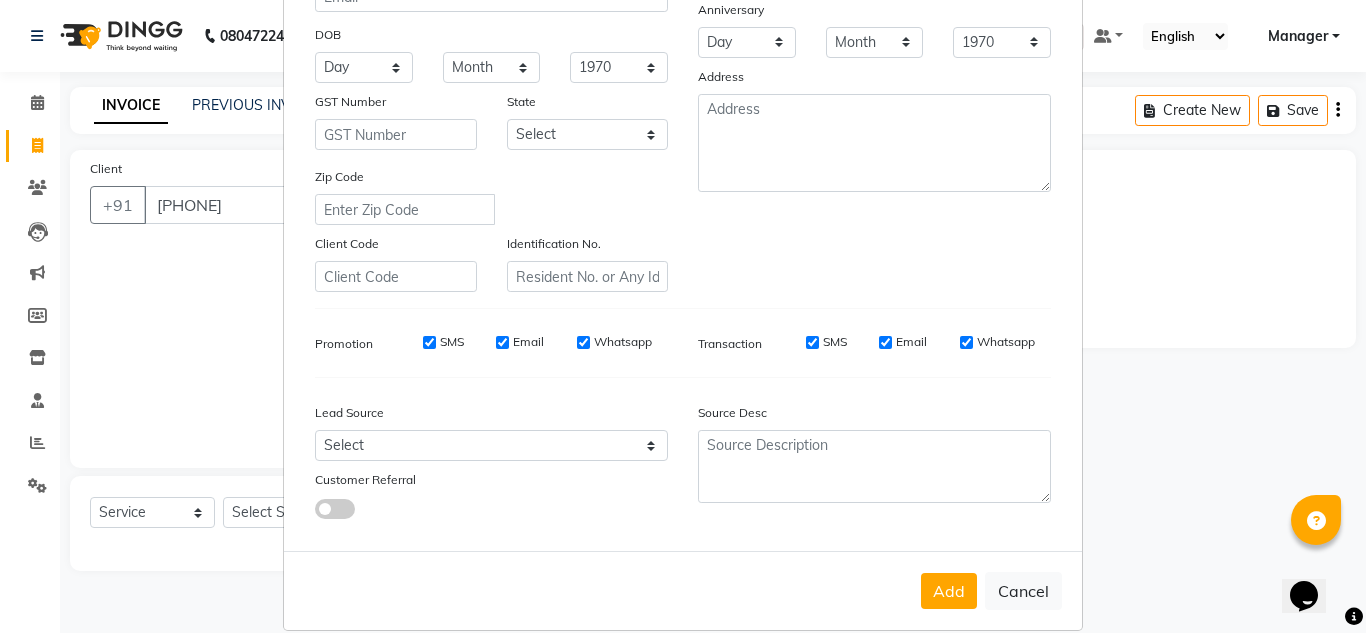 scroll, scrollTop: 316, scrollLeft: 0, axis: vertical 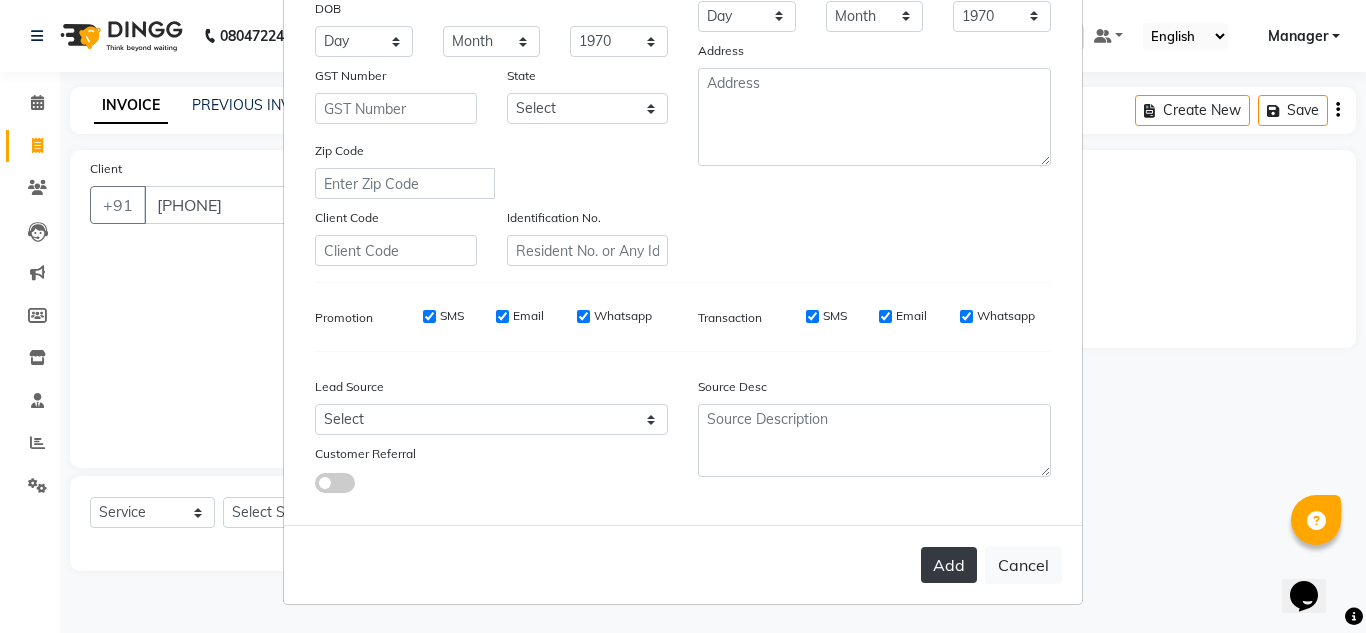 click on "Add" at bounding box center (949, 565) 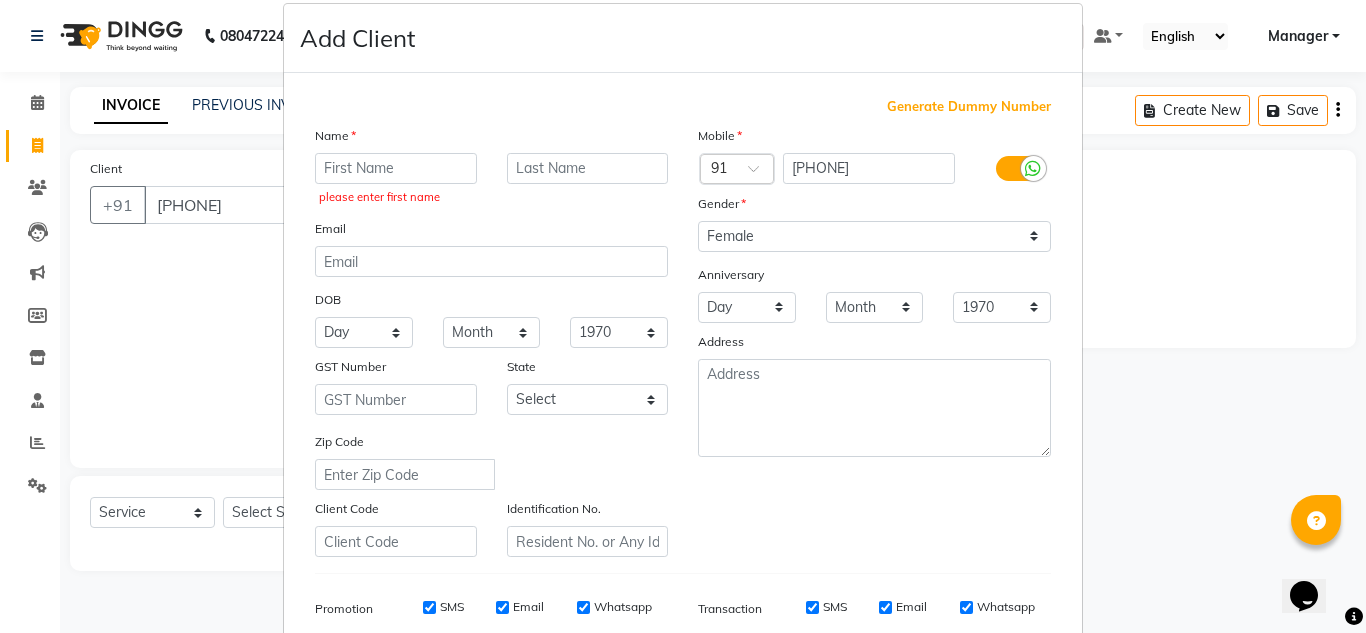 scroll, scrollTop: 16, scrollLeft: 0, axis: vertical 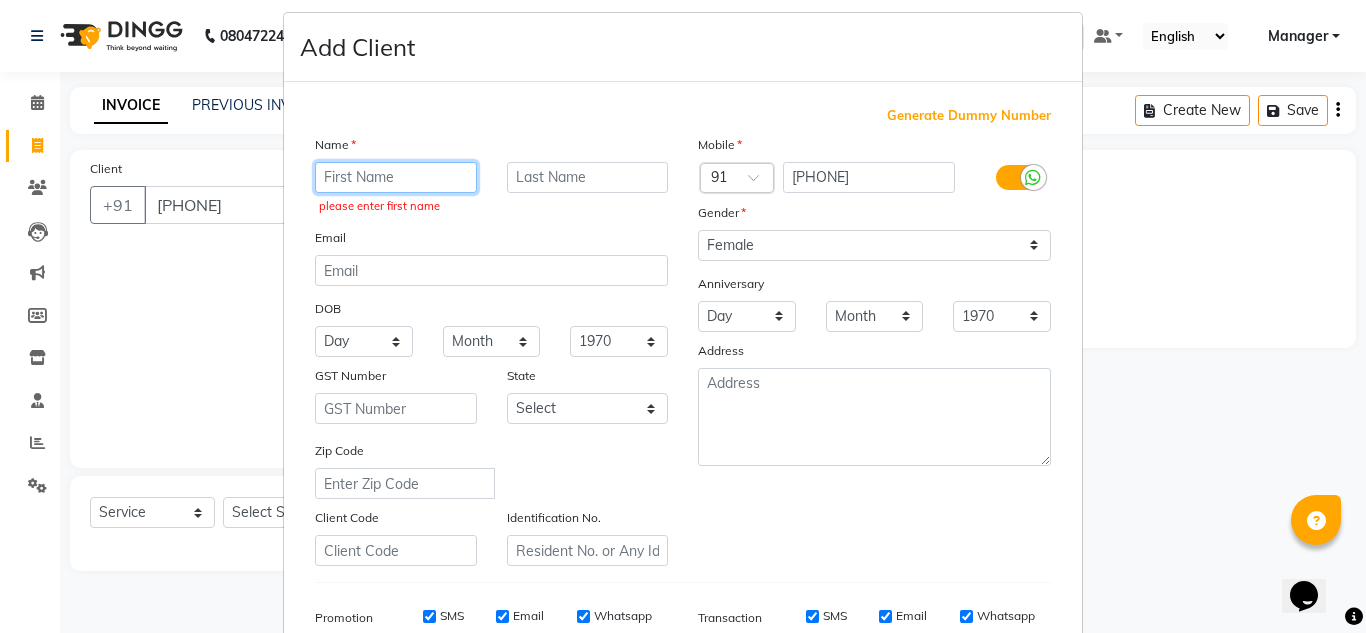 click at bounding box center [396, 177] 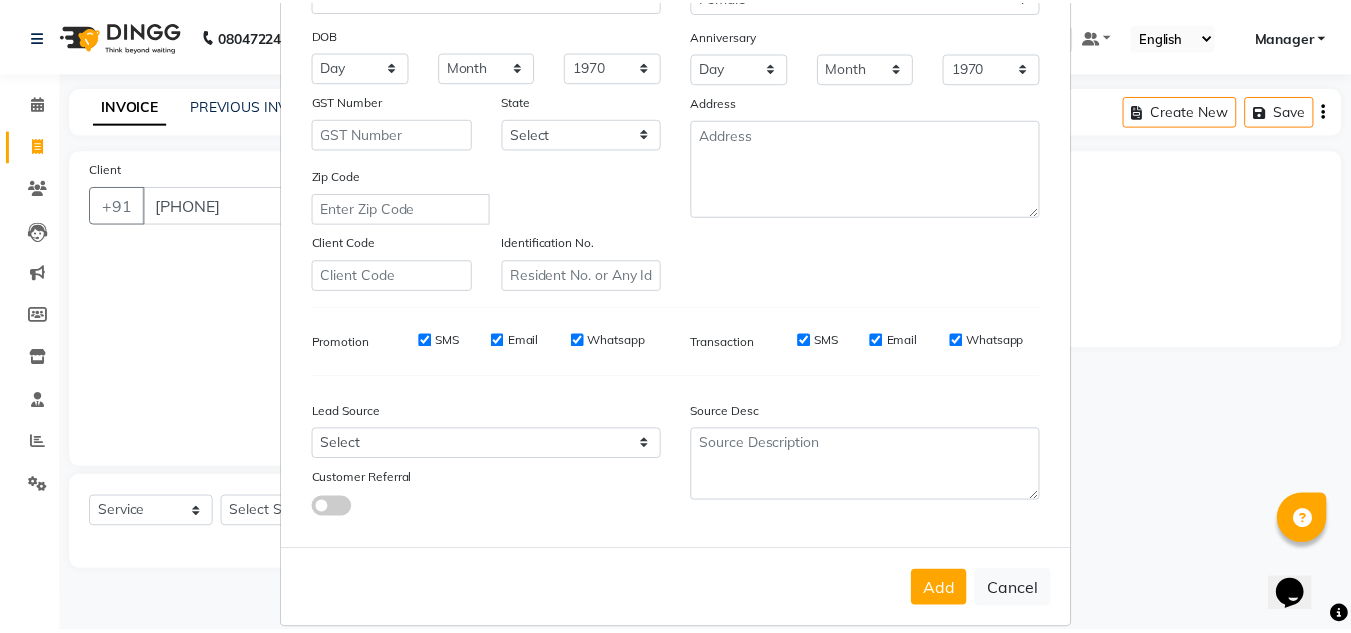 scroll, scrollTop: 290, scrollLeft: 0, axis: vertical 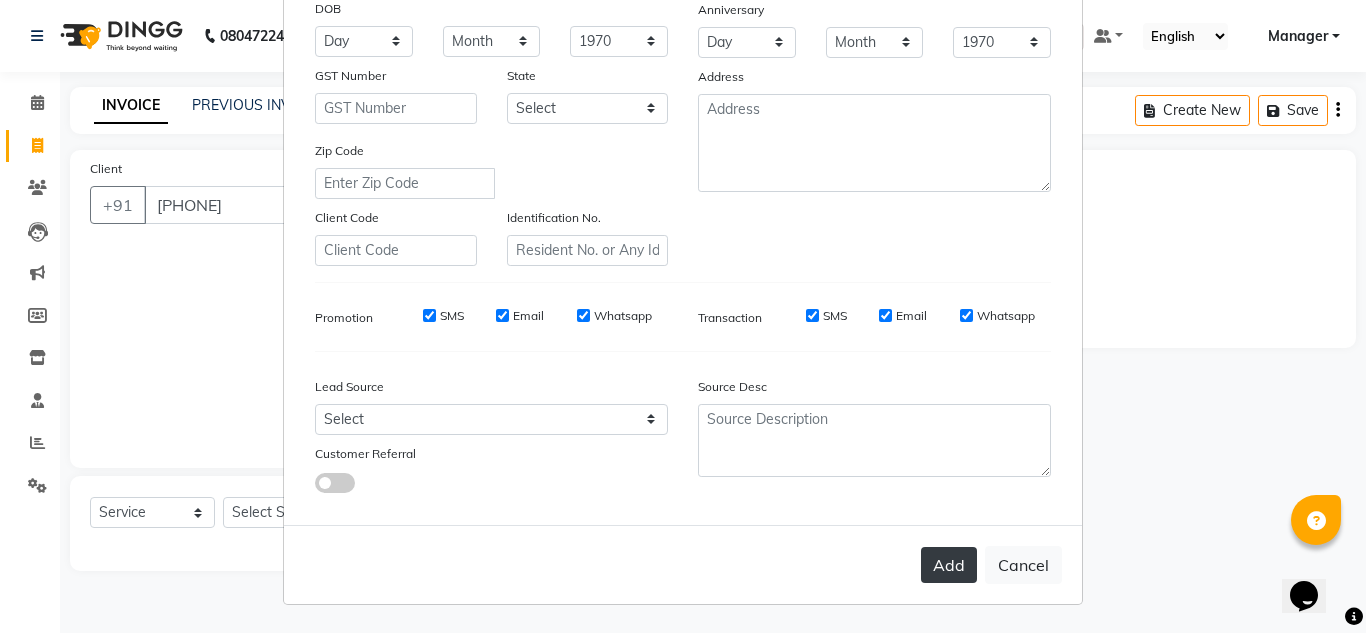 type on "SONI" 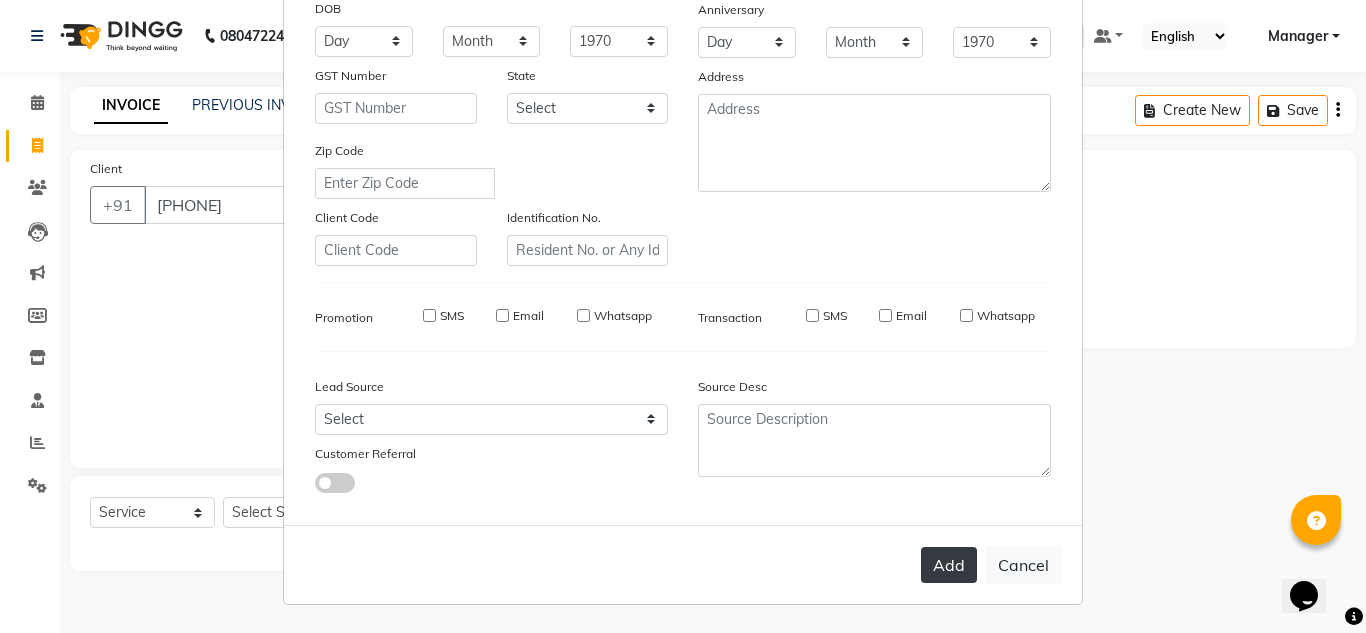 type 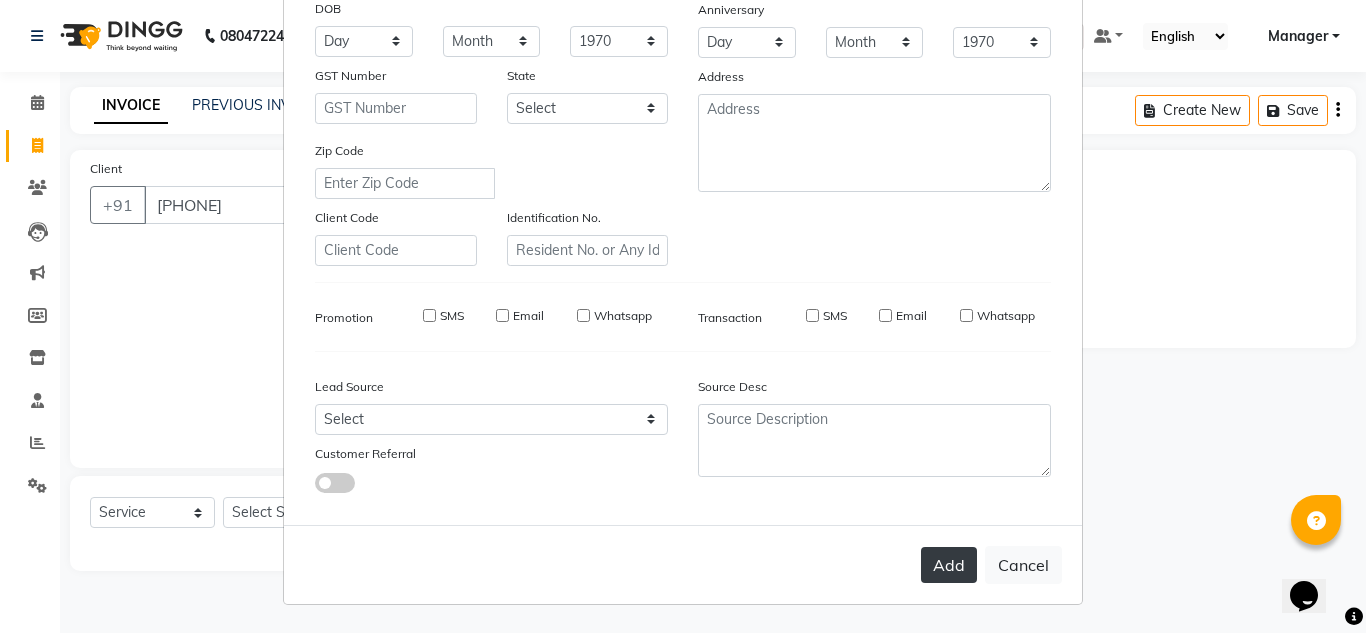 select 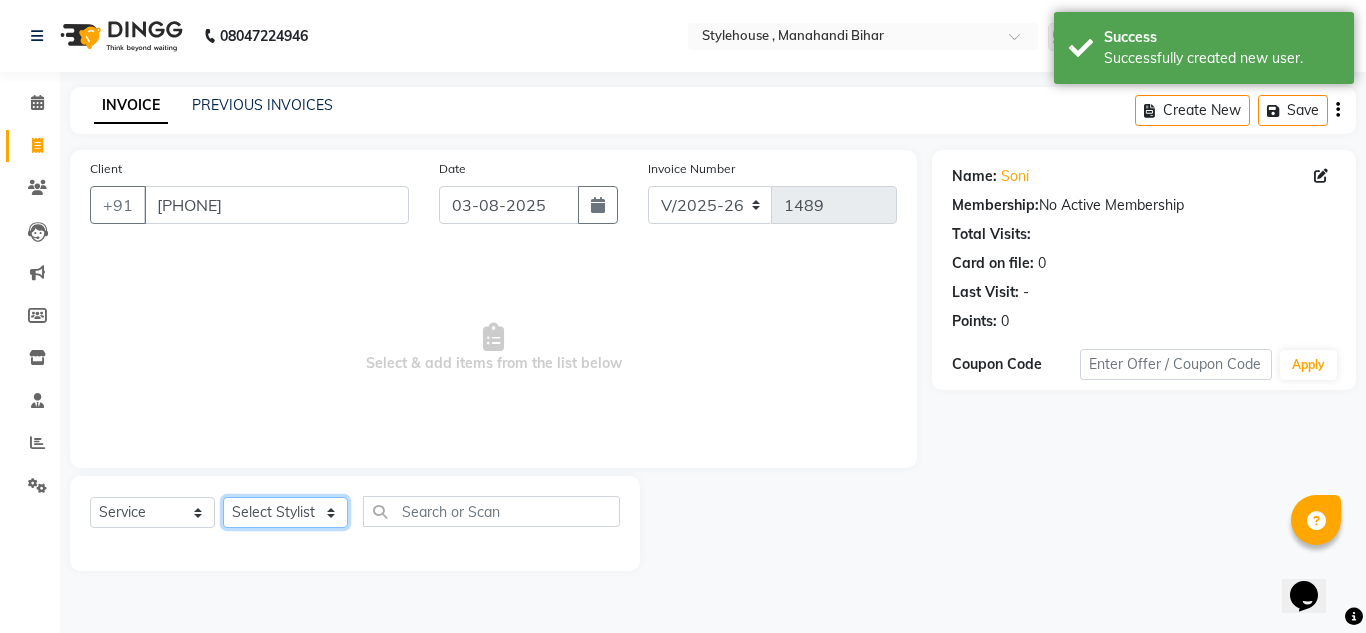 click on "Select Stylist ANIL BARIK ANIRUDH SAHOO JYOTIRANJAN BARIK KANHA LAXMI PRIYA Manager Manisha MANJIT BARIK PRADEEP BARIK PRIYANKA NANDA PUJA ROUT RUMA SAGARIKA SAHOO SALMAN SAMEER BARIK SAROJ SITHA TARA DEVI SHRESTA" 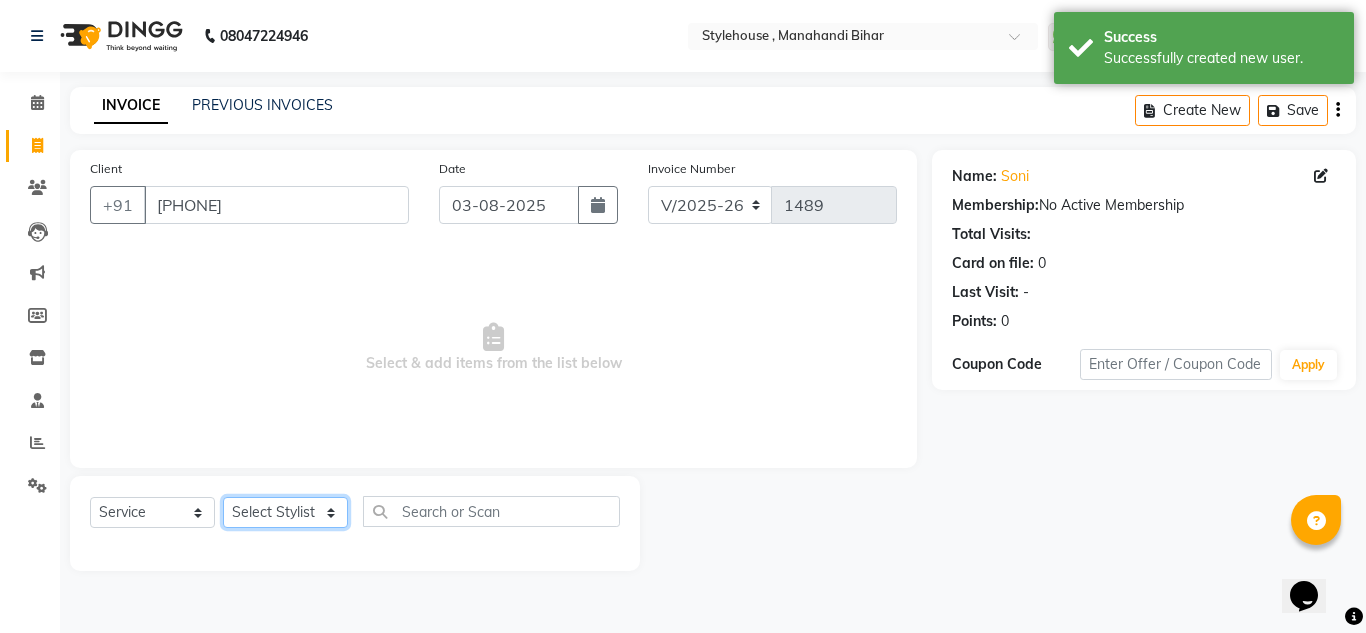 select on "[POSTAL_CODE]" 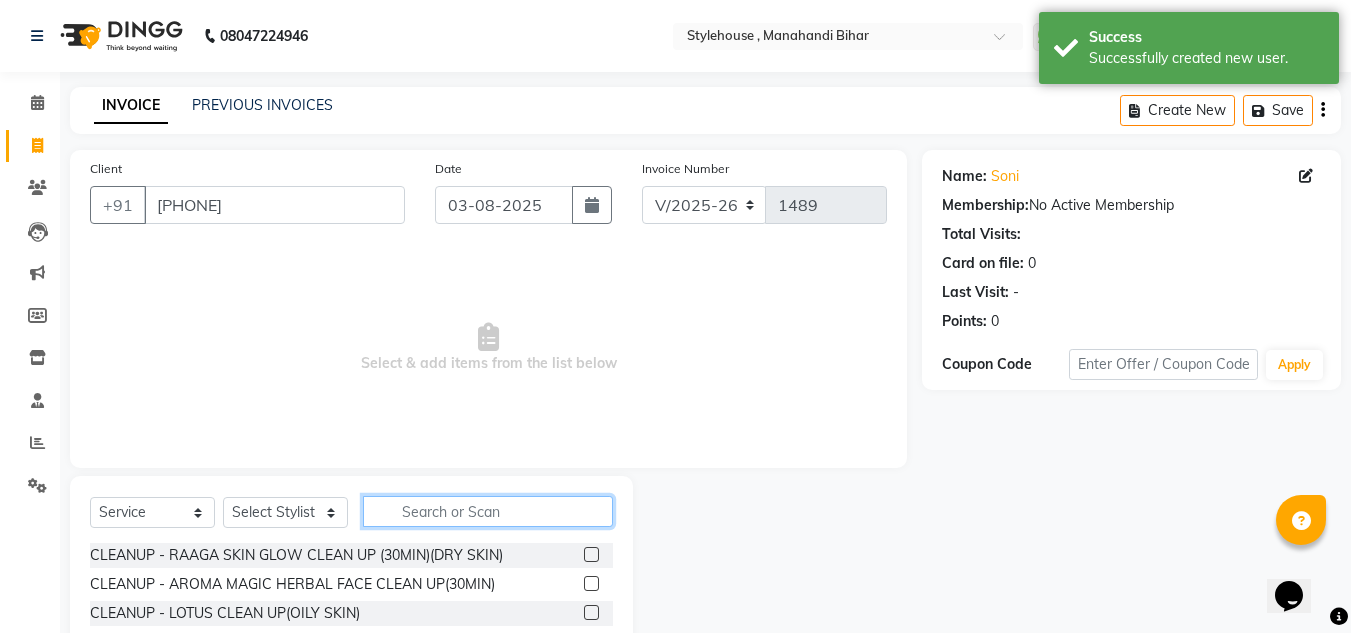 click 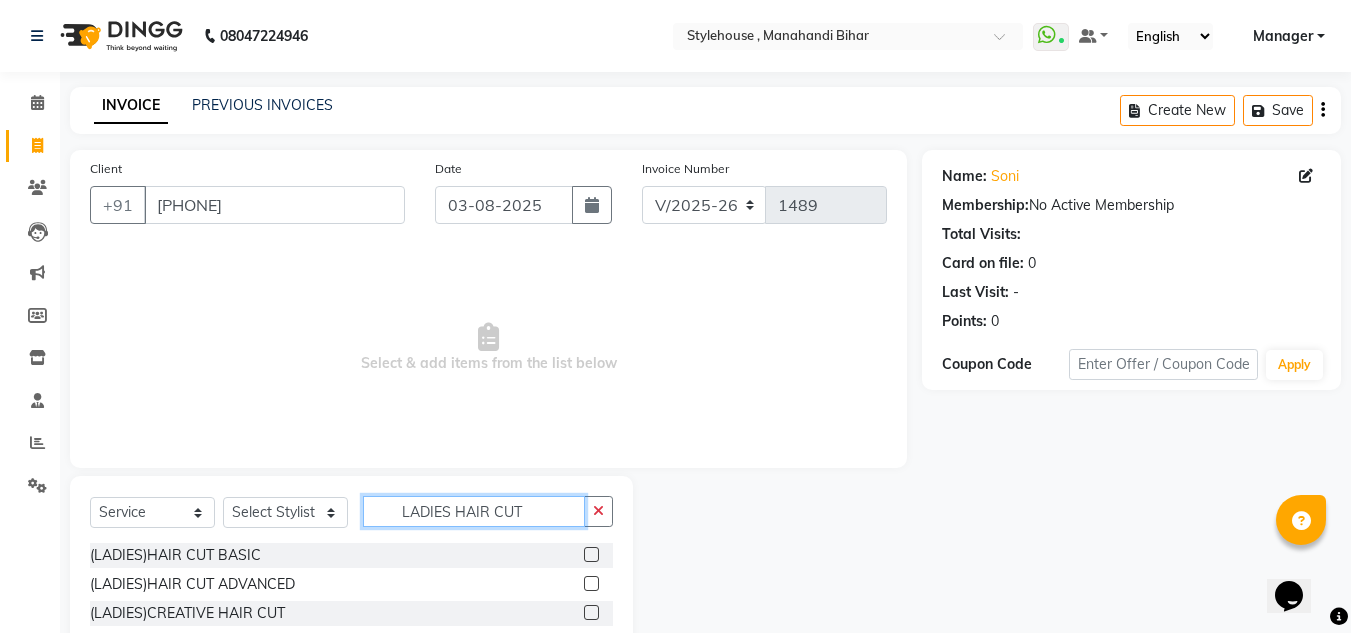 type on "LADIES HAIR CUT" 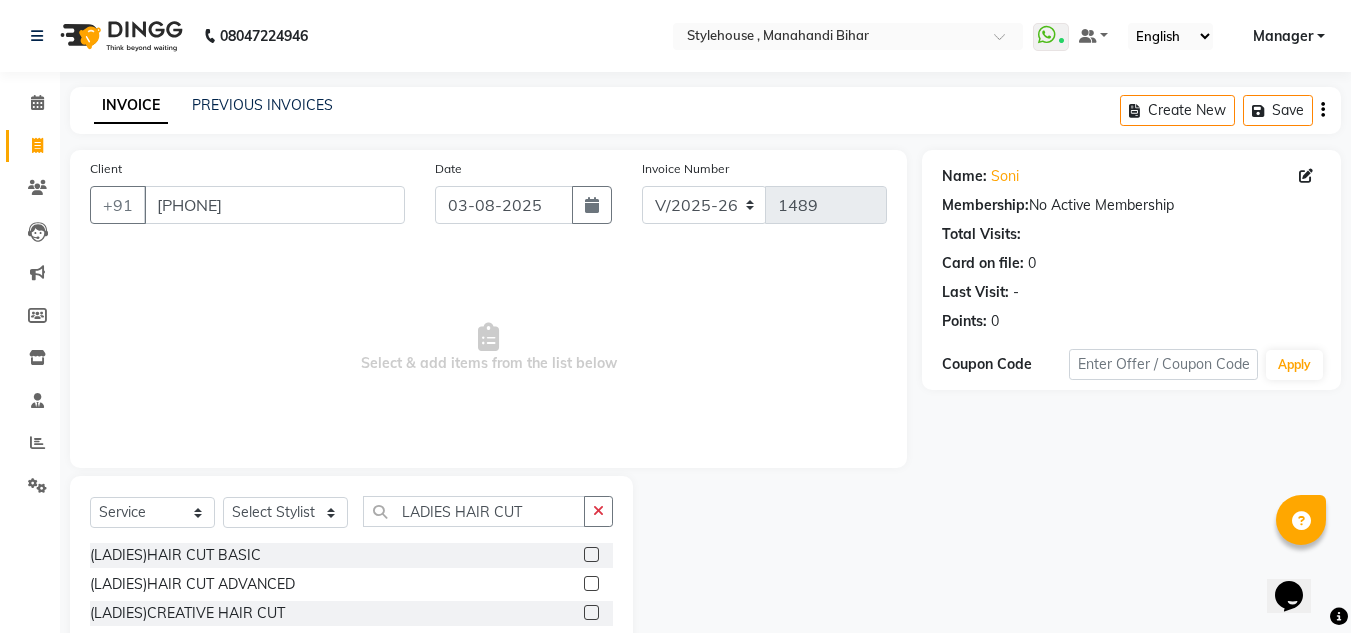 click 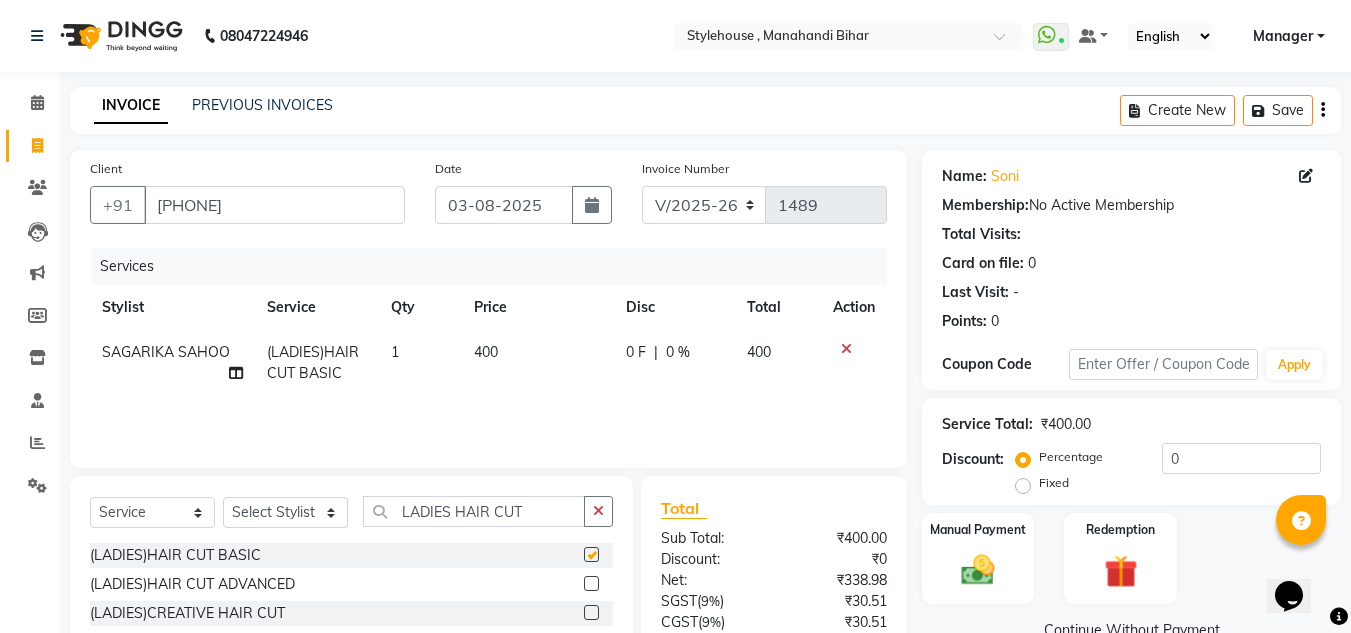checkbox on "false" 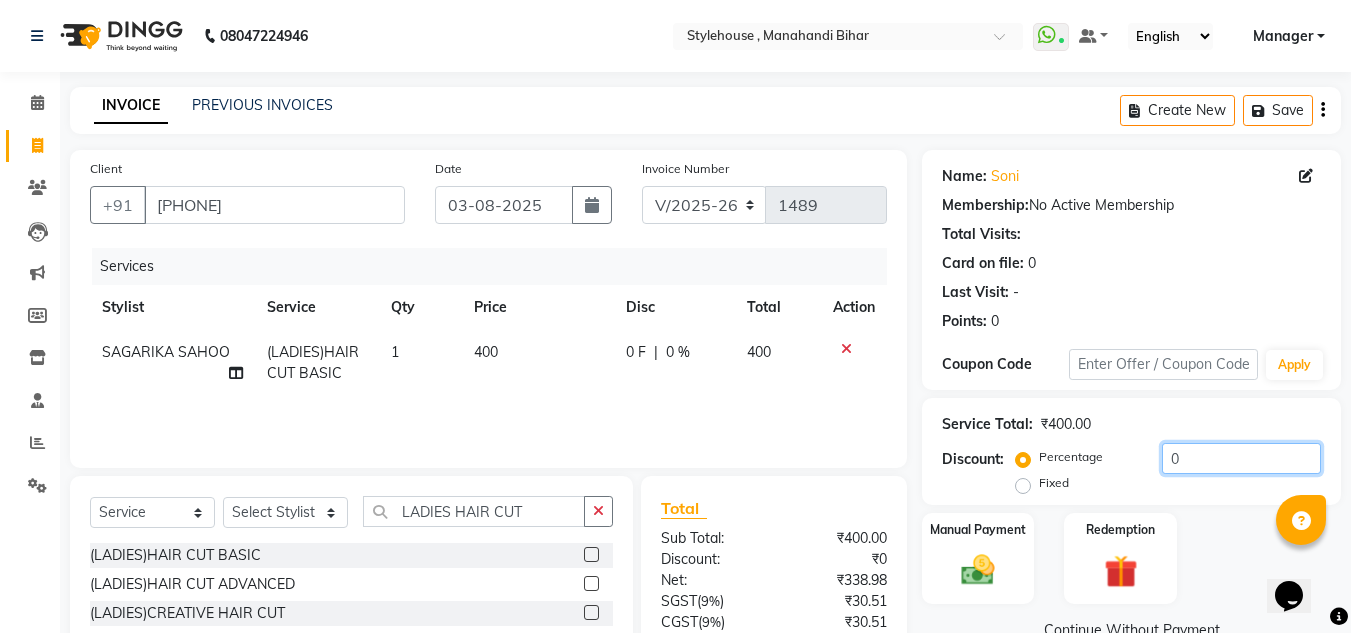click on "0" 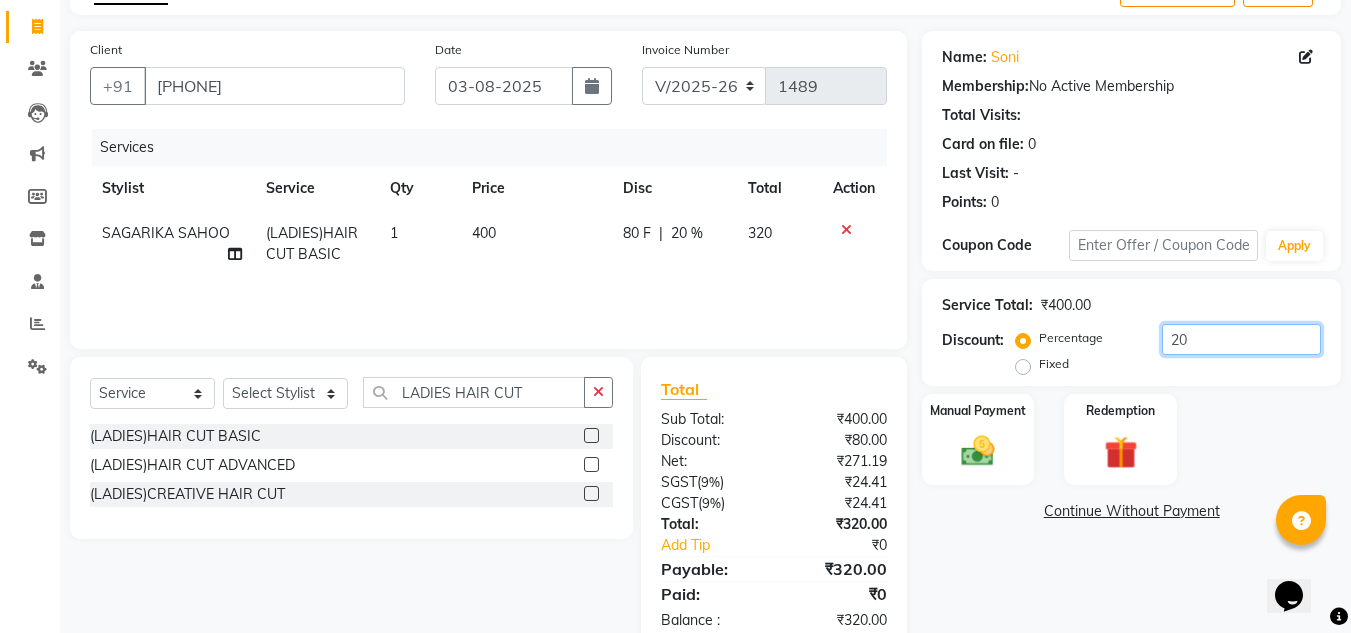 scroll, scrollTop: 167, scrollLeft: 0, axis: vertical 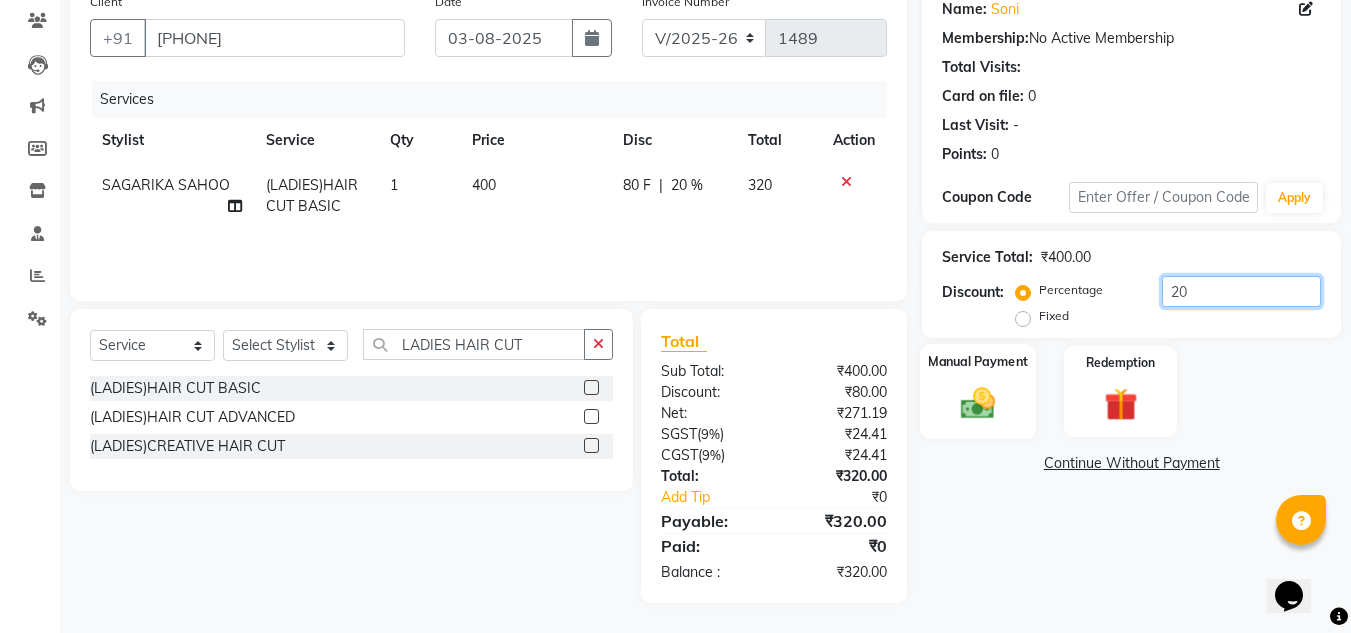 type on "20" 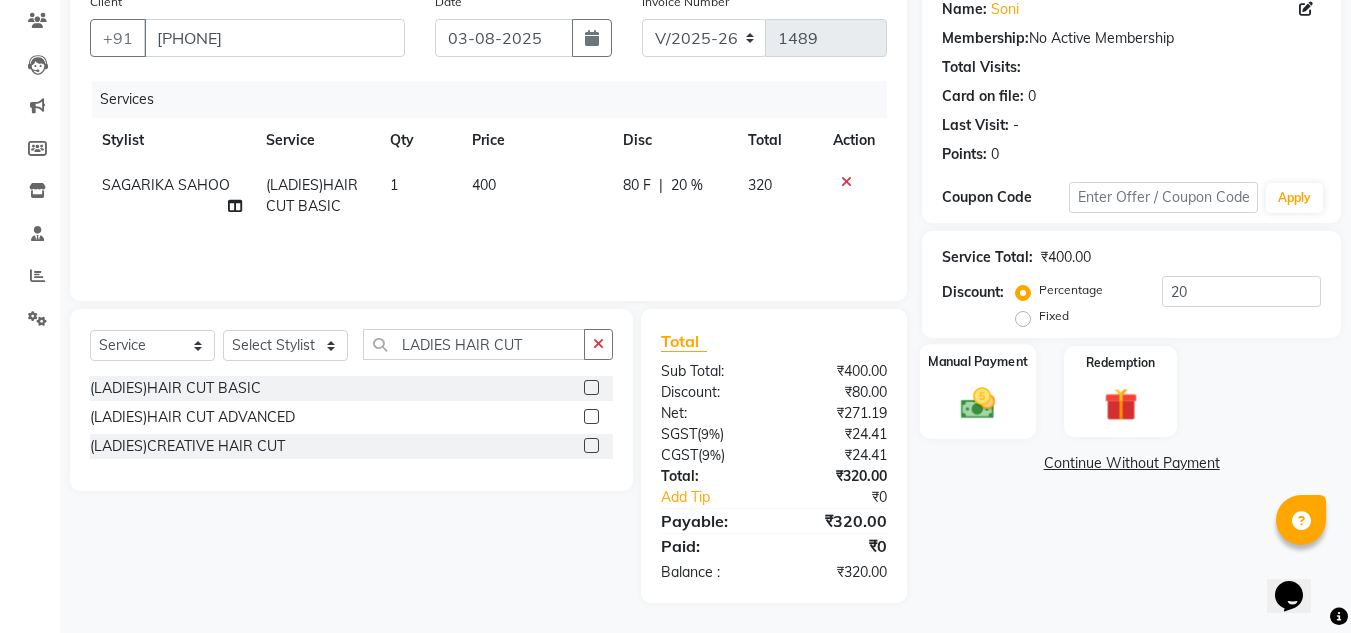 click on "Manual Payment" 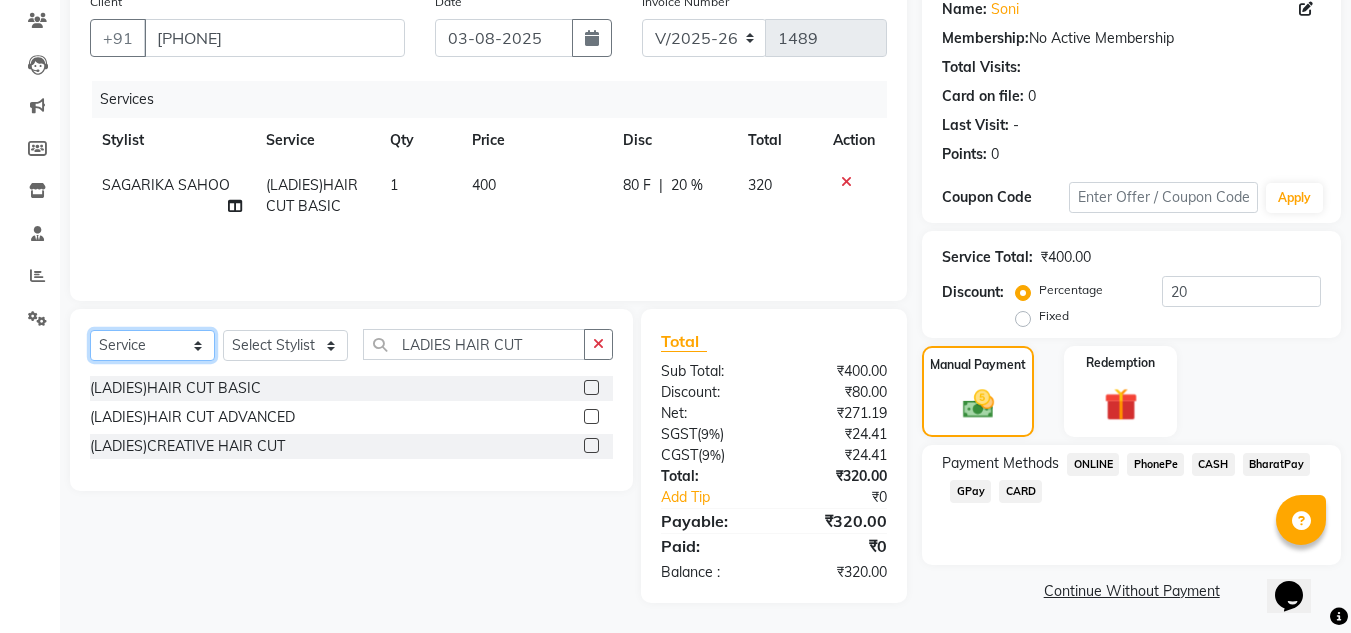 click on "Select  Service  Product  Membership  Package Voucher Prepaid Gift Card" 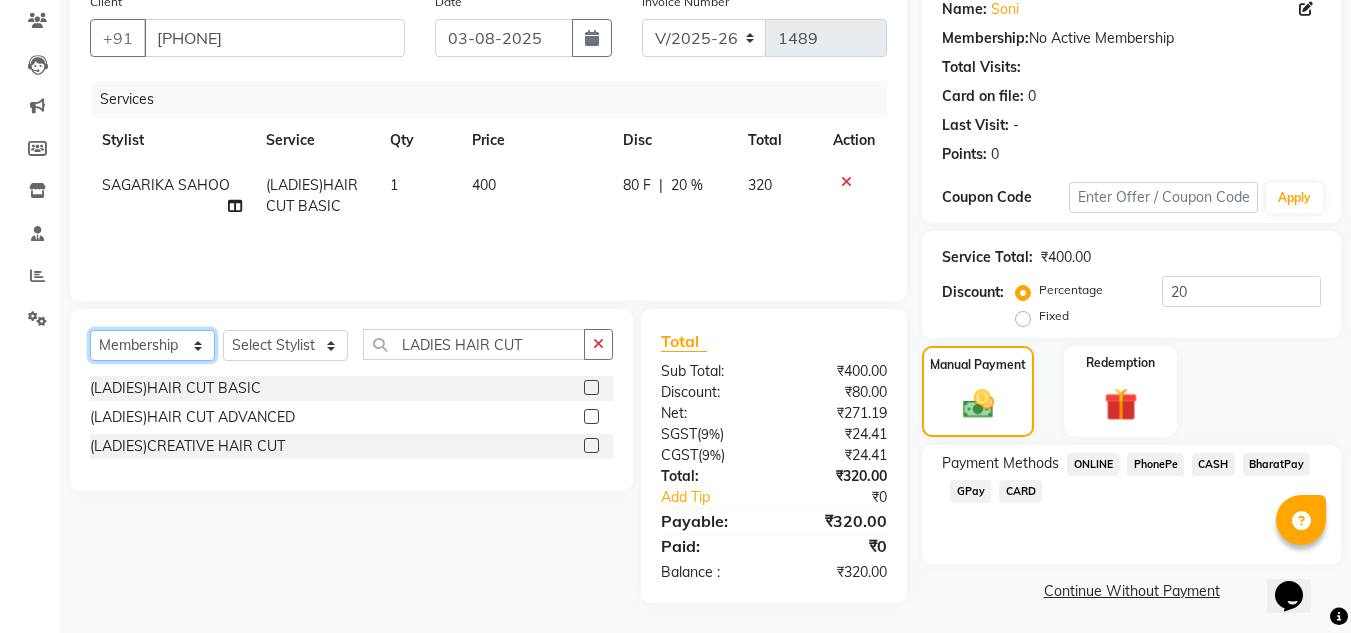 click on "Select  Service  Product  Membership  Package Voucher Prepaid Gift Card" 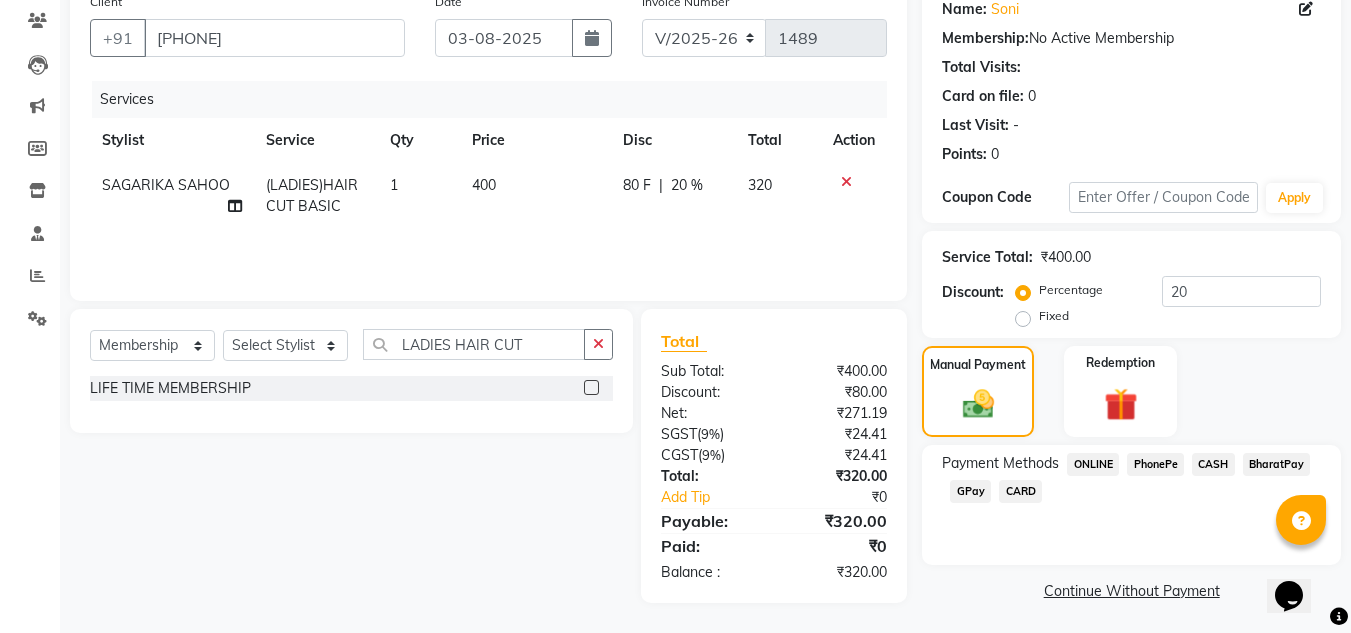 click 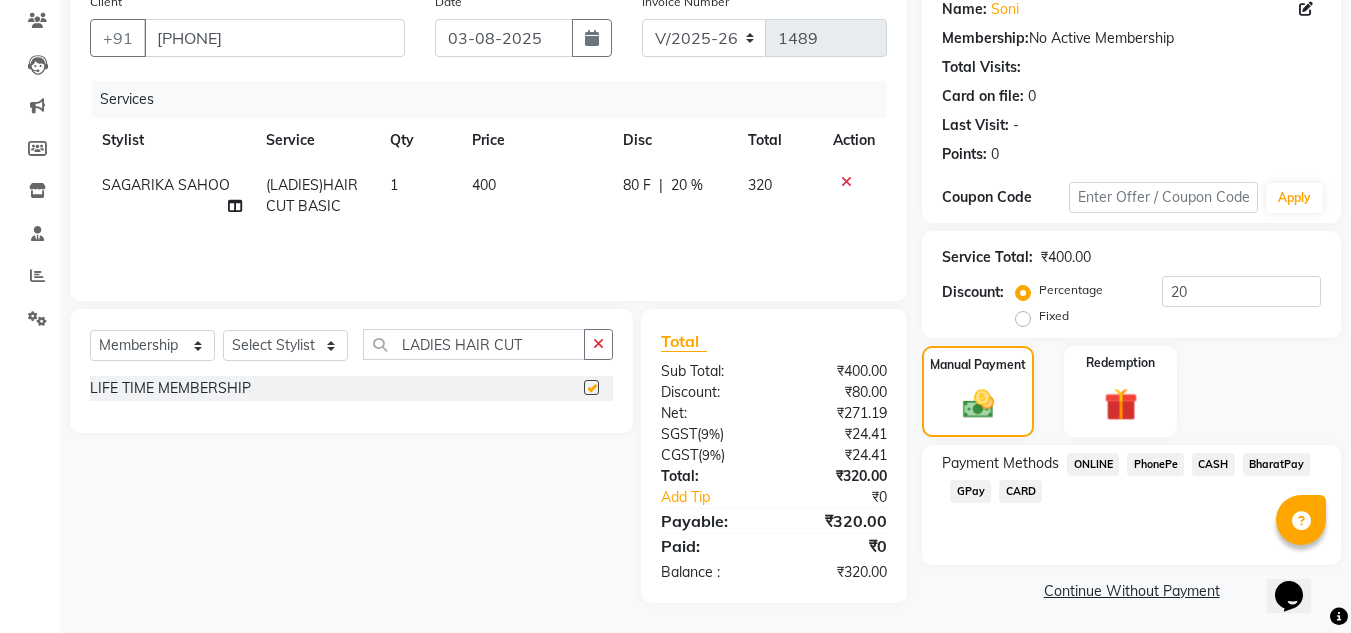 select on "select" 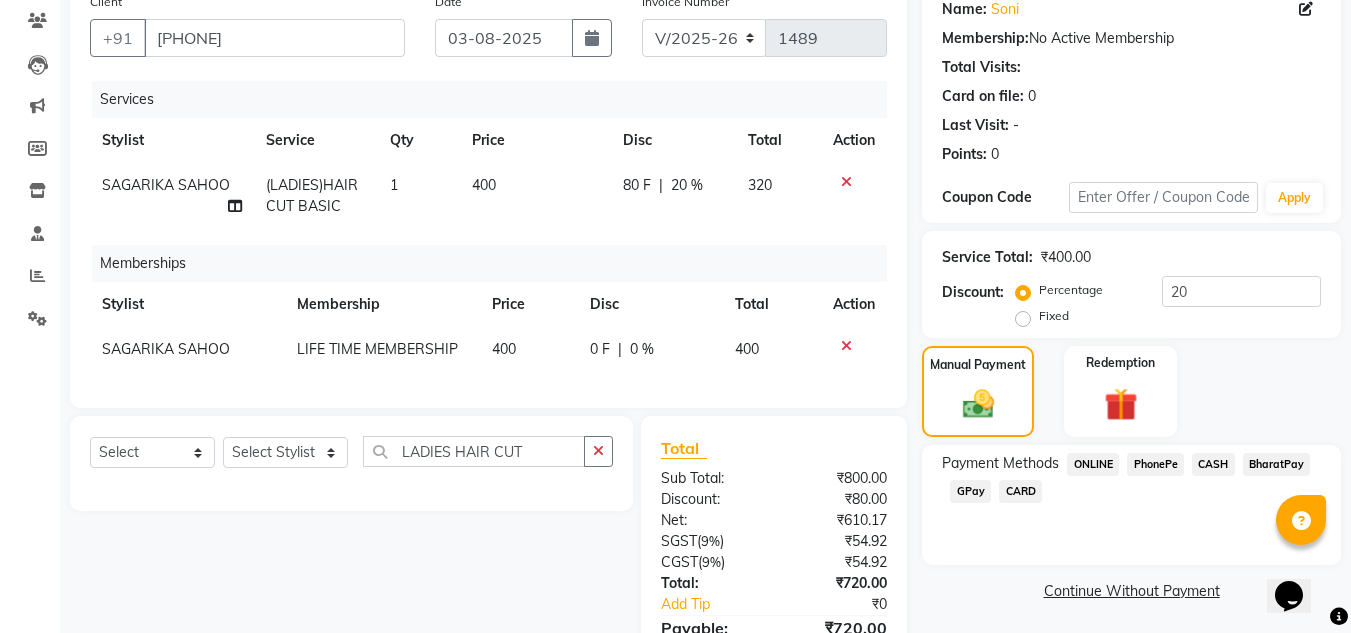 click on "0 F | 0 %" 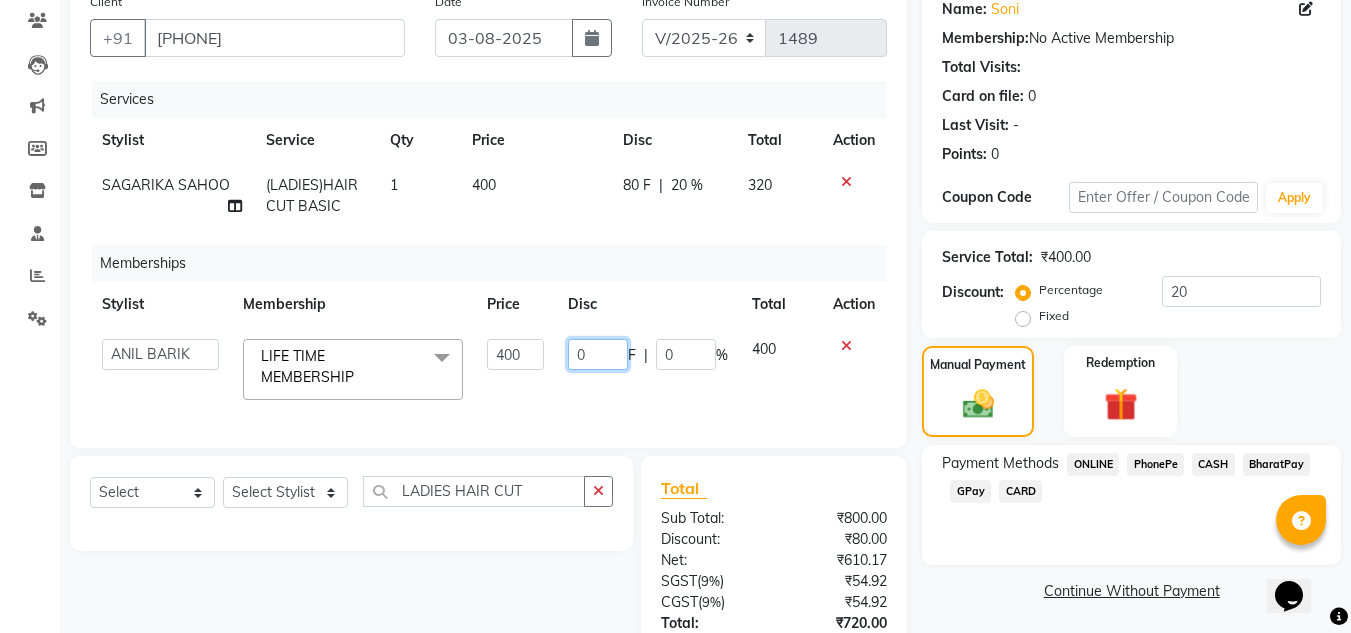 click on "0" 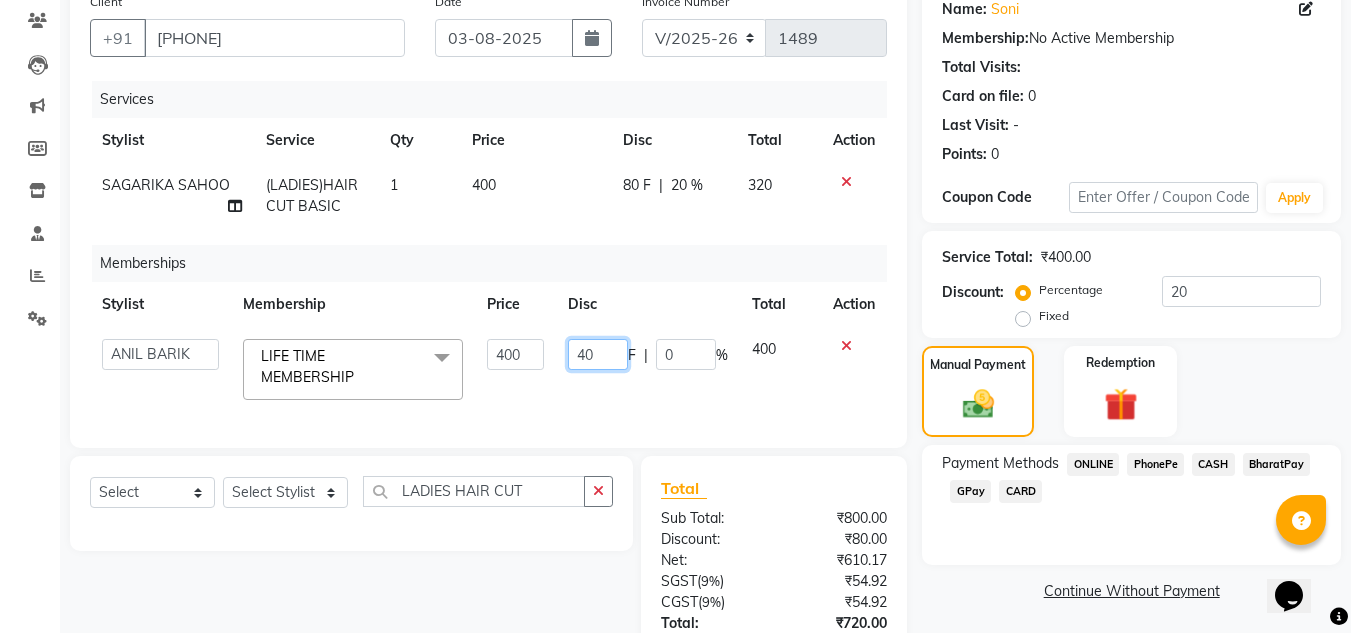 type on "400" 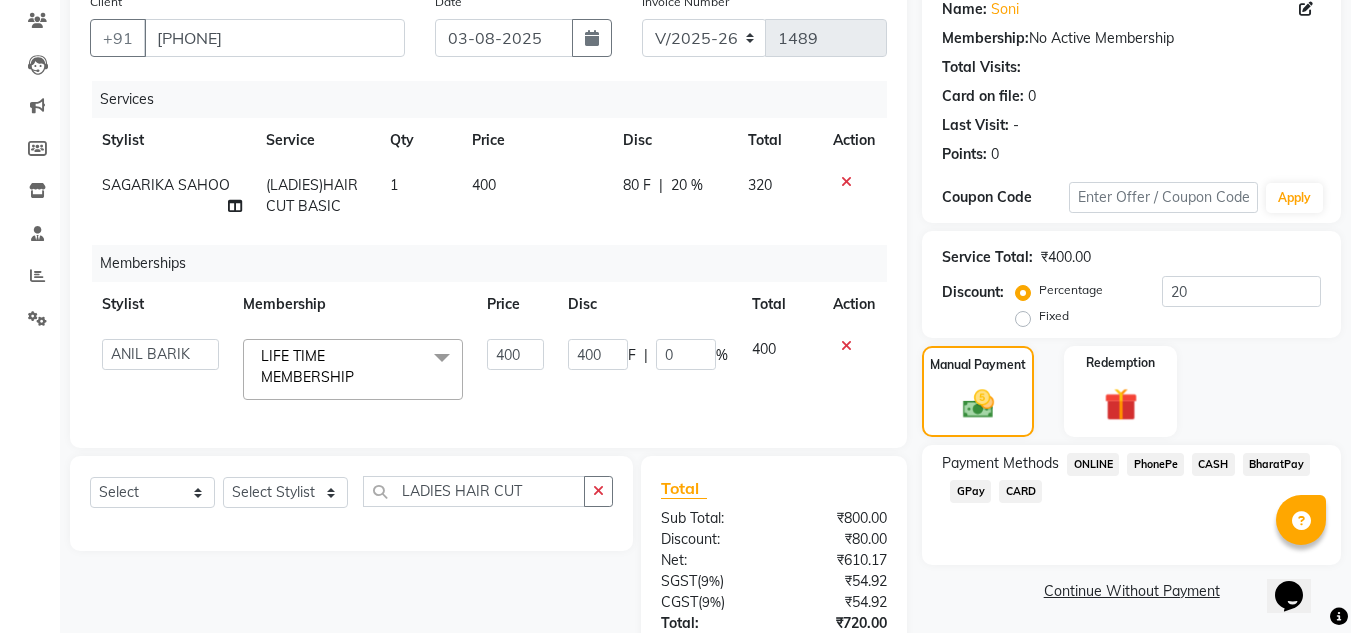 click on "Services Stylist Service Qty Price Disc Total Action [FIRST] [LAST] (LADIES)HAIR CUT BASIC 1 400 80 F | 20 % 320 Memberships Stylist Membership Price Disc Total Action  [FIRST] [LAST]   [FIRST] [LAST]   [FIRST] [LAST]   [FIRST]   [FIRST] [LAST]   [FIRST]   [FIRST] [LAST]   [FIRST] [LAST]   [FIRST] [LAST]   [FIRST] [LAST]   [FIRST] [LAST]   [FIRST] [LAST]   [FIRST] [LAST]   [FIRST] [LAST]   [FIRST] [LAST]  LIFE TIME MEMBERSHIP  x LIFE TIME MEMBERSHIP 400 400 F | 0 % 400" 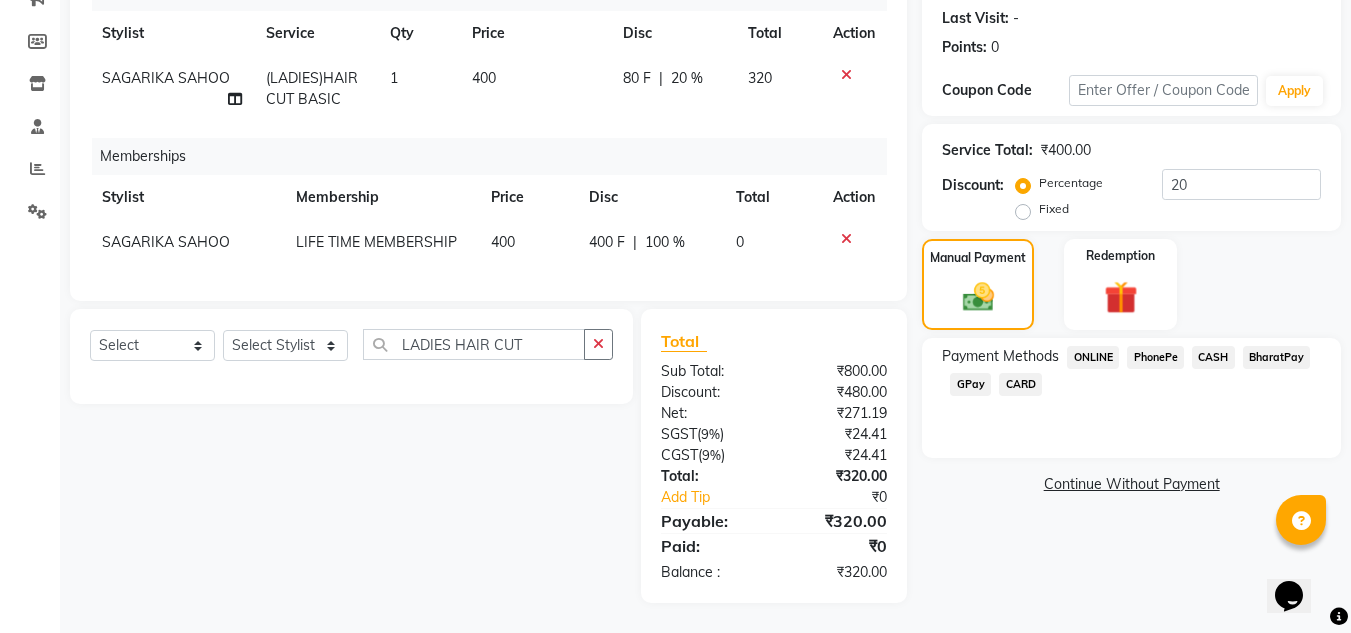 scroll, scrollTop: 289, scrollLeft: 0, axis: vertical 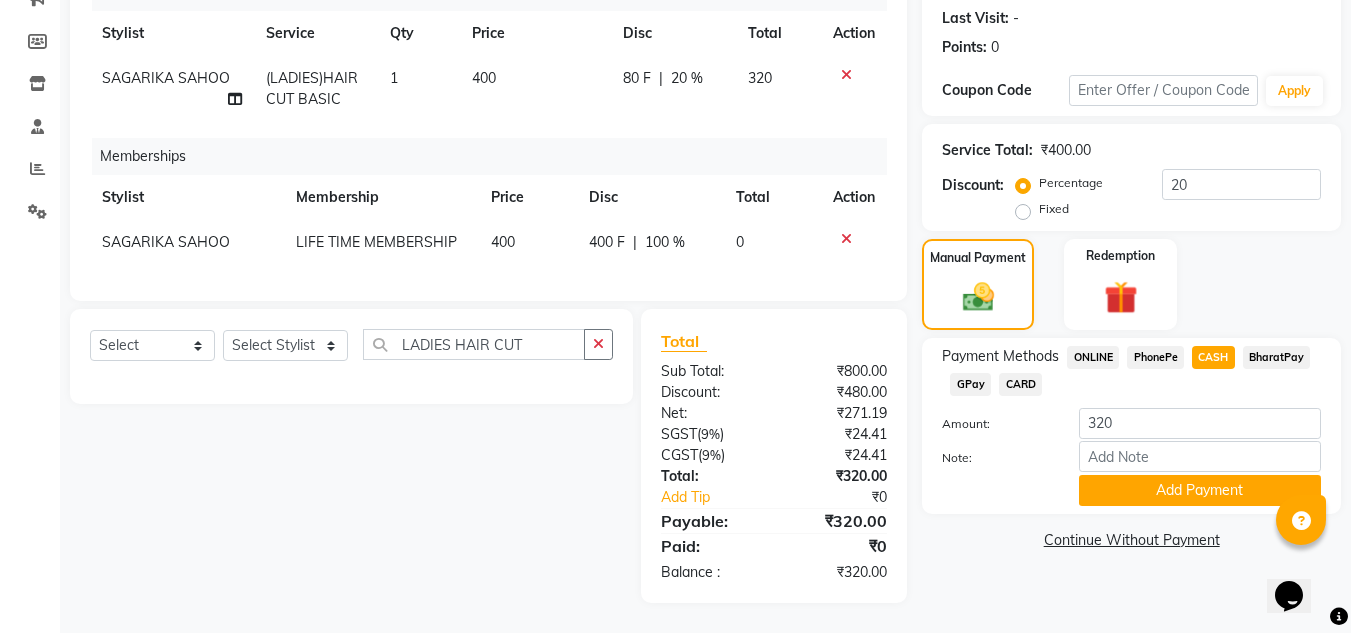 click on "PhonePe" 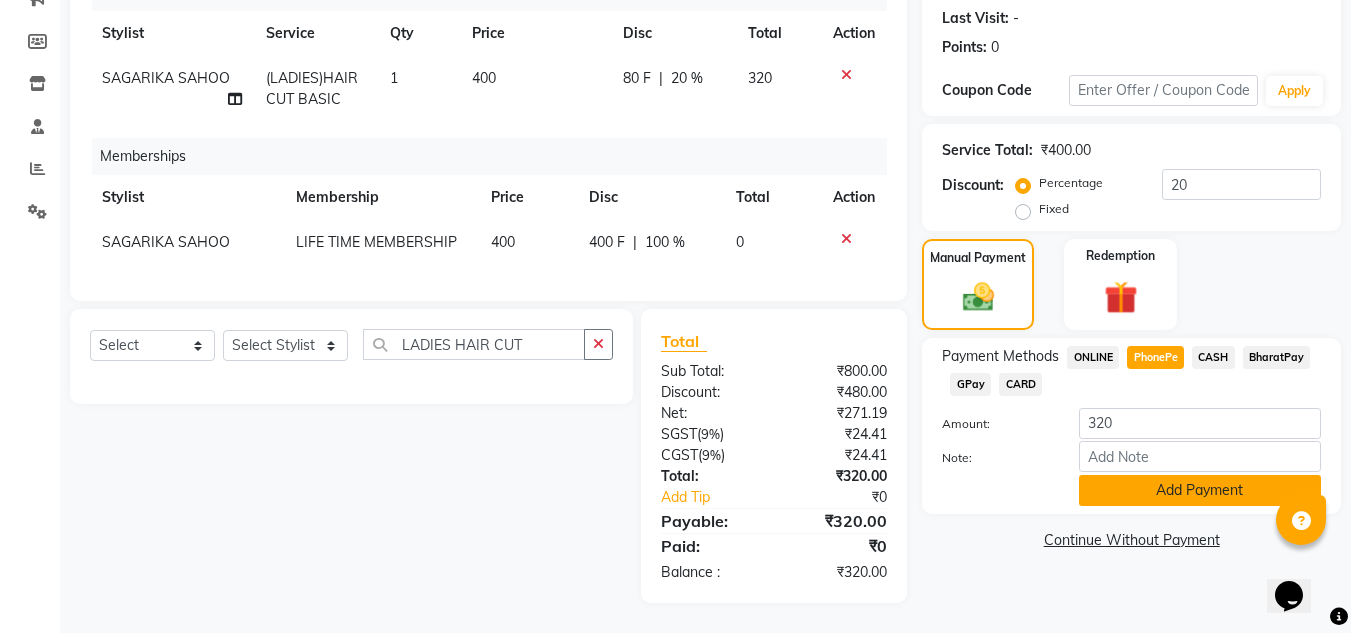 click on "Add Payment" 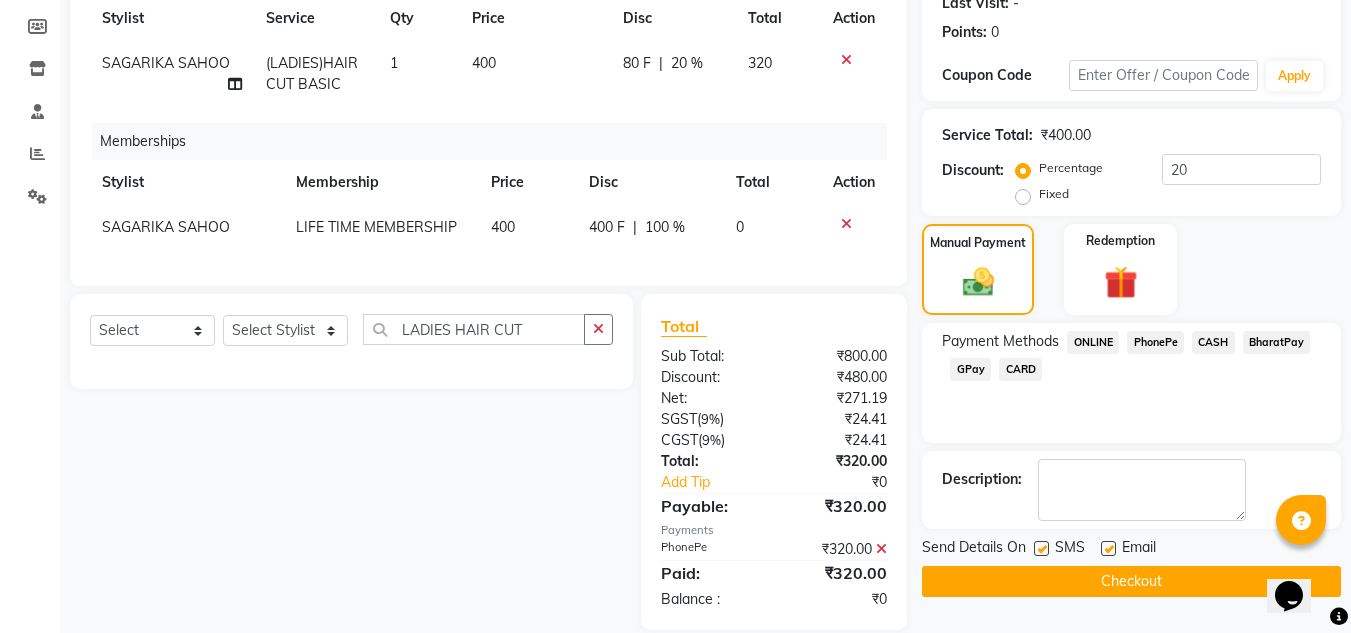 scroll, scrollTop: 331, scrollLeft: 0, axis: vertical 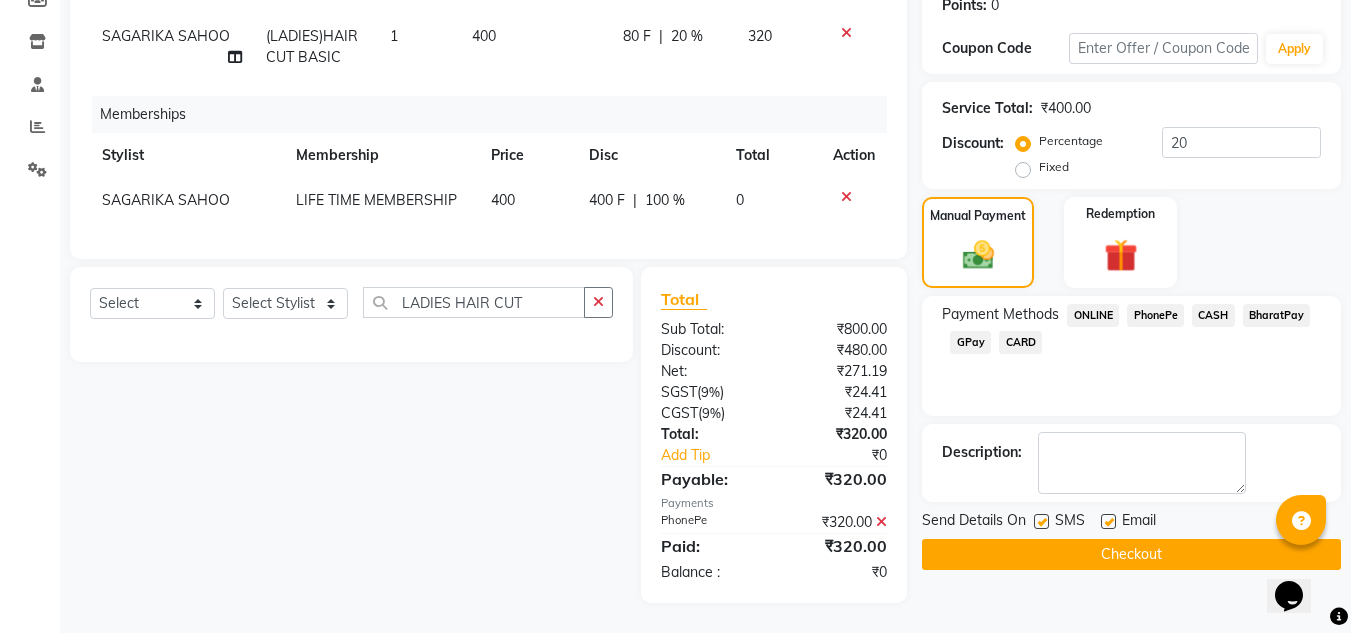 click on "Checkout" 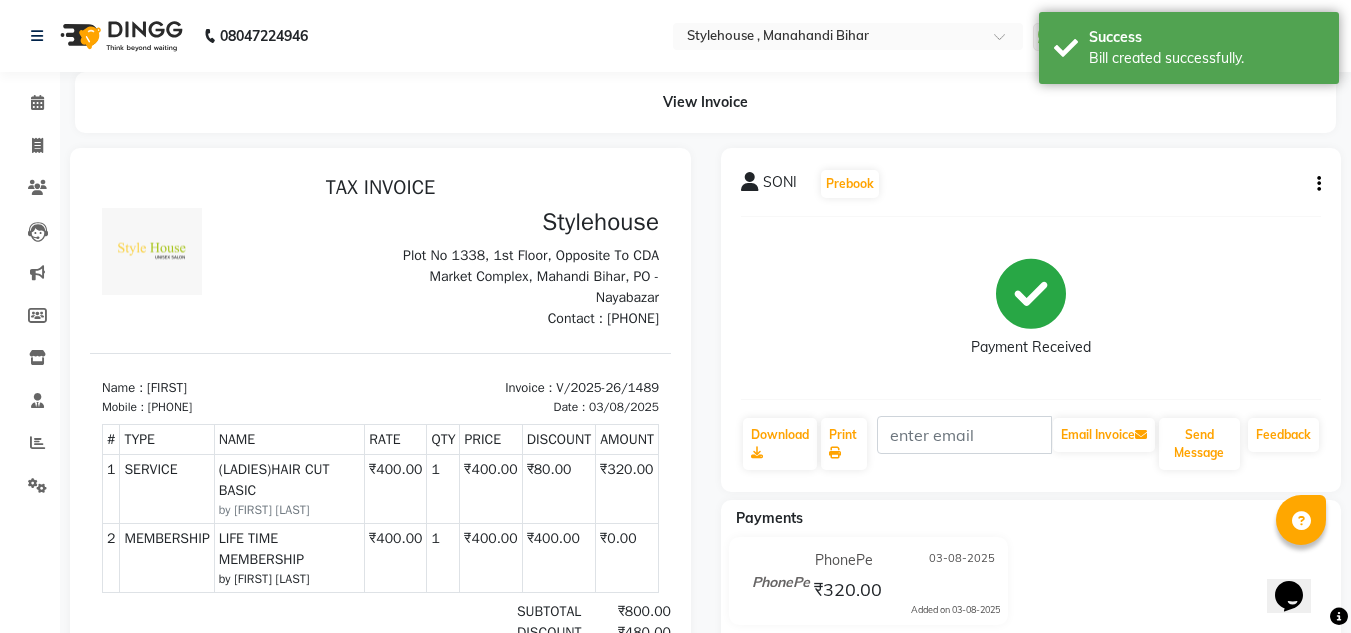 scroll, scrollTop: 0, scrollLeft: 0, axis: both 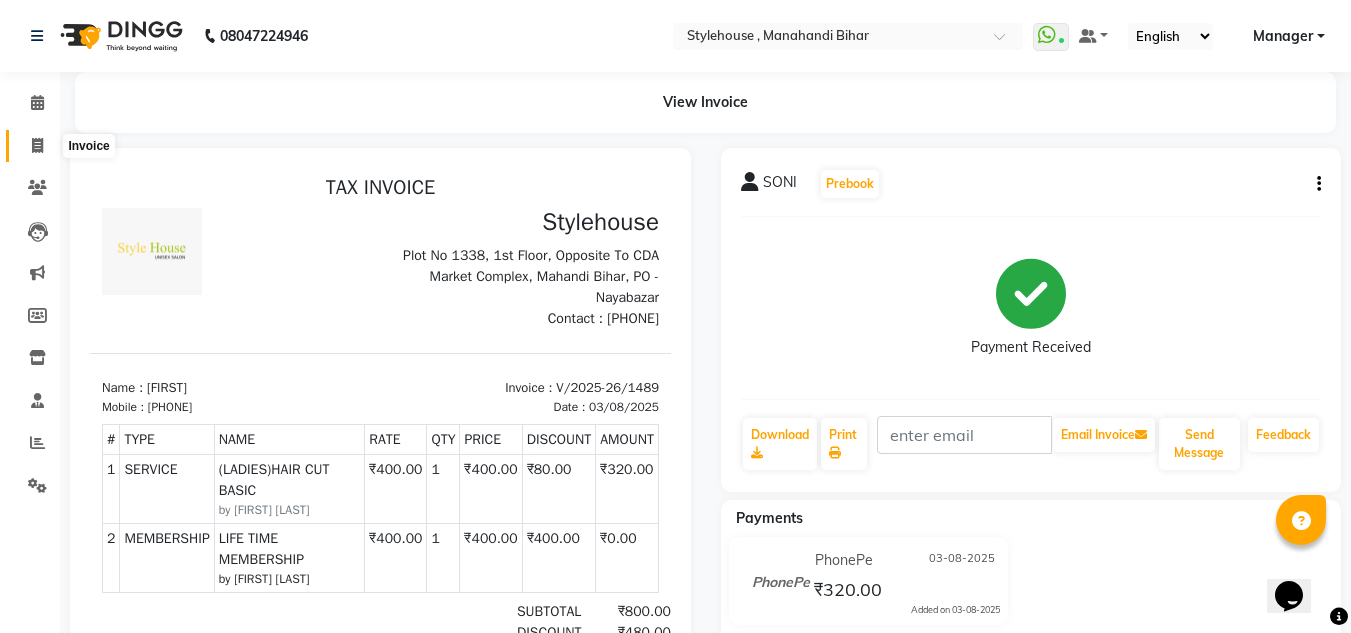 click 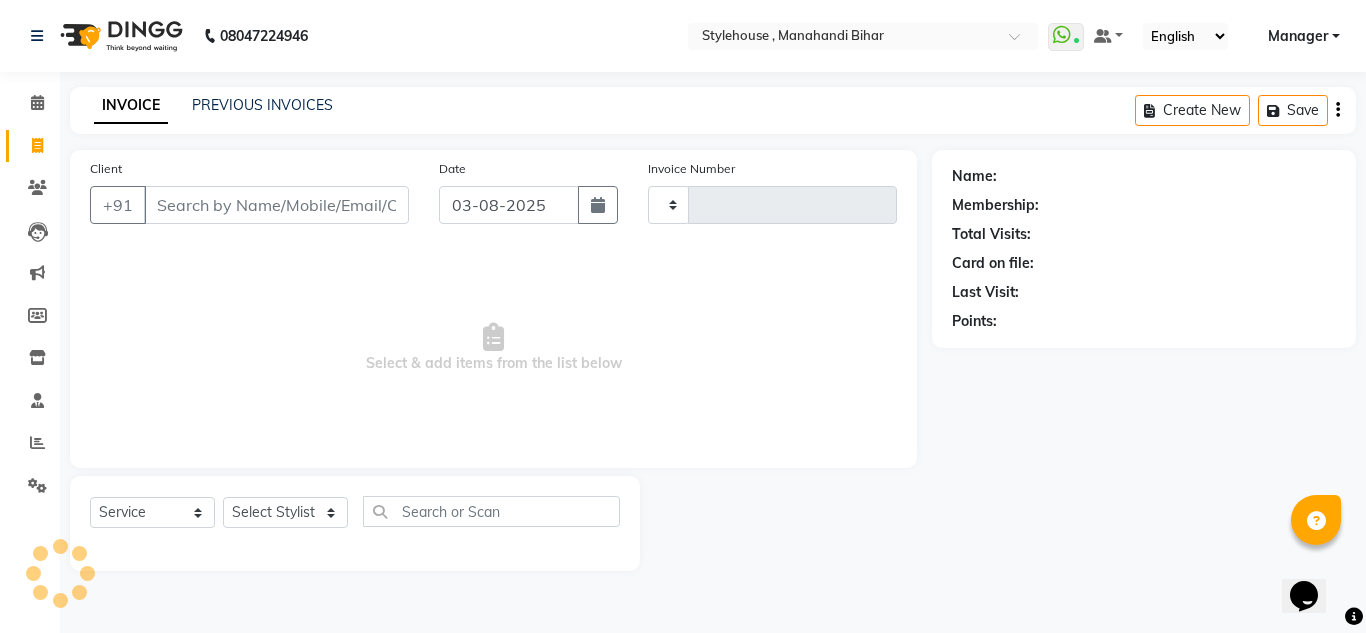 type on "1490" 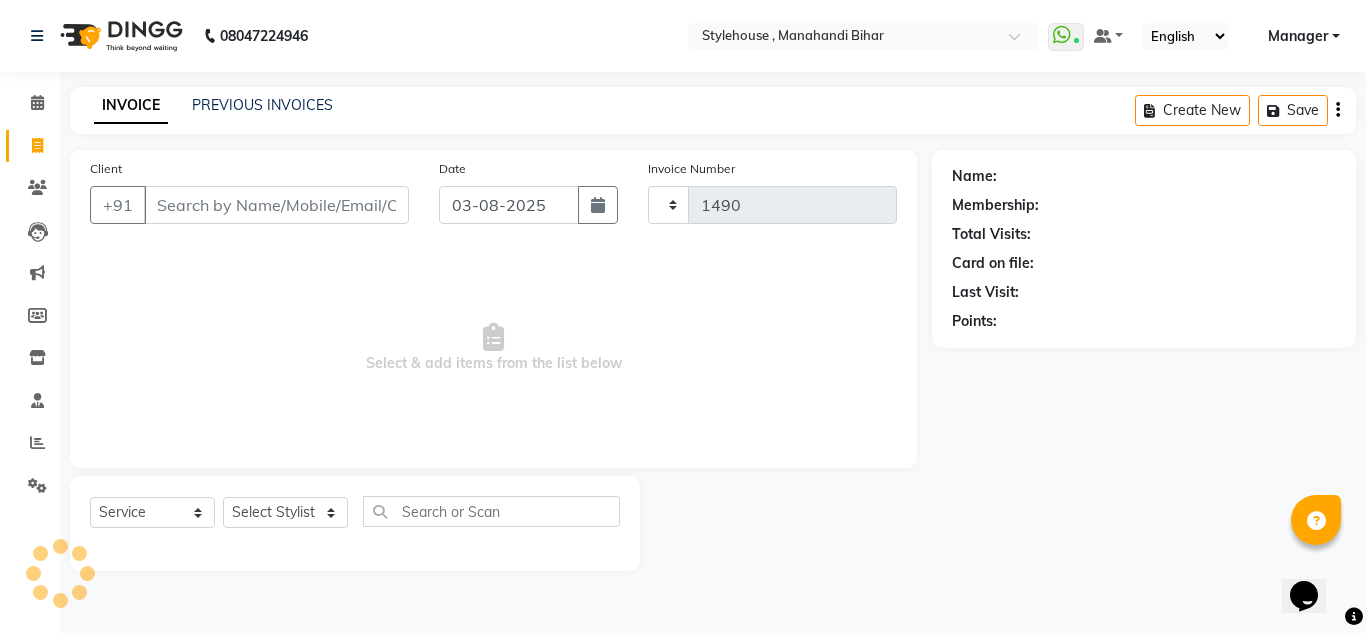 select on "7793" 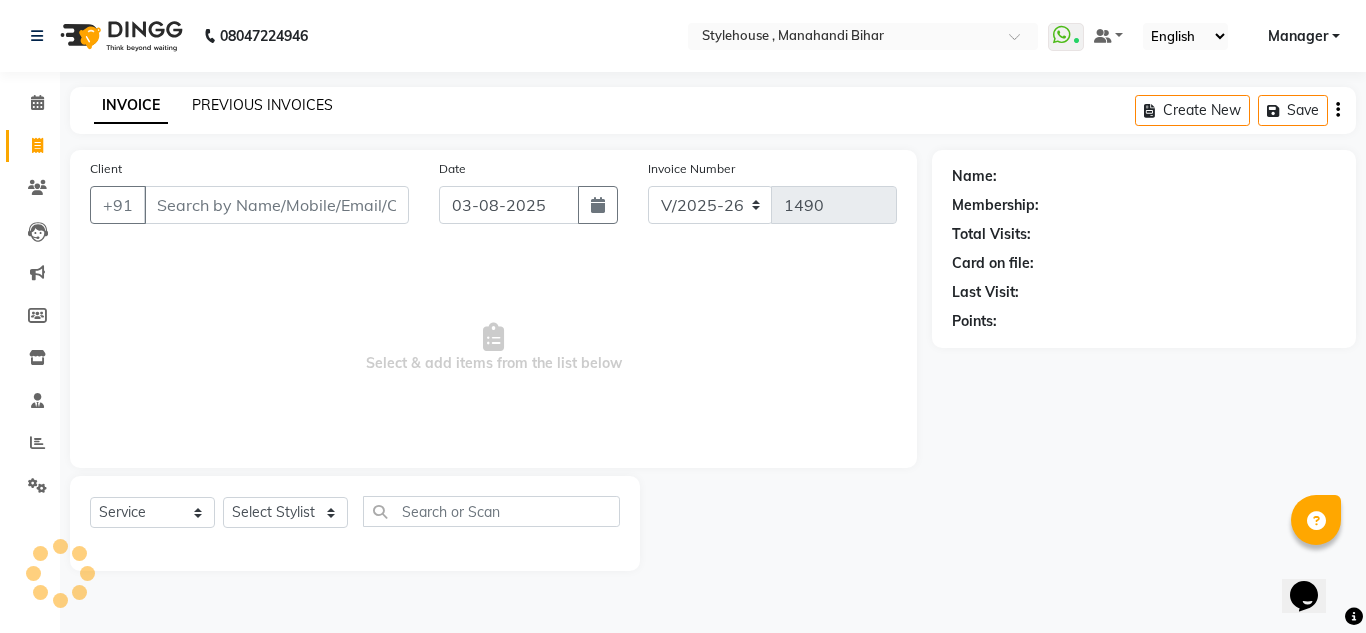 click on "PREVIOUS INVOICES" 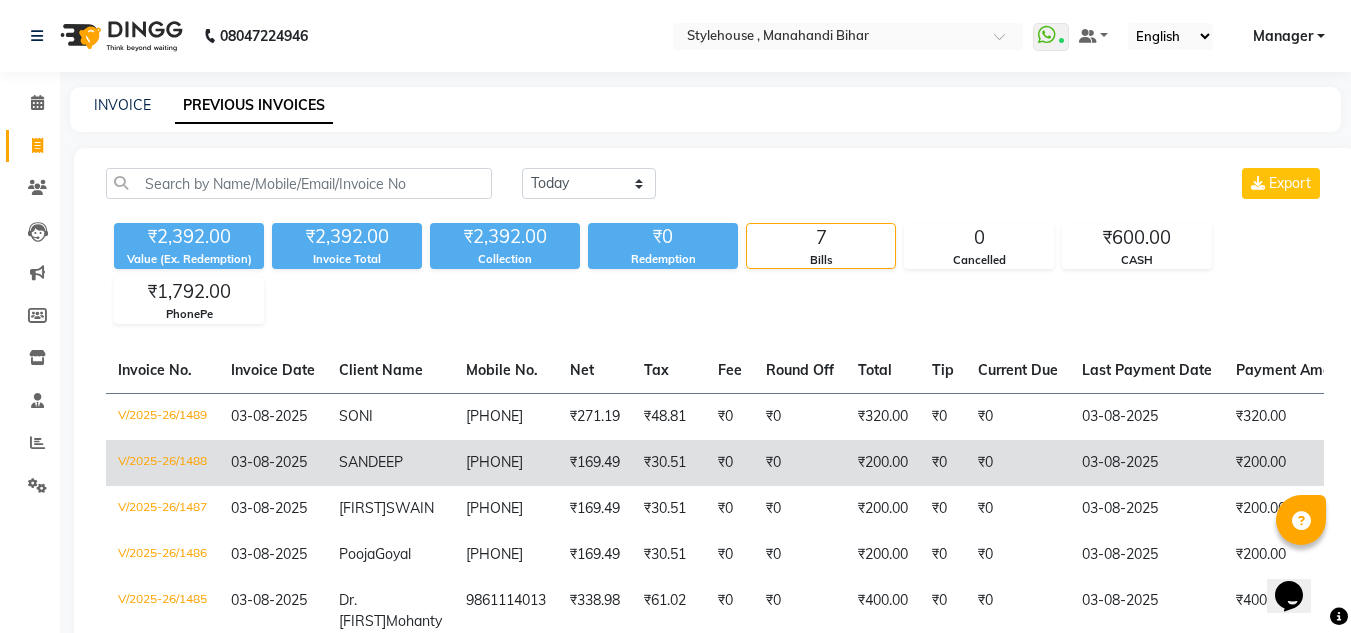 click on "03-08-2025" 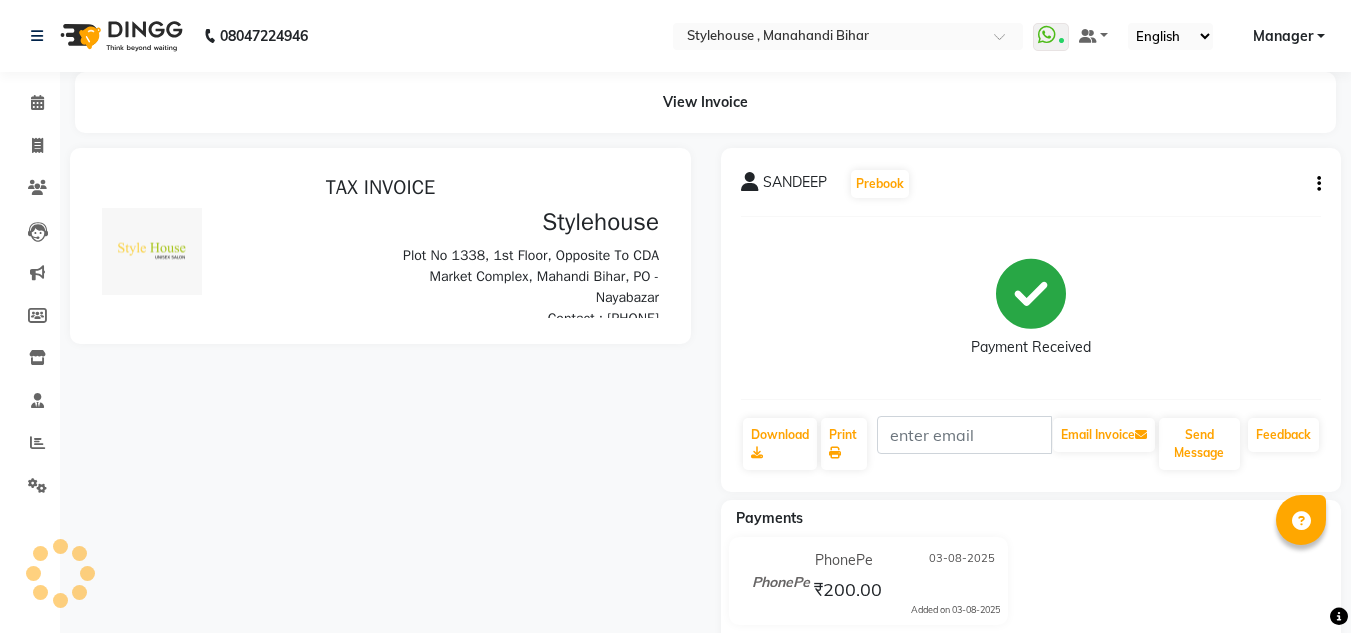scroll, scrollTop: 0, scrollLeft: 0, axis: both 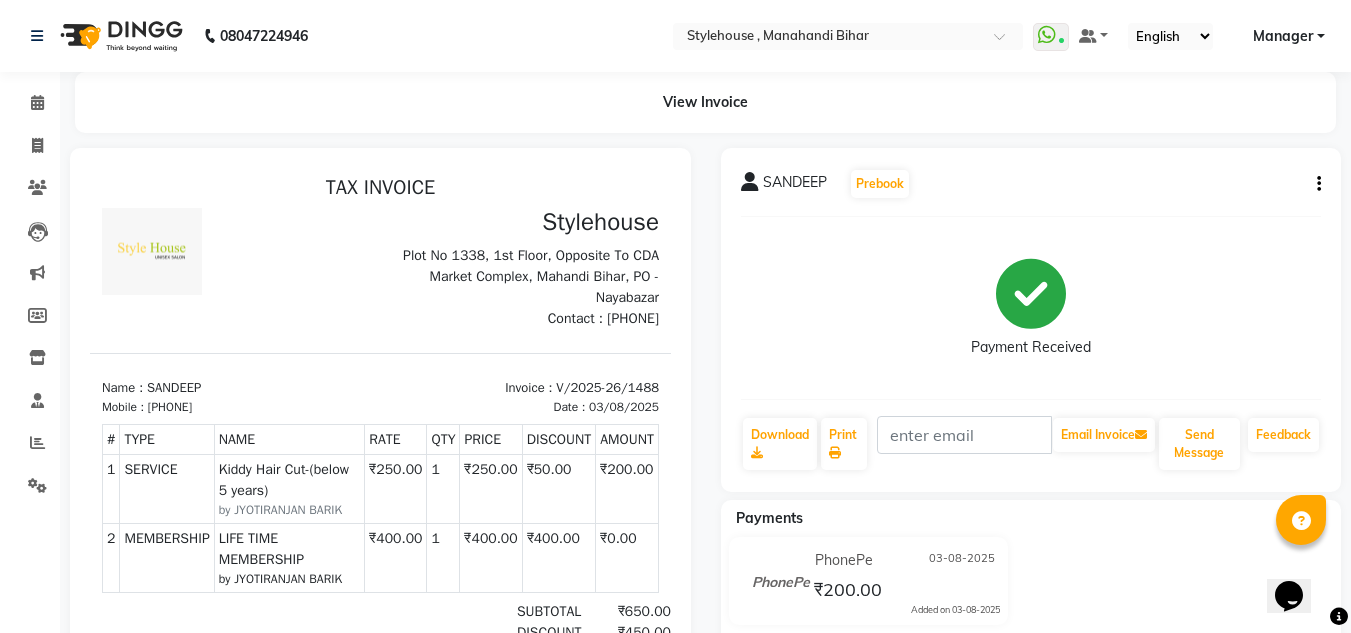 drag, startPoint x: 235, startPoint y: 408, endPoint x: 167, endPoint y: 404, distance: 68.117546 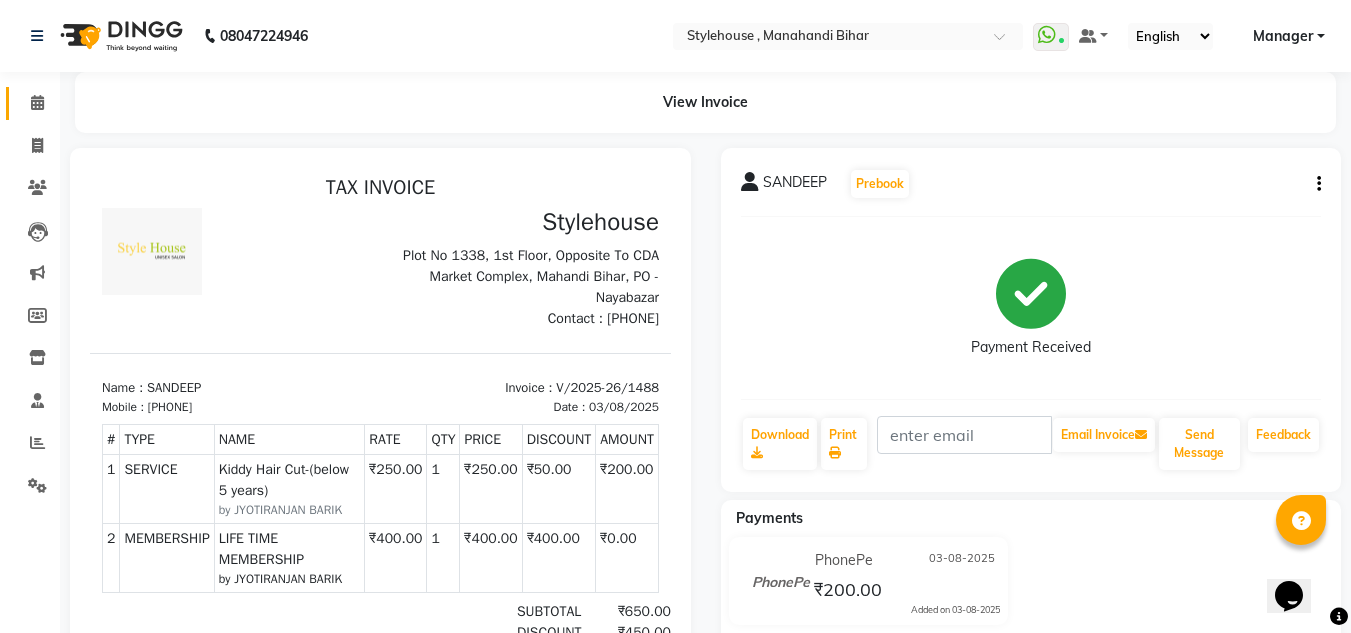 click on "Calendar" 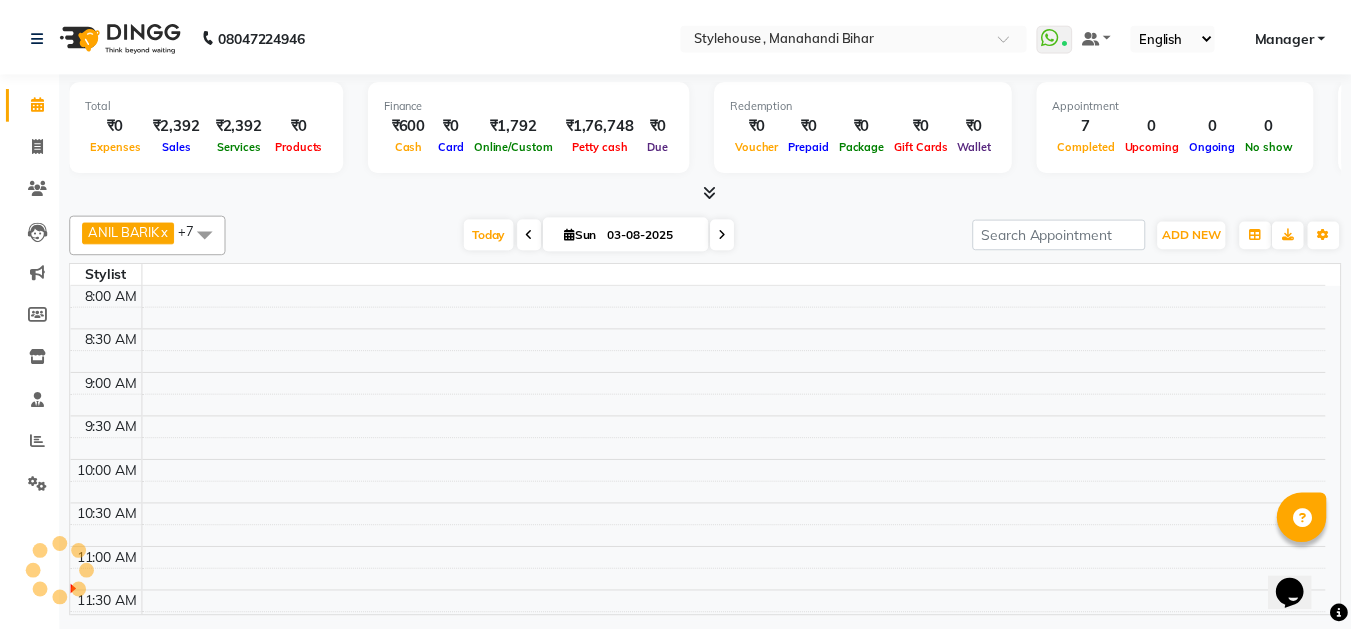 scroll, scrollTop: 0, scrollLeft: 0, axis: both 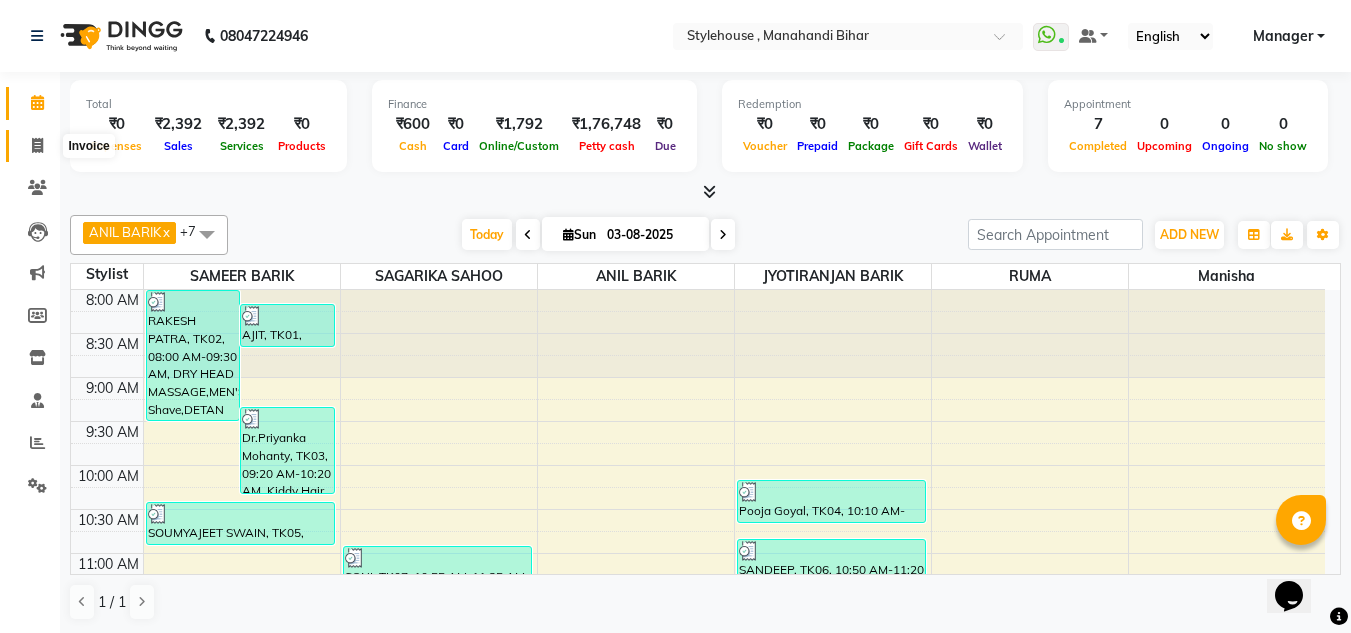 click 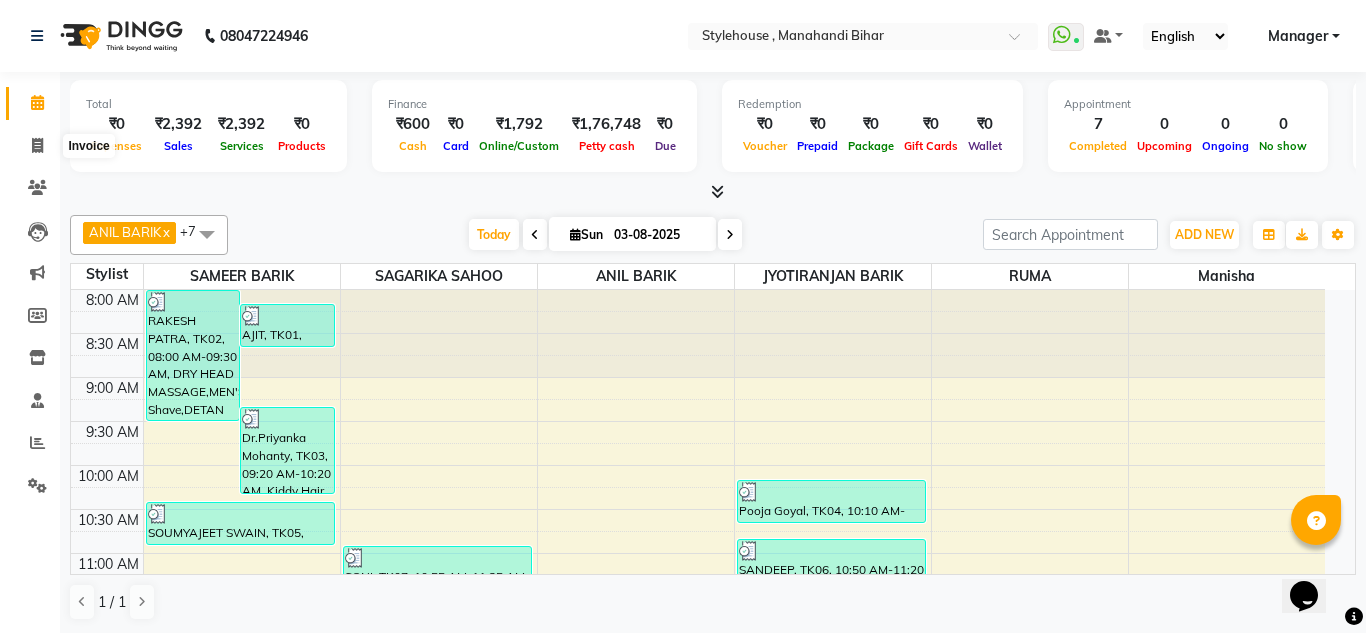 select on "7793" 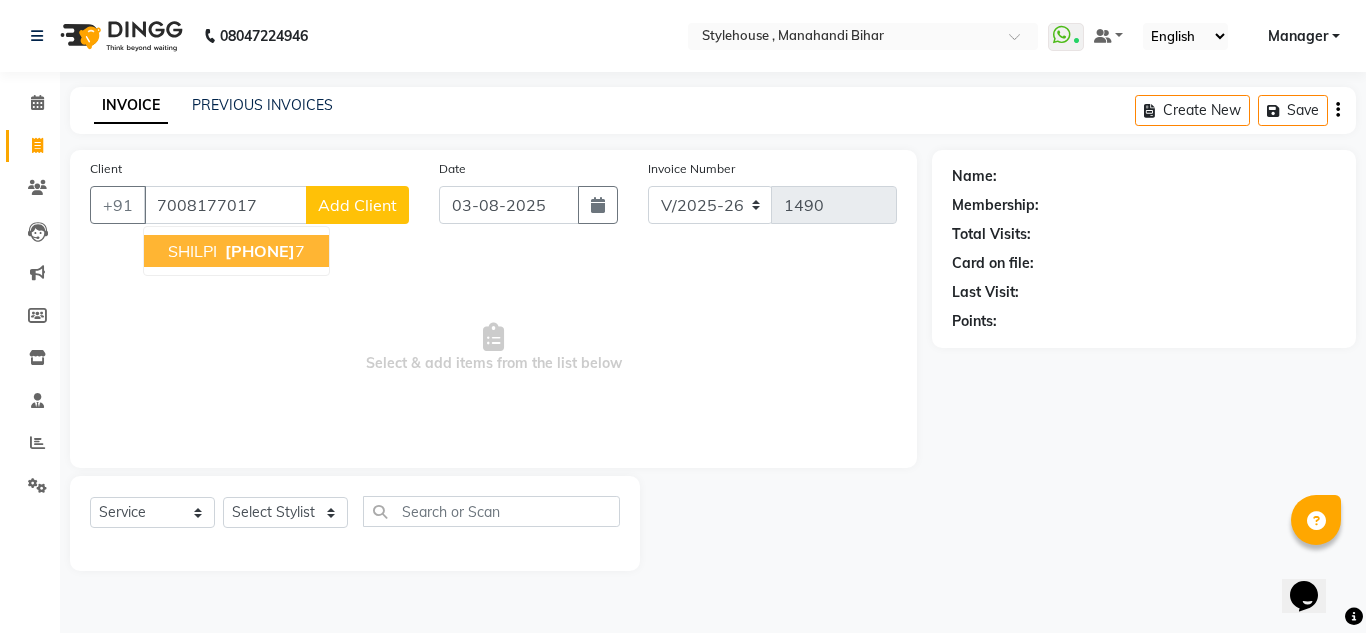 type on "7008177017" 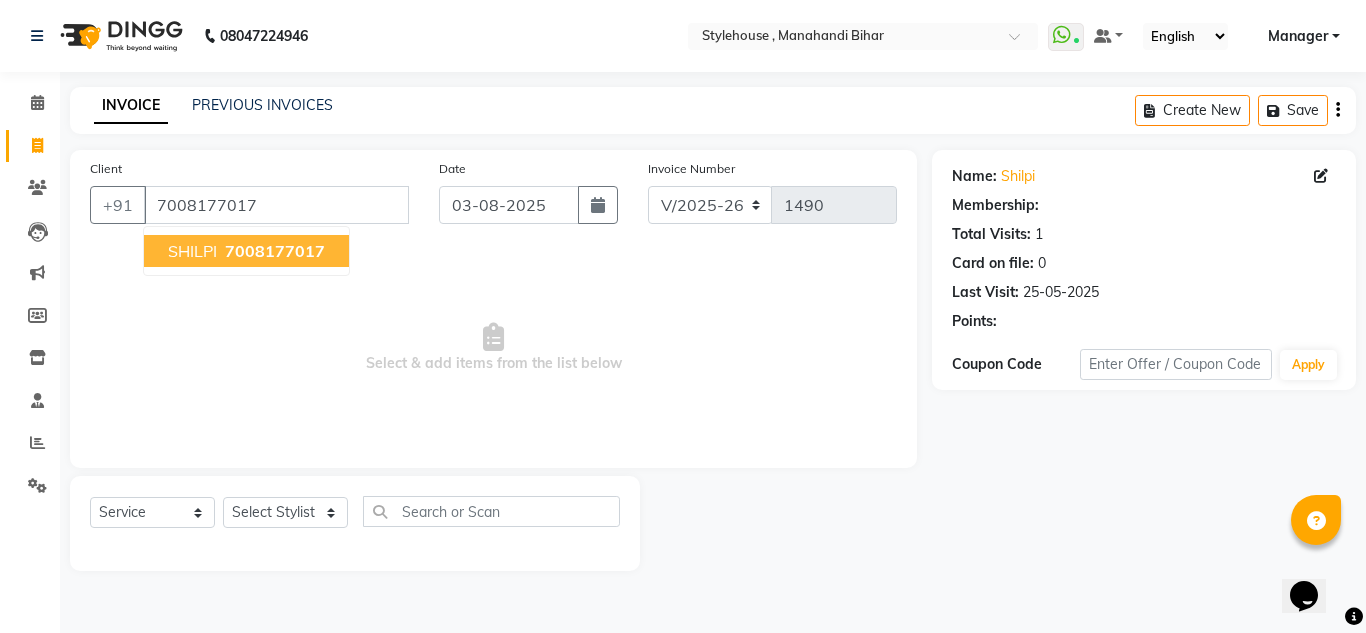 select on "1: Object" 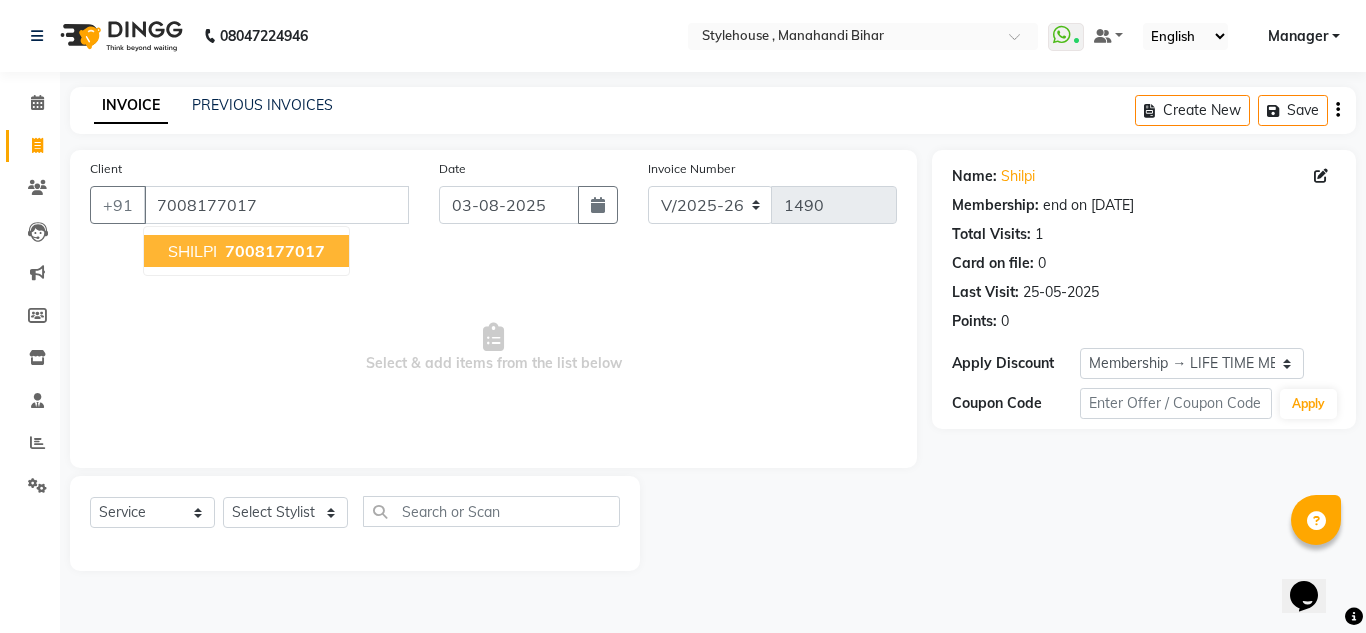 click on "SHILPI" at bounding box center [192, 251] 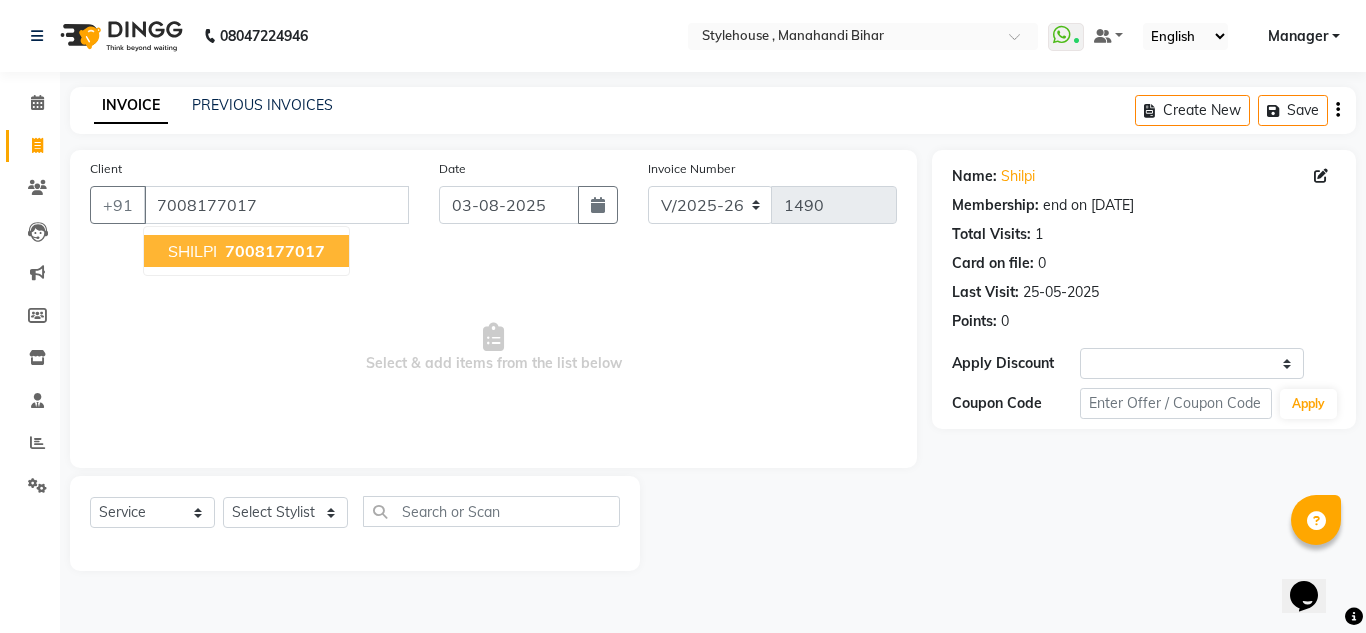 select on "1: Object" 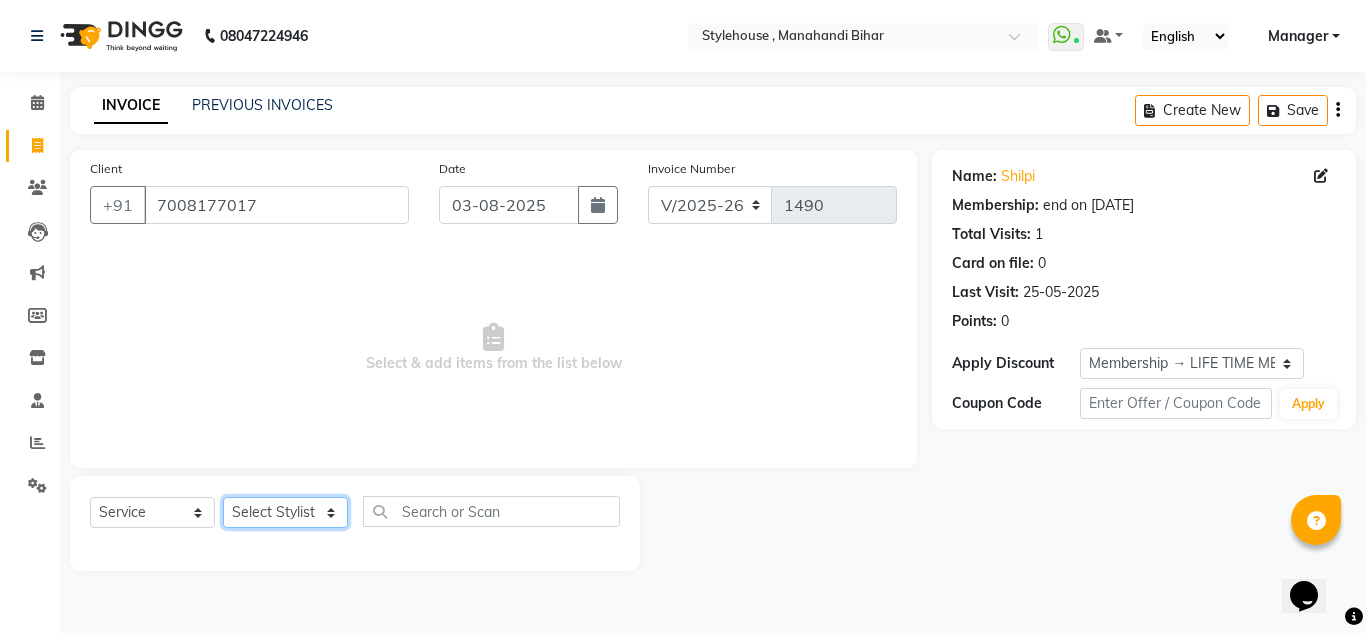 click on "Select Stylist ANIL BARIK ANIRUDH SAHOO JYOTIRANJAN BARIK KANHA LAXMI PRIYA Manager Manisha MANJIT BARIK PRADEEP BARIK PRIYANKA NANDA PUJA ROUT RUMA SAGARIKA SAHOO SALMAN SAMEER BARIK SAROJ SITHA TARA DEVI SHRESTA" 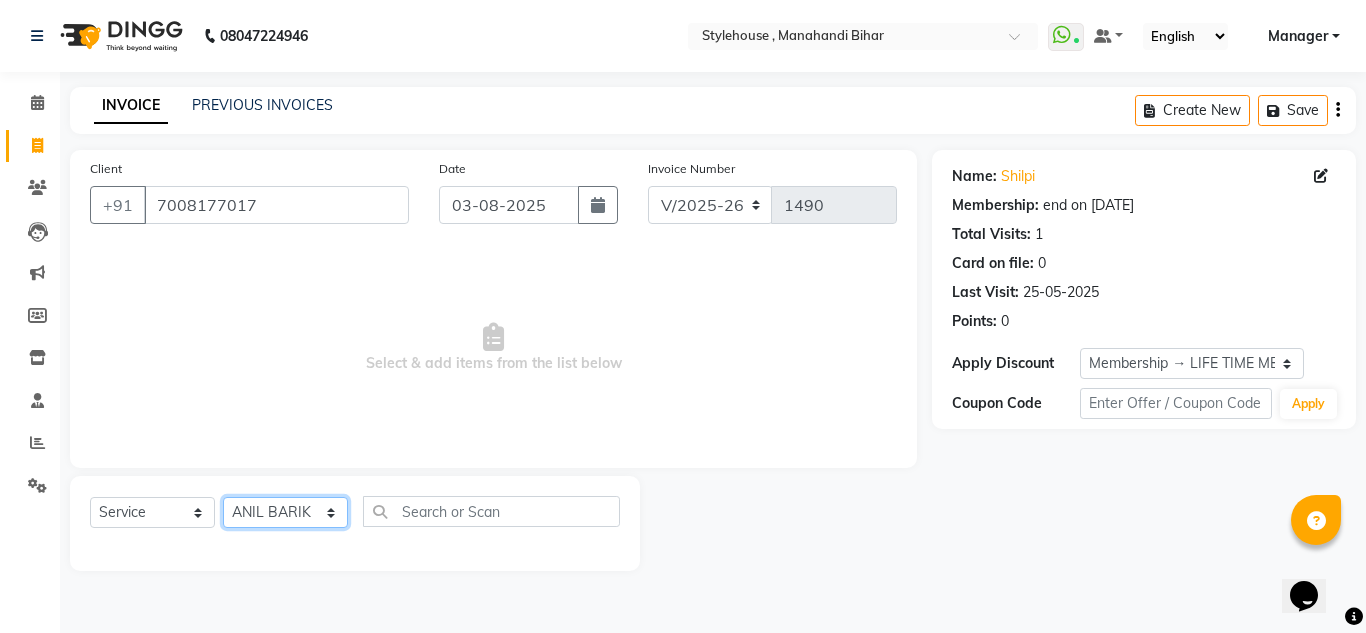 click on "Select Stylist ANIL BARIK ANIRUDH SAHOO JYOTIRANJAN BARIK KANHA LAXMI PRIYA Manager Manisha MANJIT BARIK PRADEEP BARIK PRIYANKA NANDA PUJA ROUT RUMA SAGARIKA SAHOO SALMAN SAMEER BARIK SAROJ SITHA TARA DEVI SHRESTA" 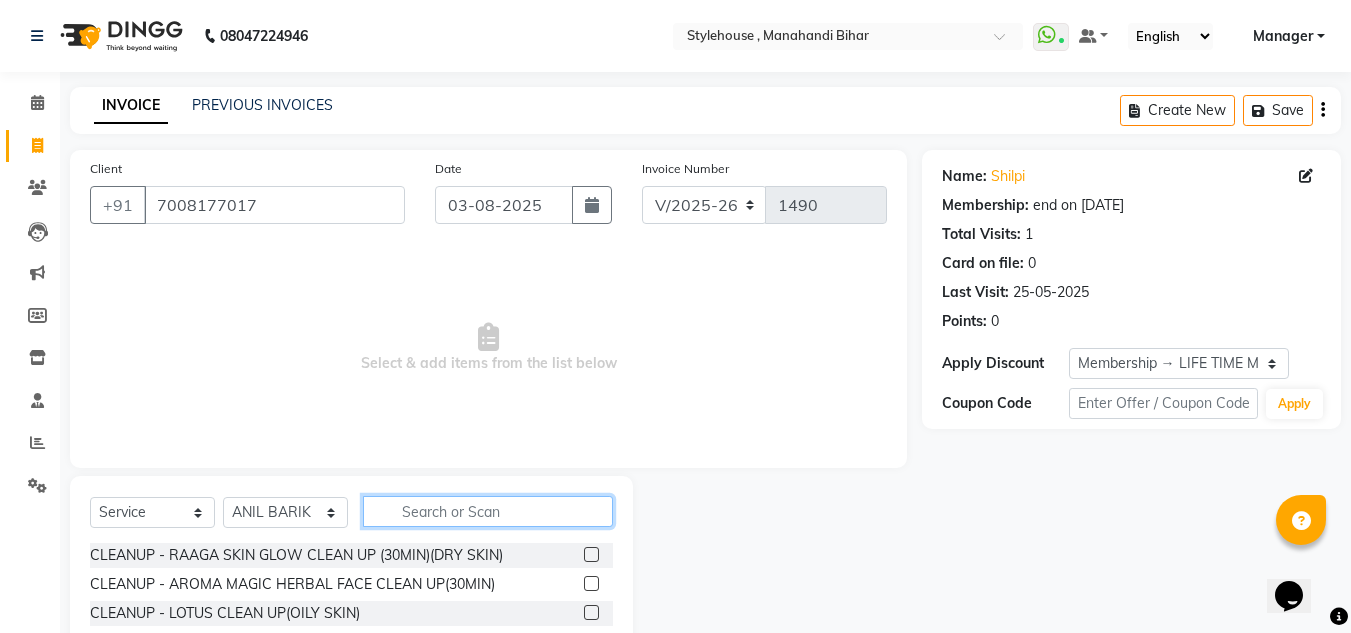 click 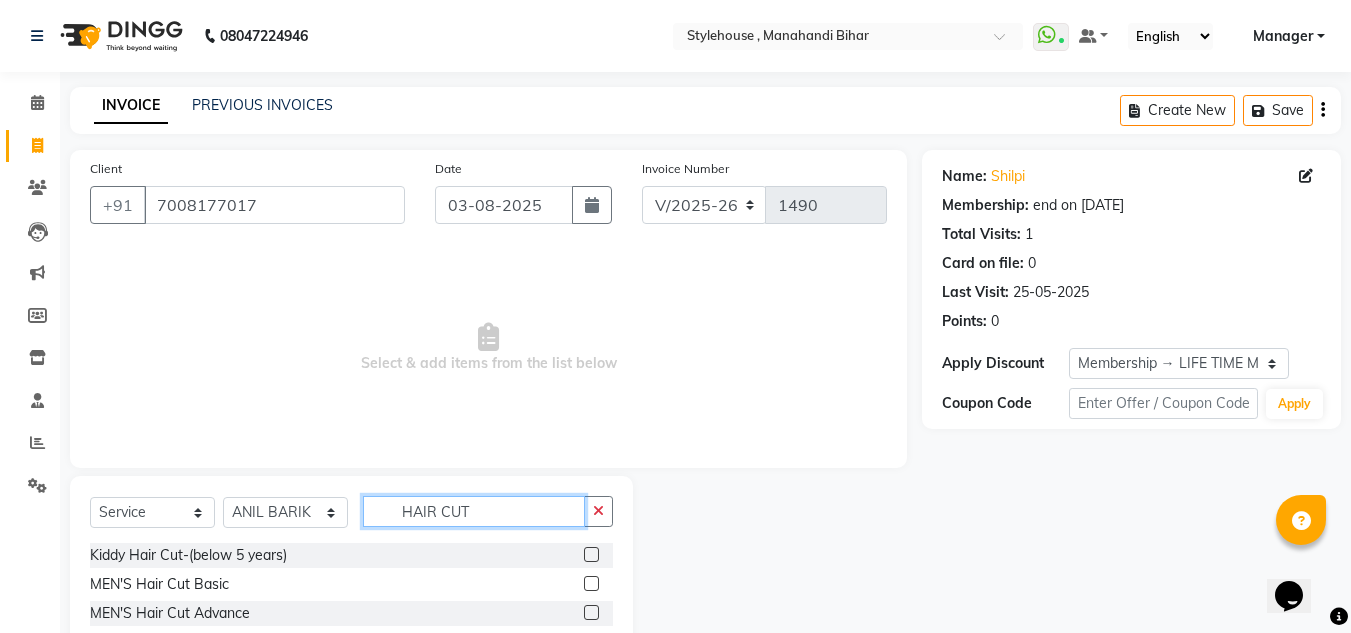 type on "HAIR CUT" 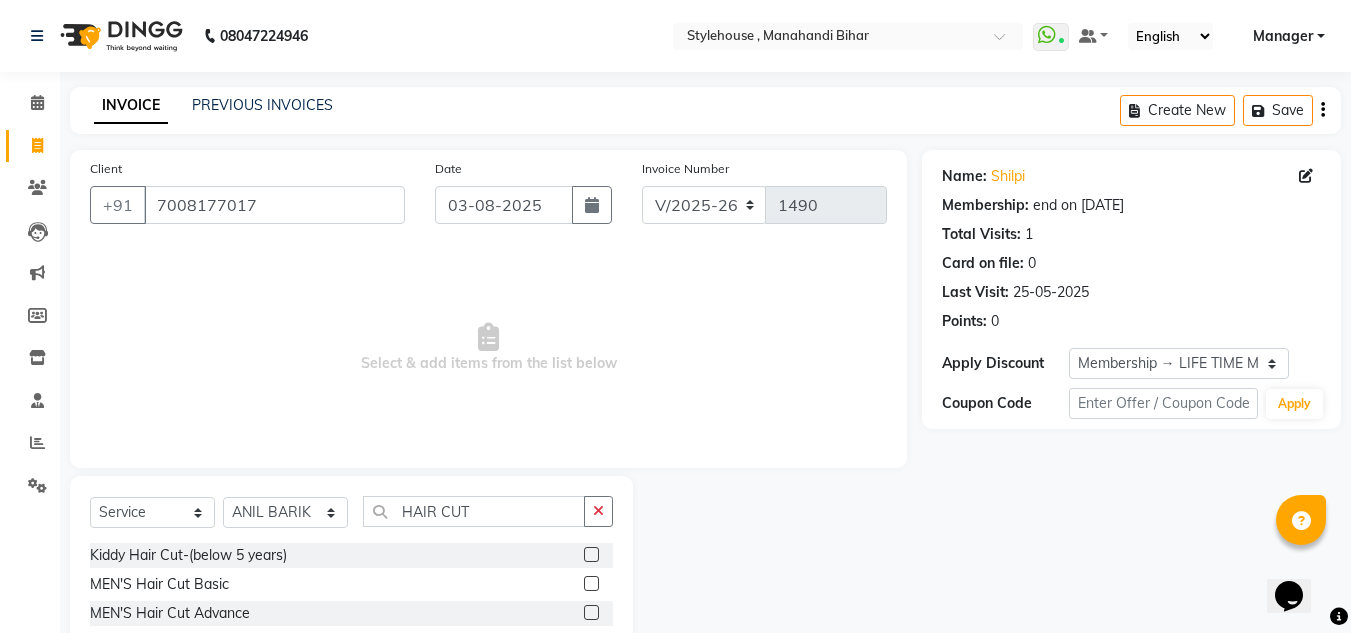 drag, startPoint x: 576, startPoint y: 558, endPoint x: 564, endPoint y: 530, distance: 30.463093 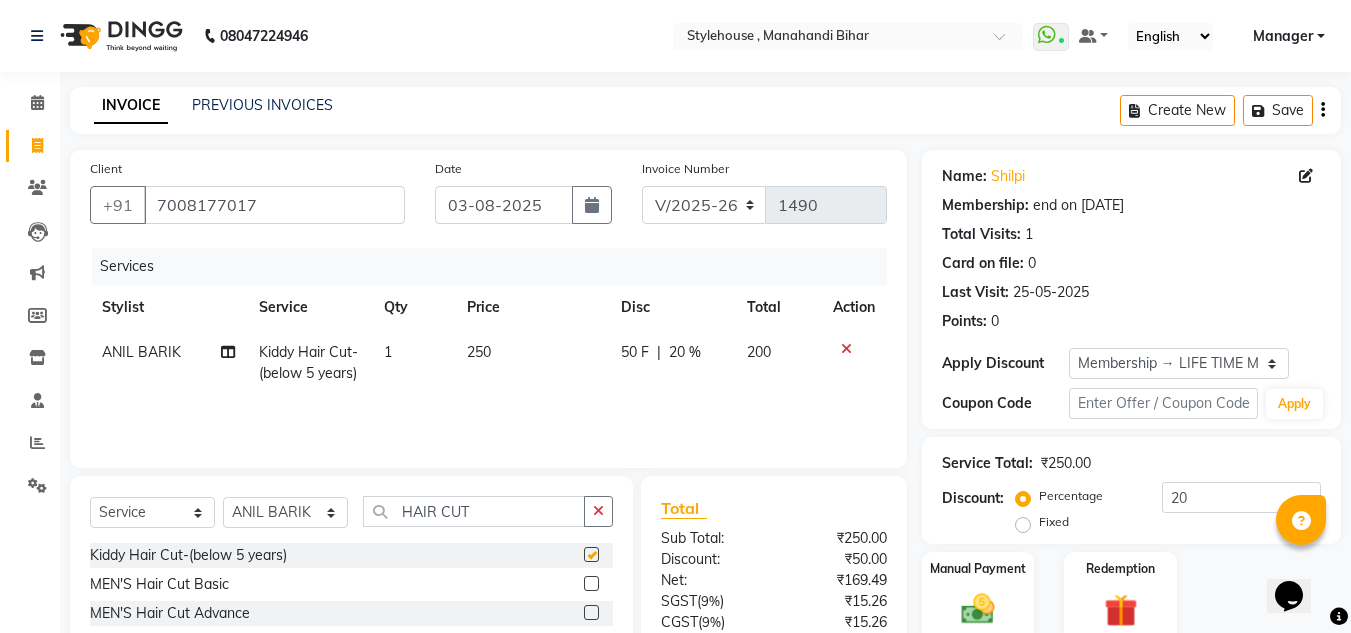 checkbox on "false" 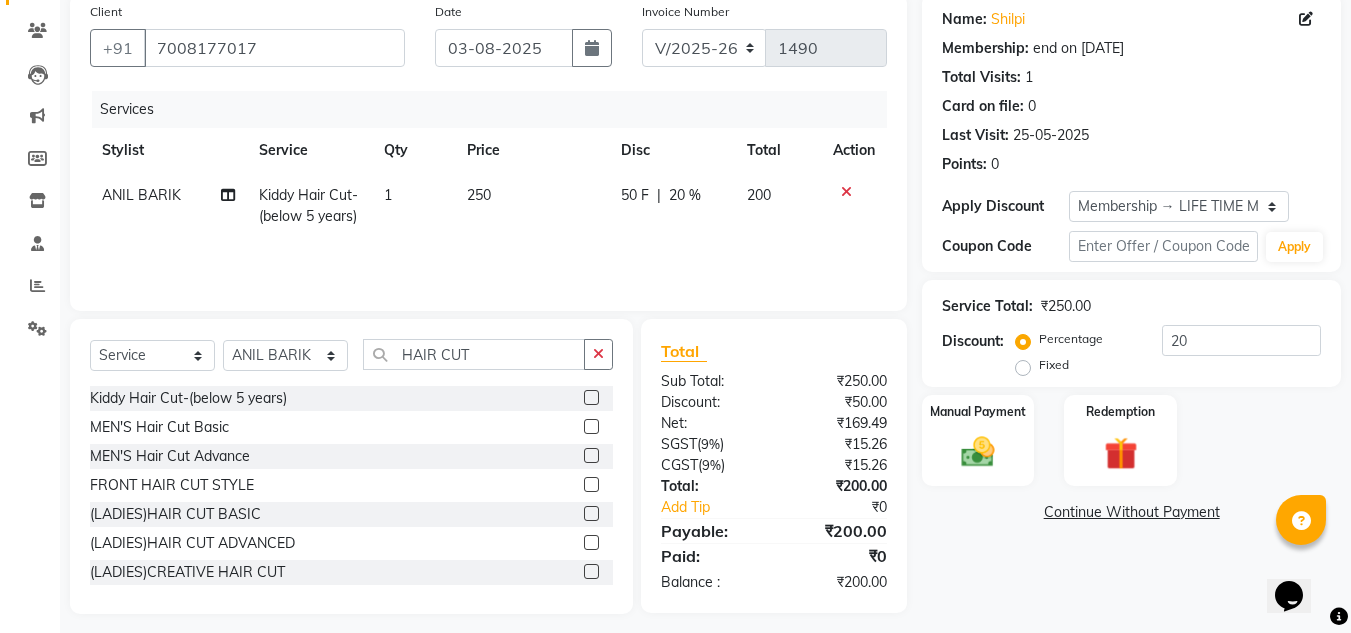 scroll, scrollTop: 168, scrollLeft: 0, axis: vertical 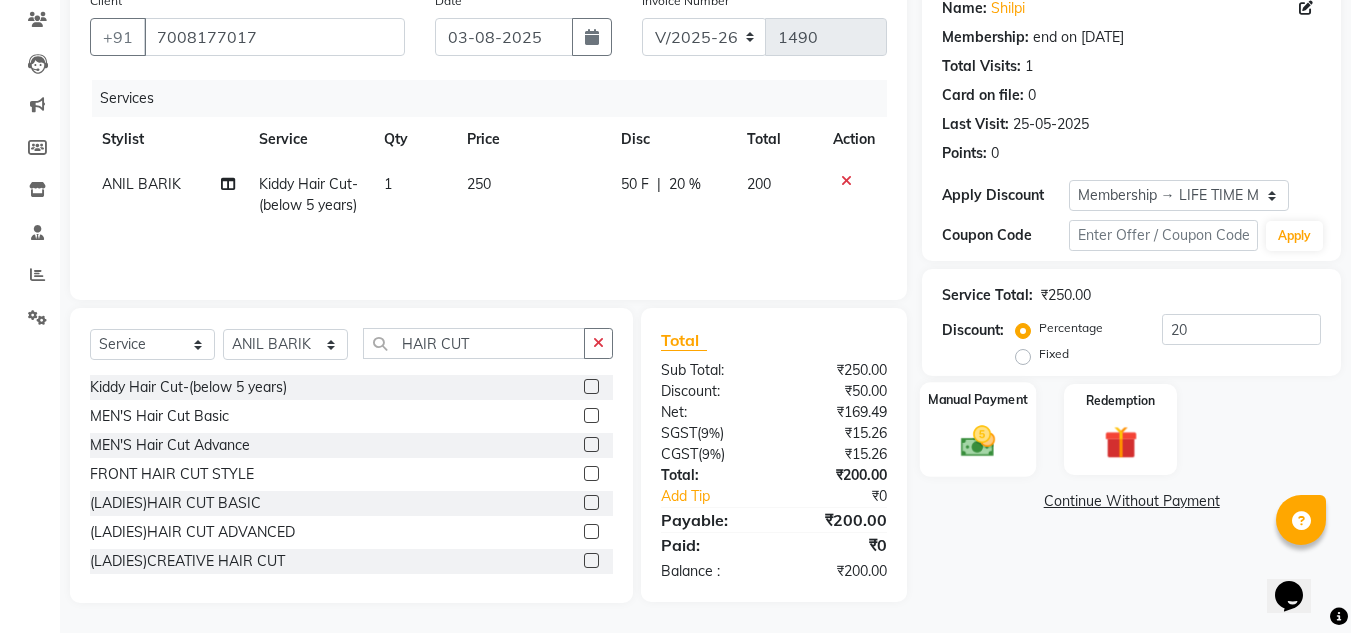click on "Manual Payment" 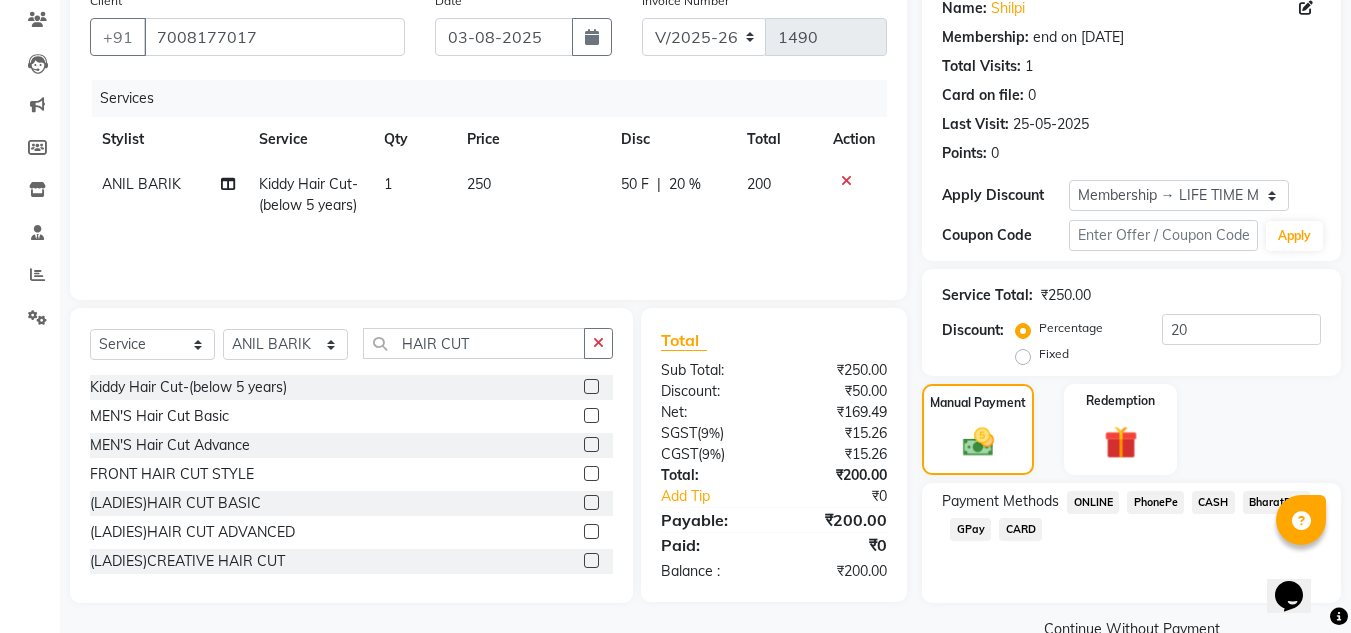 click on "CASH" 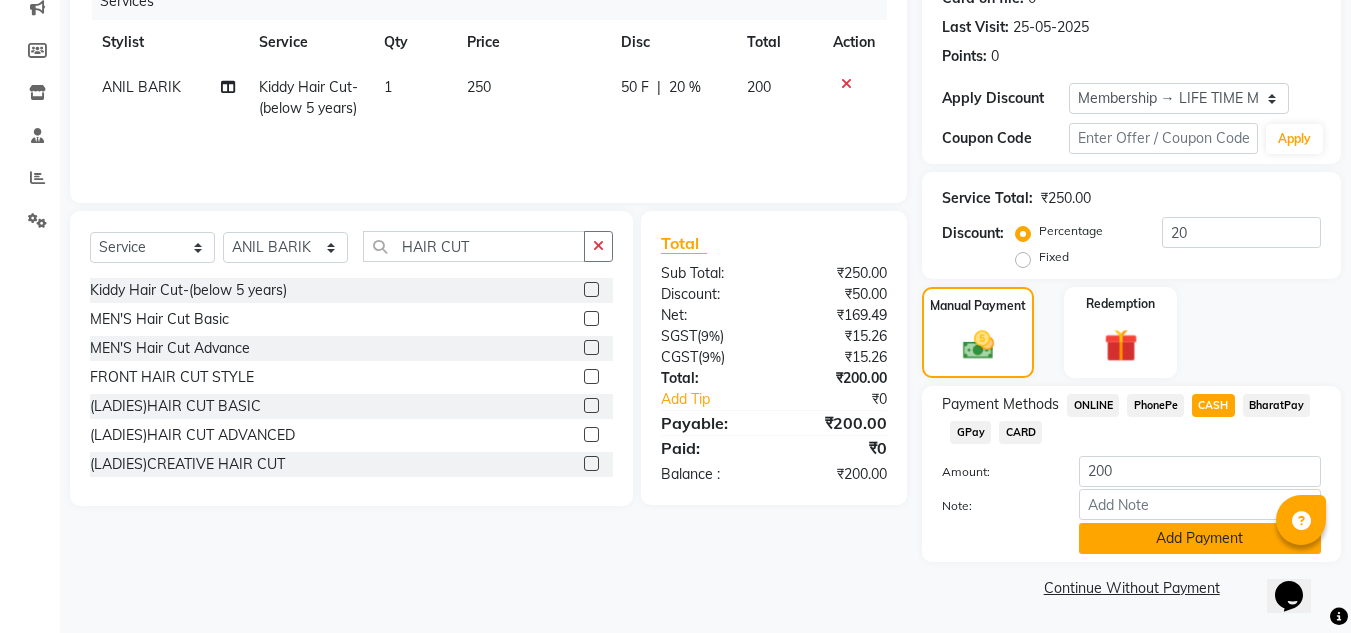 click on "Add Payment" 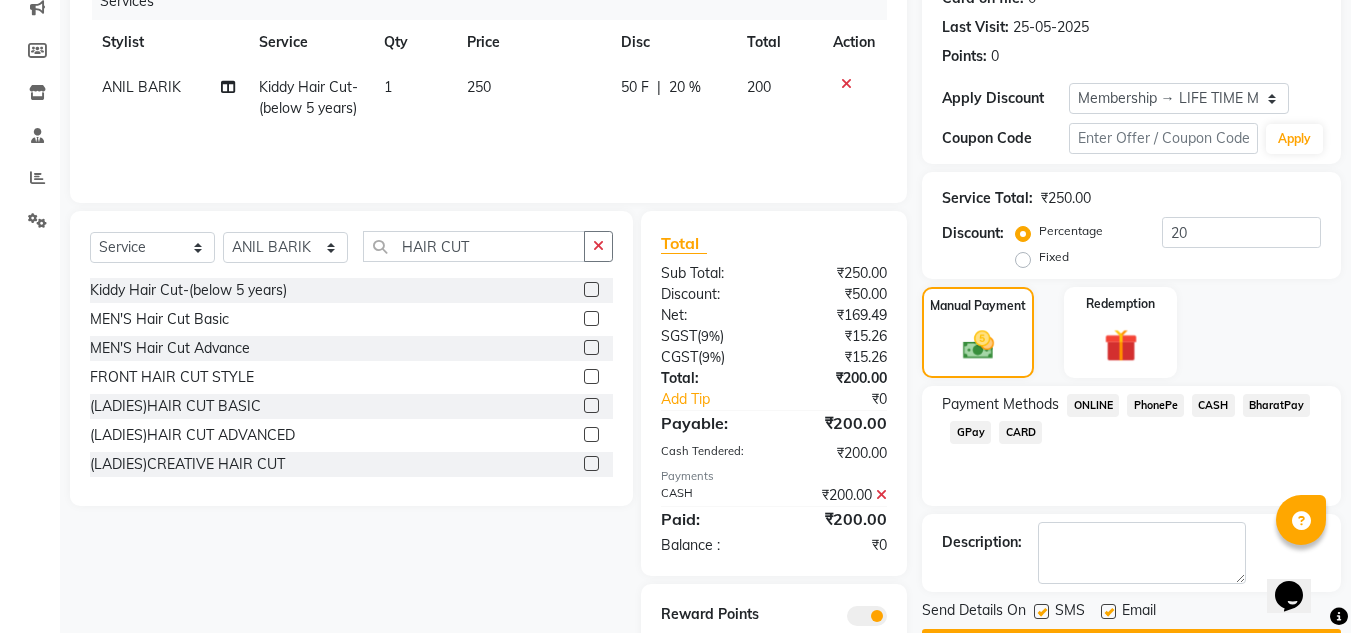 scroll, scrollTop: 337, scrollLeft: 0, axis: vertical 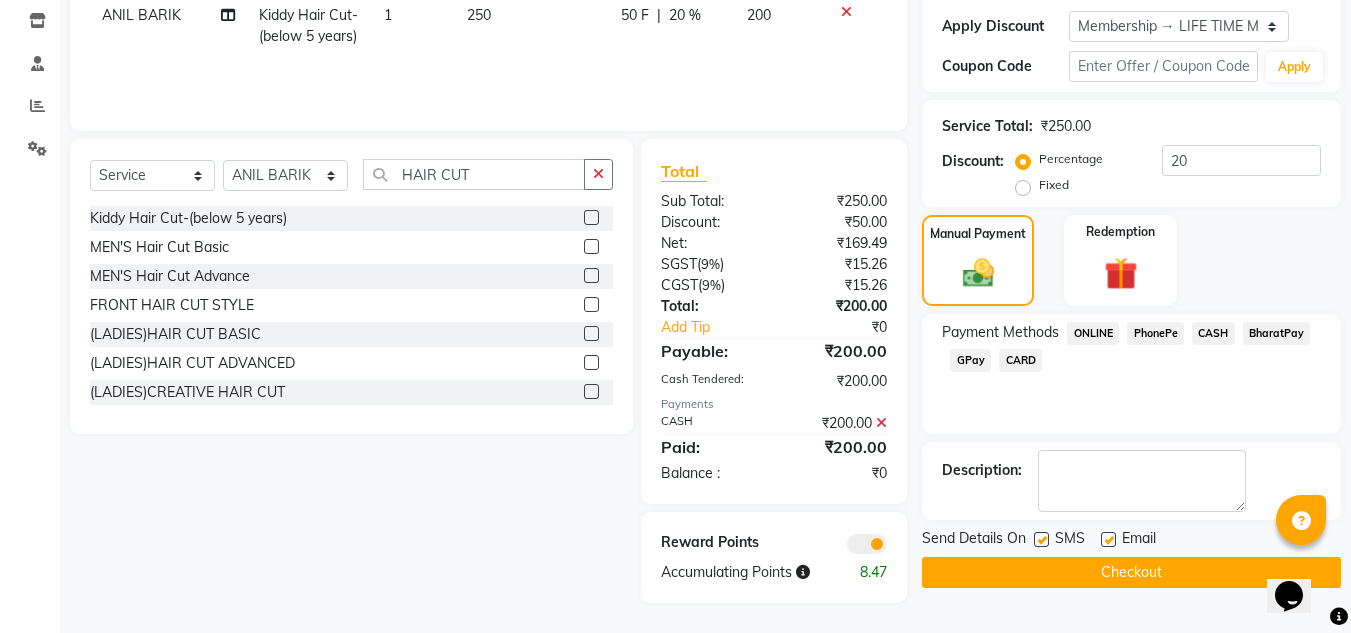 click on "Checkout" 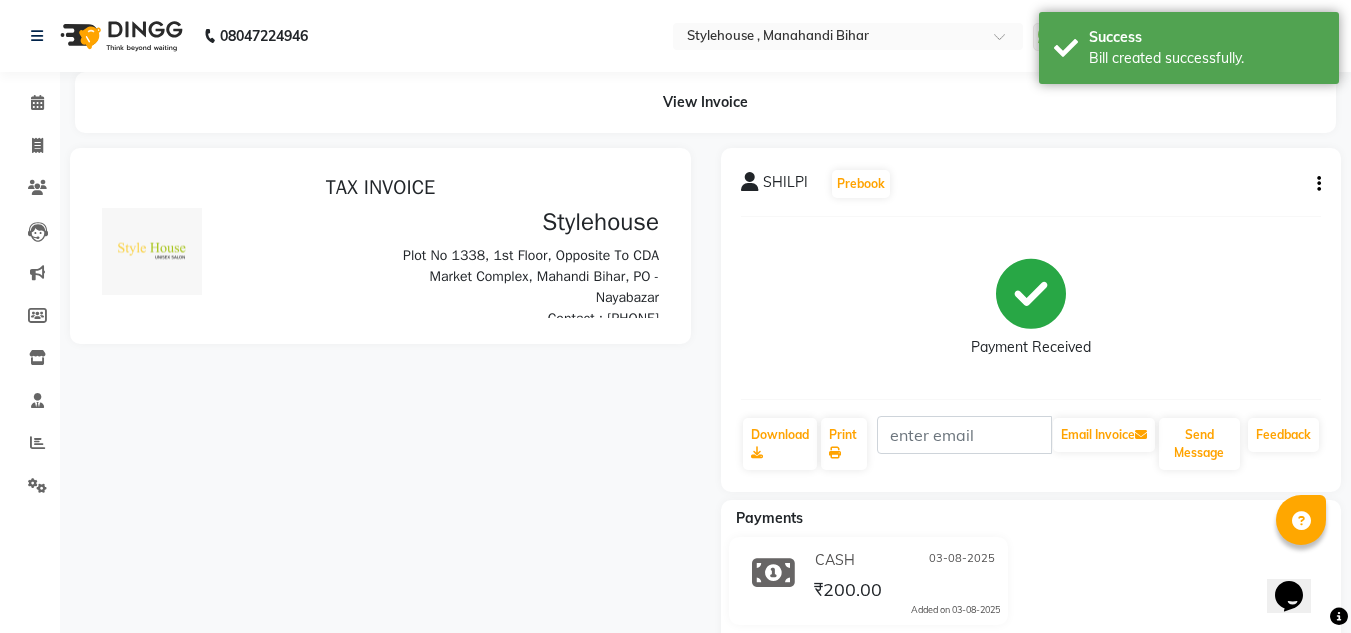 scroll, scrollTop: 0, scrollLeft: 0, axis: both 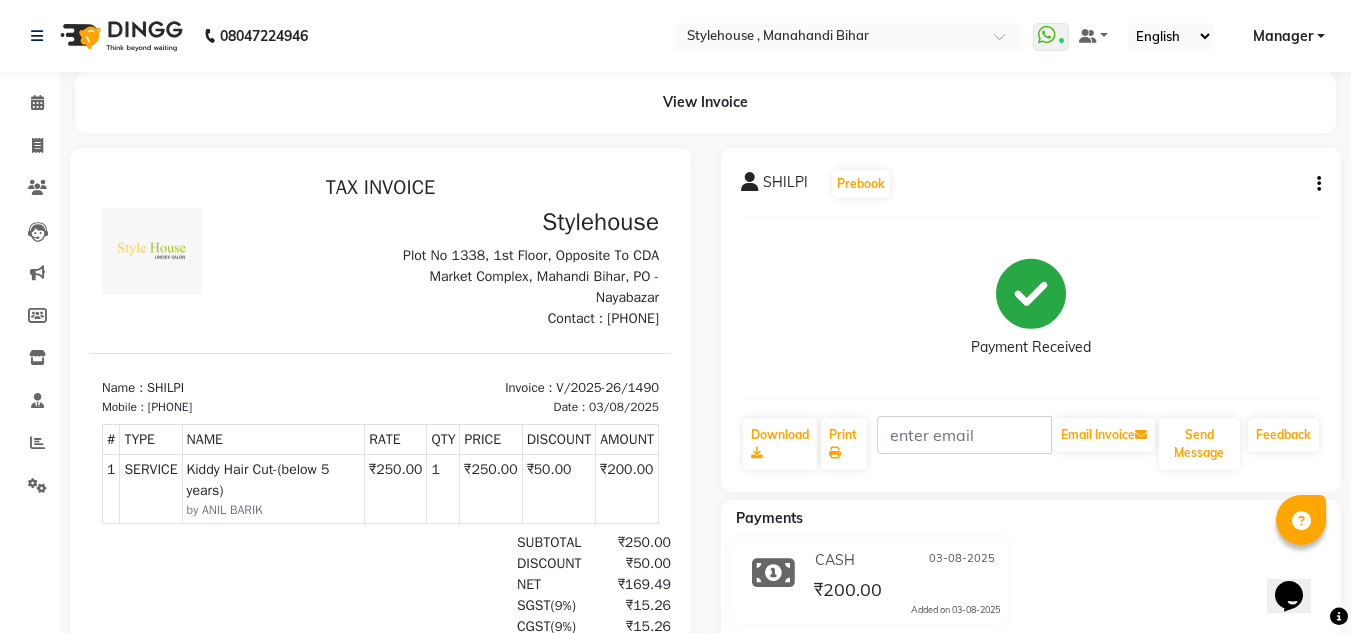 drag, startPoint x: 242, startPoint y: 398, endPoint x: 167, endPoint y: 408, distance: 75.66373 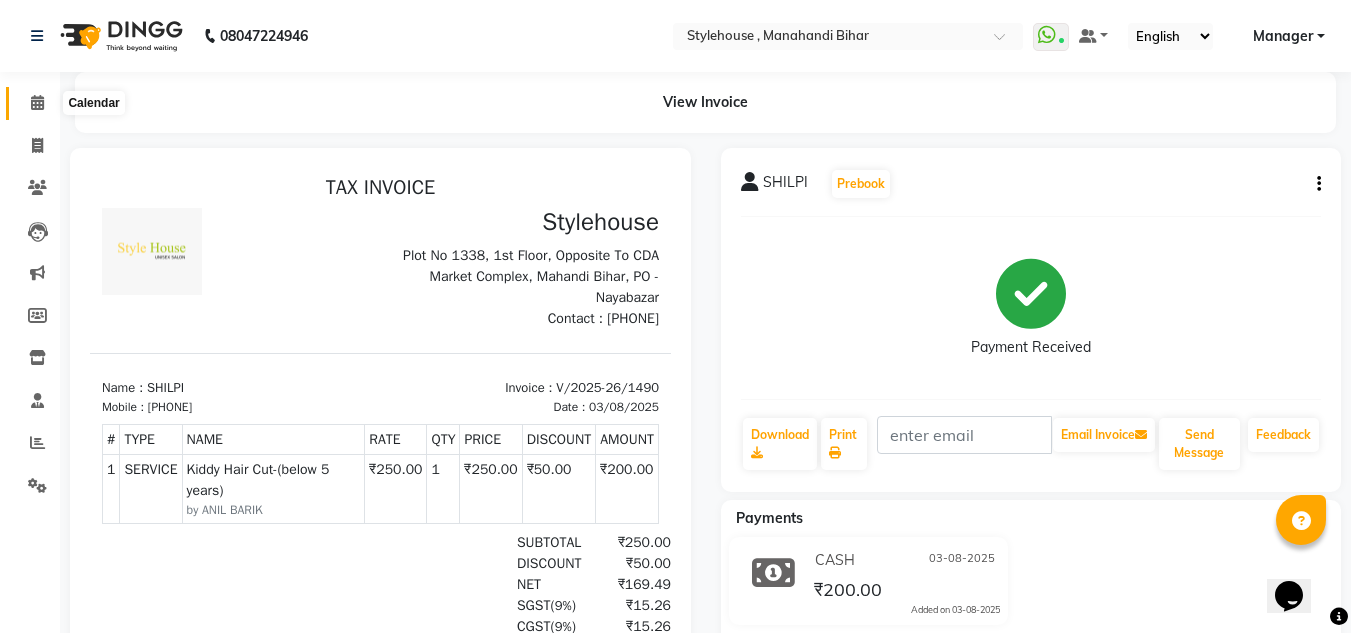 click 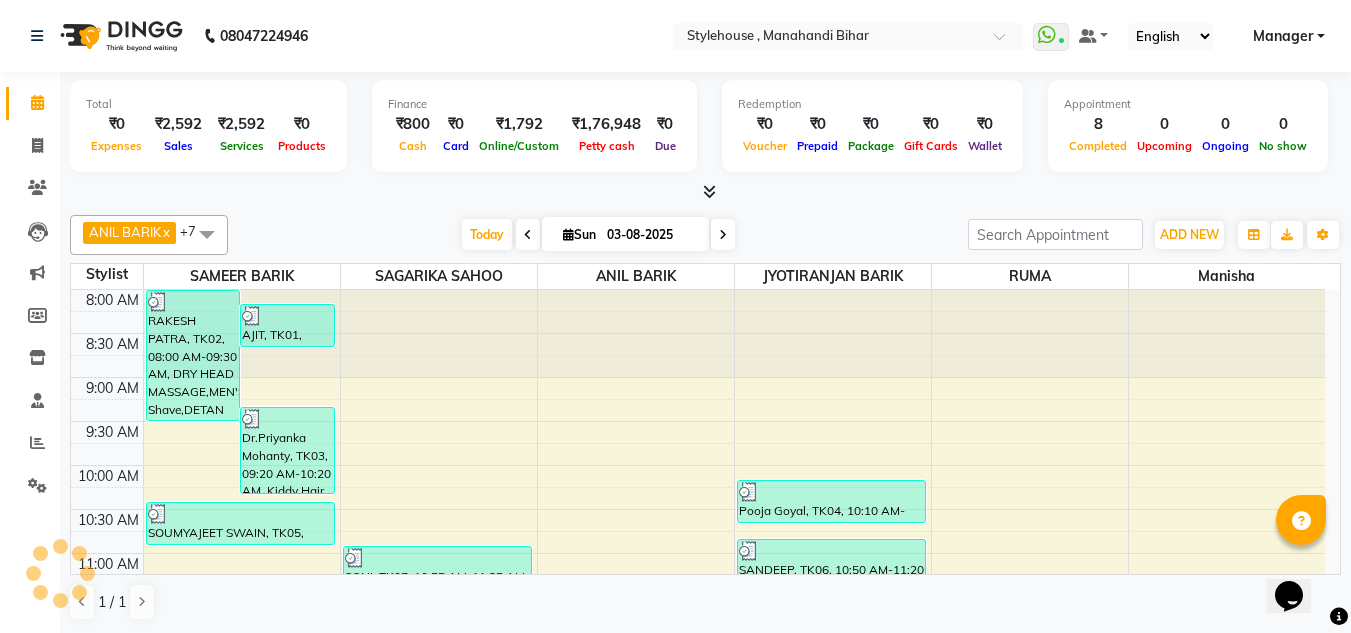 scroll, scrollTop: 0, scrollLeft: 0, axis: both 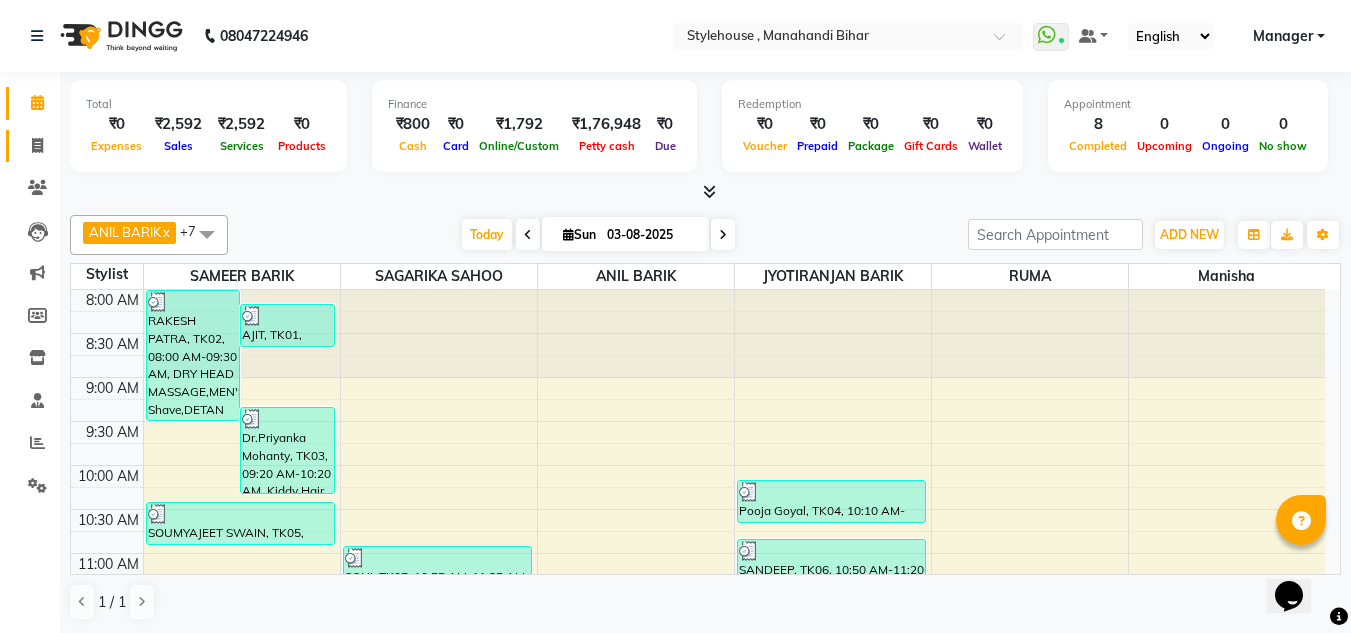 click on "Invoice" 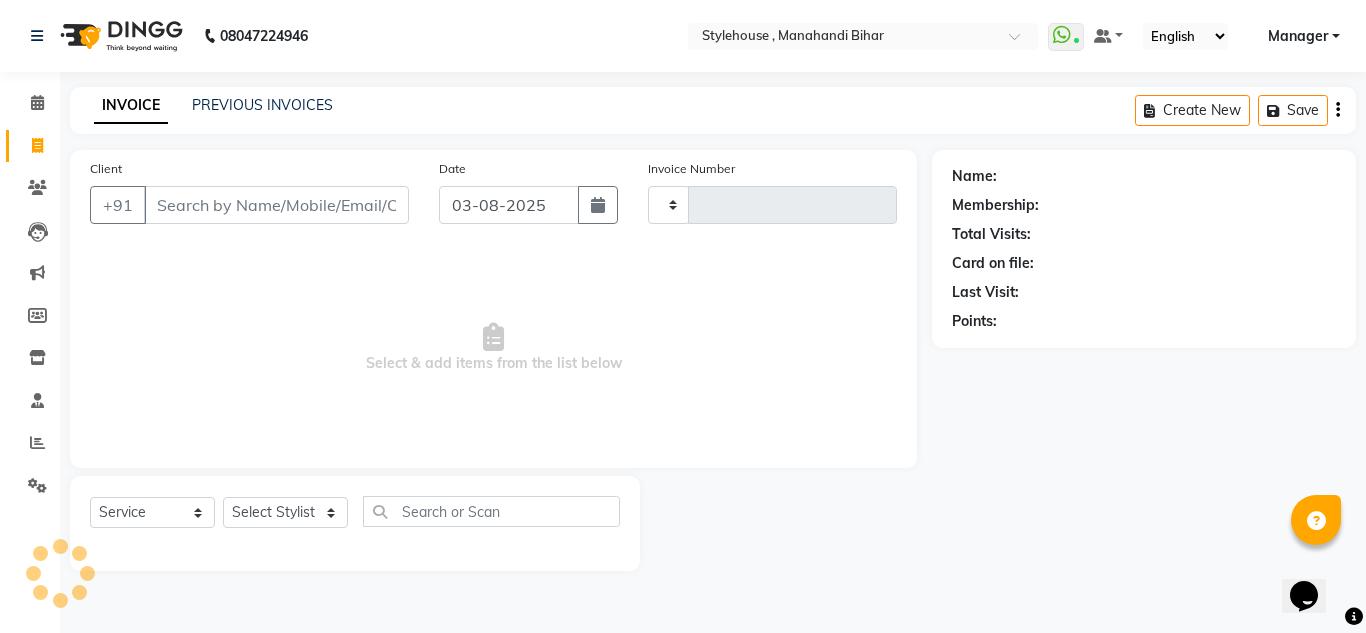 type on "1491" 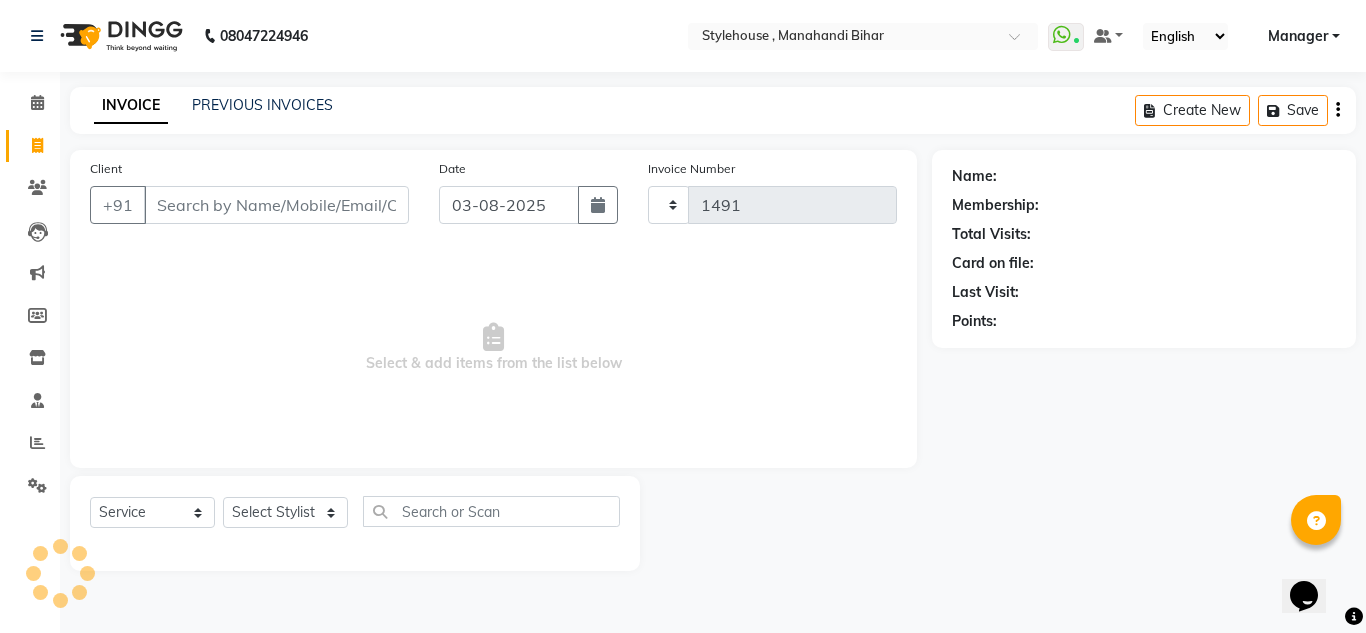 select on "7793" 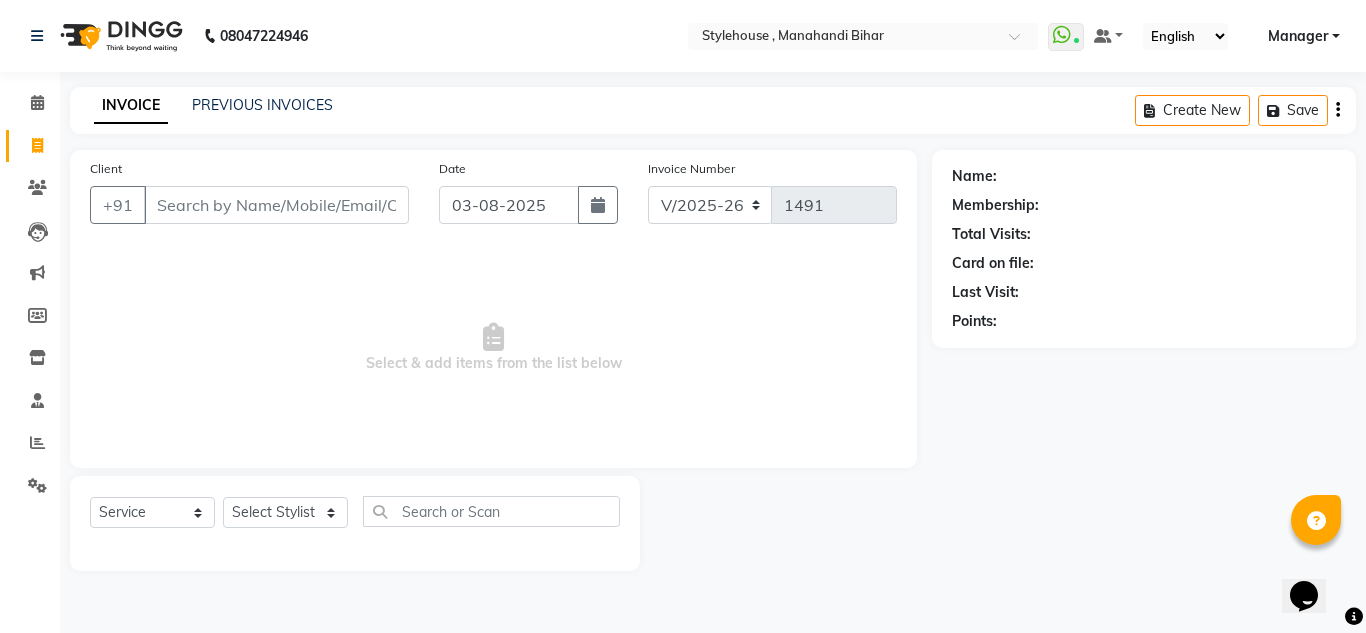 click on "Client" at bounding box center [276, 205] 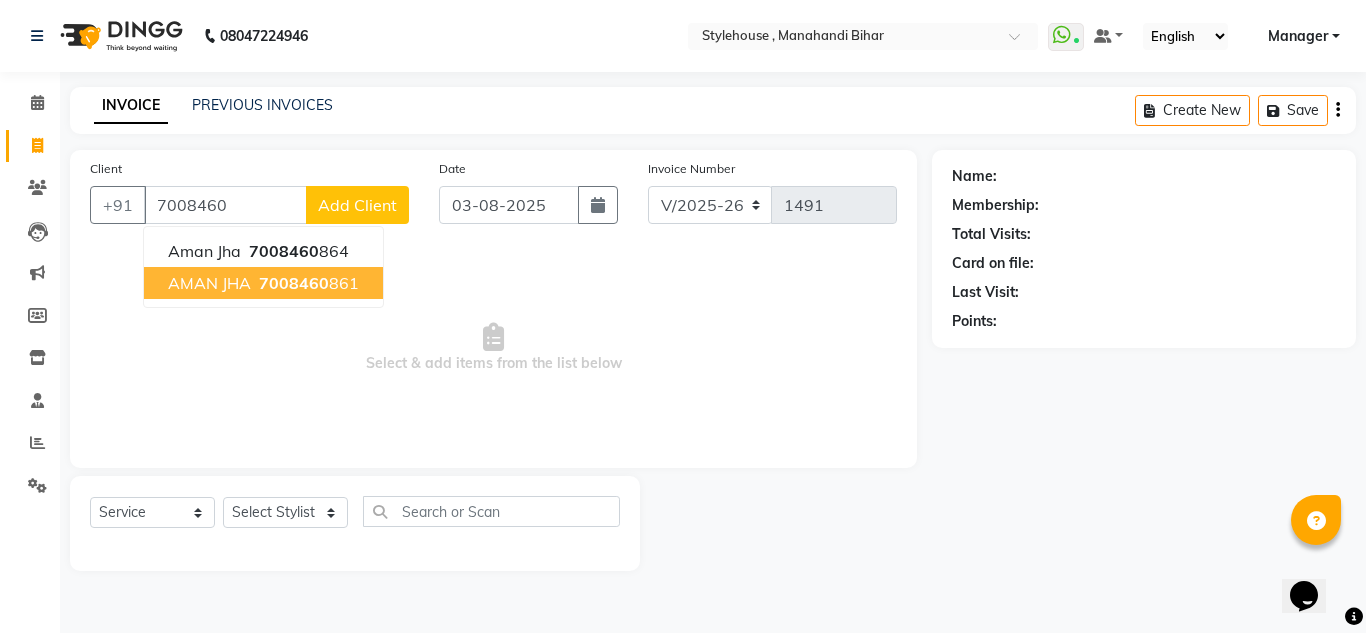 click on "AMAN JHA" at bounding box center [209, 283] 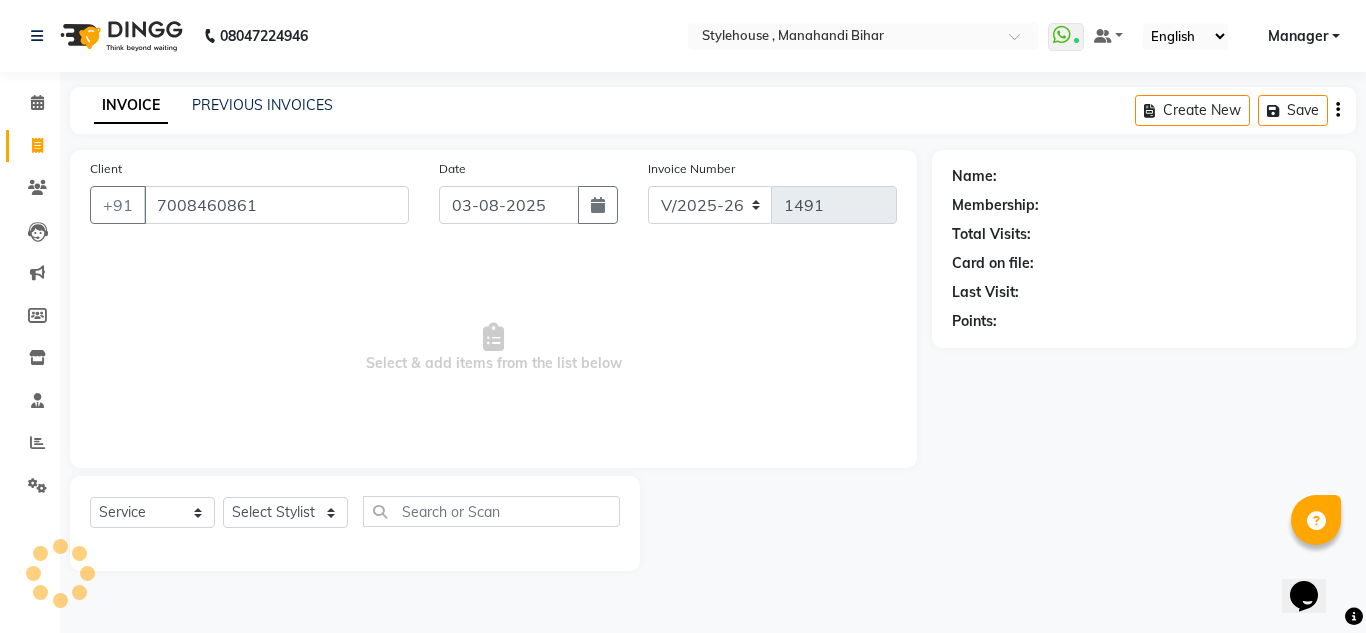 type on "7008460861" 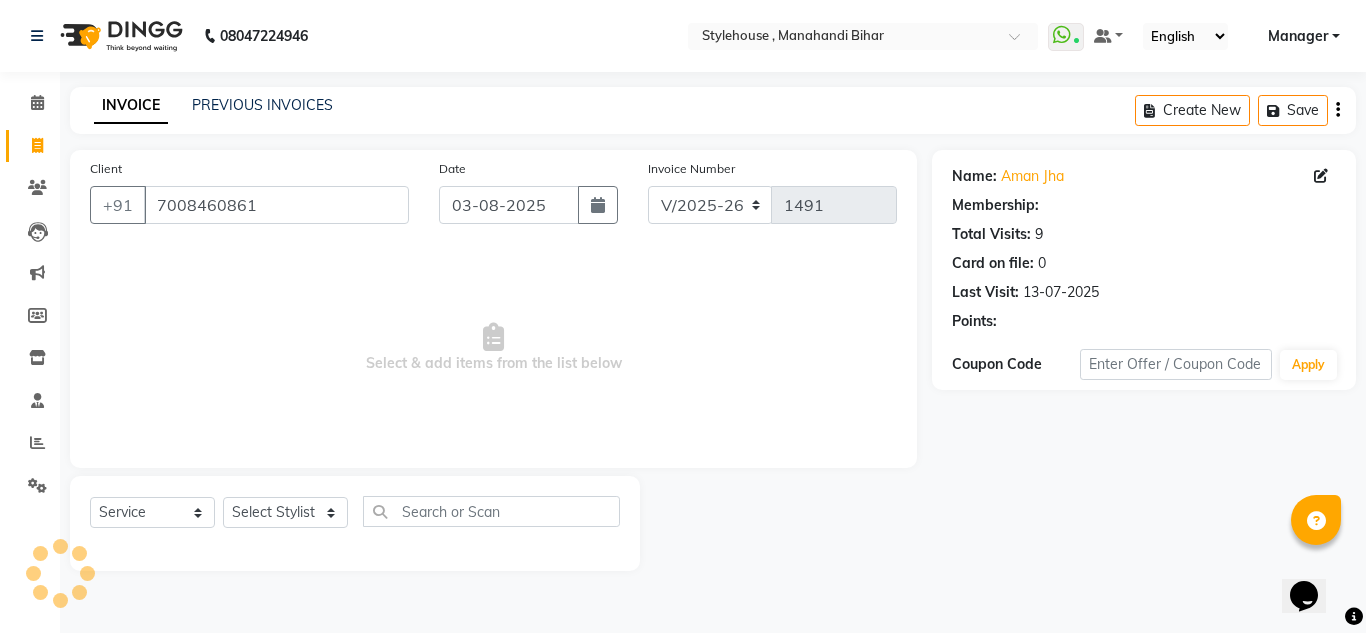 select on "1: Object" 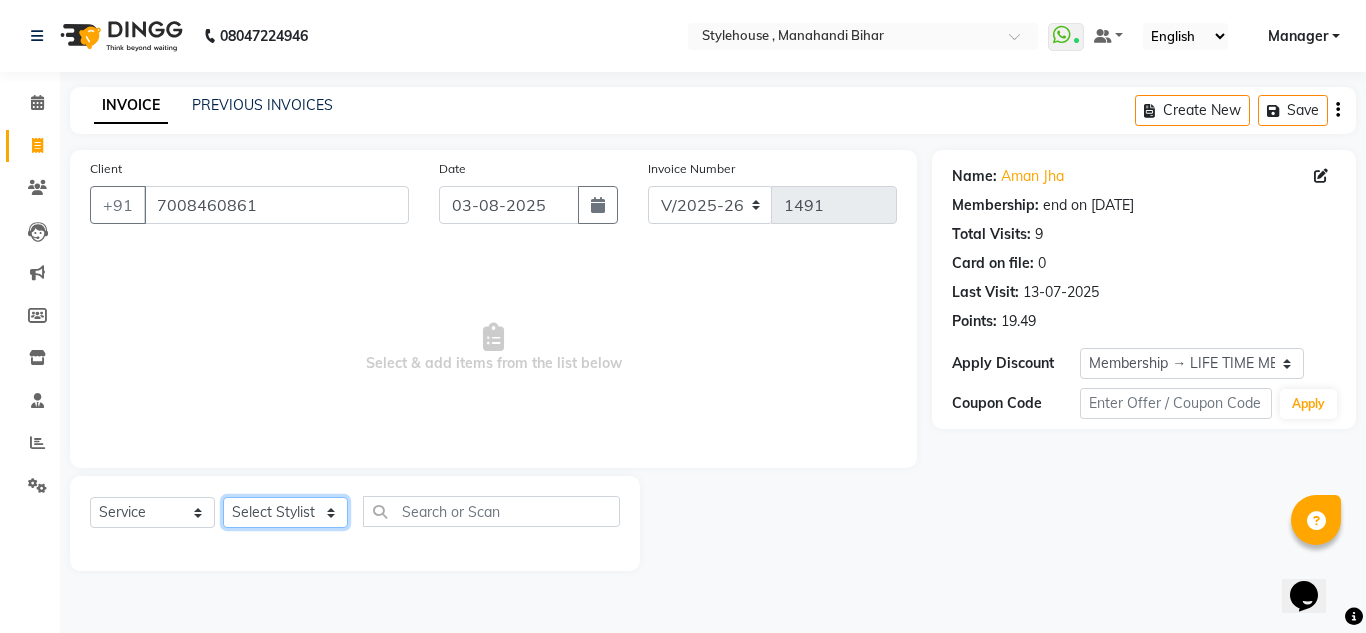 click on "Select Stylist ANIL BARIK ANIRUDH SAHOO JYOTIRANJAN BARIK KANHA LAXMI PRIYA Manager Manisha MANJIT BARIK PRADEEP BARIK PRIYANKA NANDA PUJA ROUT RUMA SAGARIKA SAHOO SALMAN SAMEER BARIK SAROJ SITHA TARA DEVI SHRESTA" 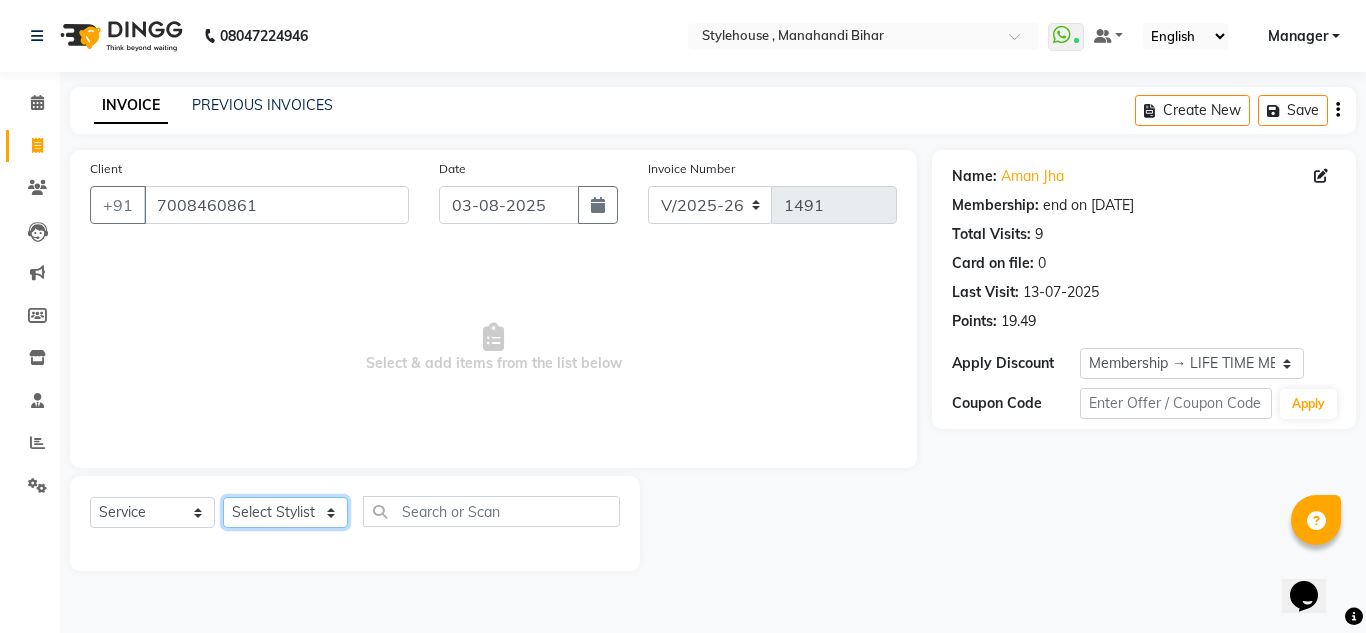 select on "69893" 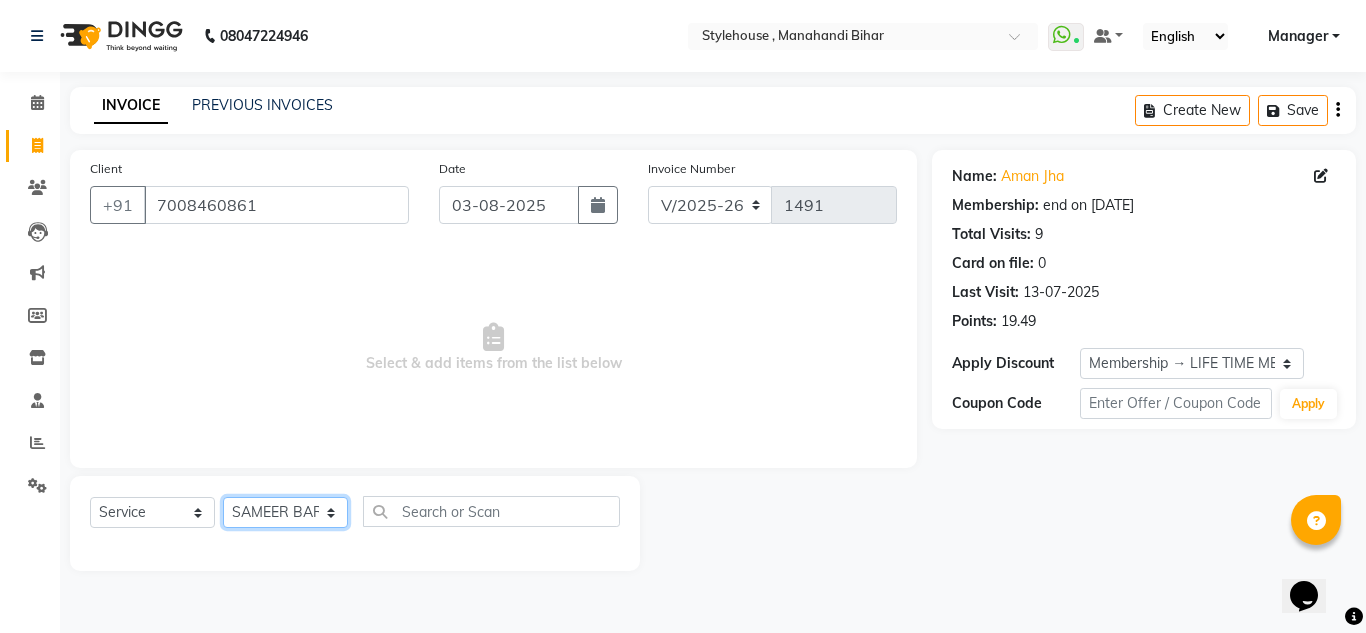 click on "Select Stylist ANIL BARIK ANIRUDH SAHOO JYOTIRANJAN BARIK KANHA LAXMI PRIYA Manager Manisha MANJIT BARIK PRADEEP BARIK PRIYANKA NANDA PUJA ROUT RUMA SAGARIKA SAHOO SALMAN SAMEER BARIK SAROJ SITHA TARA DEVI SHRESTA" 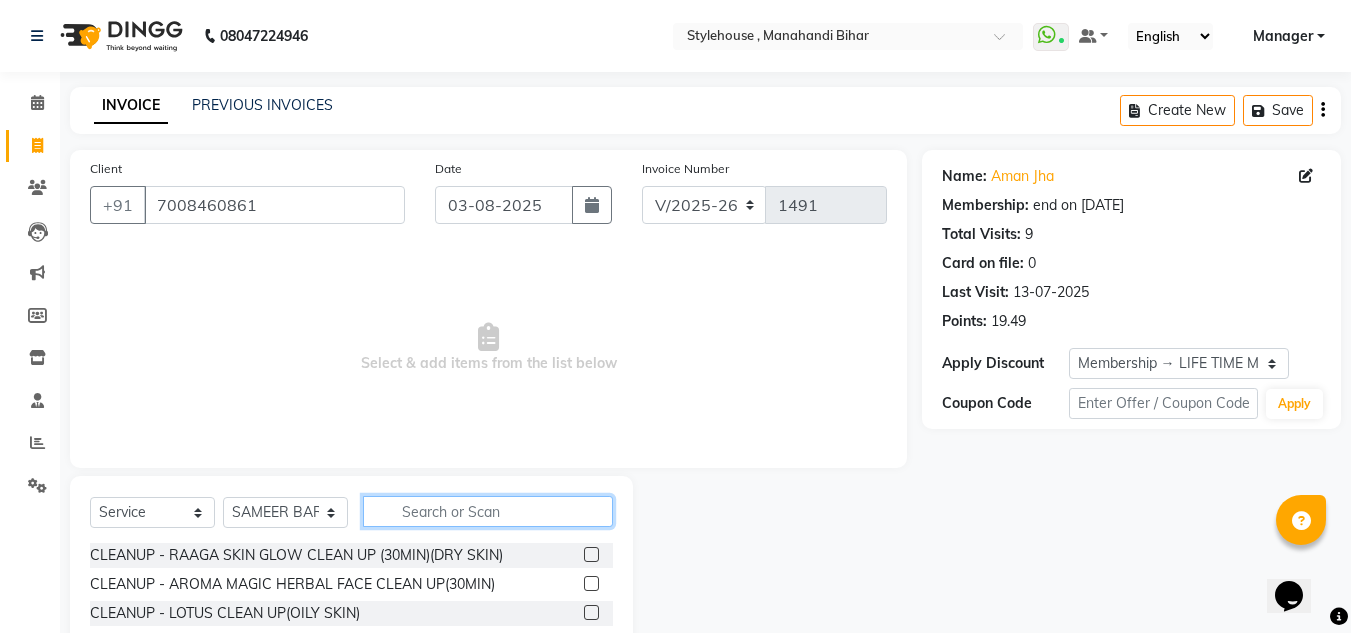 click 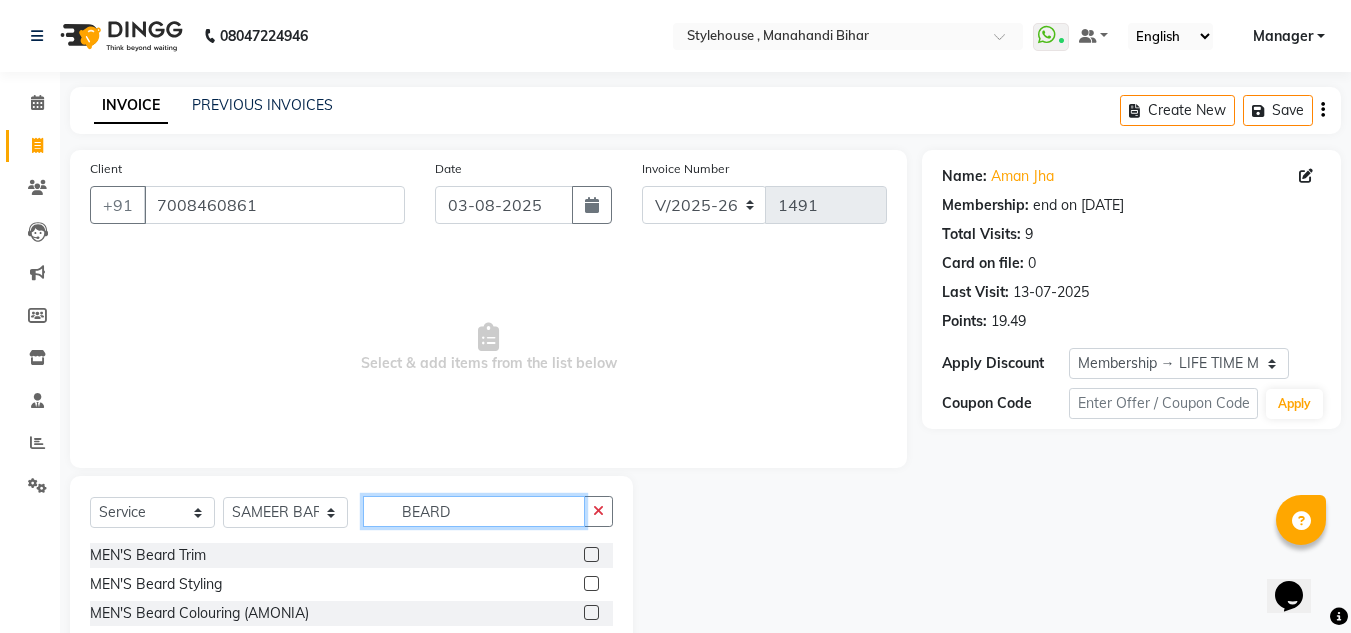 type on "BEARD" 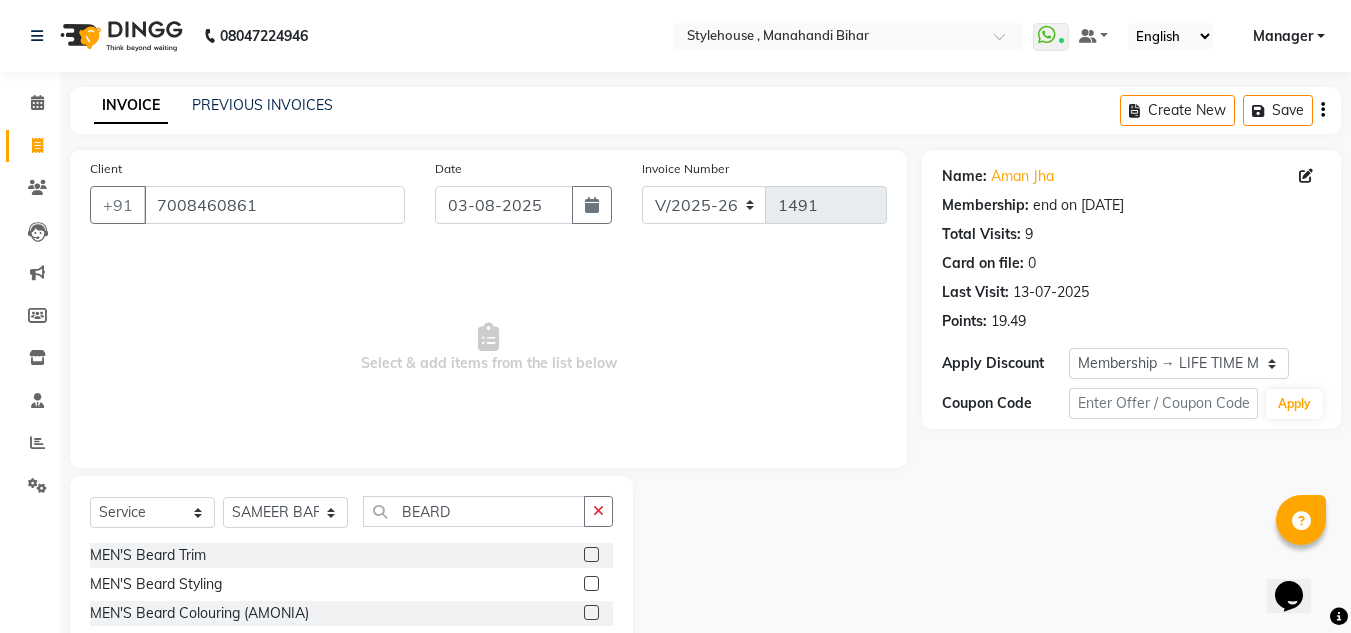 click 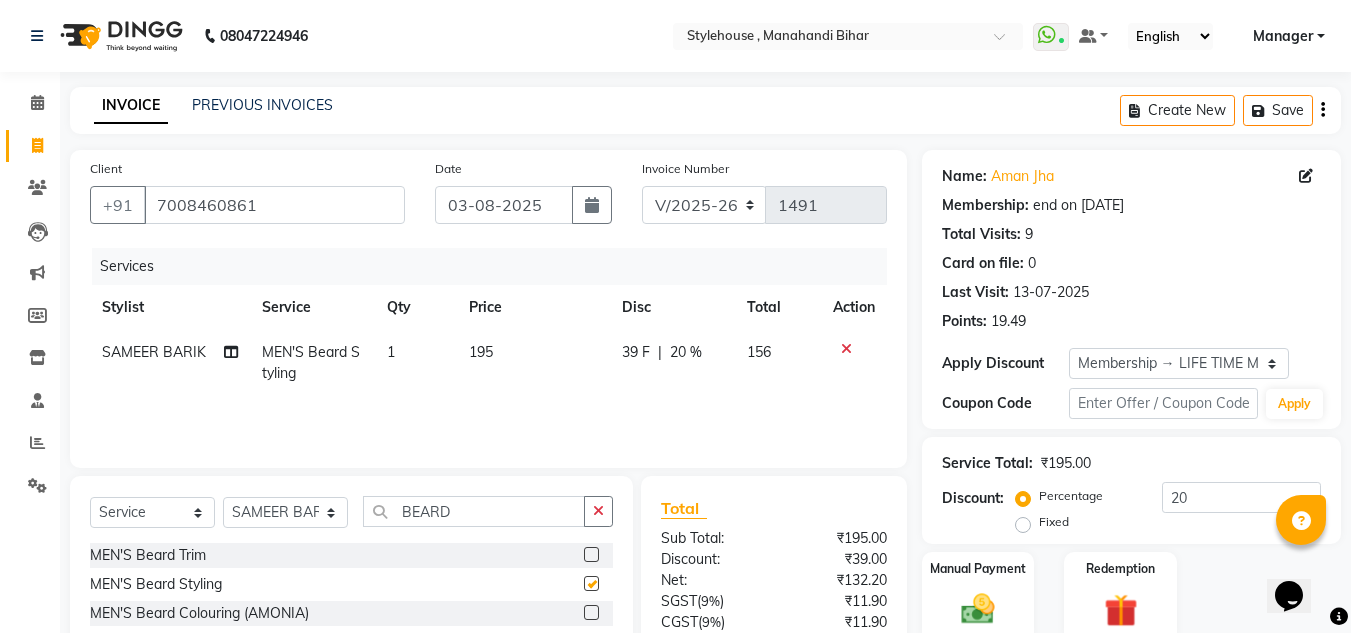 checkbox on "false" 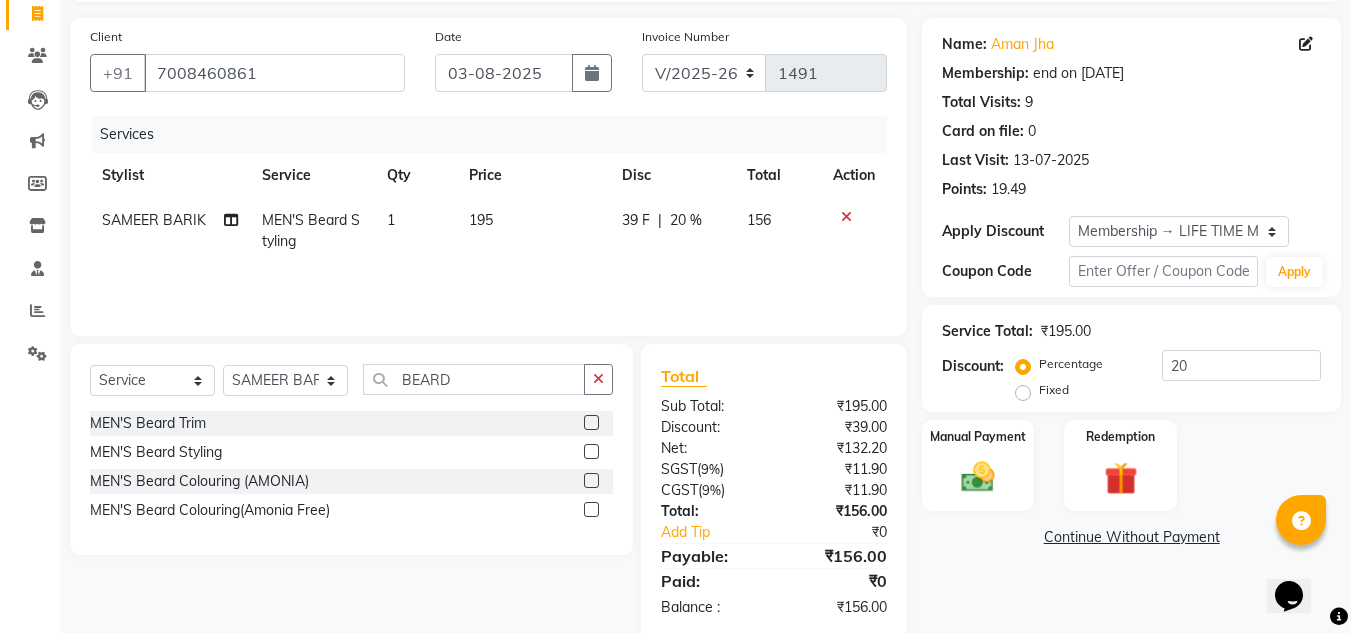 scroll, scrollTop: 167, scrollLeft: 0, axis: vertical 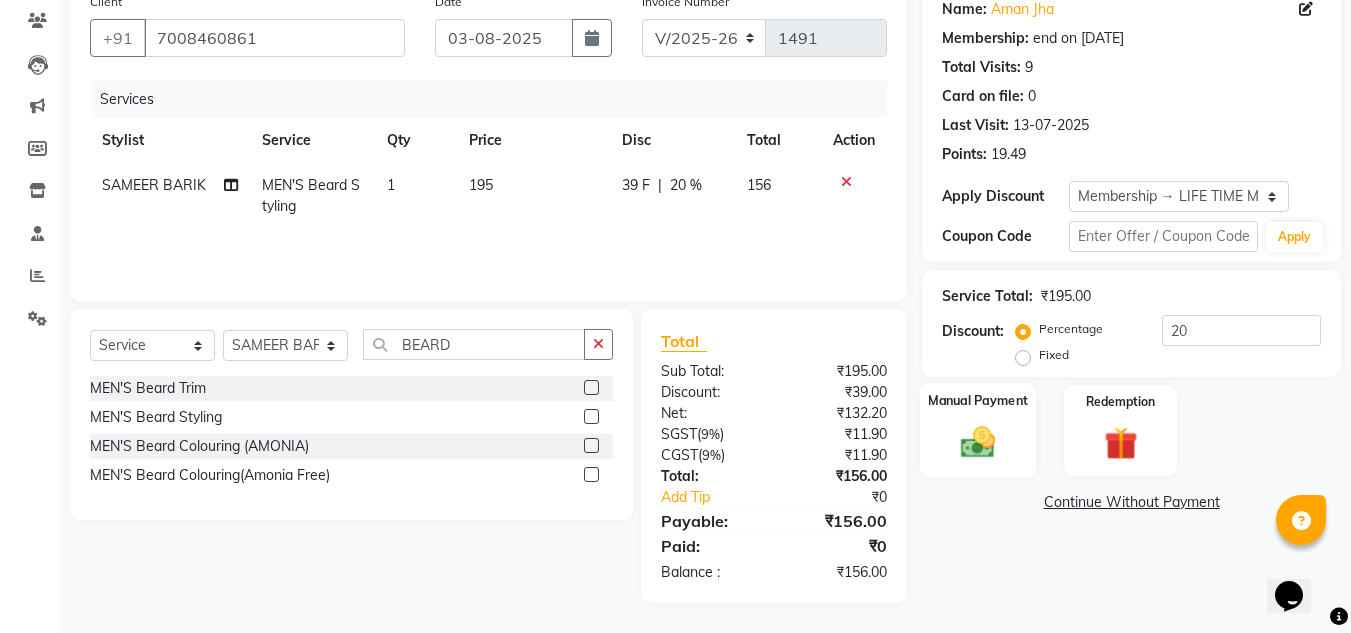 click on "Manual Payment" 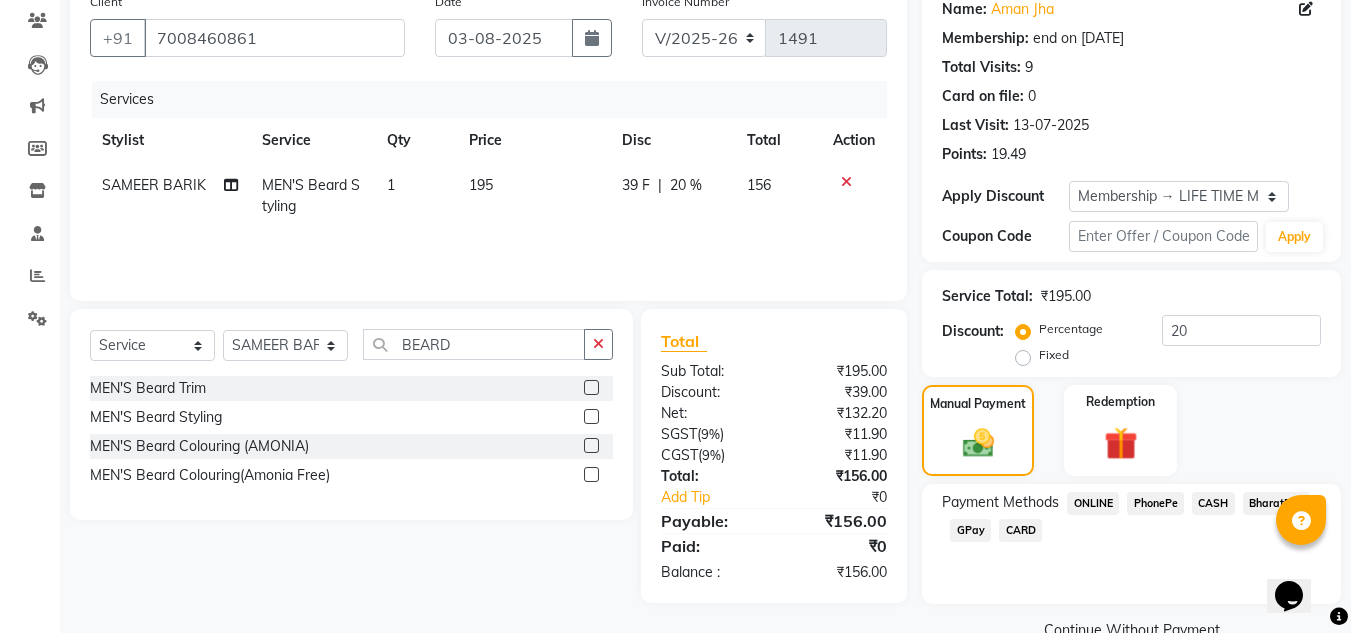 click on "PhonePe" 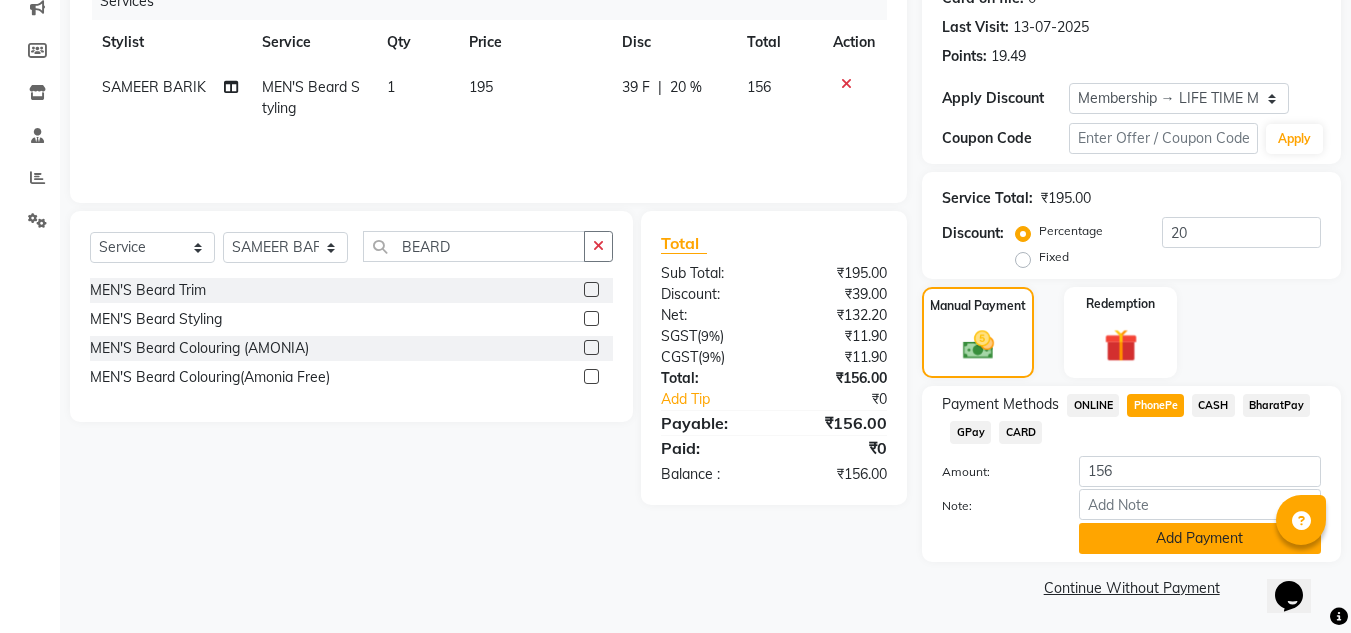 click on "Add Payment" 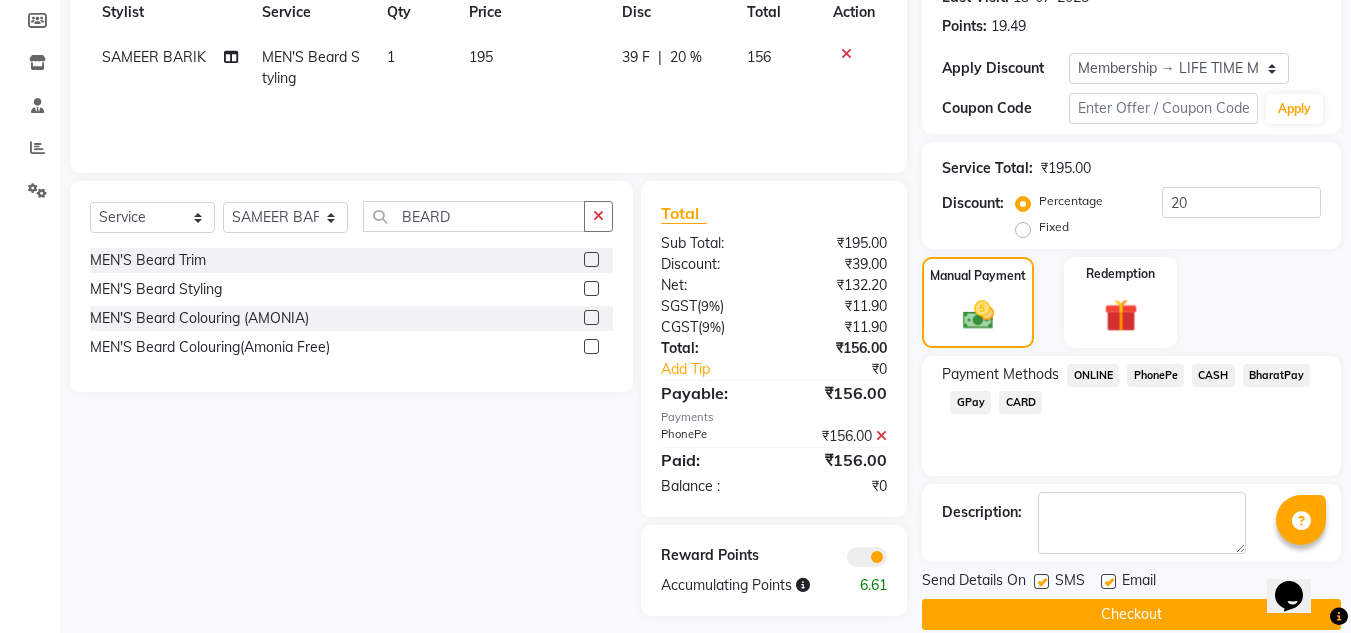 scroll, scrollTop: 322, scrollLeft: 0, axis: vertical 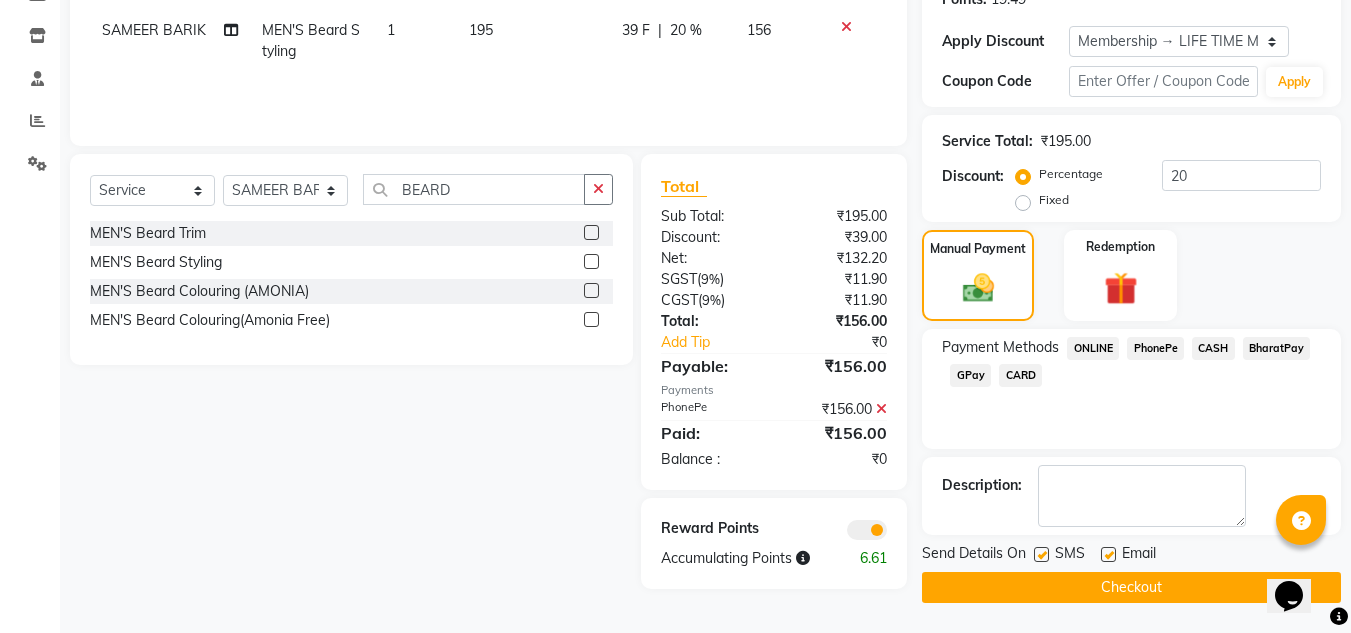 click on "Checkout" 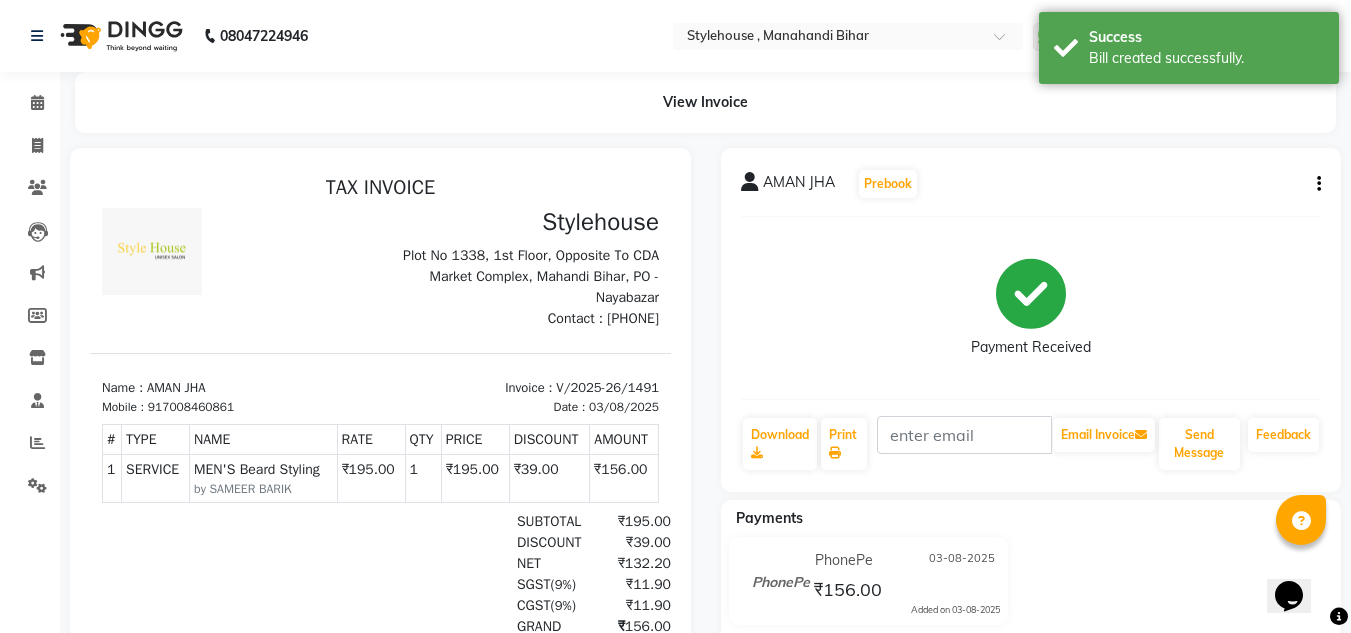scroll, scrollTop: 0, scrollLeft: 0, axis: both 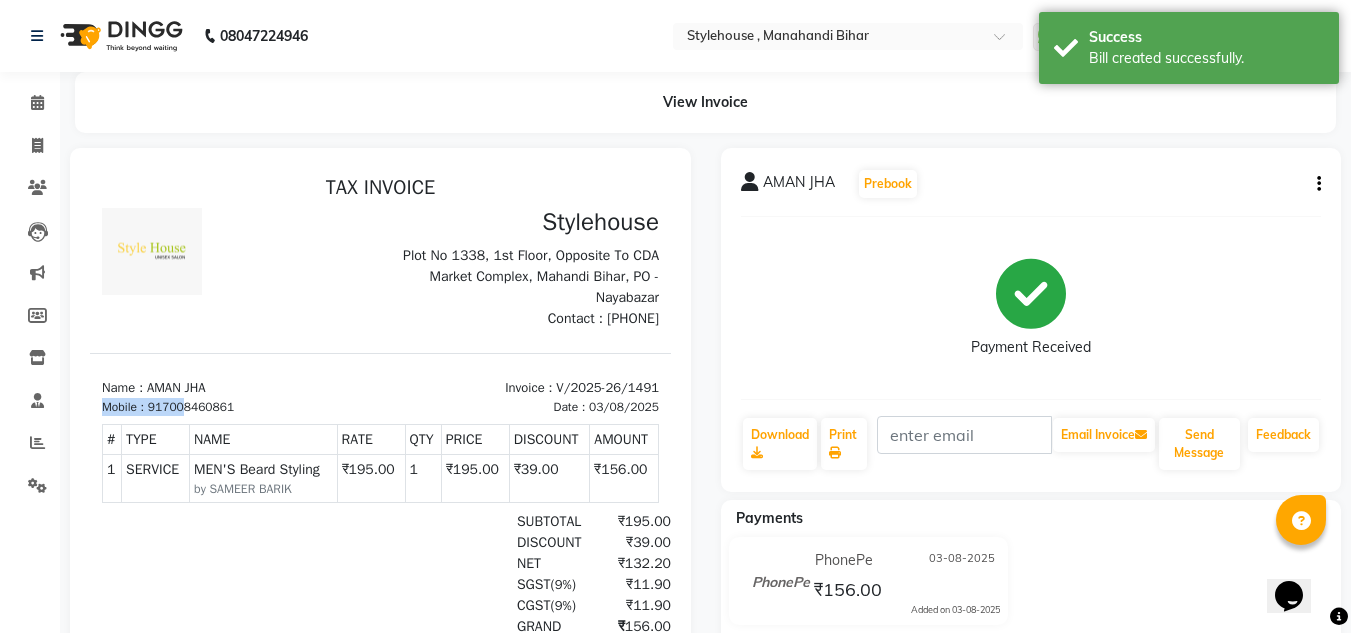 drag, startPoint x: 242, startPoint y: 395, endPoint x: 226, endPoint y: 403, distance: 17.888544 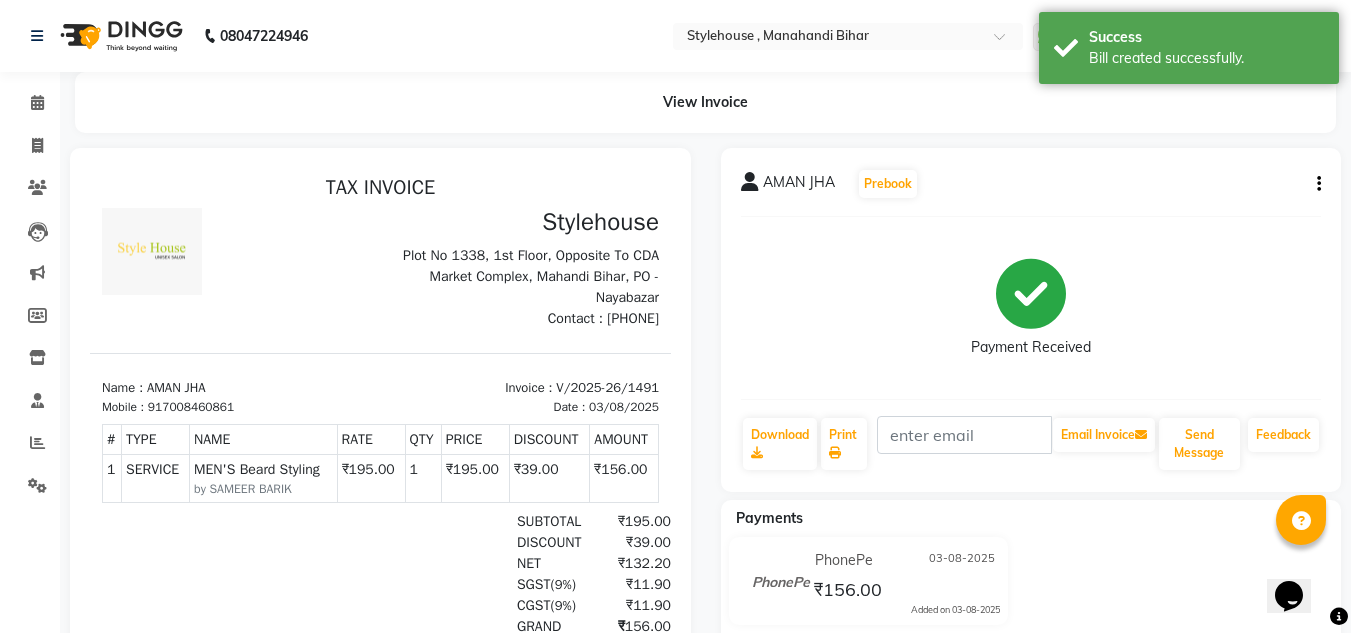 click on "Mobile :
917008460861" at bounding box center [235, 407] 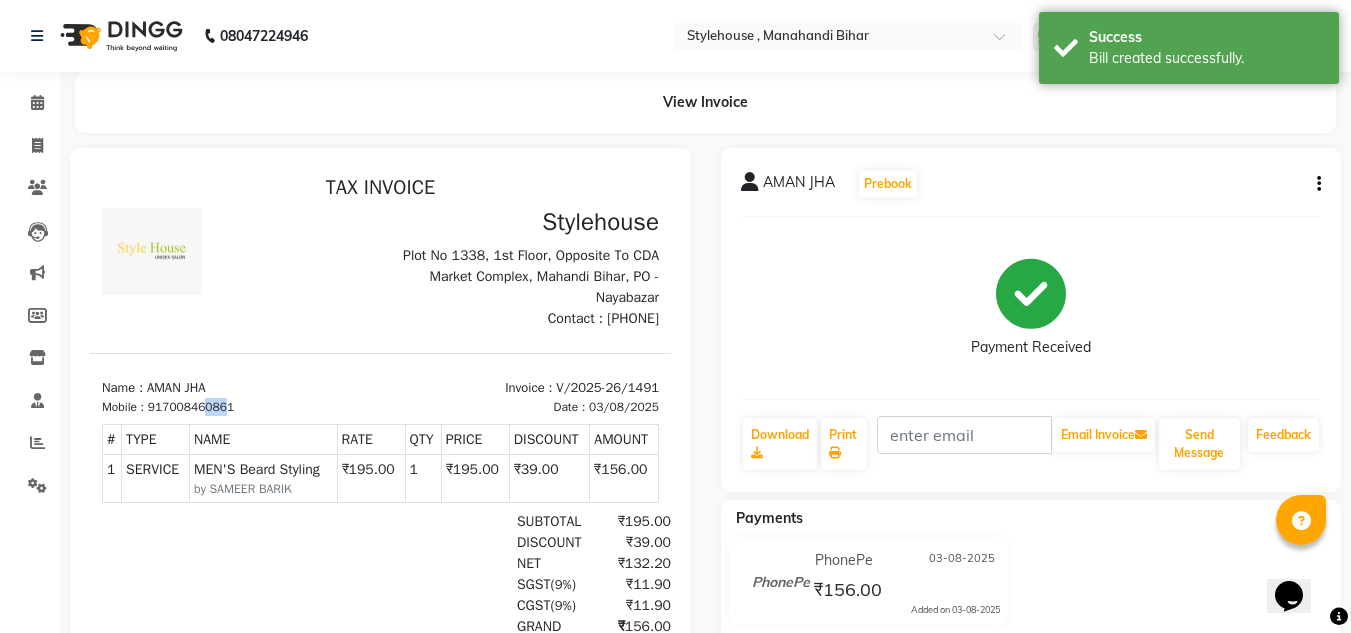 drag, startPoint x: 227, startPoint y: 411, endPoint x: 206, endPoint y: 408, distance: 21.213203 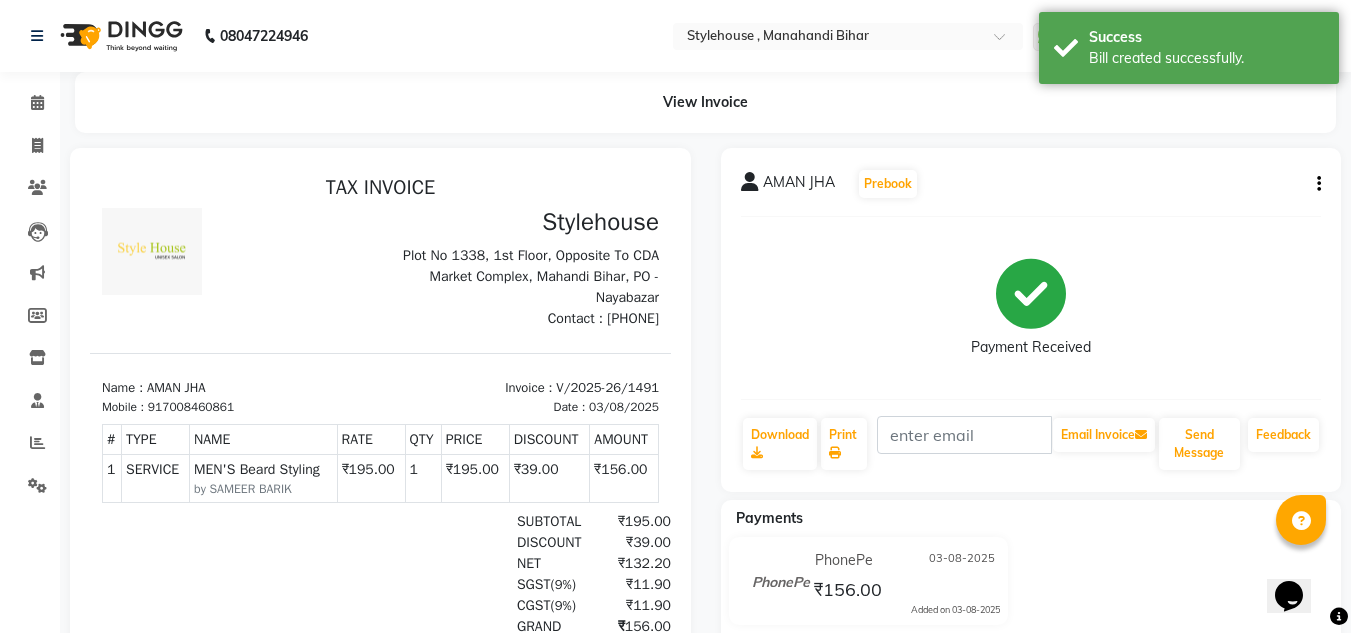 click on "Mobile :
917008460861" at bounding box center [235, 407] 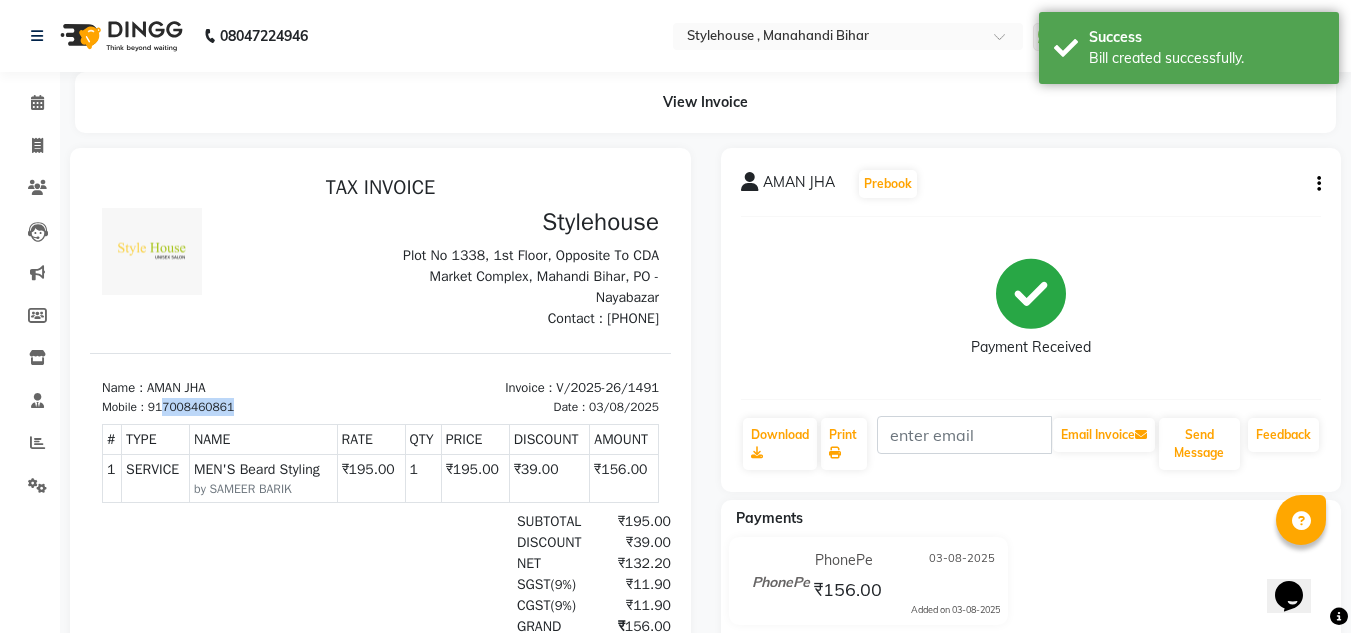 drag, startPoint x: 248, startPoint y: 407, endPoint x: 168, endPoint y: 400, distance: 80.305664 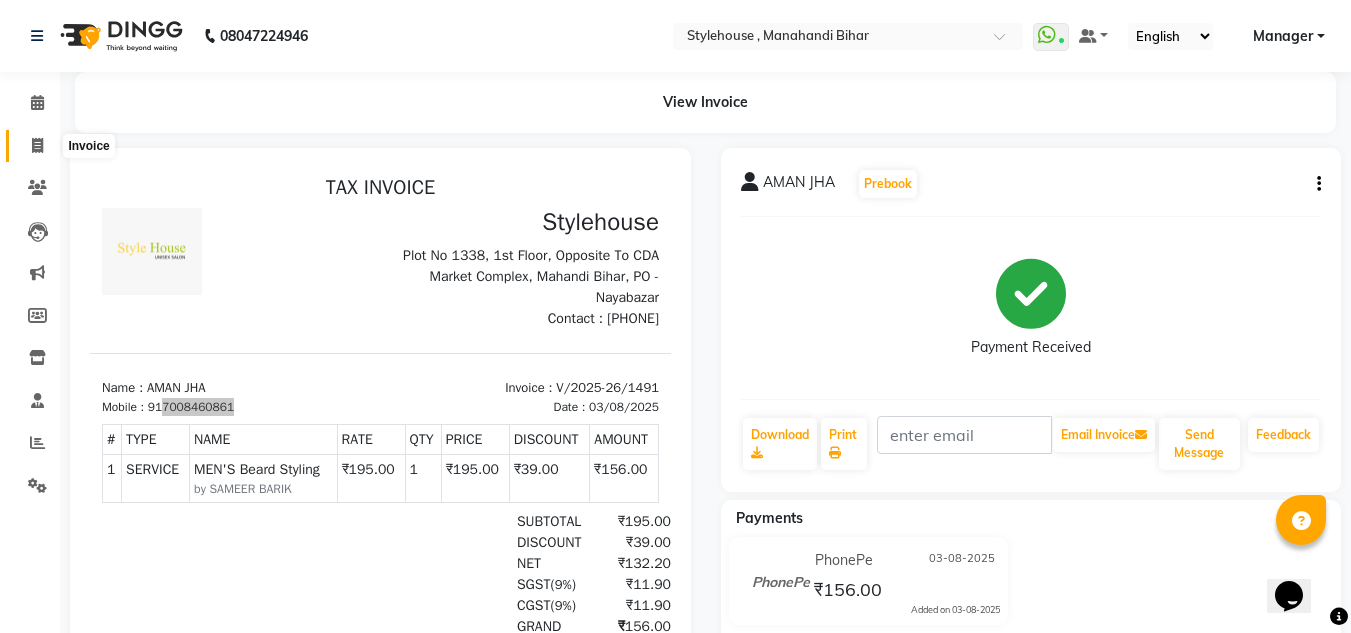 click 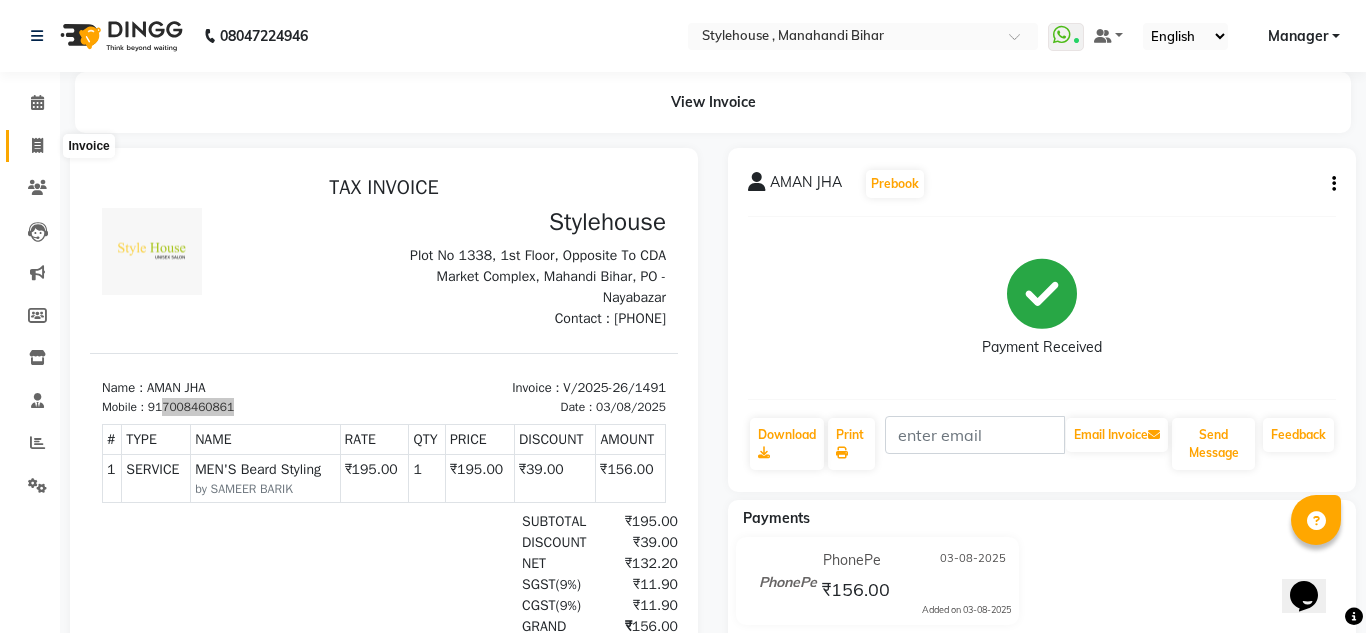 select on "service" 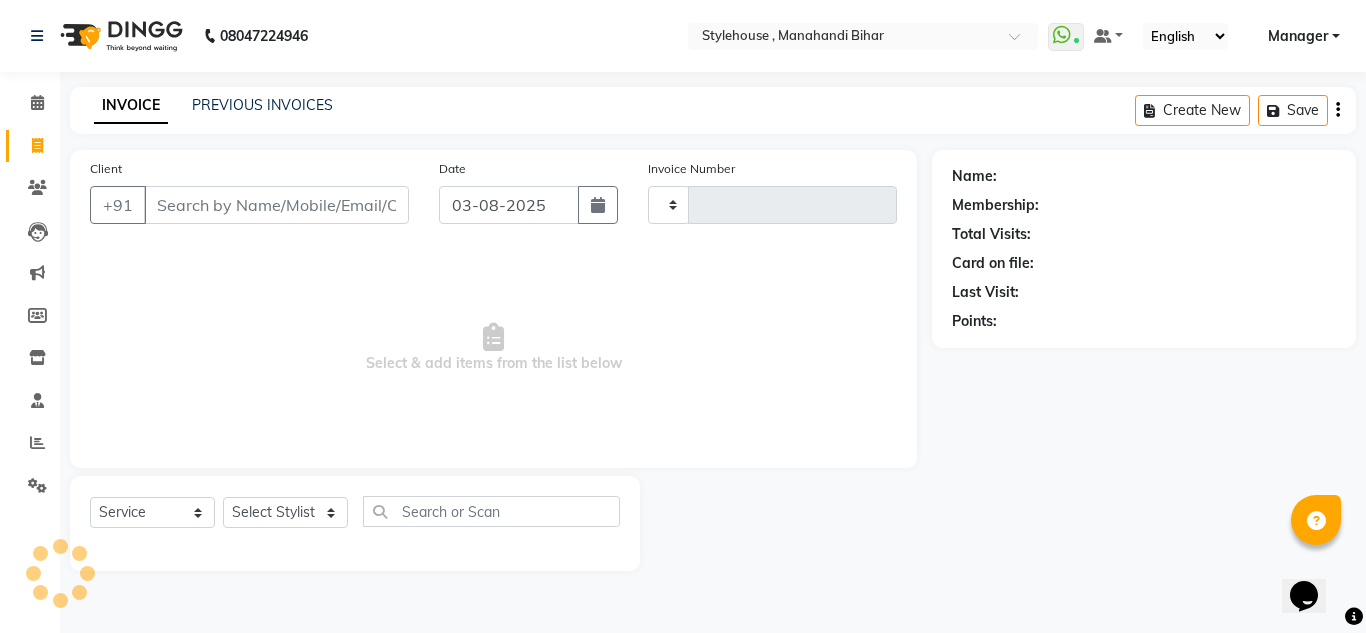 type on "1492" 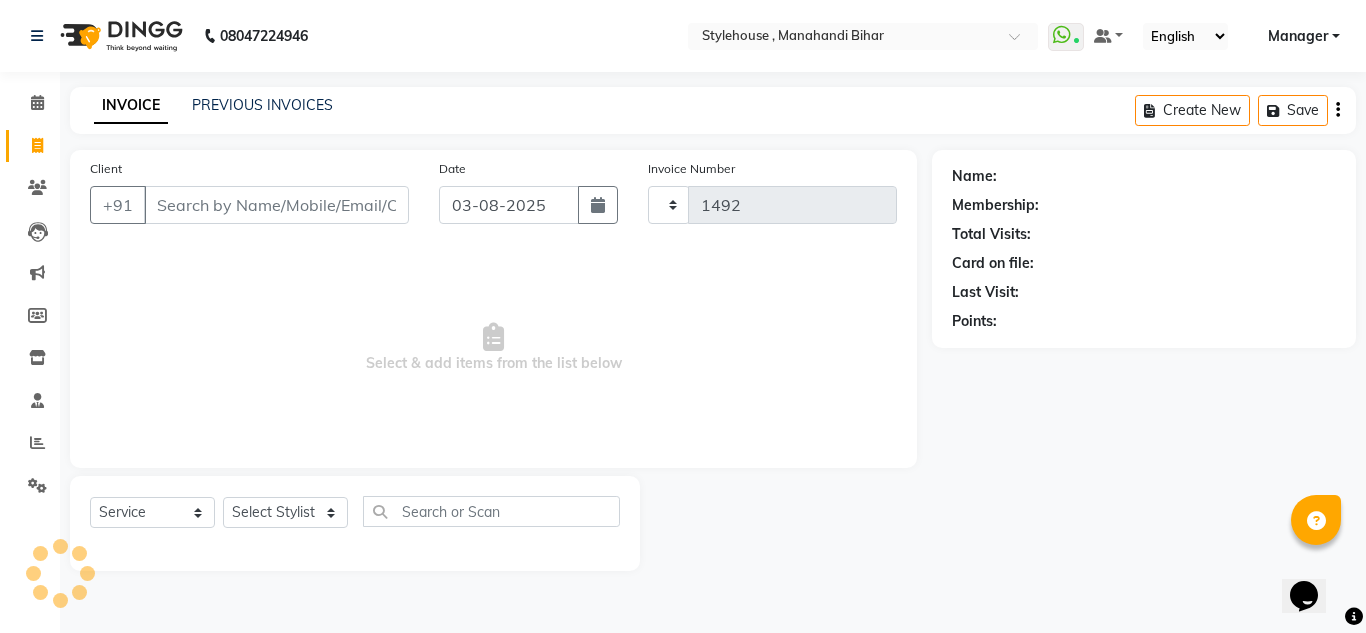 select on "7793" 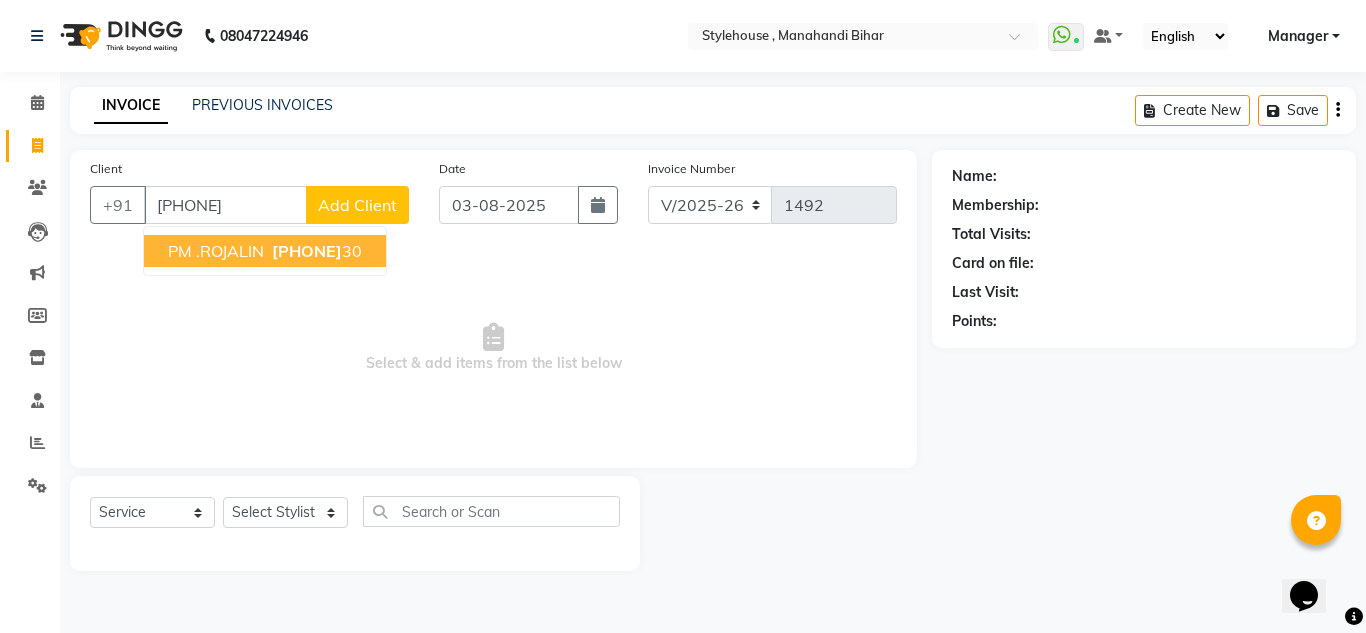 click on "89173014" at bounding box center [307, 251] 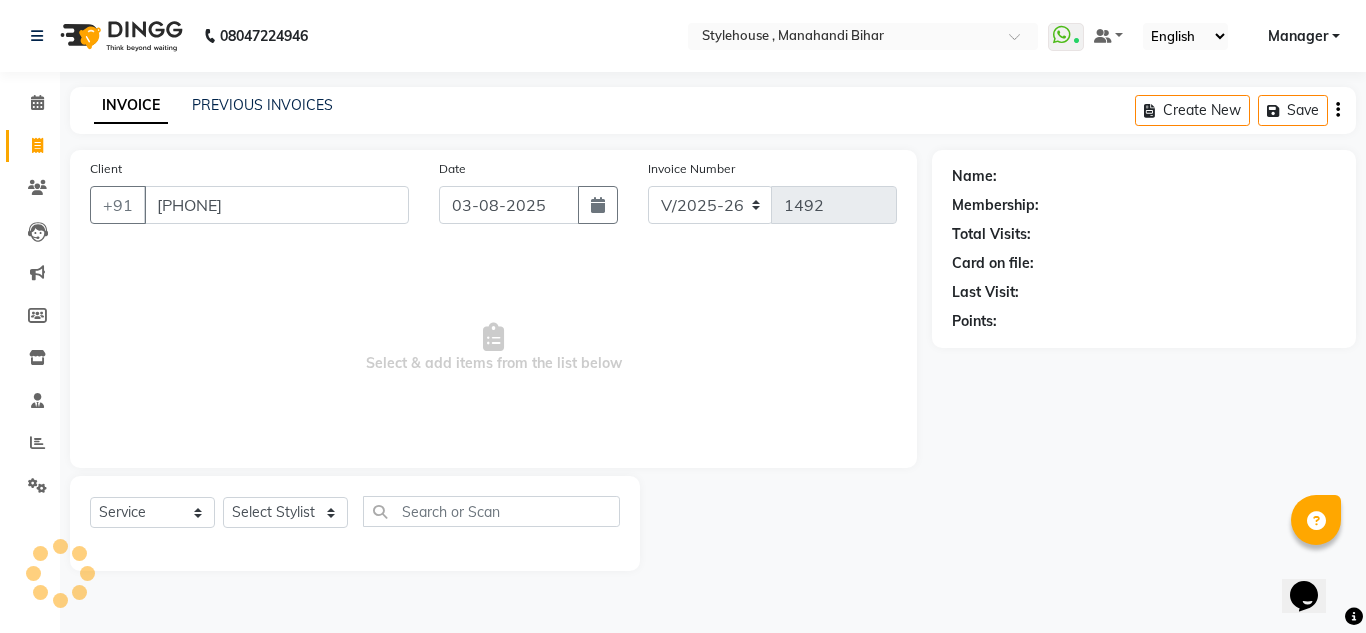 type on "8917301430" 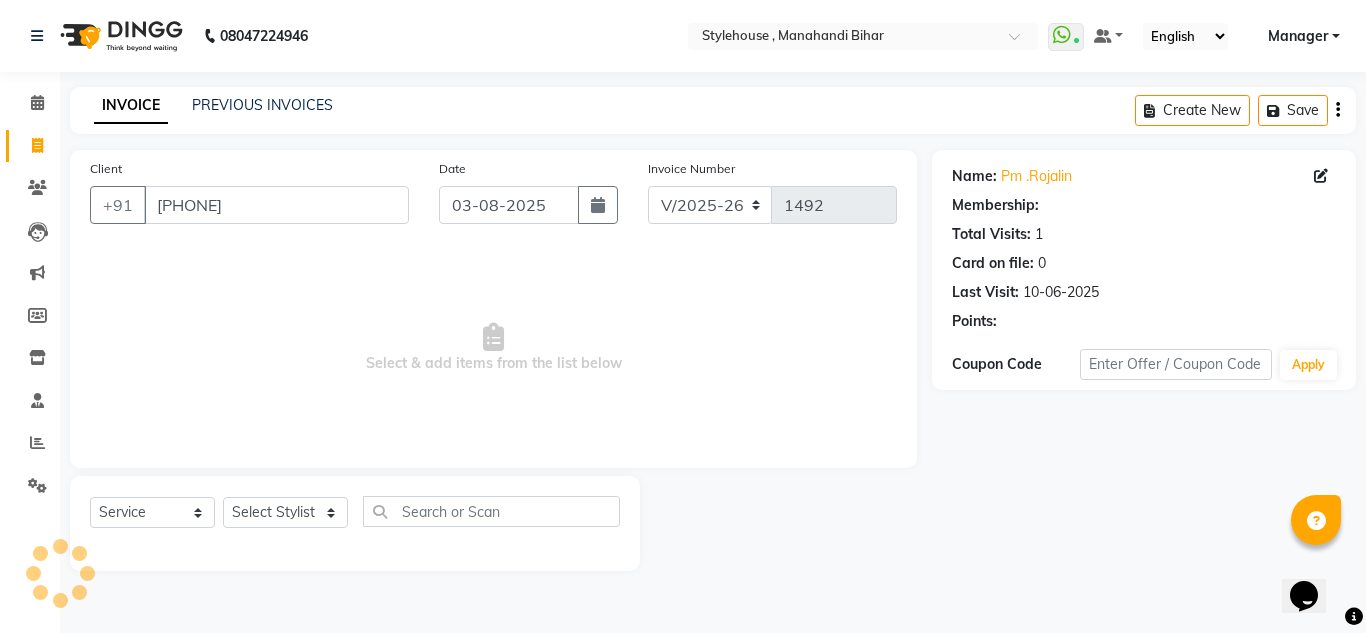 select on "1: Object" 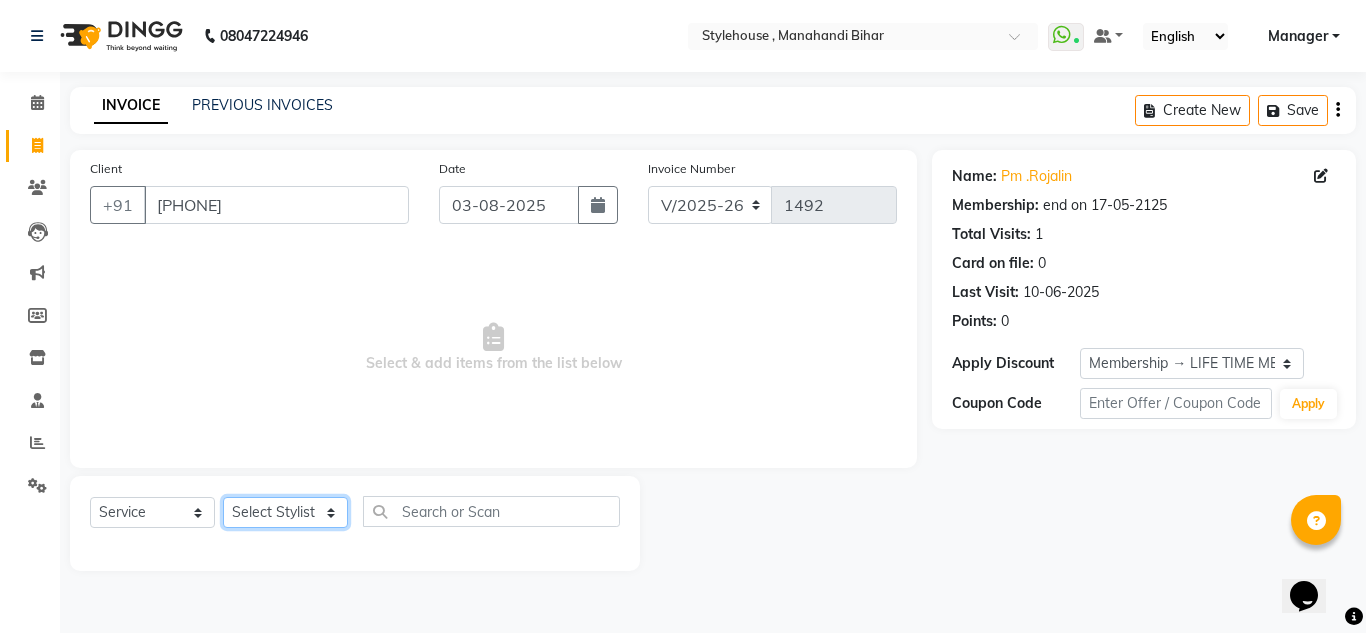 click on "Select Stylist ANIL BARIK ANIRUDH SAHOO JYOTIRANJAN BARIK KANHA LAXMI PRIYA Manager Manisha MANJIT BARIK PRADEEP BARIK PRIYANKA NANDA PUJA ROUT RUMA SAGARIKA SAHOO SALMAN SAMEER BARIK SAROJ SITHA TARA DEVI SHRESTA" 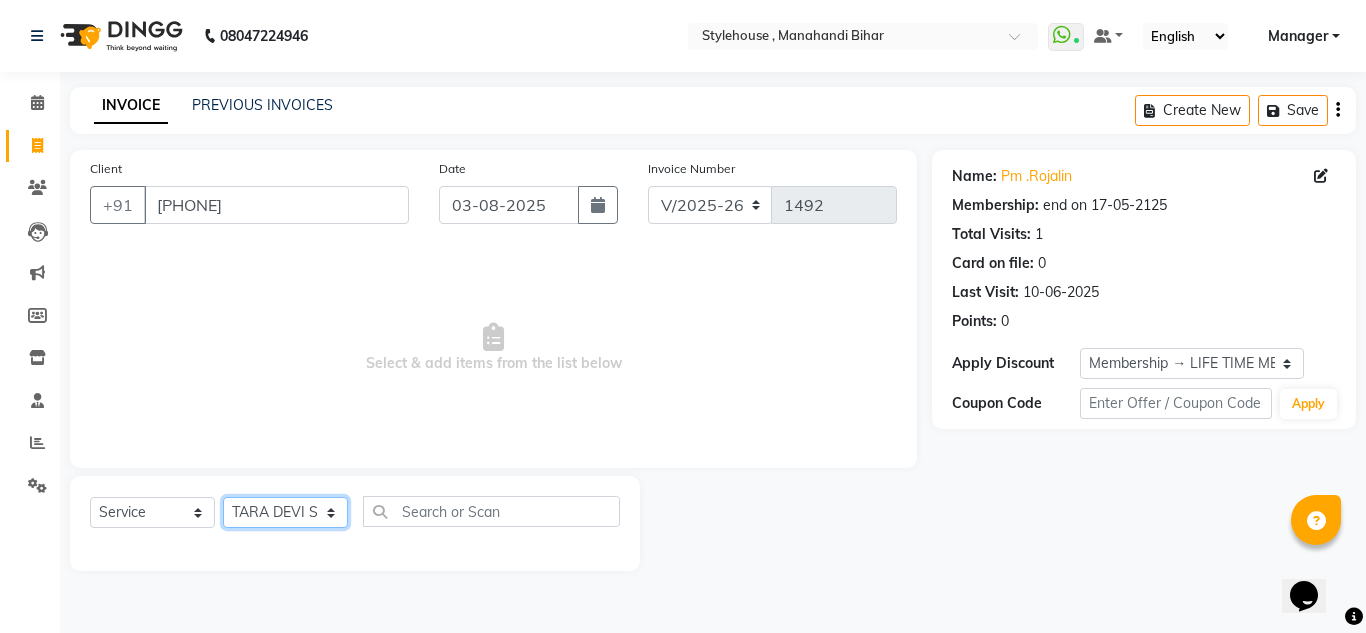click on "Select Stylist ANIL BARIK ANIRUDH SAHOO JYOTIRANJAN BARIK KANHA LAXMI PRIYA Manager Manisha MANJIT BARIK PRADEEP BARIK PRIYANKA NANDA PUJA ROUT RUMA SAGARIKA SAHOO SALMAN SAMEER BARIK SAROJ SITHA TARA DEVI SHRESTA" 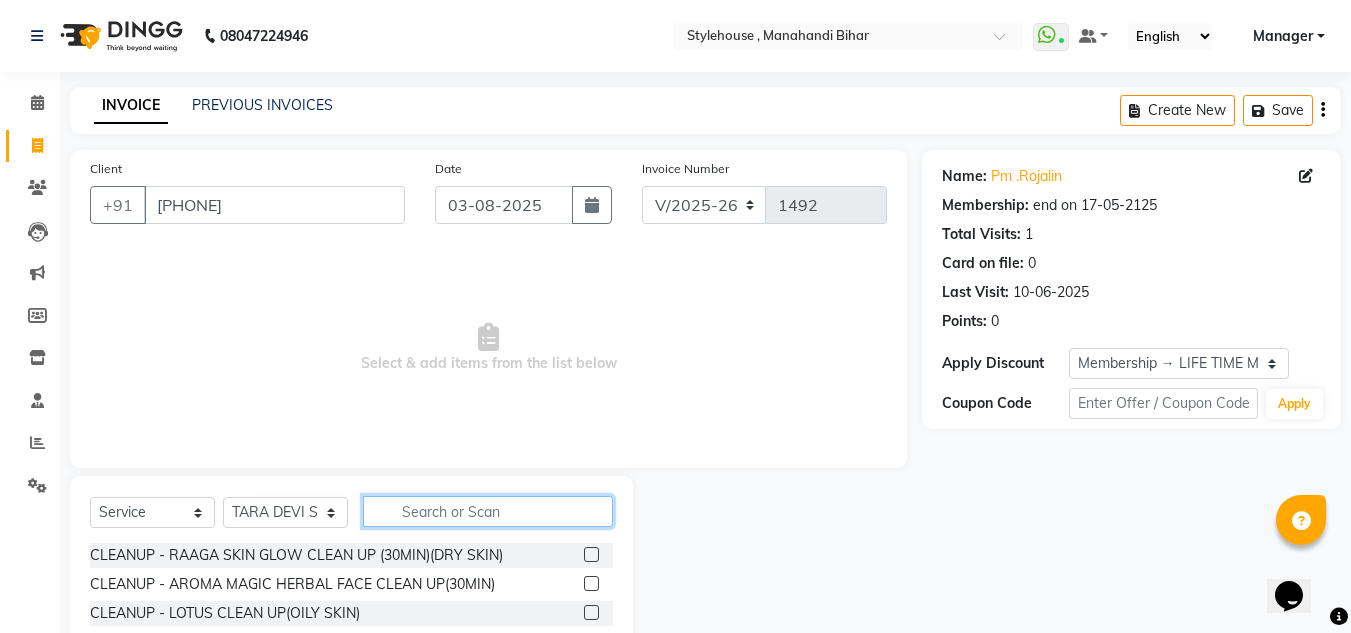 click 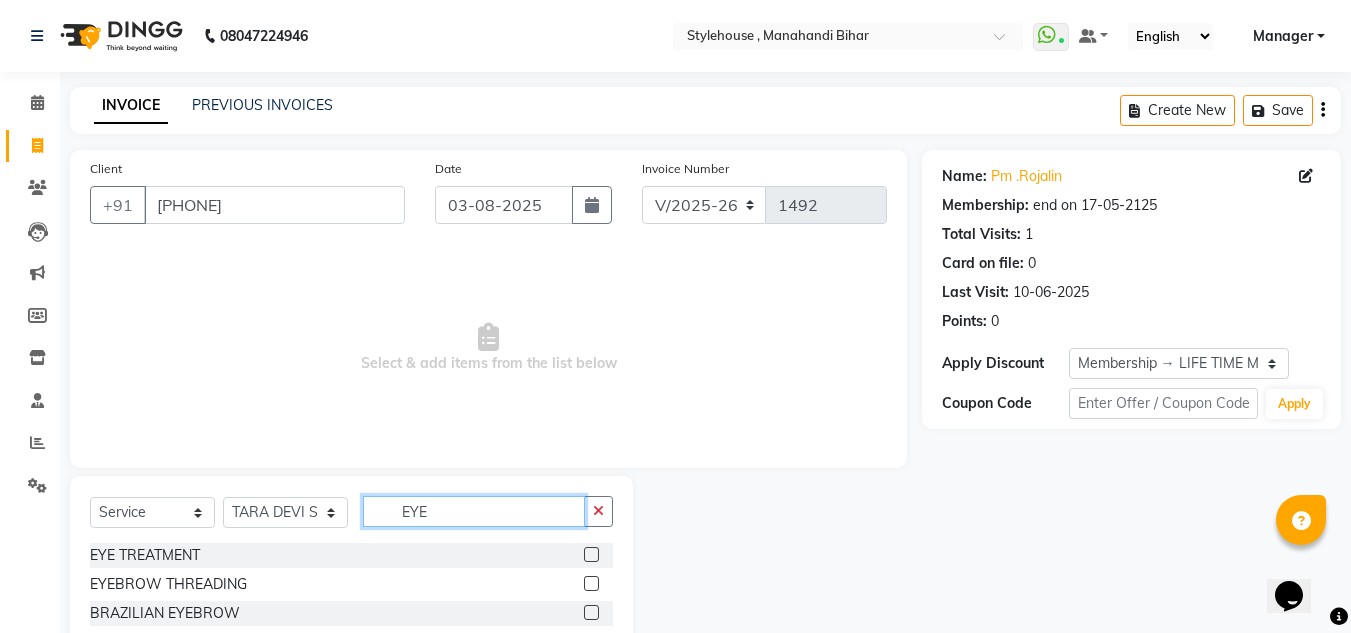 type on "EYE" 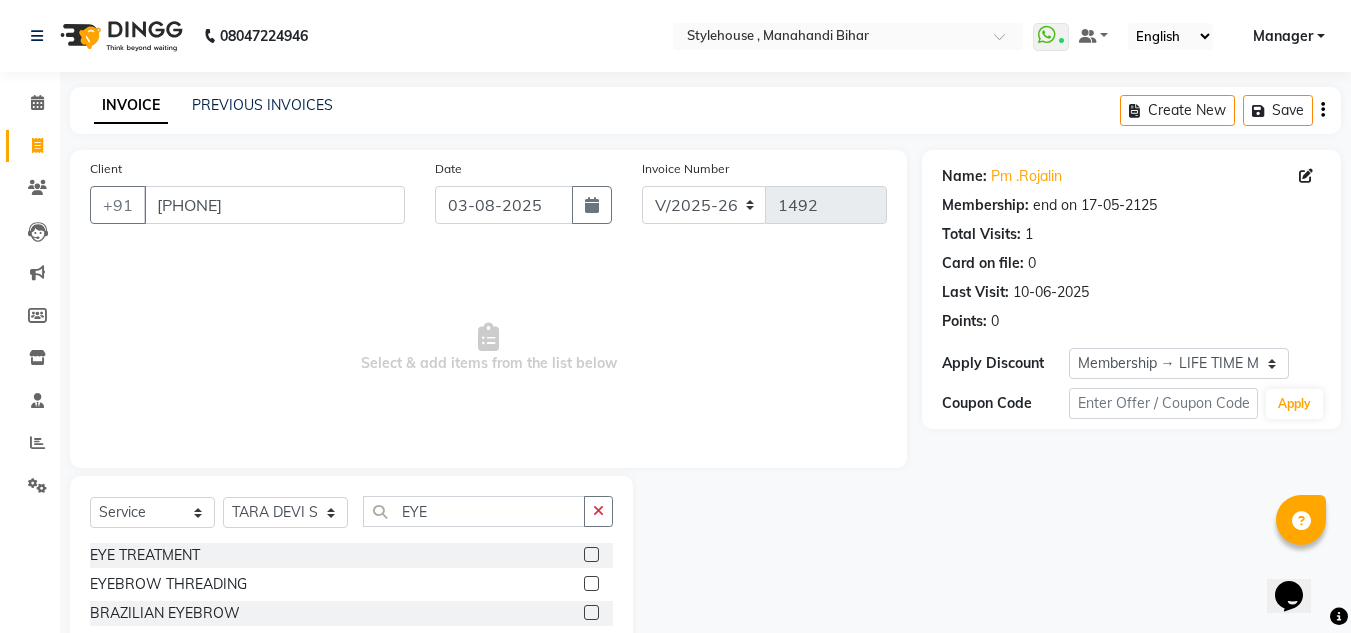 click 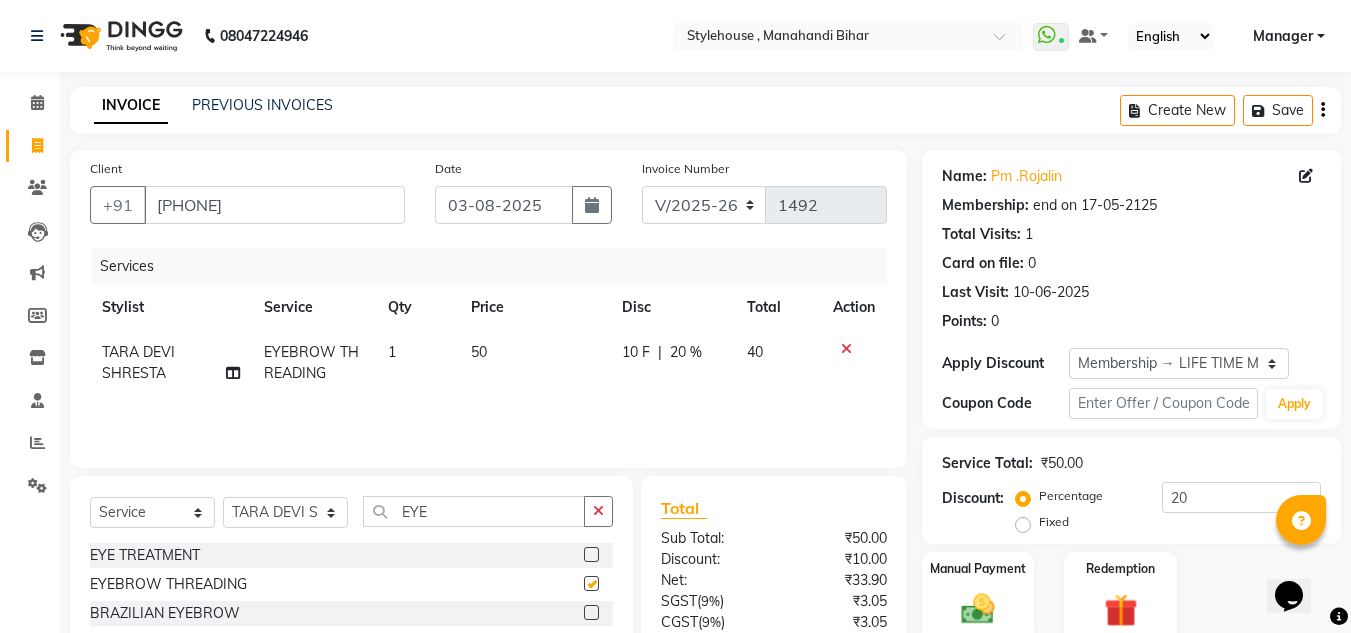checkbox on "false" 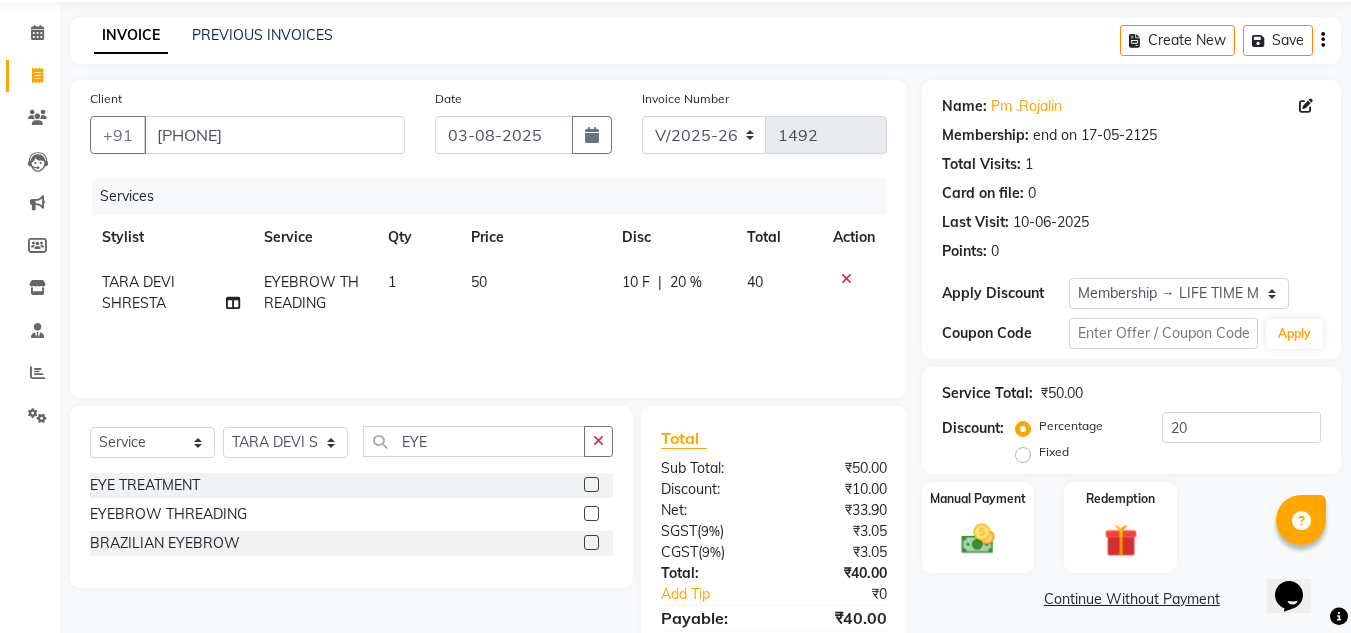 scroll, scrollTop: 100, scrollLeft: 0, axis: vertical 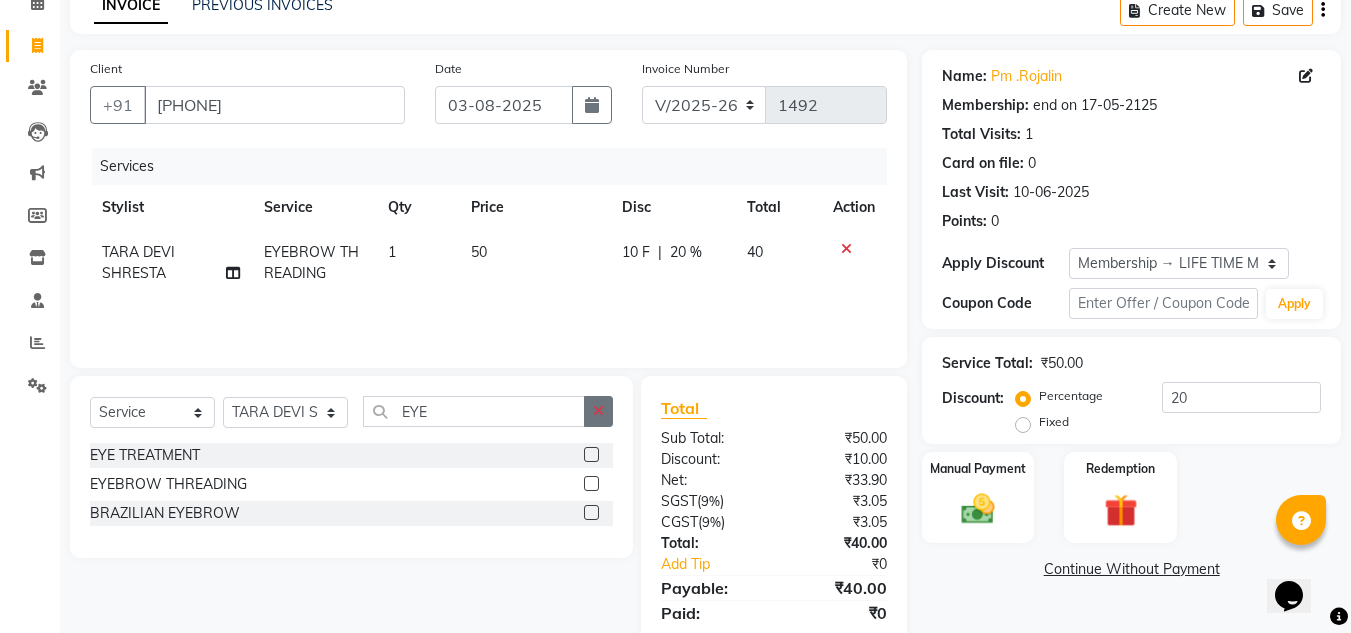 click 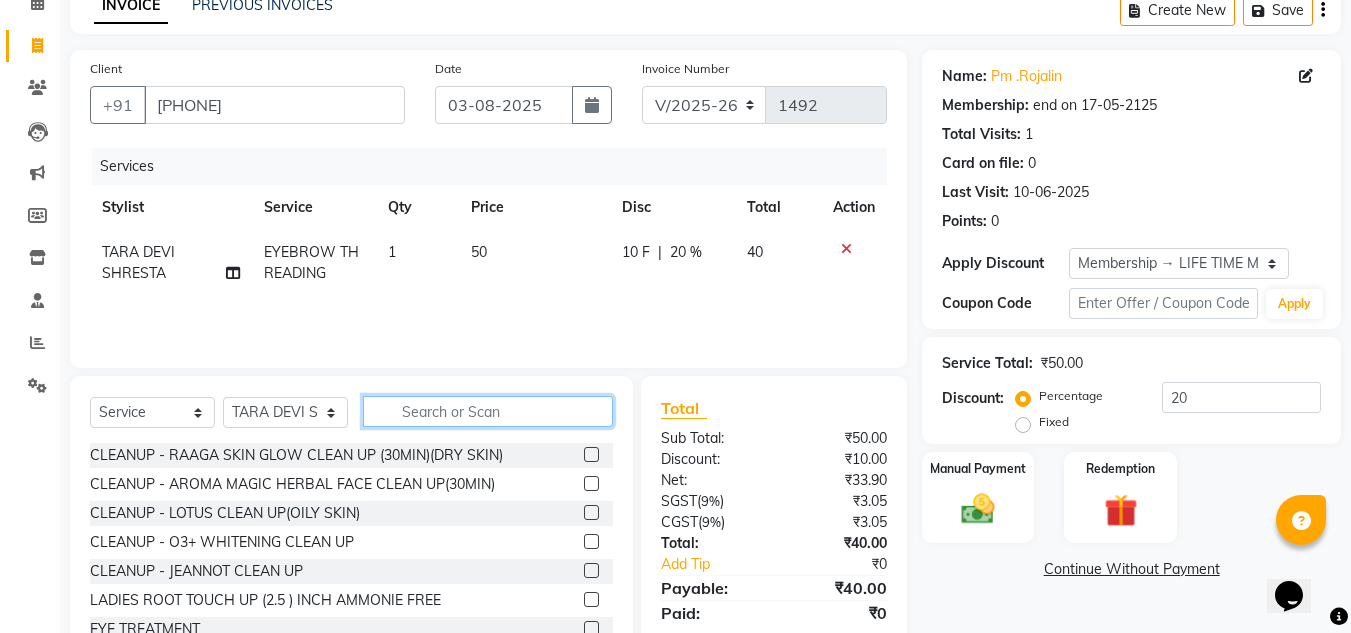 click 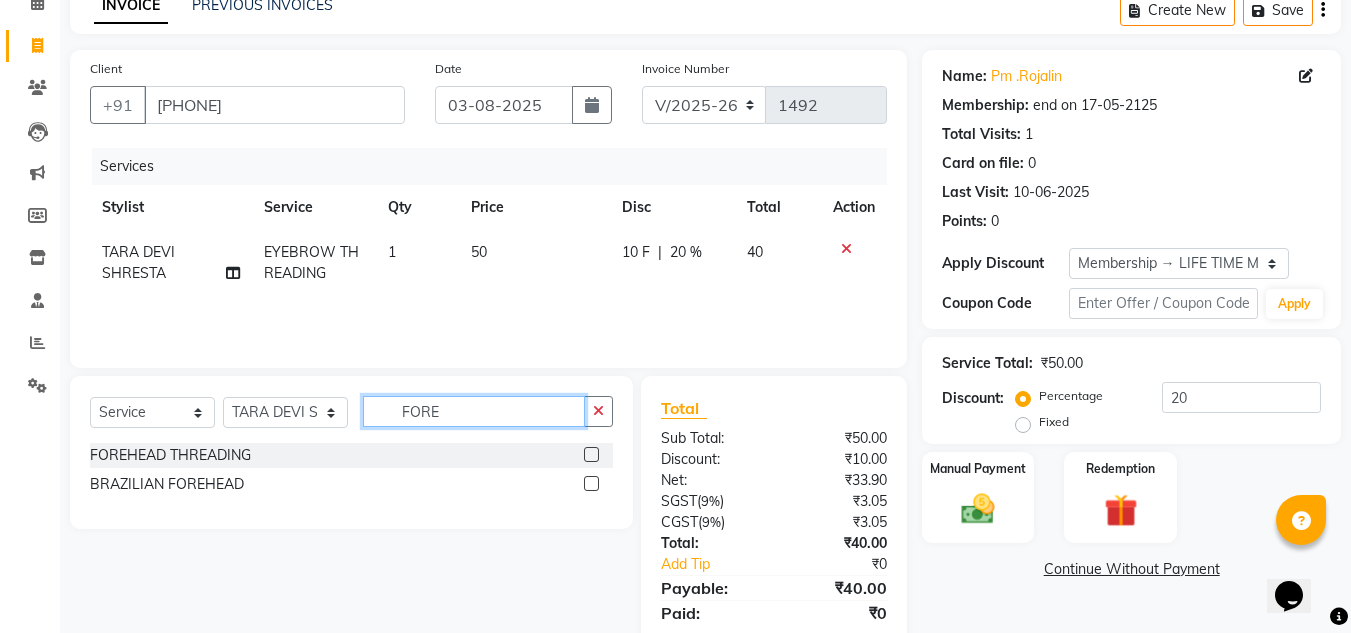 type on "FORE" 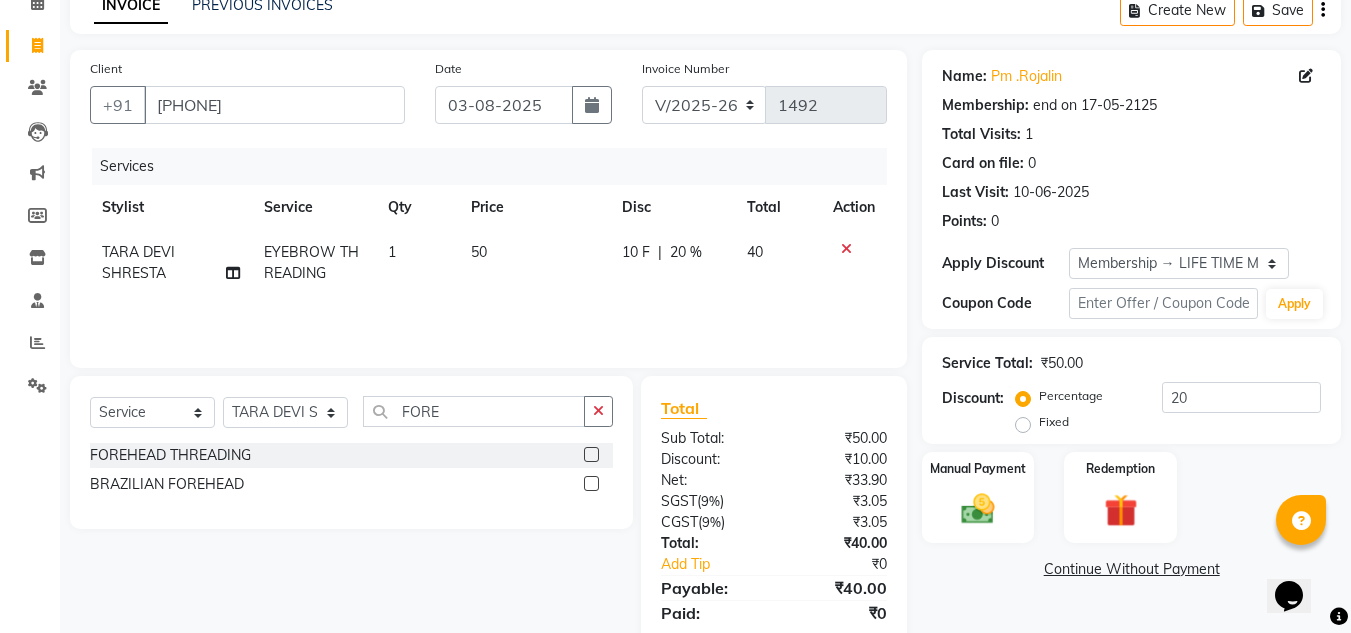 click 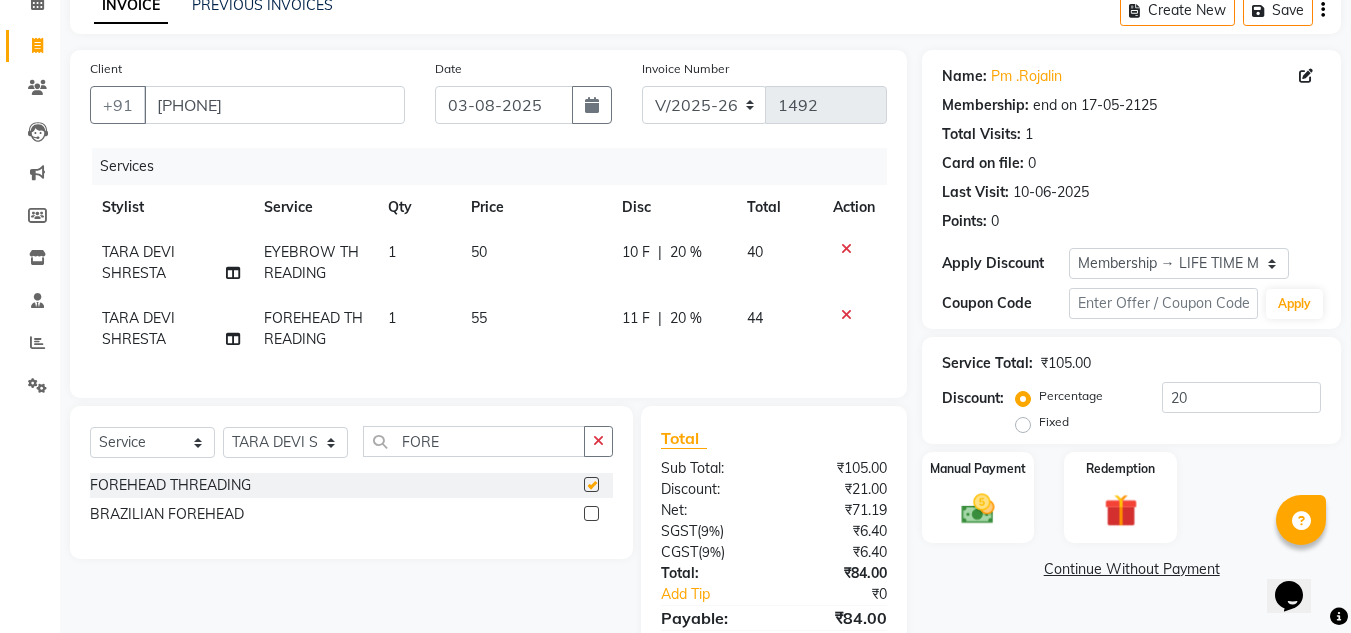 checkbox on "false" 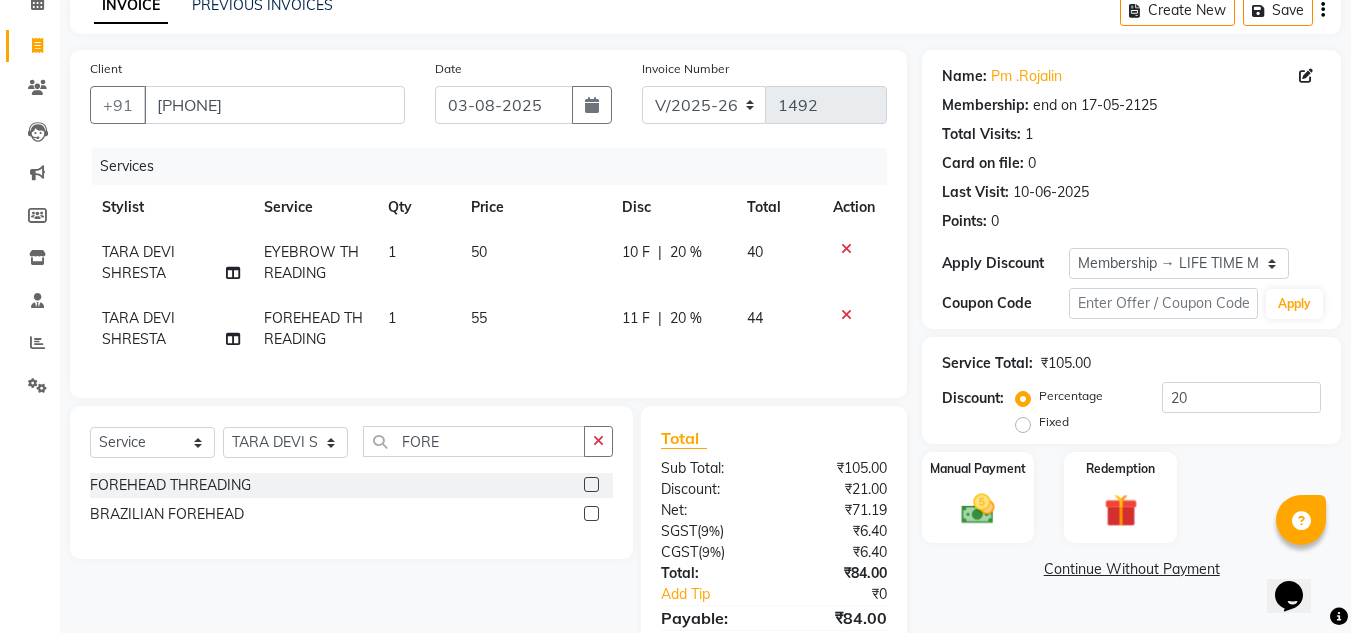 click on "1" 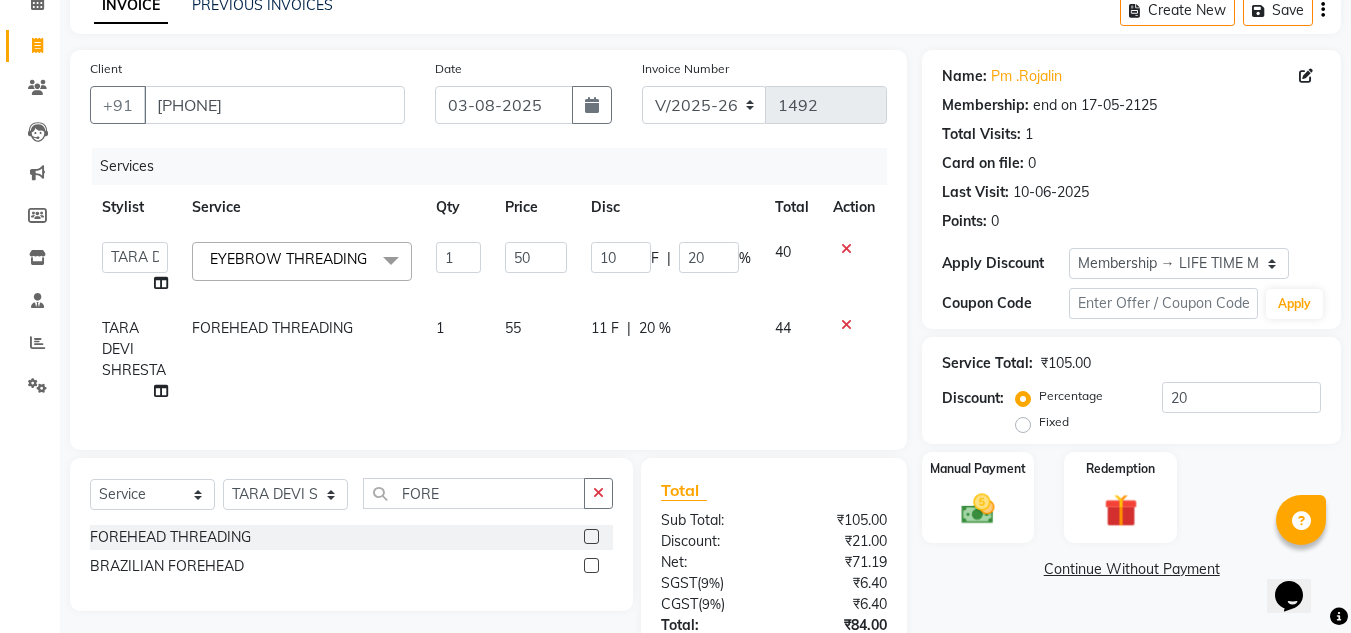 click 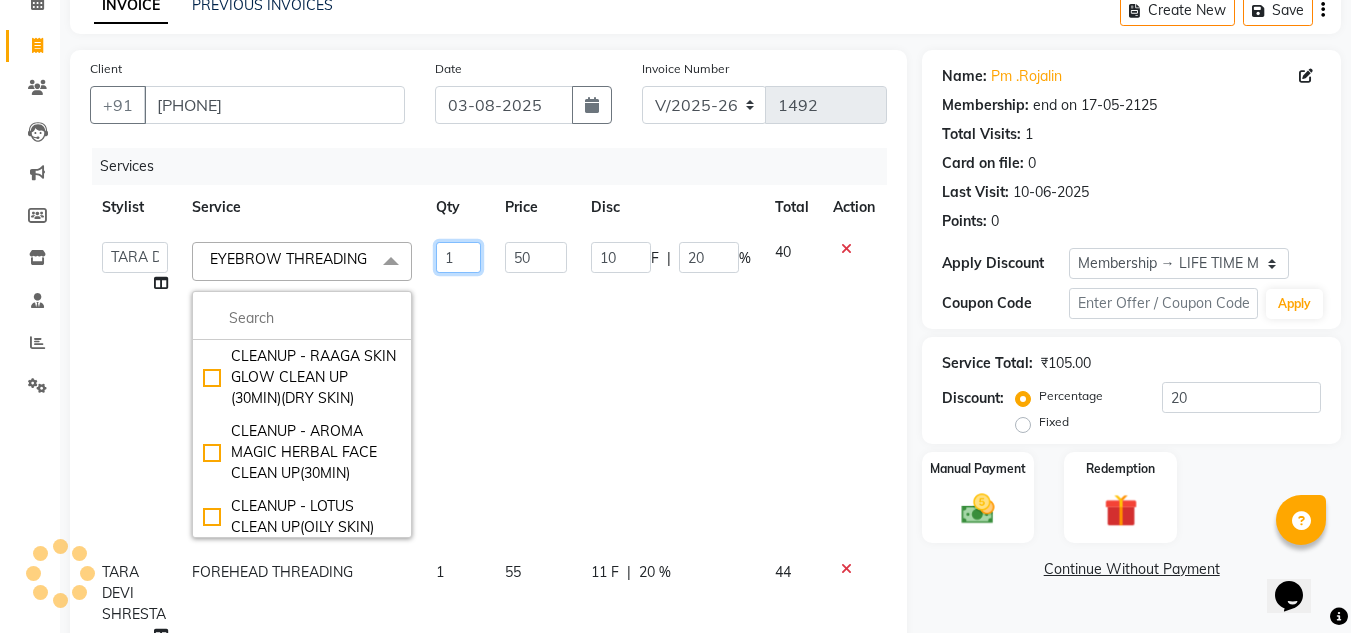 click on "1" 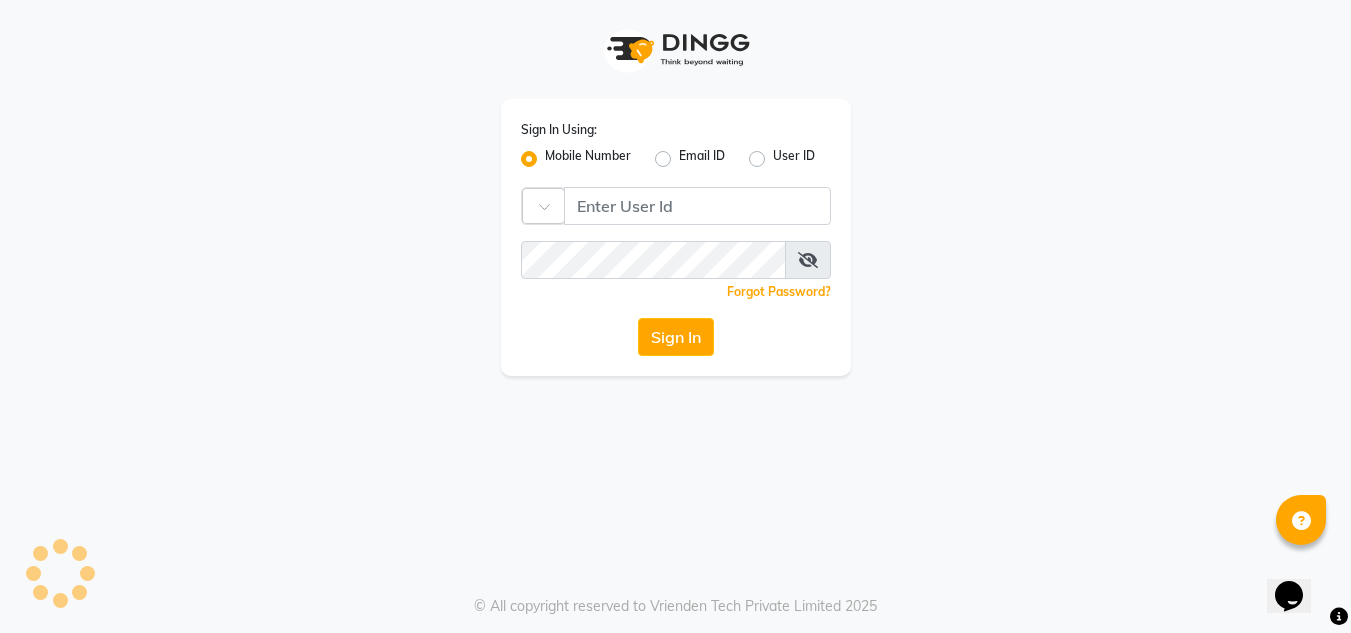 scroll, scrollTop: 0, scrollLeft: 0, axis: both 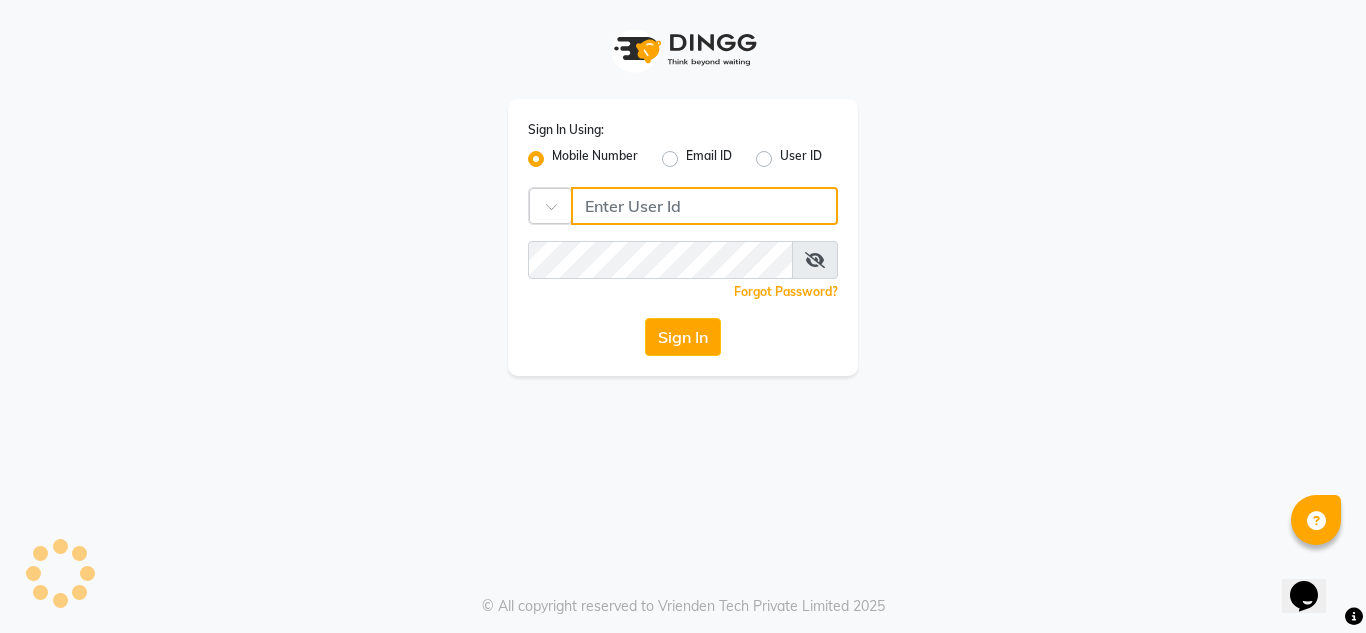 type on "8908110000" 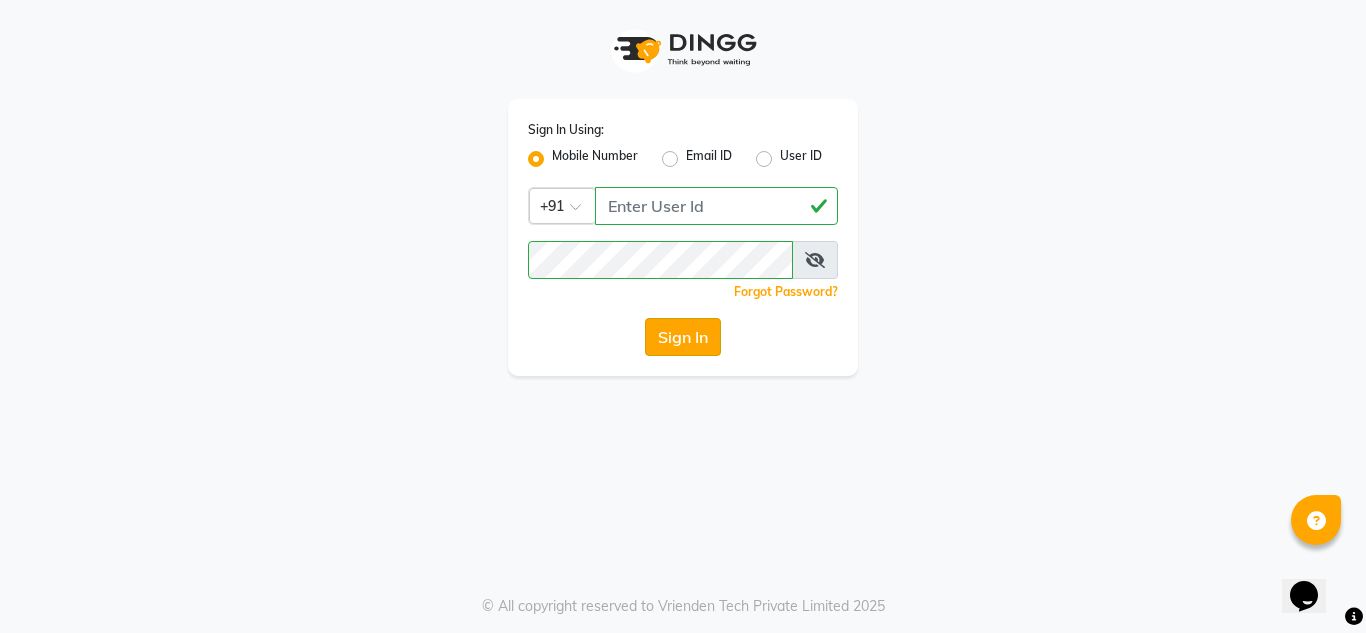 click on "Sign In" 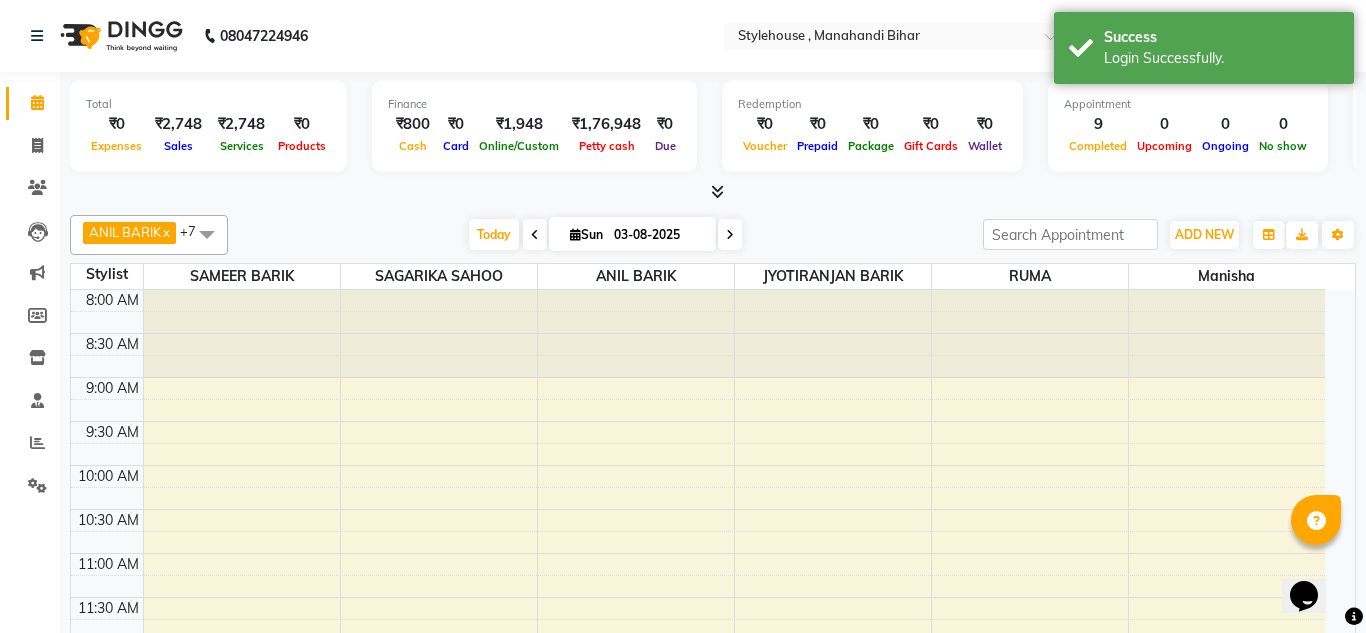 select on "en" 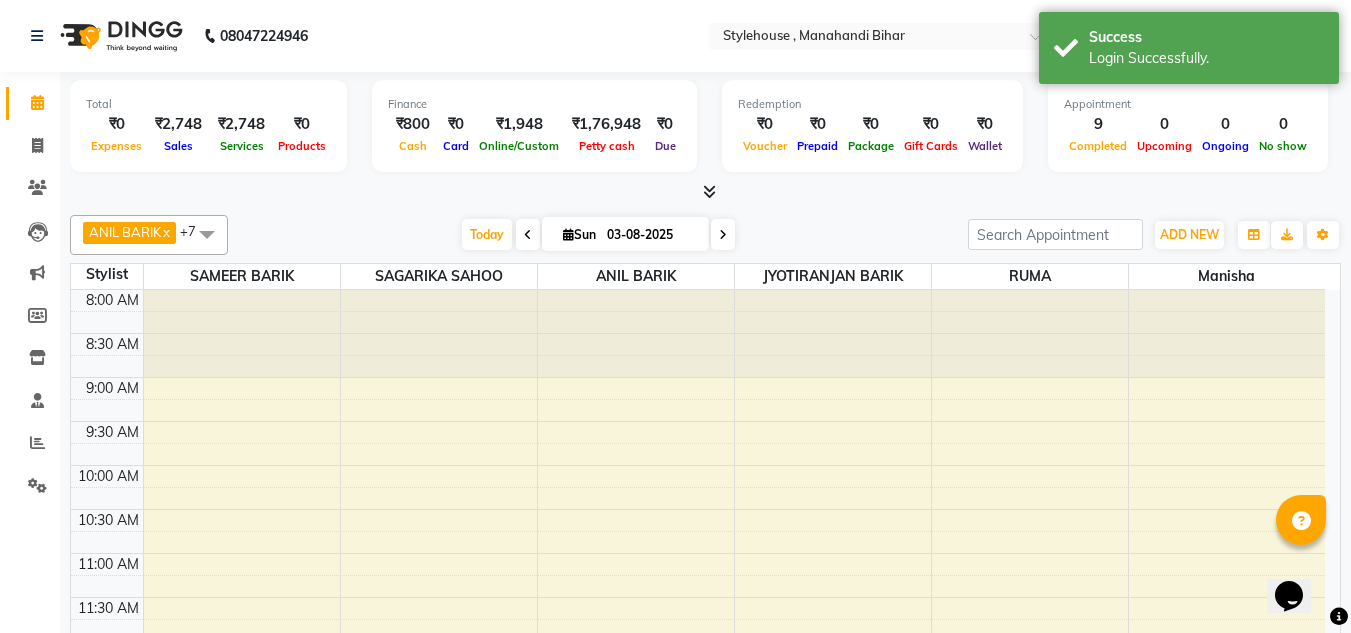 scroll, scrollTop: 0, scrollLeft: 0, axis: both 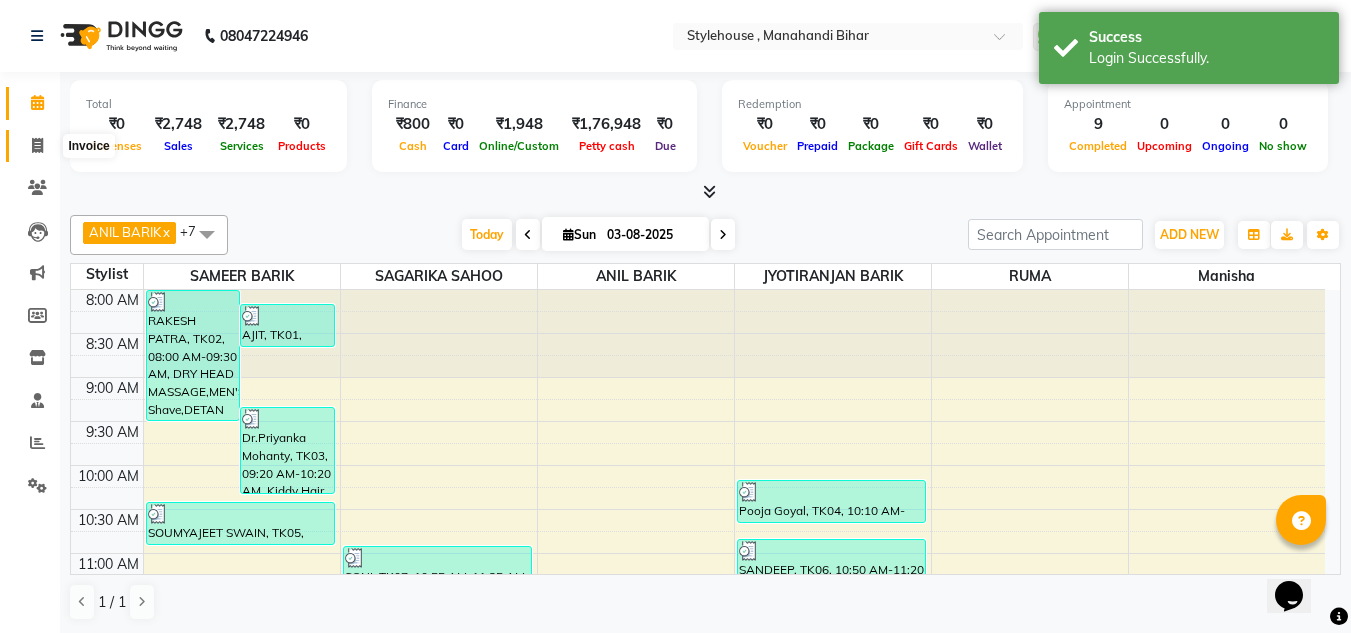 click 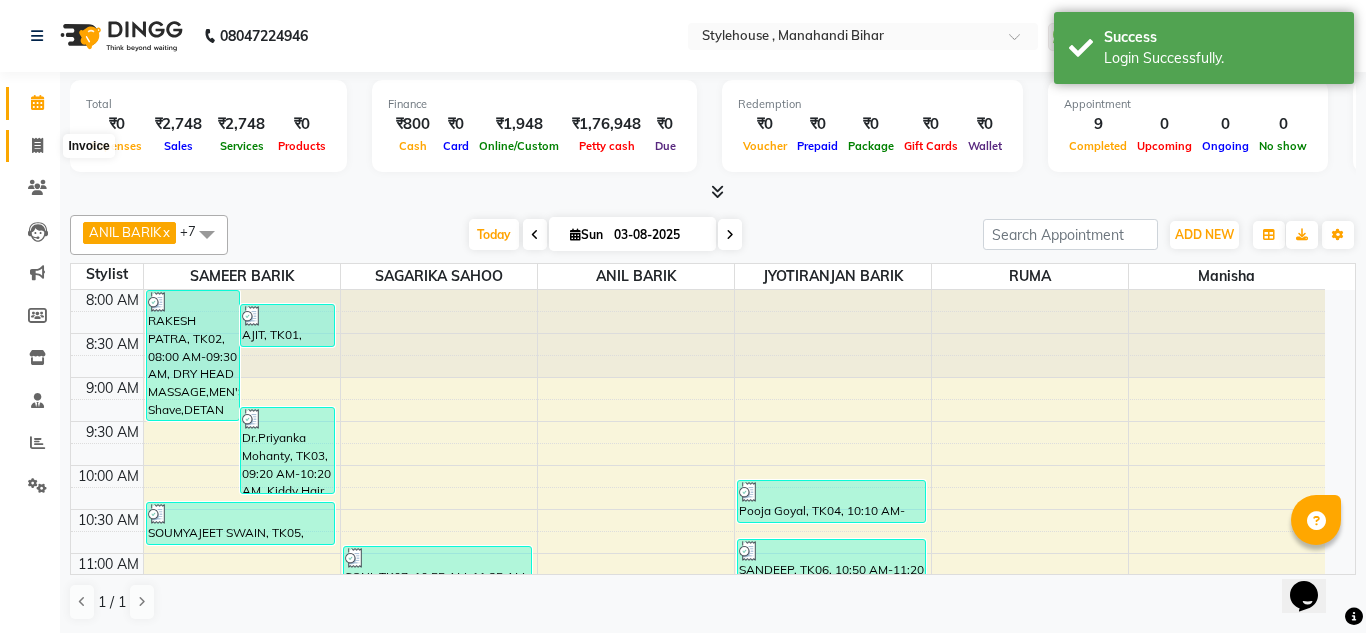 select on "7793" 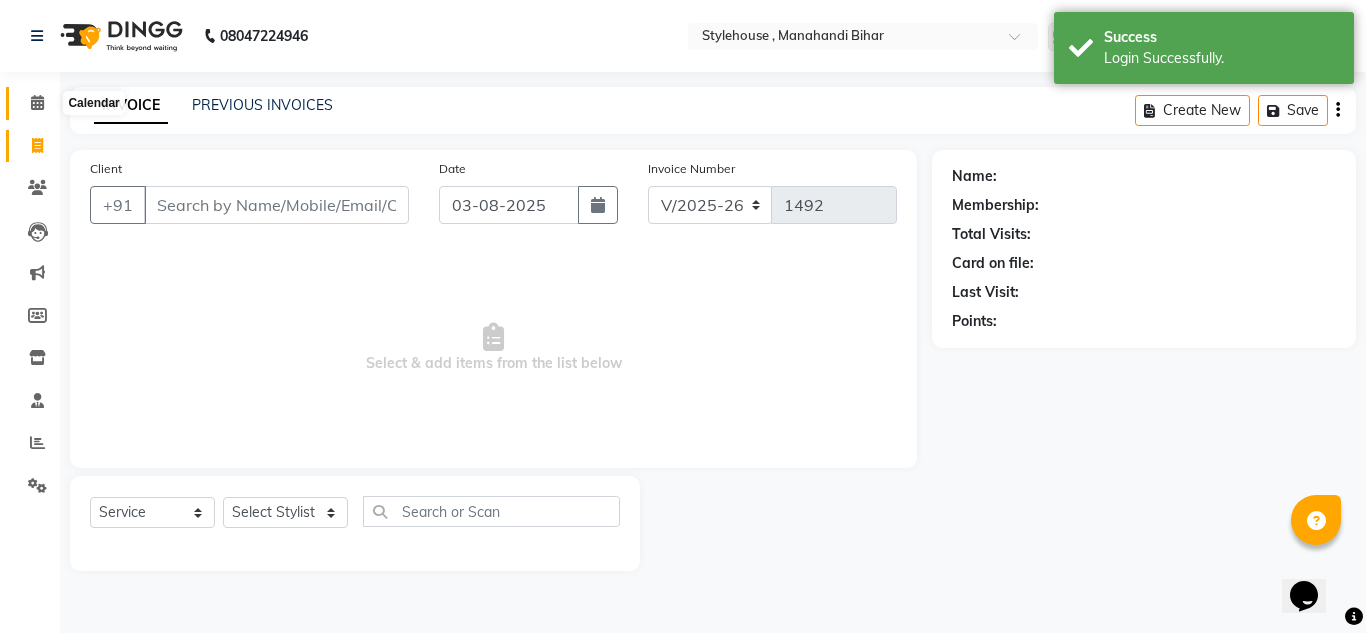 click 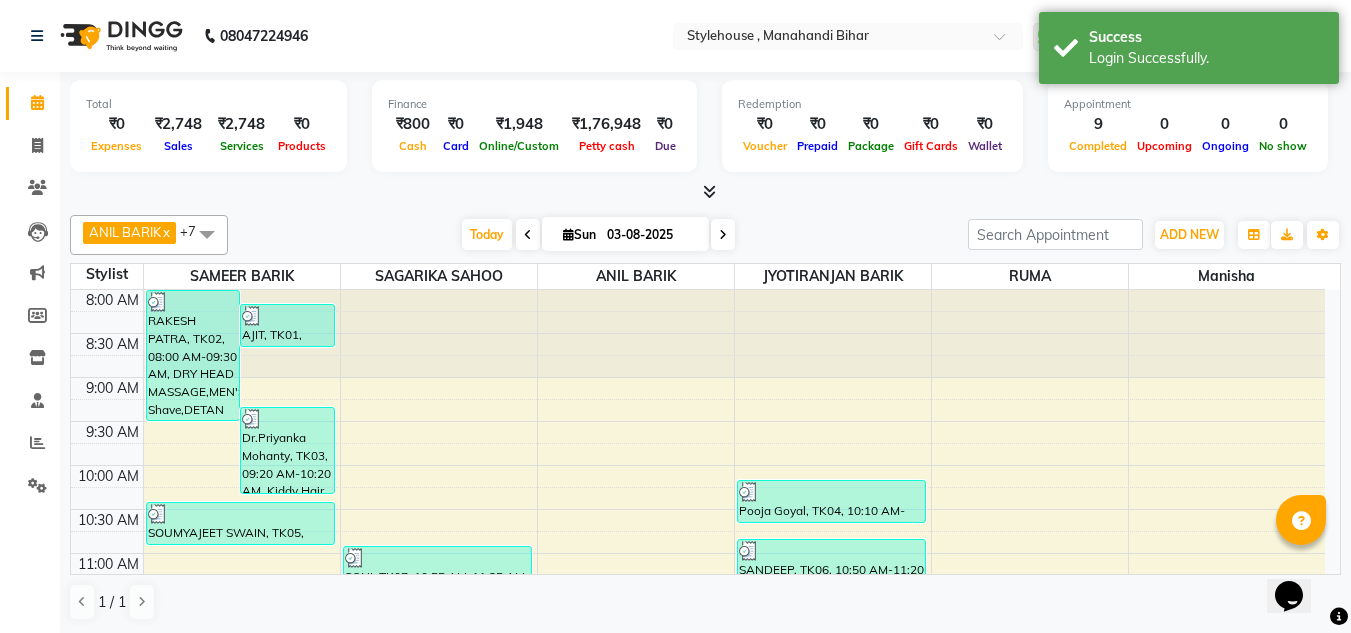 scroll, scrollTop: 0, scrollLeft: 0, axis: both 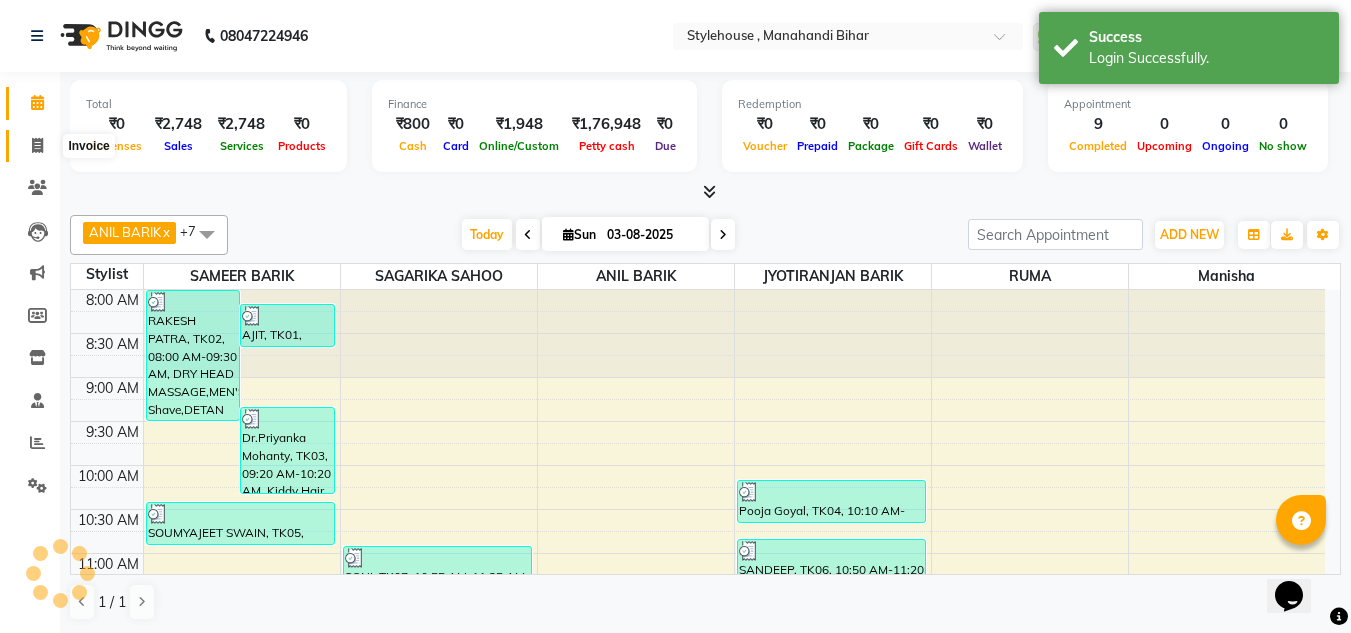 click 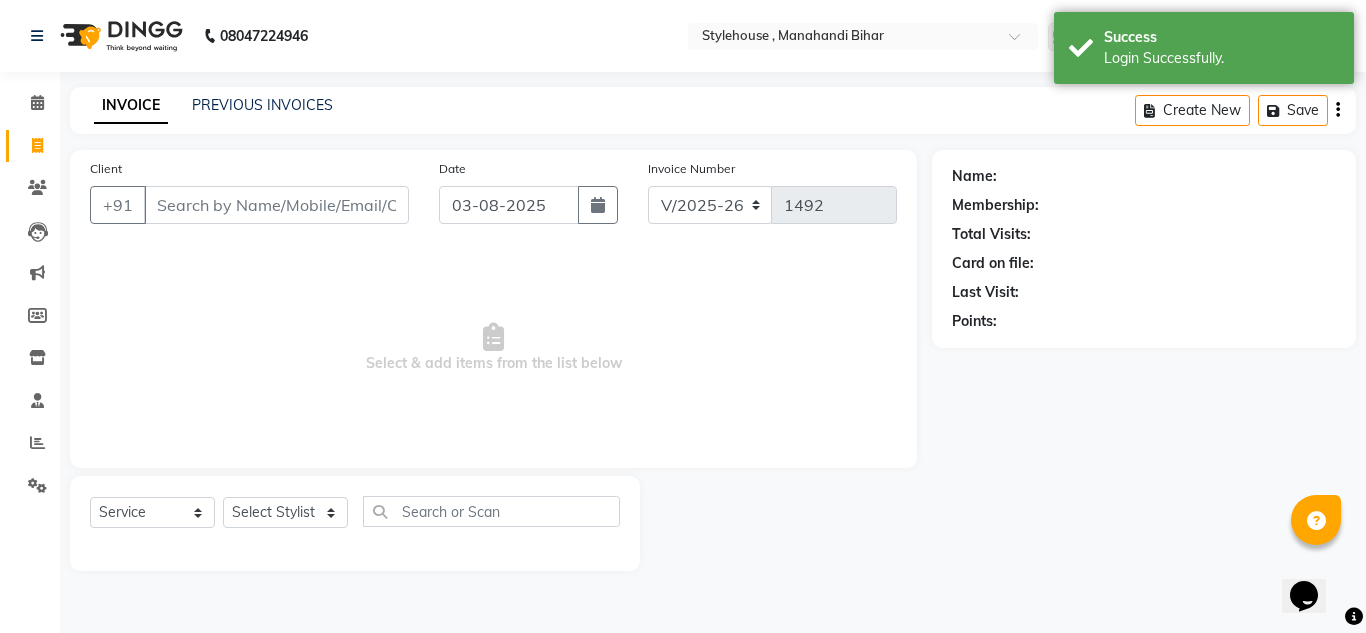 click on "Client" at bounding box center (276, 205) 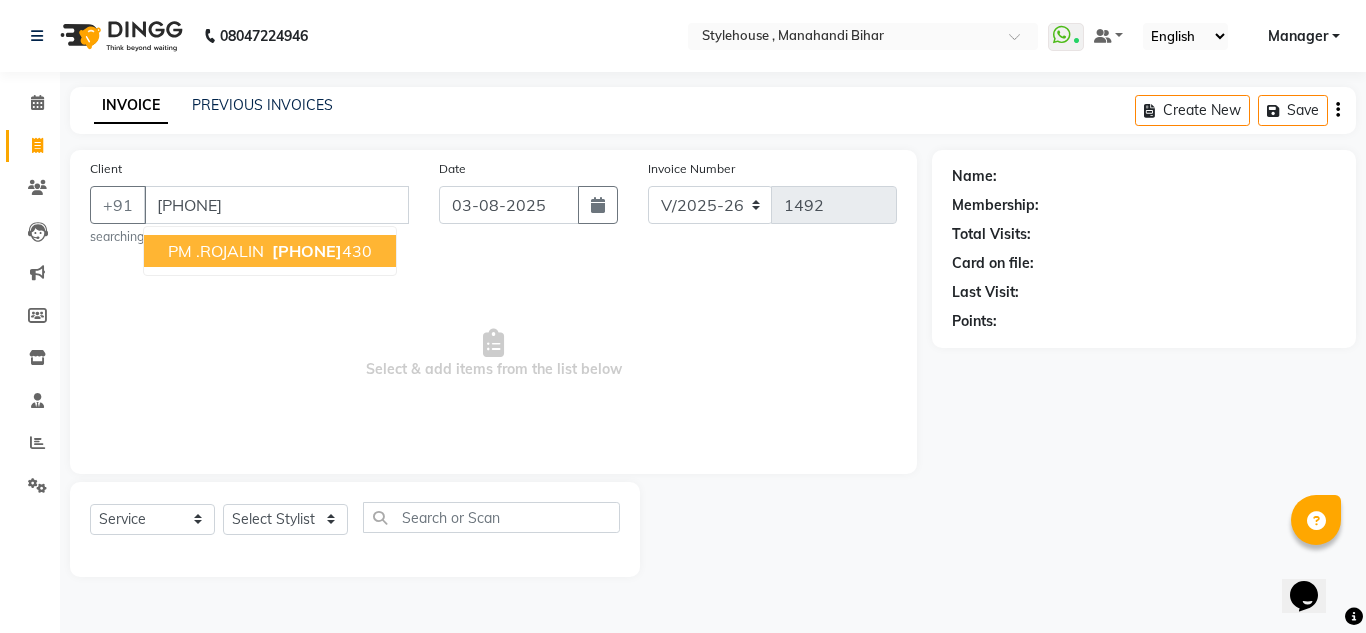 type on "8917301430" 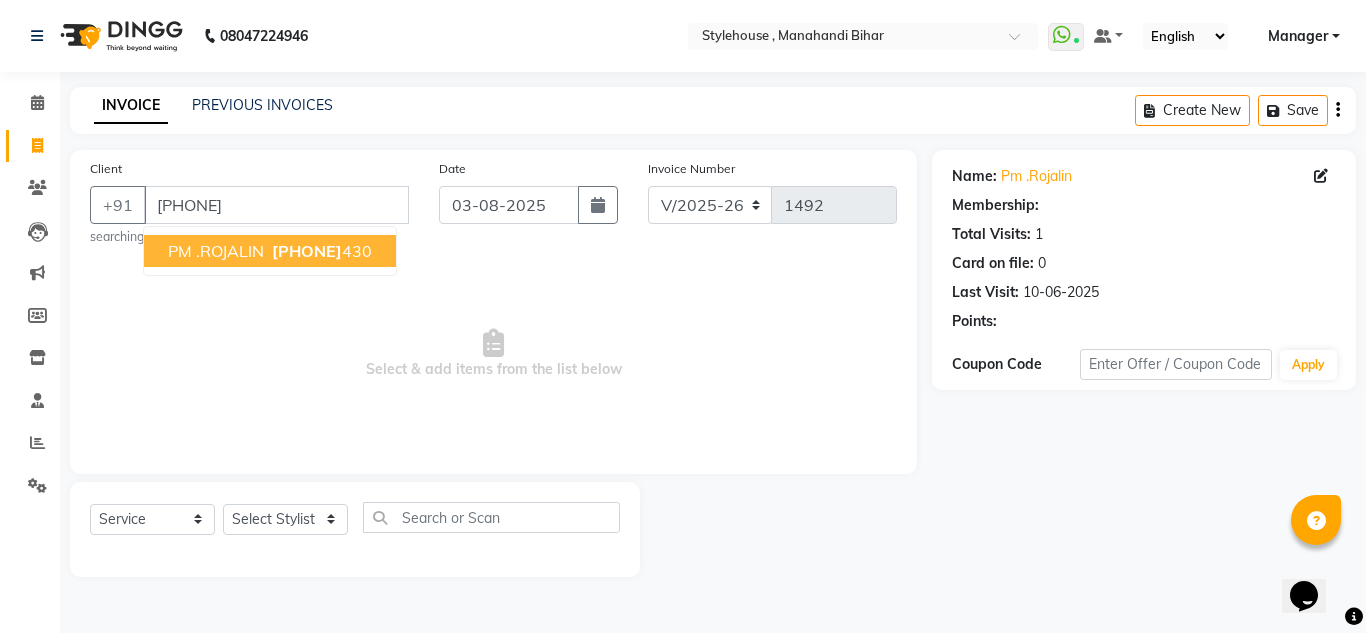 select on "1: Object" 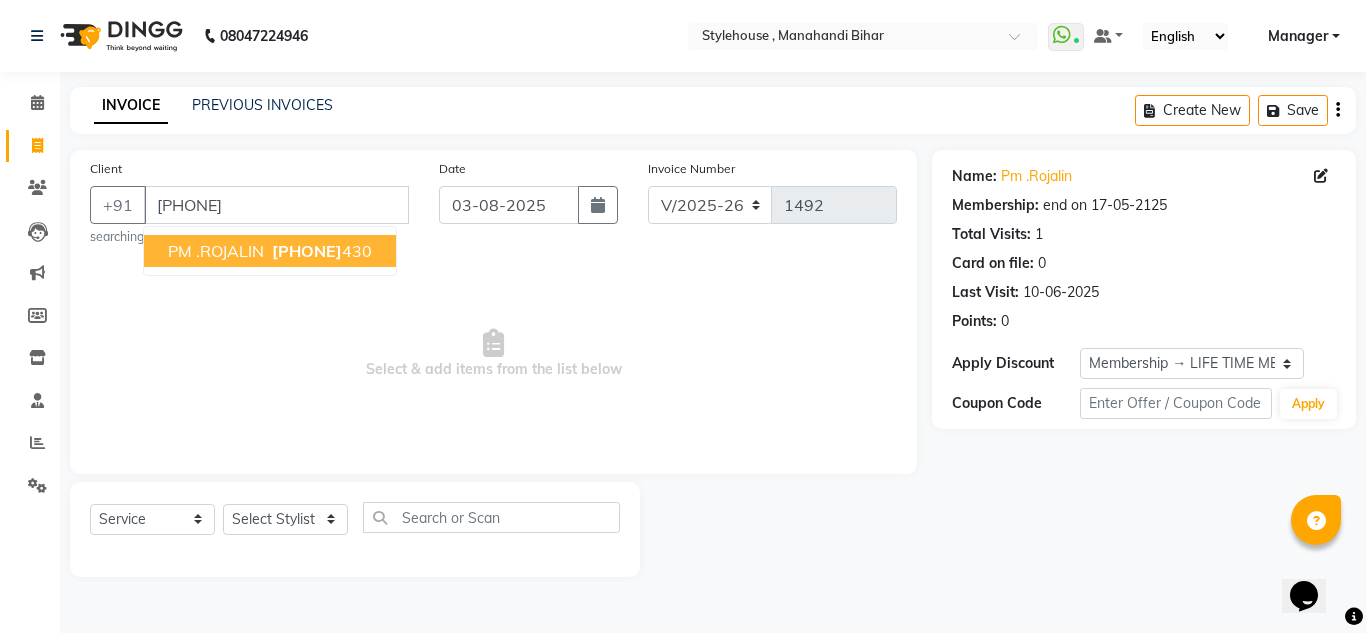 click on "PM .ROJALIN" at bounding box center [216, 251] 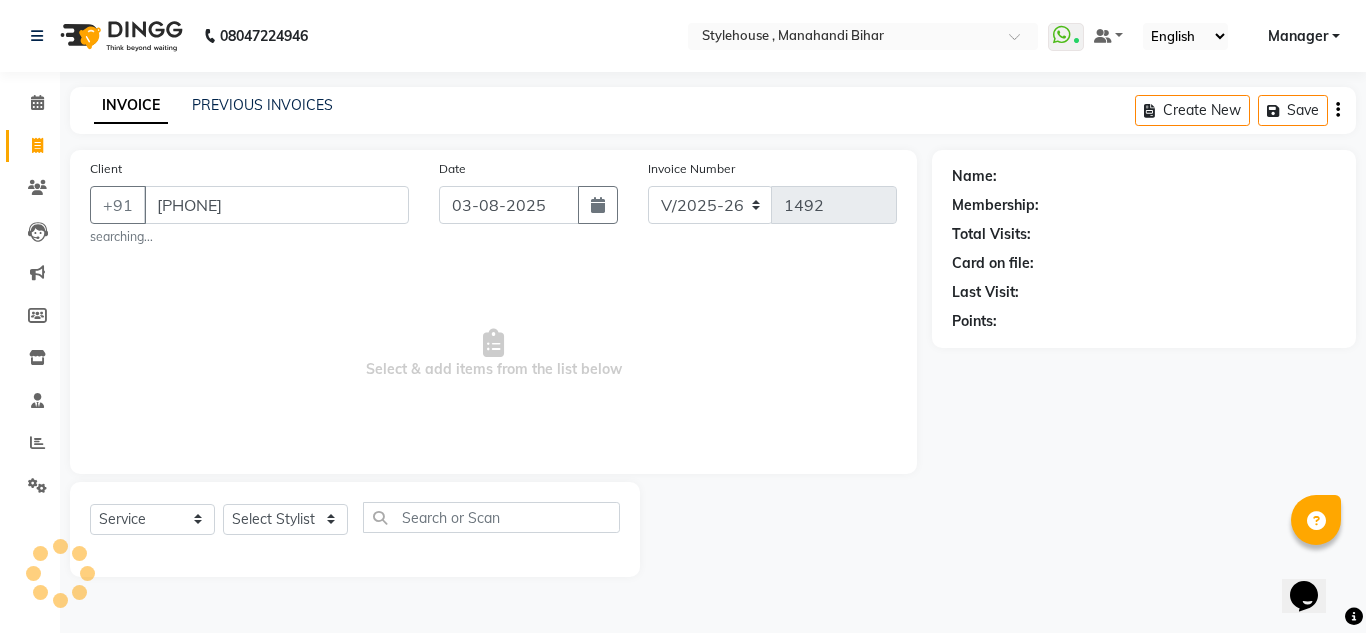 select on "1: Object" 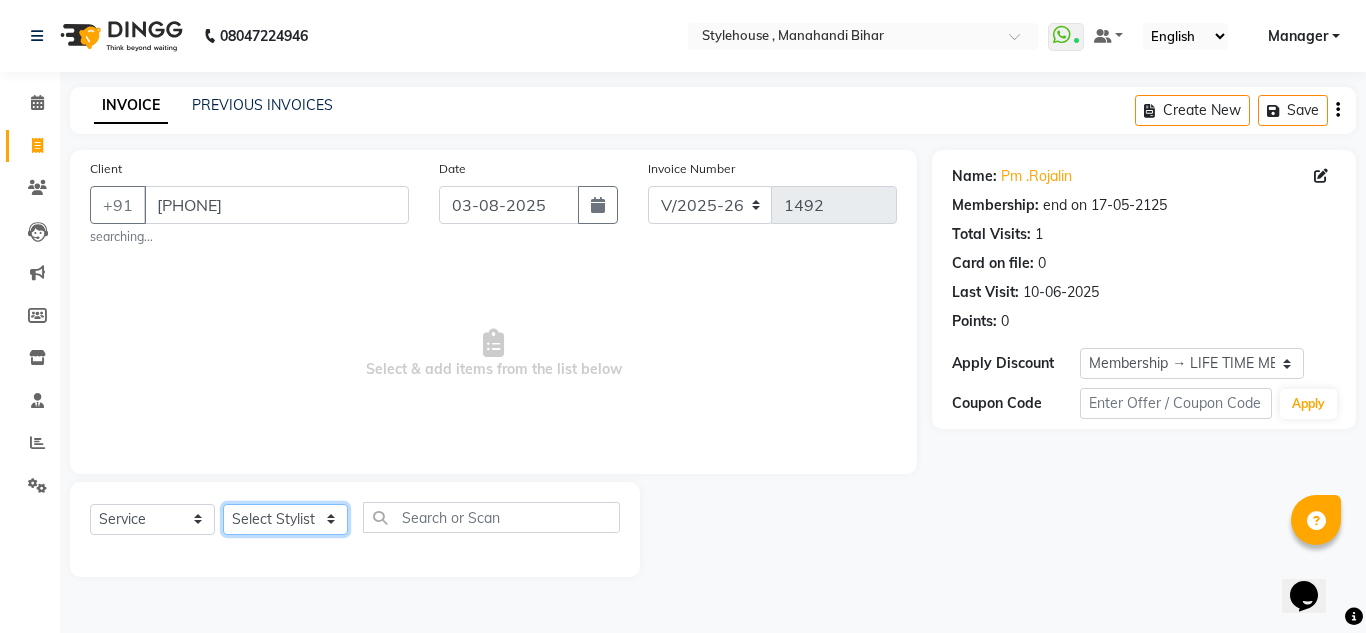 click on "Select Stylist ANIL BARIK ANIRUDH SAHOO JYOTIRANJAN BARIK KANHA LAXMI PRIYA Manager Manisha MANJIT BARIK PRADEEP BARIK PRIYANKA NANDA PUJA ROUT RUMA SAGARIKA SAHOO SALMAN SAMEER BARIK SAROJ SITHA TARA DEVI SHRESTA" 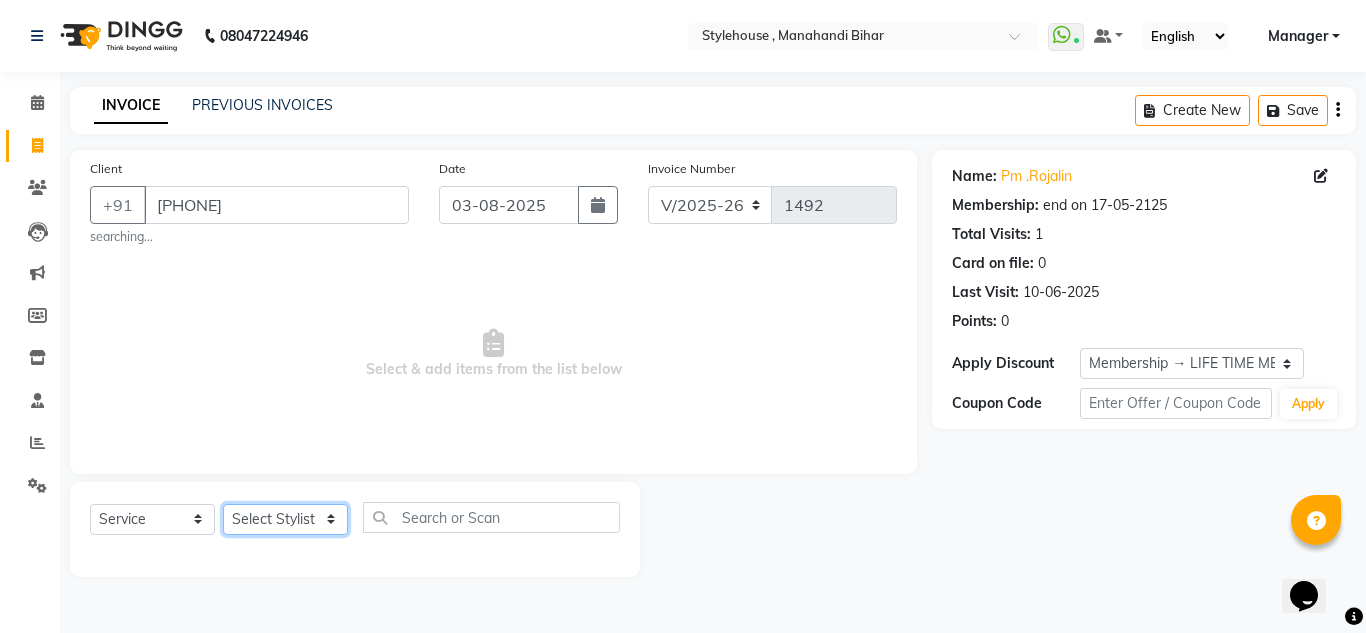 select on "87823" 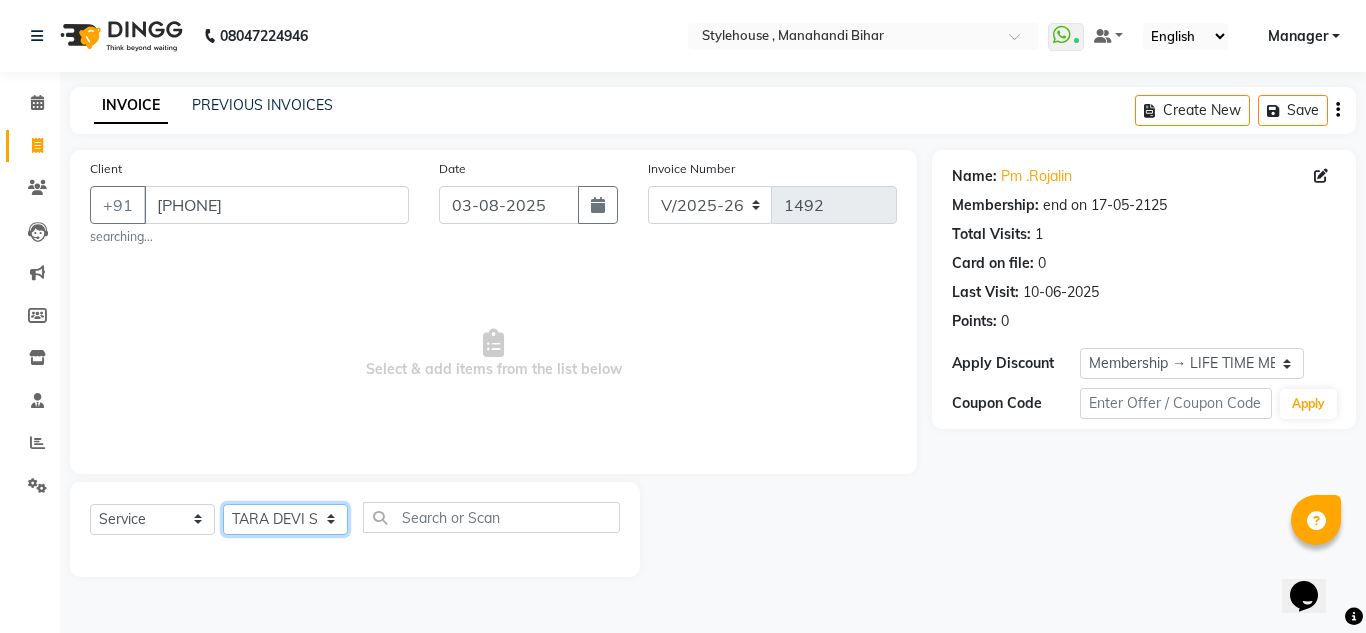 click on "Select Stylist ANIL BARIK ANIRUDH SAHOO JYOTIRANJAN BARIK KANHA LAXMI PRIYA Manager Manisha MANJIT BARIK PRADEEP BARIK PRIYANKA NANDA PUJA ROUT RUMA SAGARIKA SAHOO SALMAN SAMEER BARIK SAROJ SITHA TARA DEVI SHRESTA" 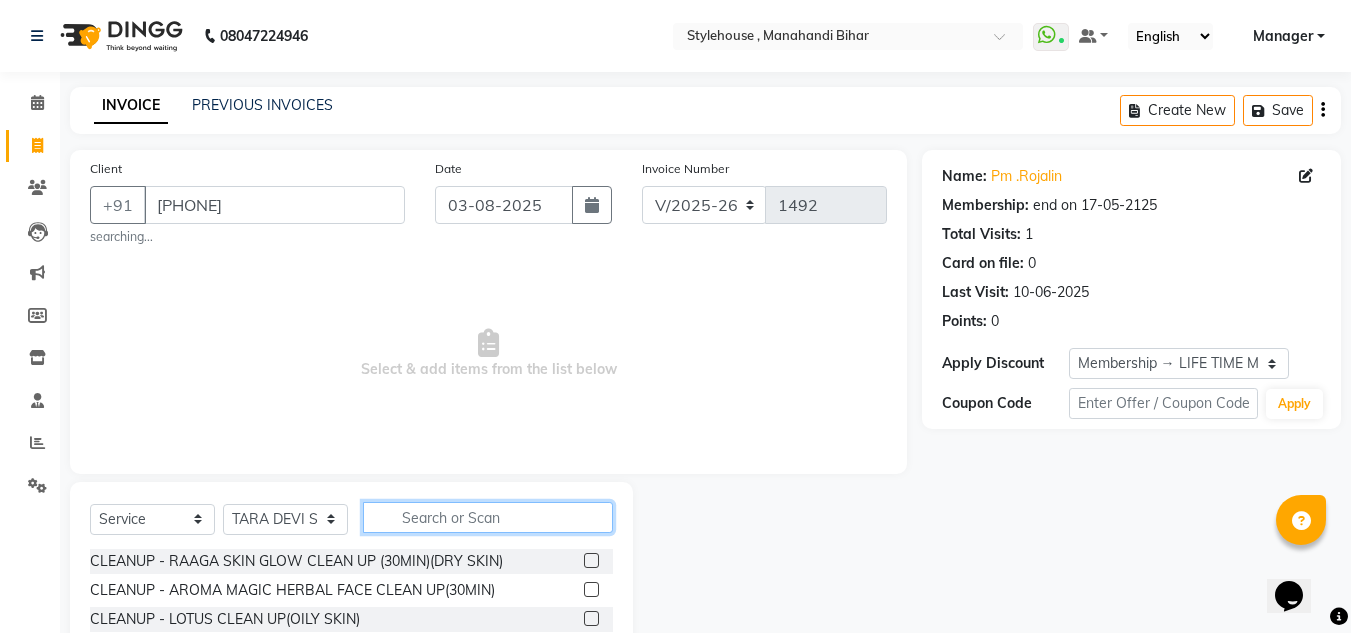 click 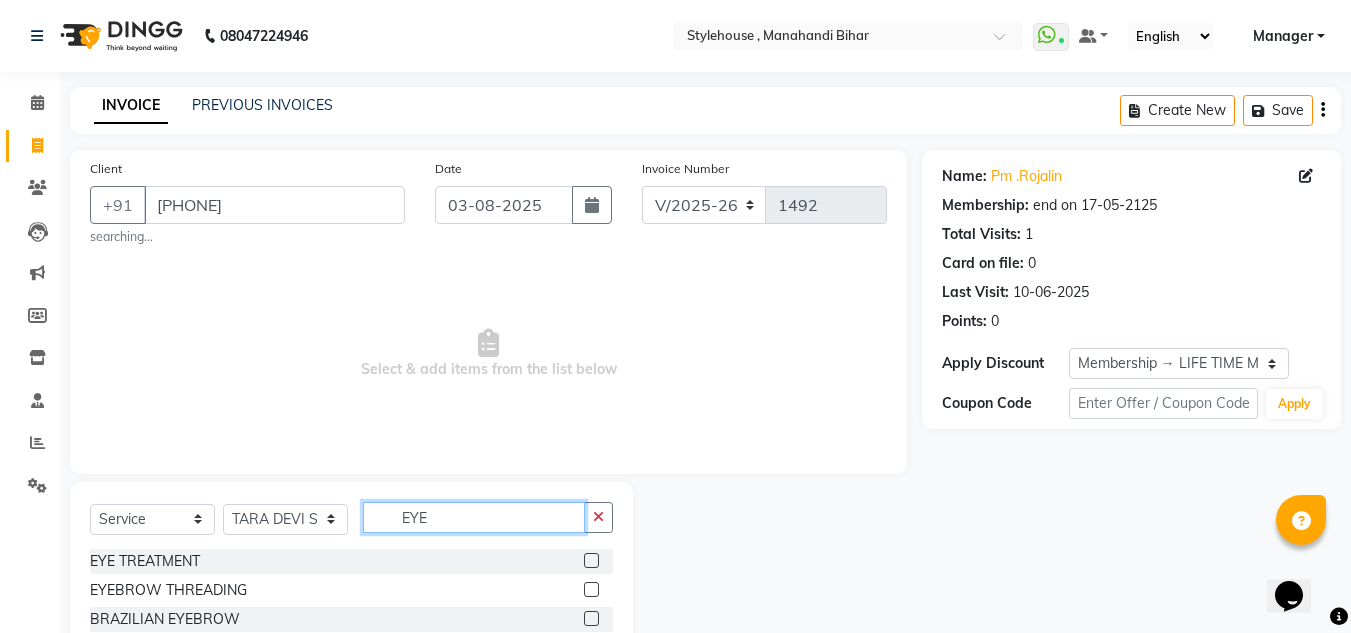 type on "EYE" 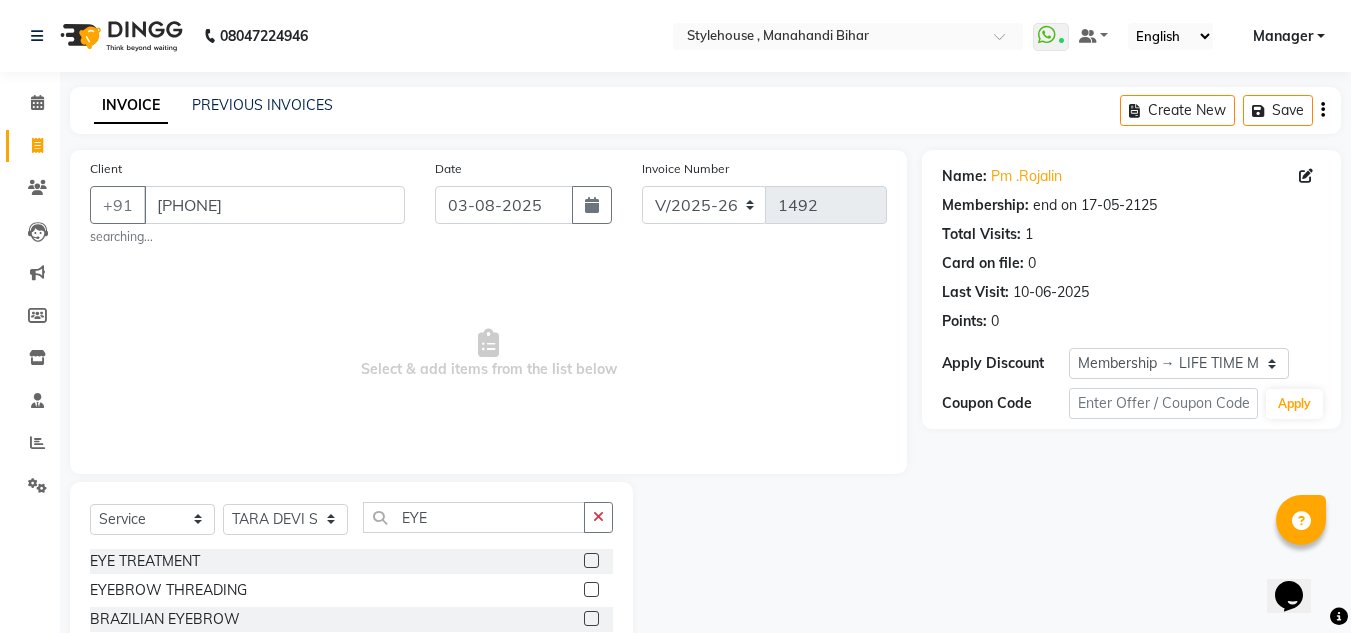 click 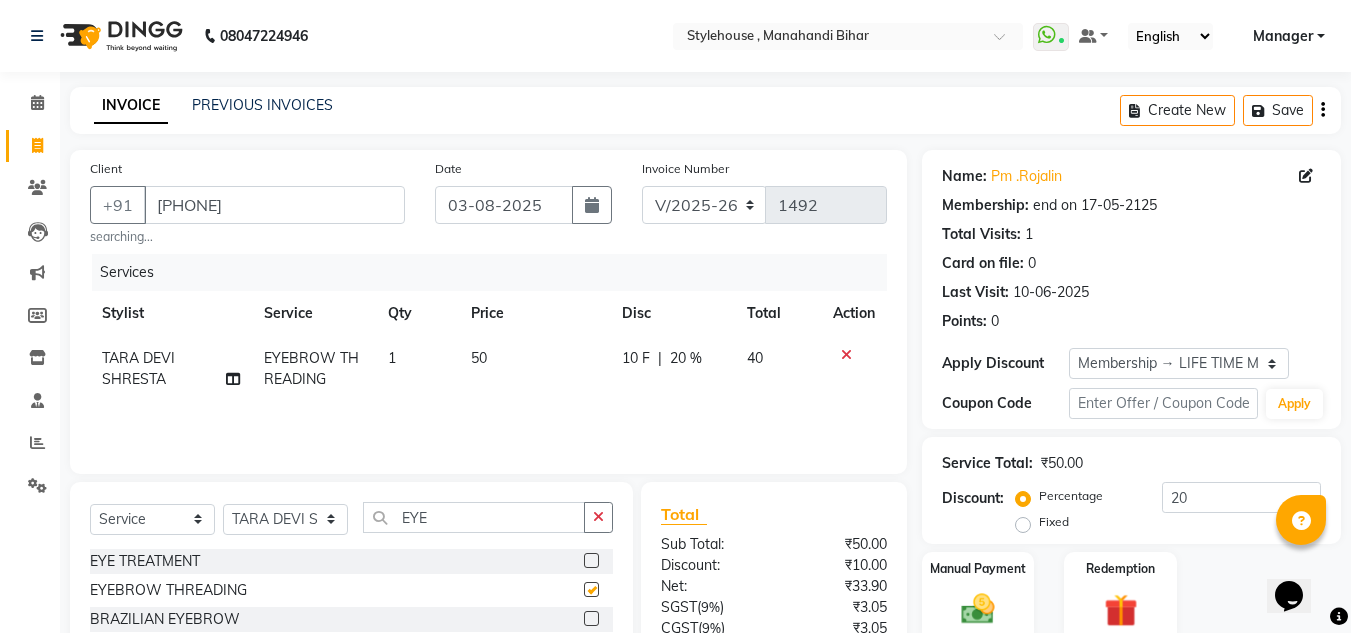 checkbox on "false" 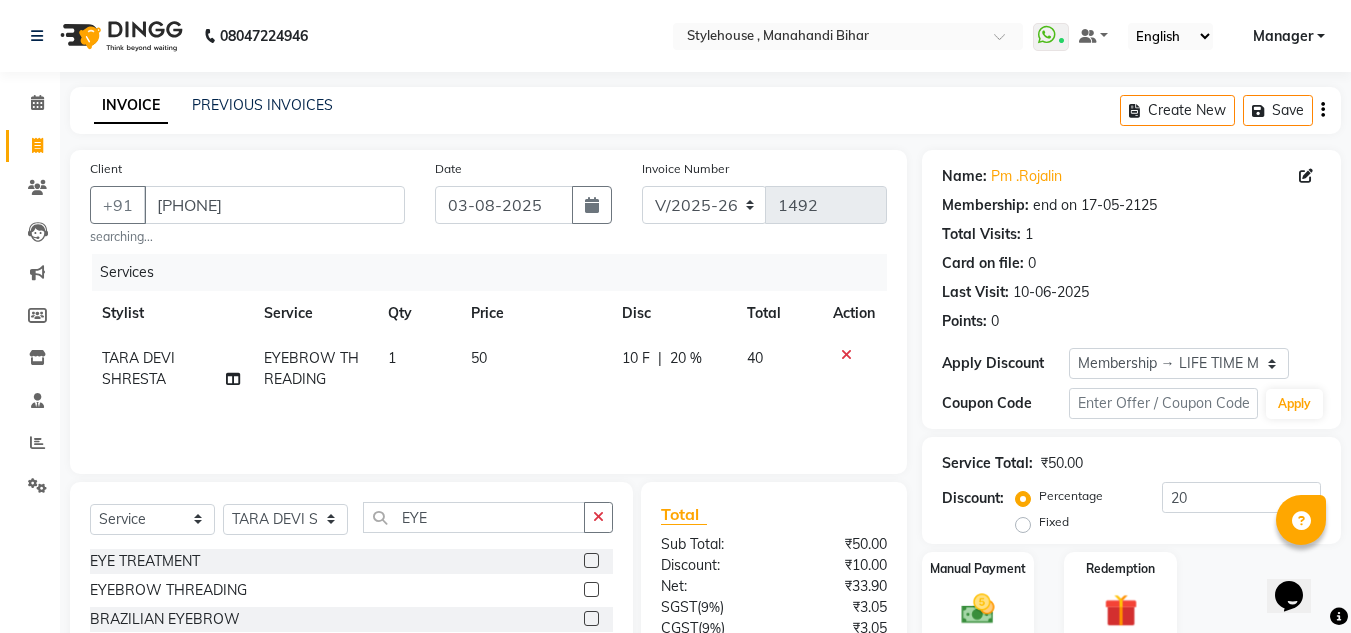 click on "Select  Service  Product  Membership  Package Voucher Prepaid Gift Card  Select Stylist ANIL BARIK ANIRUDH SAHOO JYOTIRANJAN BARIK KANHA LAXMI PRIYA Manager Manisha MANJIT BARIK PRADEEP BARIK PRIYANKA NANDA PUJA ROUT RUMA SAGARIKA SAHOO SALMAN SAMEER BARIK SAROJ SITHA TARA DEVI SHRESTA EYE" 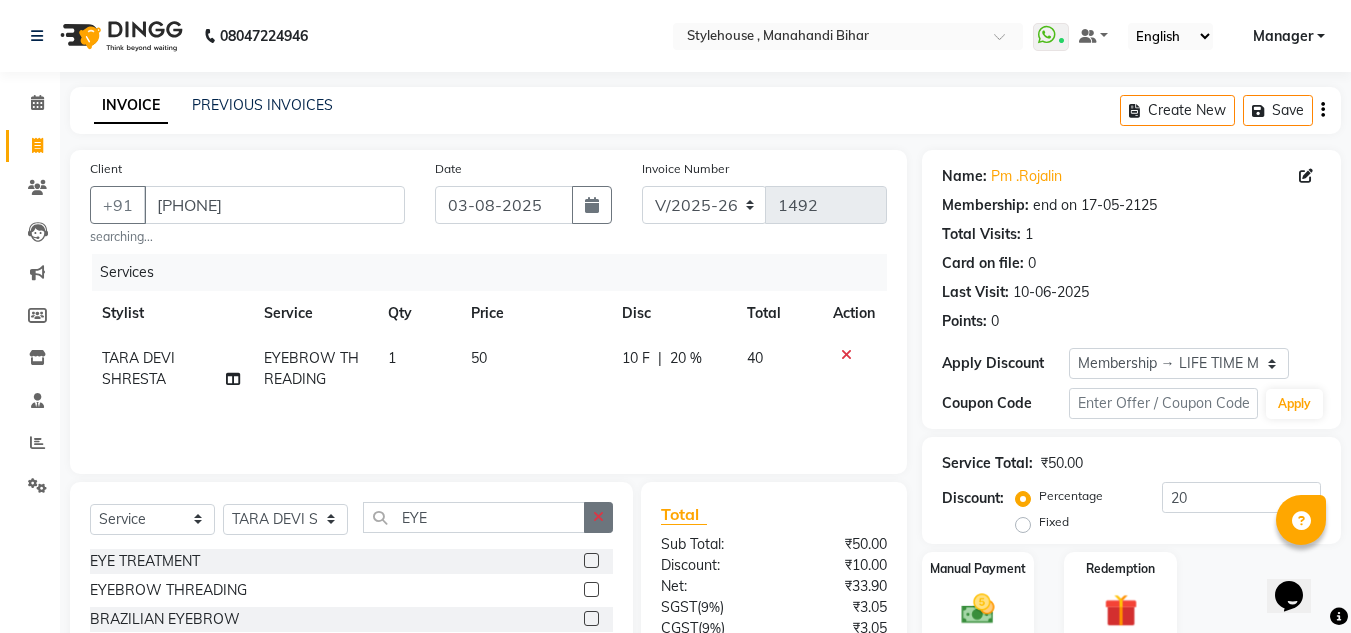 click 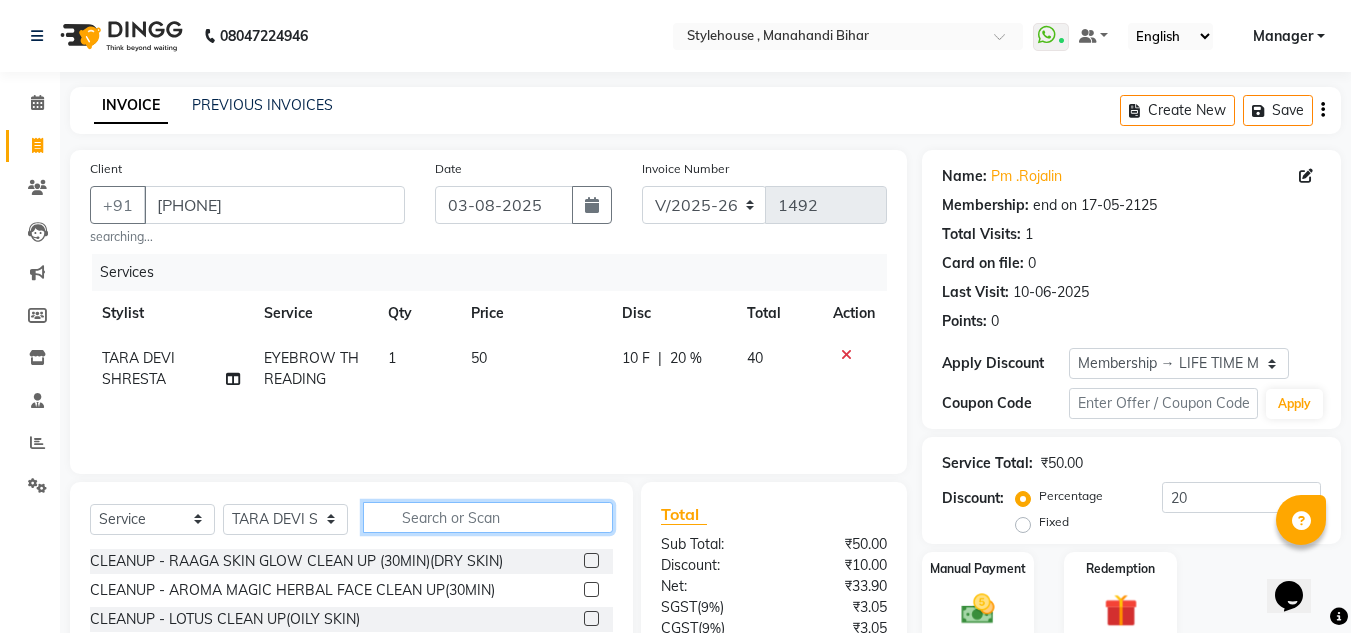 click 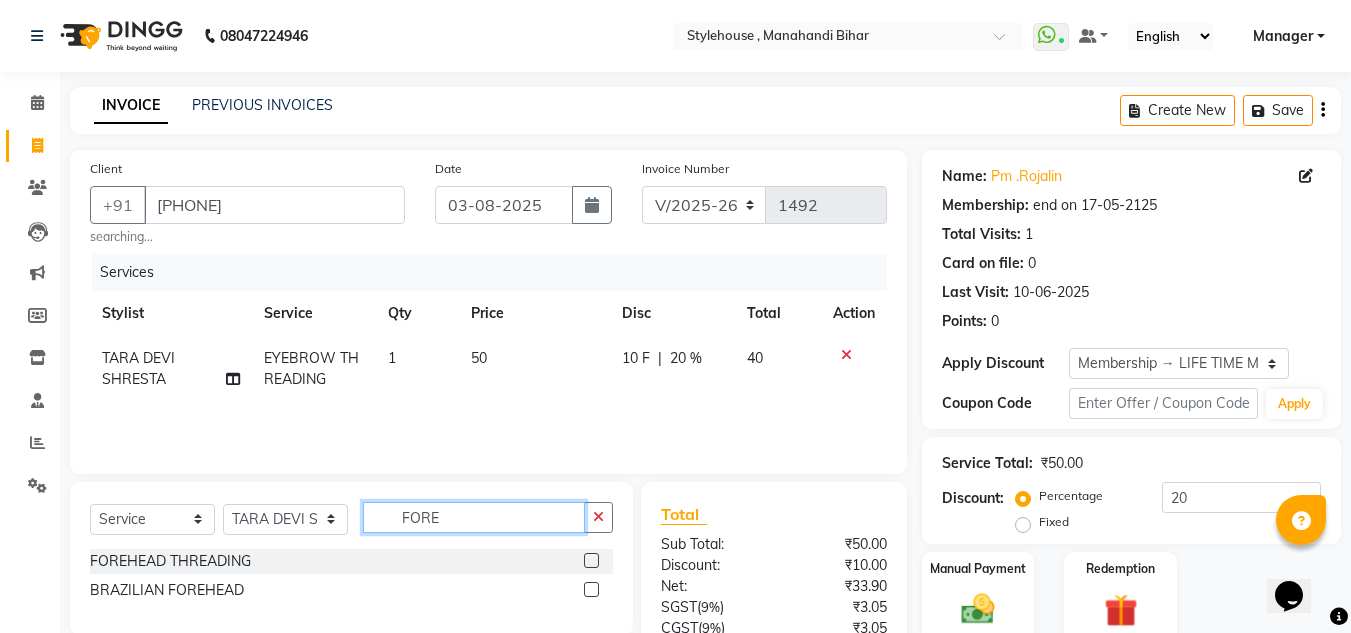 type on "FORE" 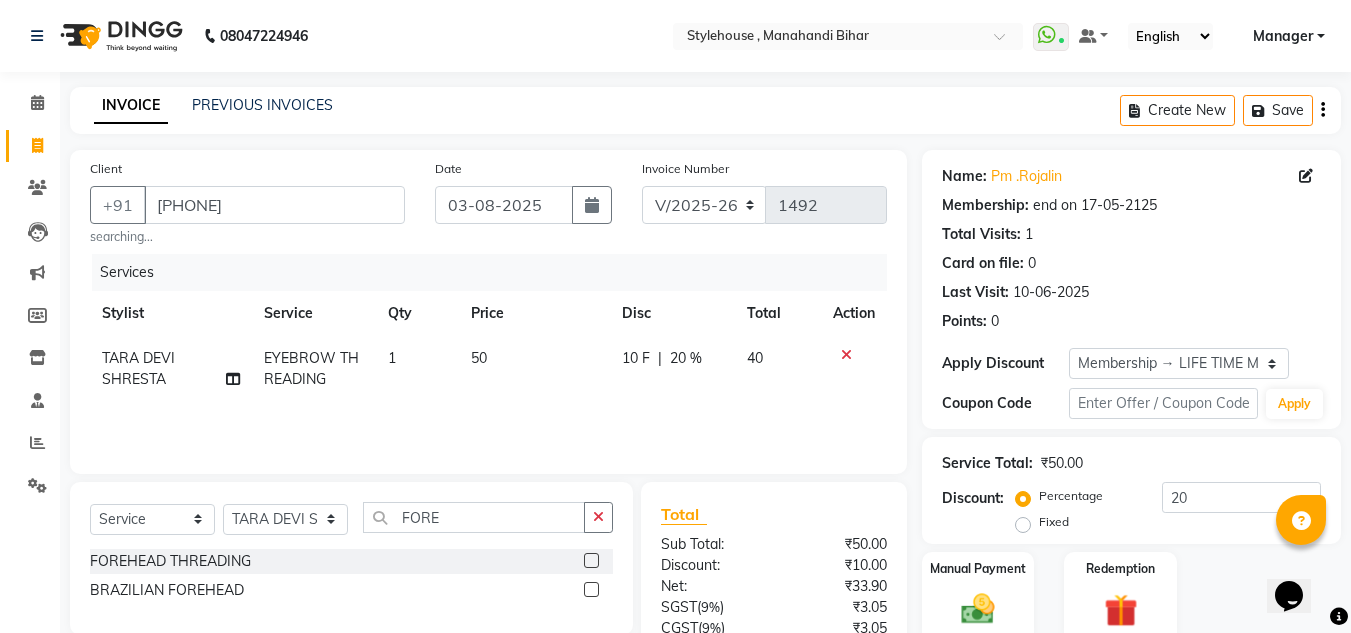 click 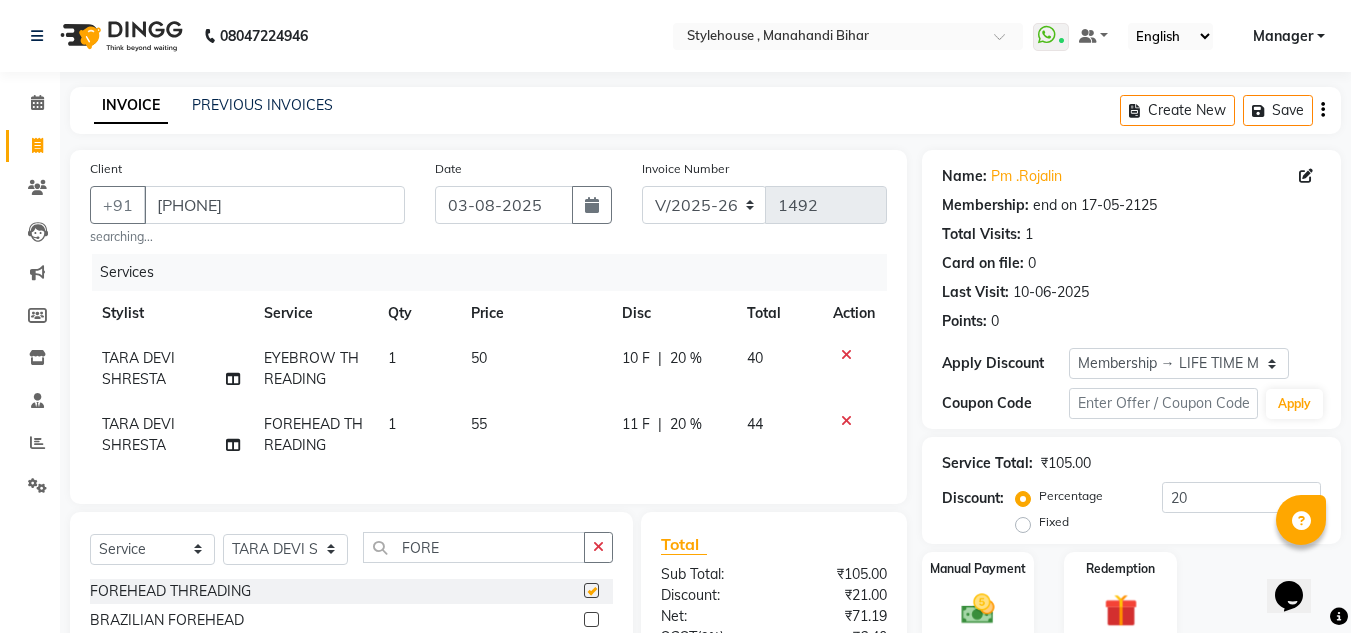 checkbox on "false" 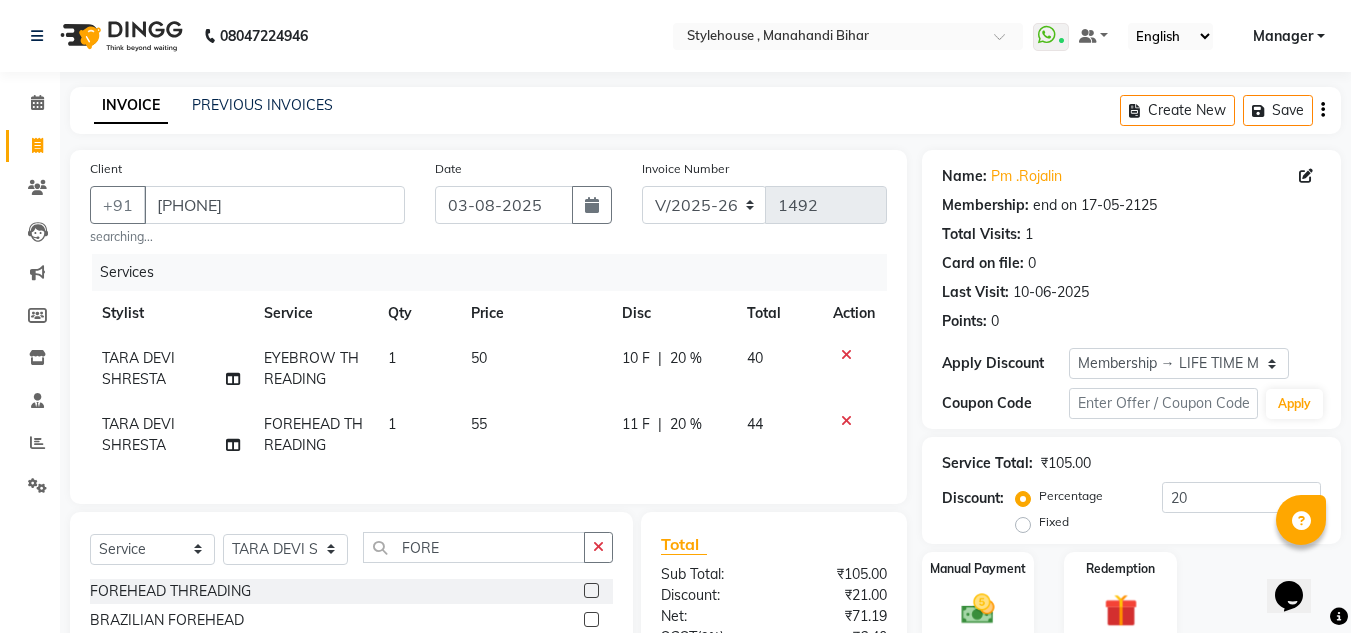 click on "1" 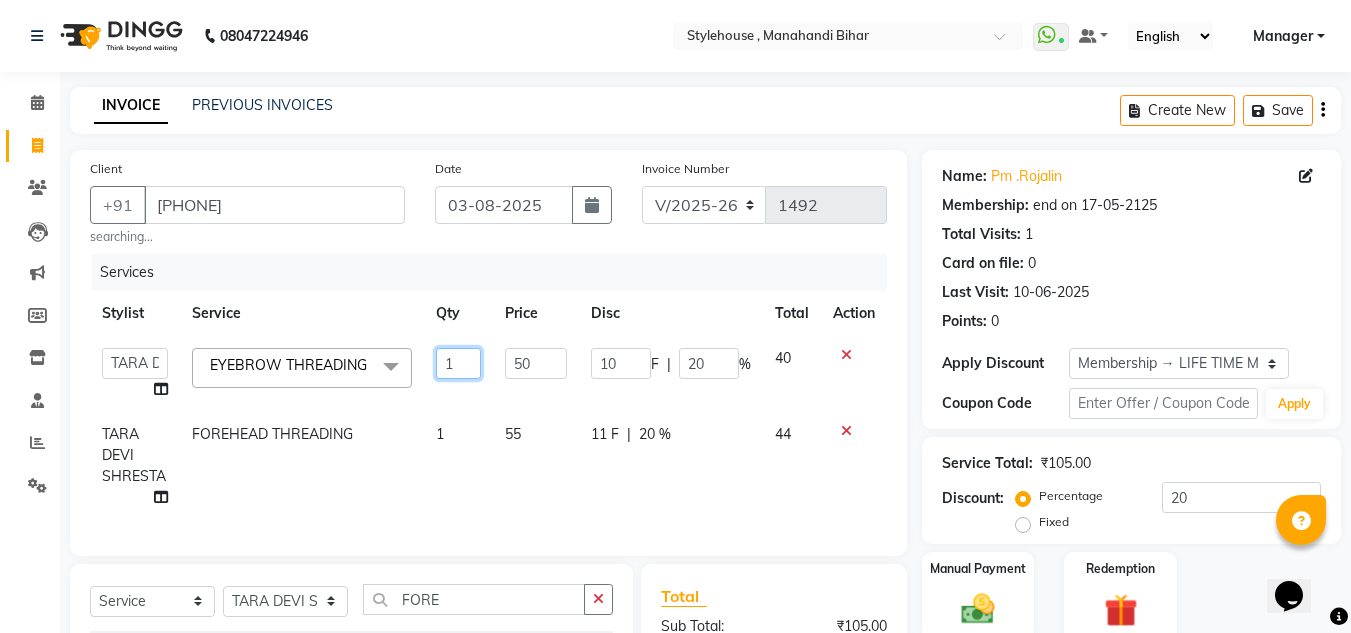 click on "1" 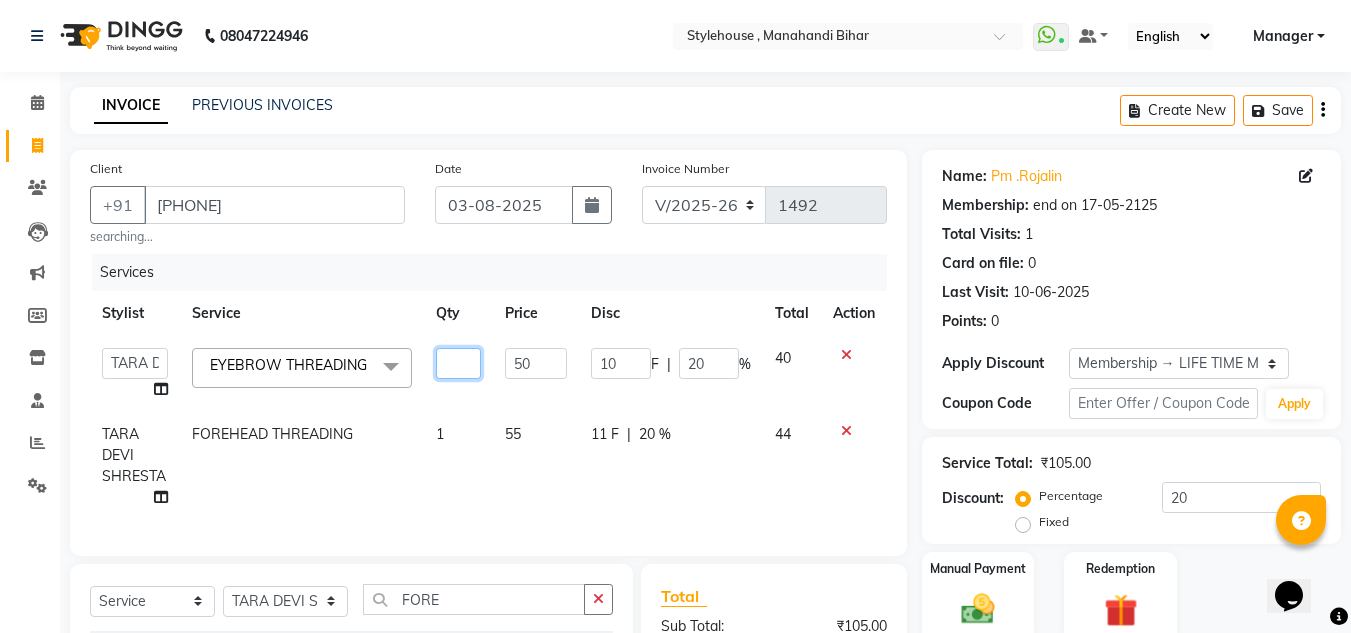 type on "2" 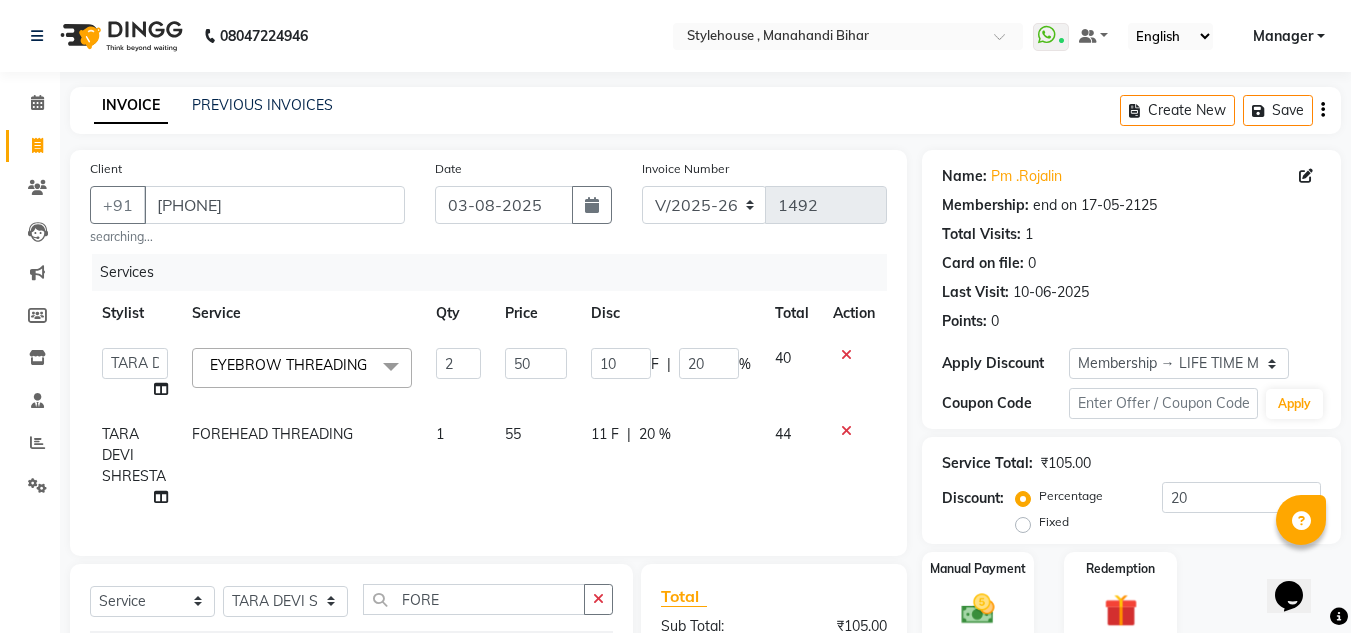 click on "Services Stylist Service Qty Price Disc Total Action  ANIL BARIK   ANIRUDH SAHOO   JYOTIRANJAN BARIK   KANHA   LAXMI PRIYA   Manager   Manisha   MANJIT BARIK   PRADEEP BARIK   PRIYANKA NANDA   PUJA ROUT   RUMA   SAGARIKA SAHOO   SALMAN   SAMEER BARIK   SAROJ SITHA   TARA DEVI SHRESTA  EYEBROW THREADING  x CLEANUP - RAAGA SKIN GLOW CLEAN UP (30MIN)(DRY SKIN) CLEANUP - AROMA MAGIC HERBAL FACE CLEAN UP(30MIN) CLEANUP - LOTUS CLEAN UP(OILY SKIN) CLEANUP - O3+ WHITENING CLEAN UP CLEANUP - JEANNOT CLEAN UP LADIES ROOT TOUCH UP (2.5 ) INCH AMMONIE FREE EYE TREATMENT NECK FULL POLISHING REGULAR SHAMPOO WITH BLAST DRY MID REGULAR SHAMPOO WITH BLAST DRY LONG REGULAR SHAMPOO WITH BLAST DRY SHORT K9 BOTOX SHAMPOO RAAGA INSTA FAIR FACIAL FULL HAND POLISHING LOWER LIP BLEACH - FULL FACE BLEACH BLEACH - FULL ARMS BLEACH - HALF ARMS BLEACH - UNDER ARMS BLEACH - FULL LEG BLEACH - HALF LEG BLEACH - FEET BLEACH - HALF FRONT/BACK BLEACH - FULL FRONT/BACK BLEACH - FULL BODY DETAN RAAGA - FULL FACE DETAN DETAN RAAGA - FEET DETAN" 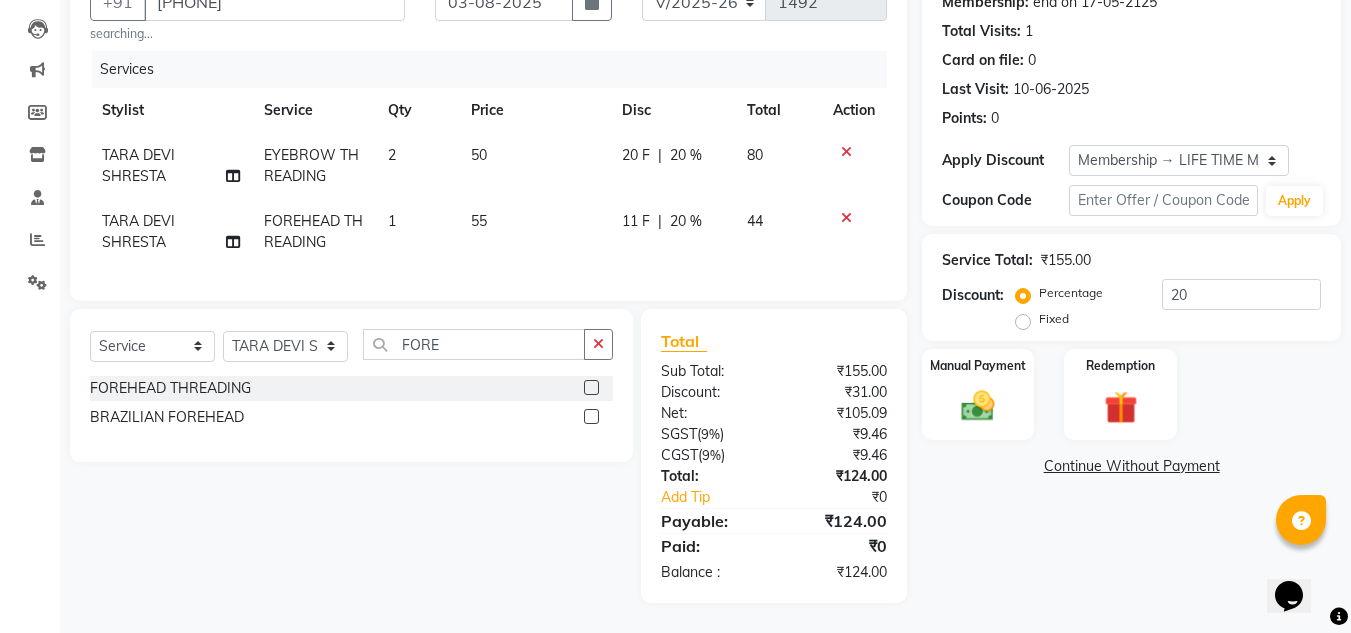 scroll, scrollTop: 218, scrollLeft: 0, axis: vertical 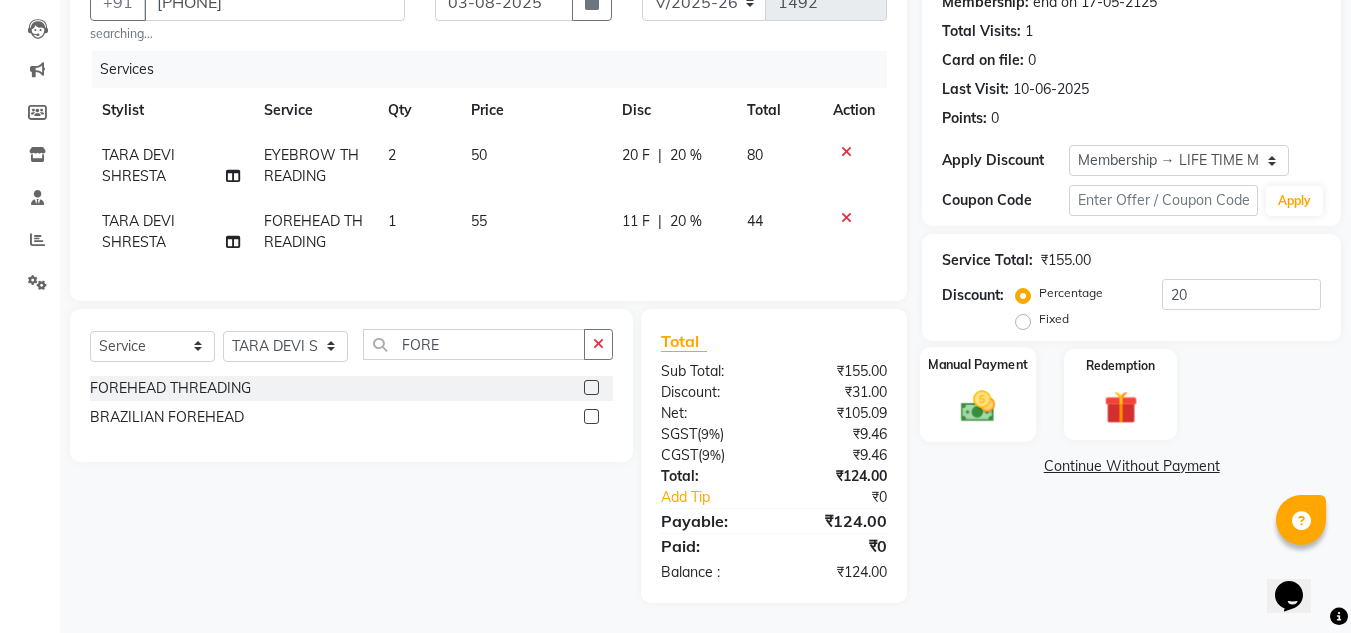 click on "Manual Payment" 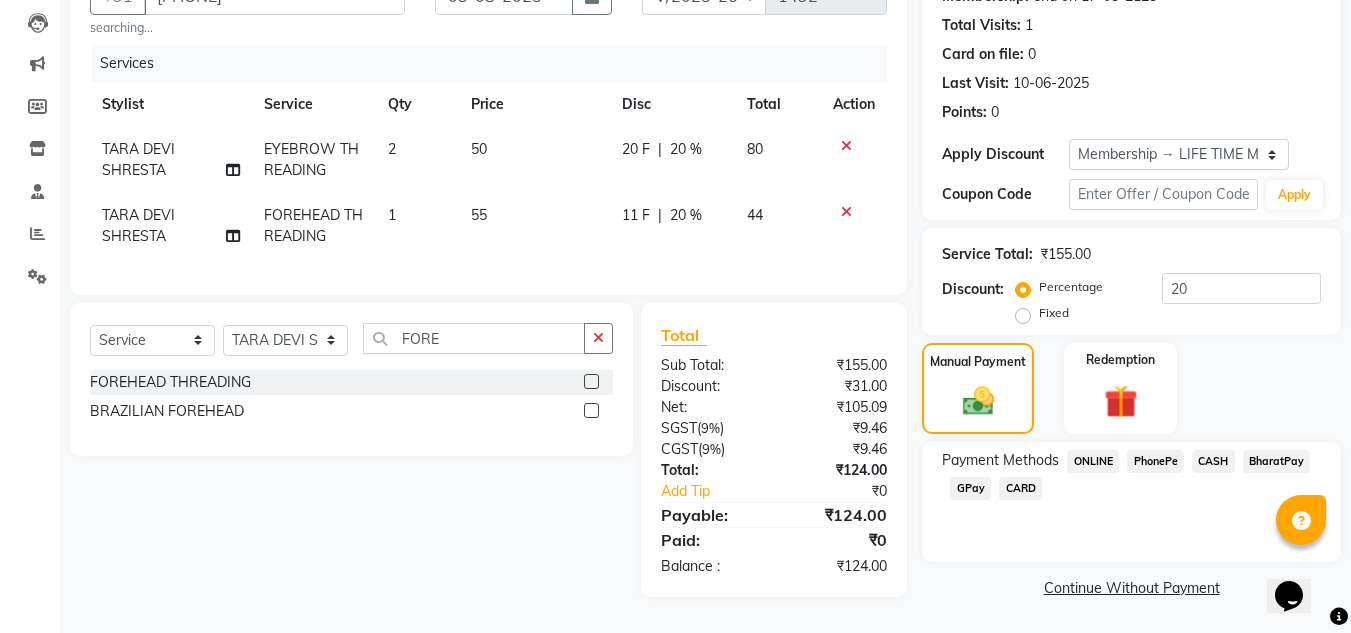 click on "PhonePe" 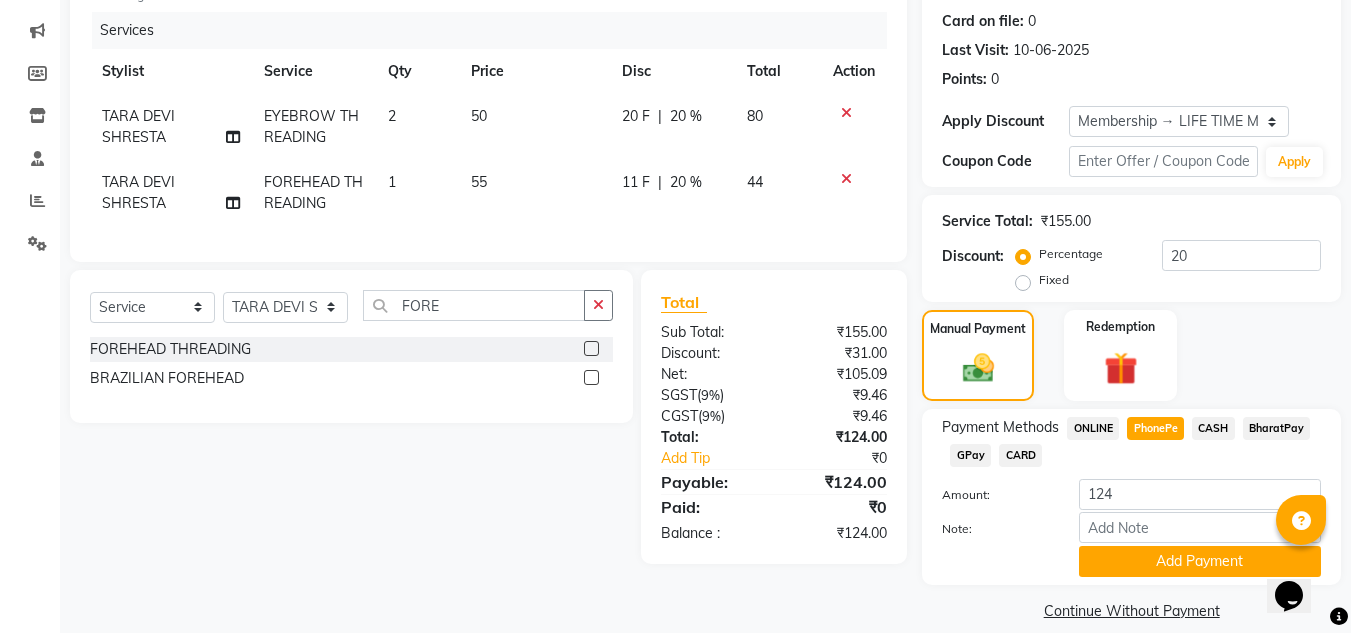 scroll, scrollTop: 265, scrollLeft: 0, axis: vertical 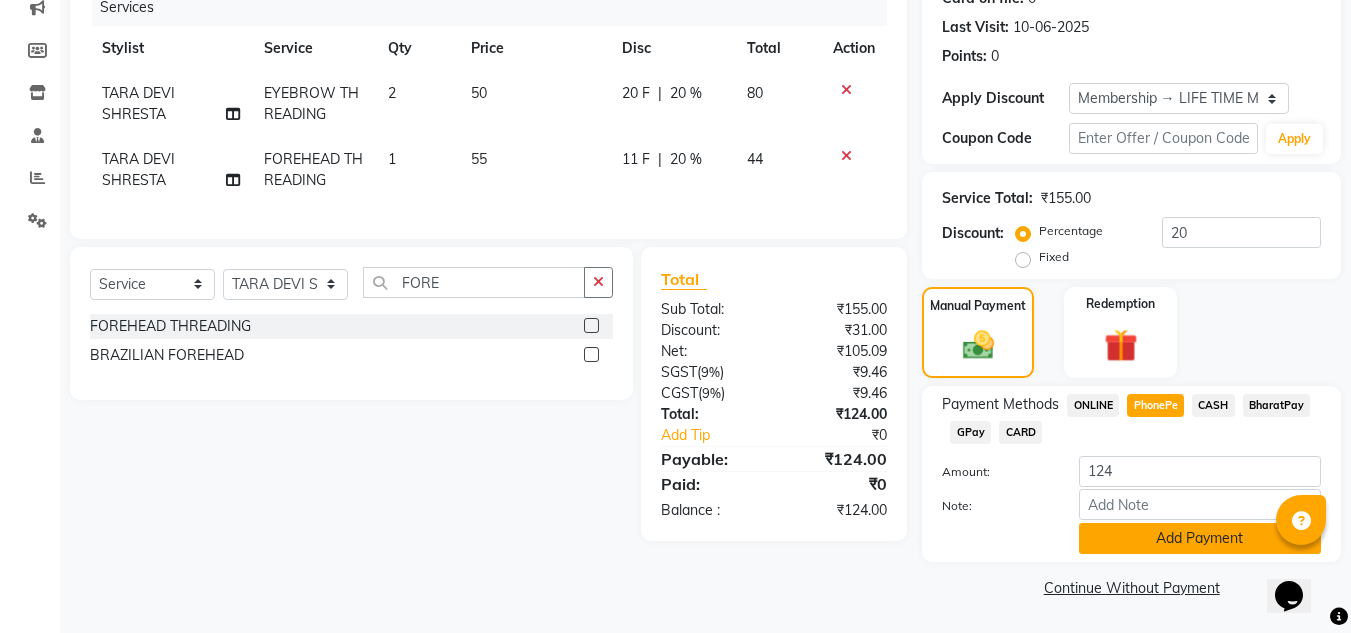 click on "Add Payment" 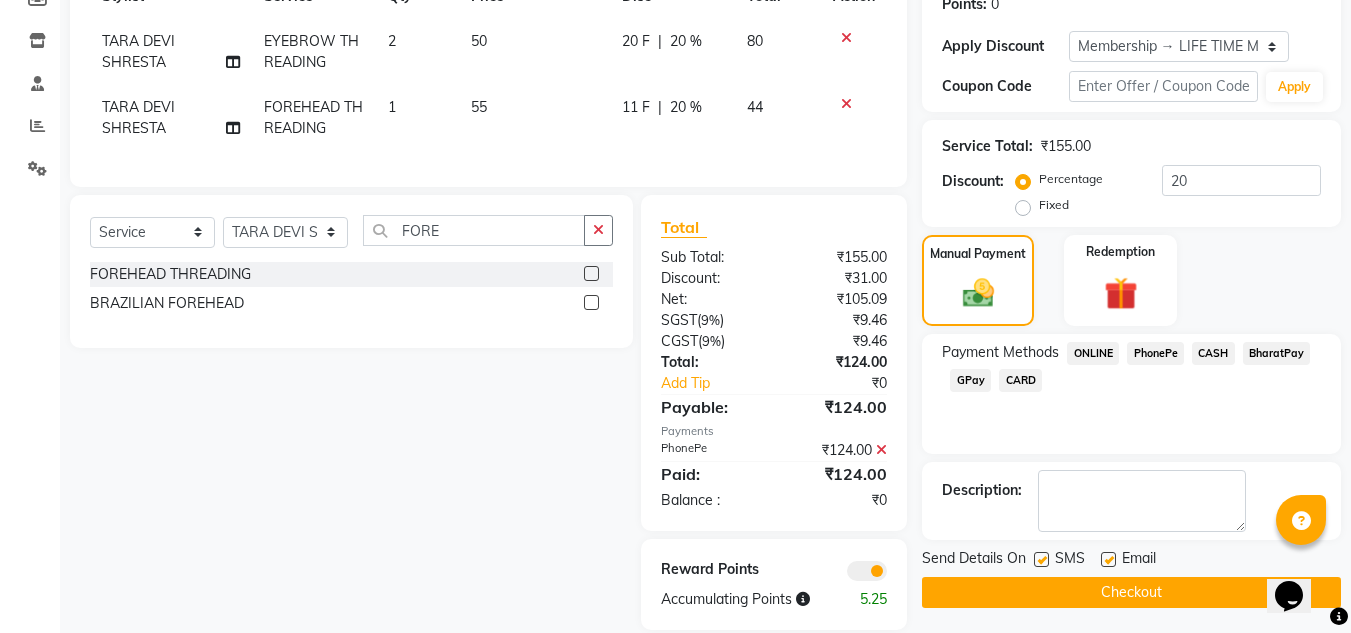 scroll, scrollTop: 359, scrollLeft: 0, axis: vertical 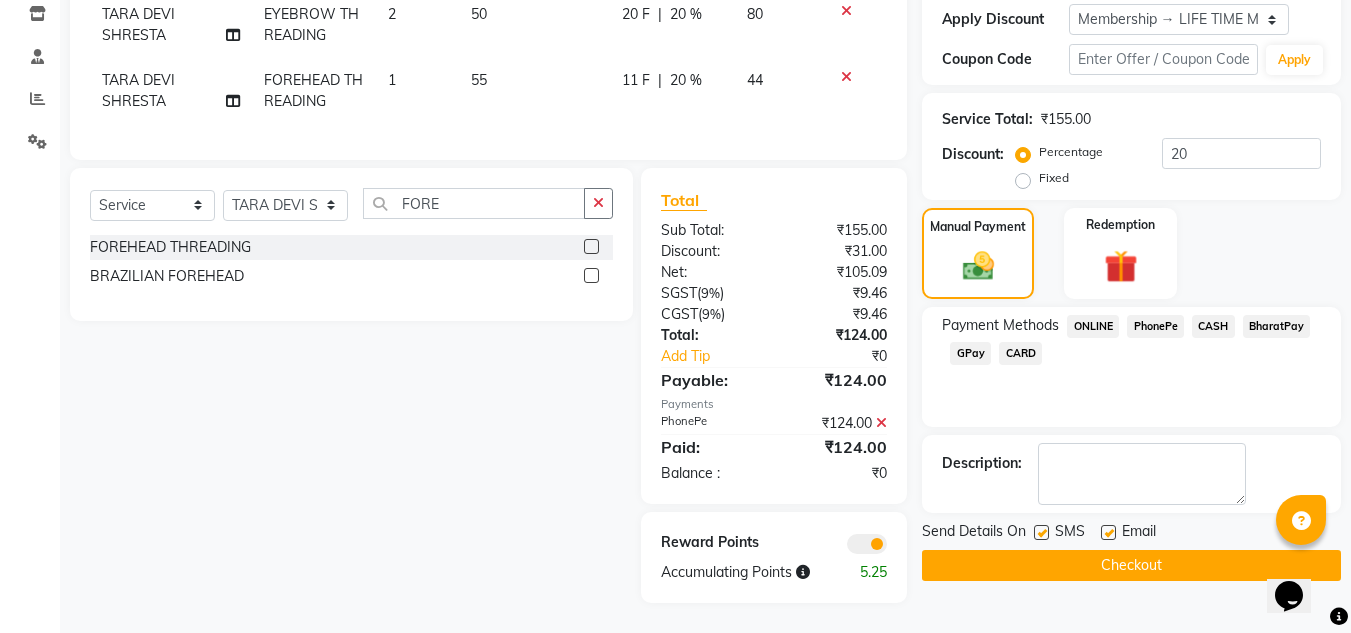 click on "Checkout" 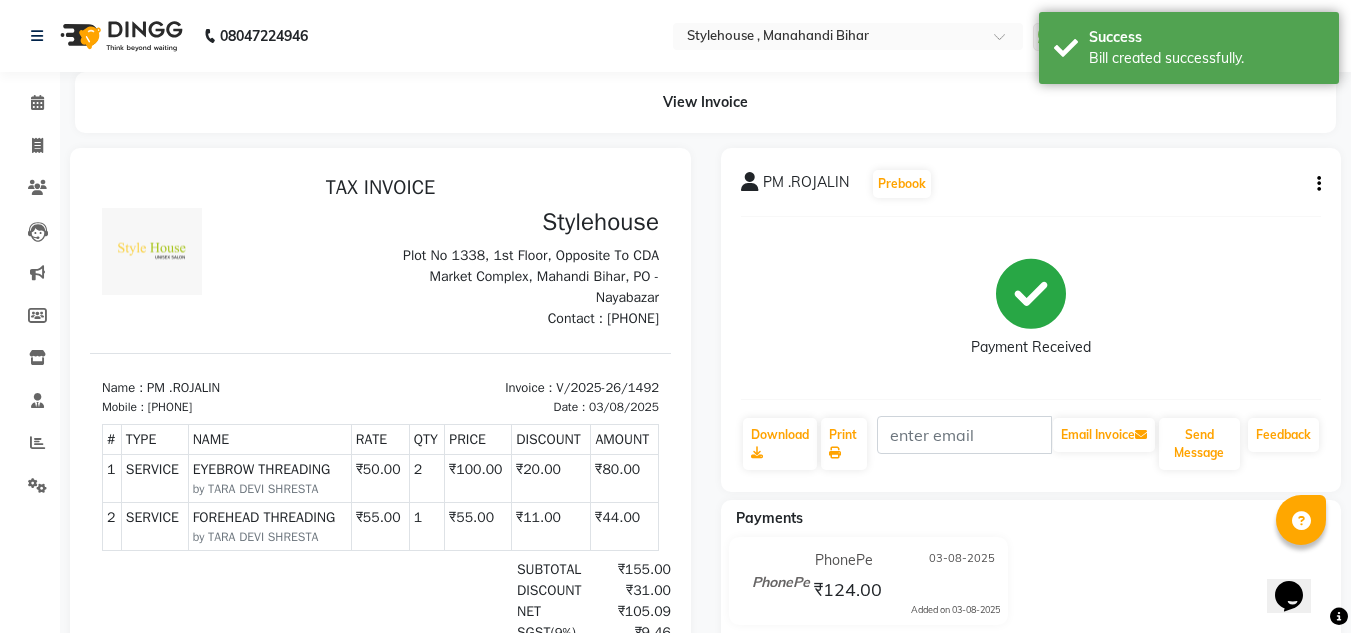 scroll, scrollTop: 0, scrollLeft: 0, axis: both 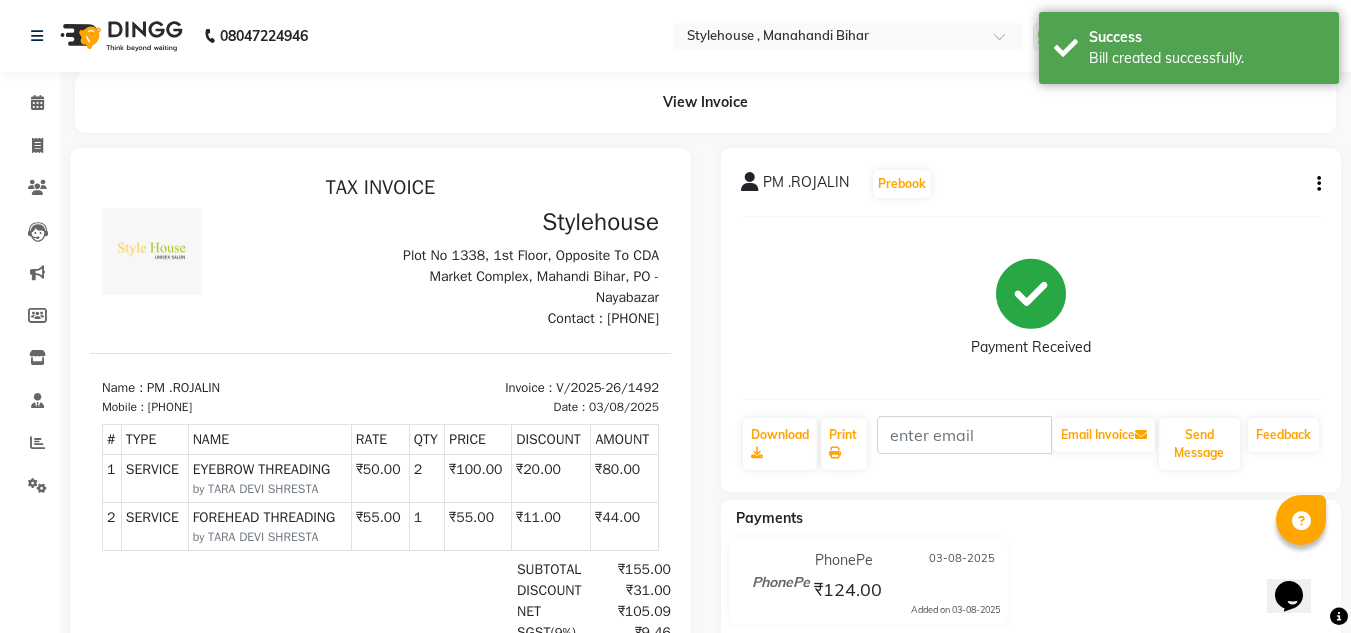 drag, startPoint x: 240, startPoint y: 408, endPoint x: 162, endPoint y: 404, distance: 78.10249 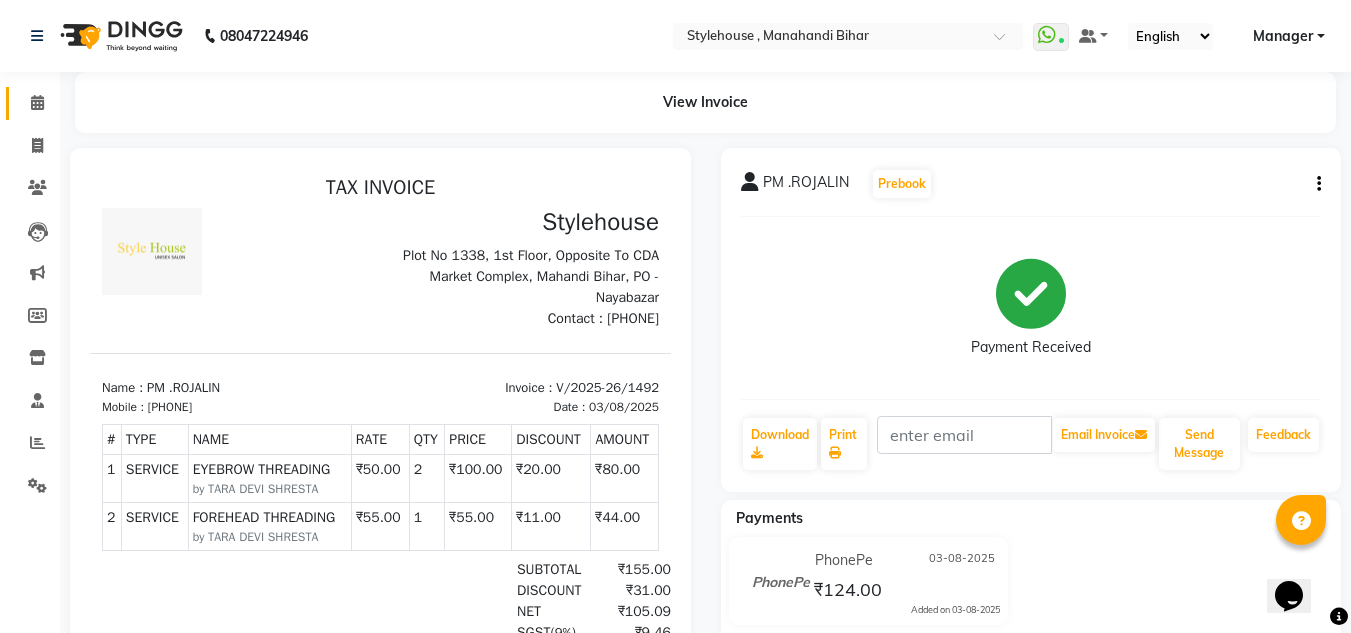 click on "Calendar" 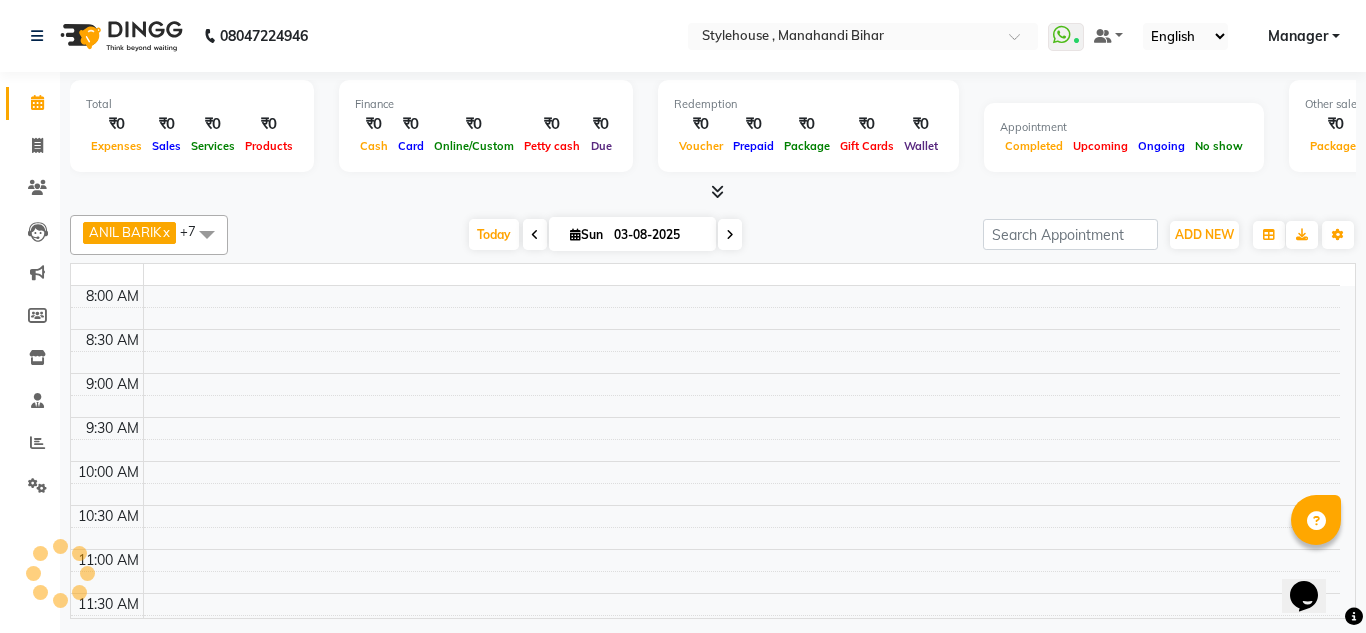 scroll, scrollTop: 0, scrollLeft: 0, axis: both 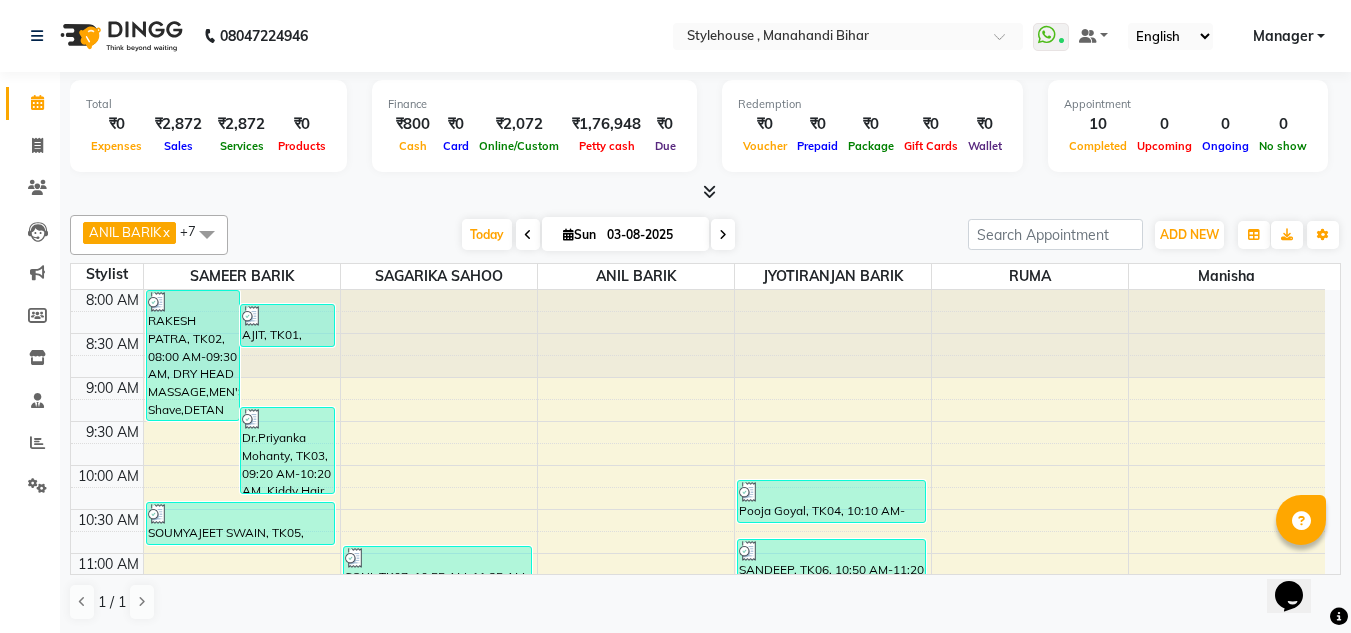 click on "Manager" at bounding box center [1289, 36] 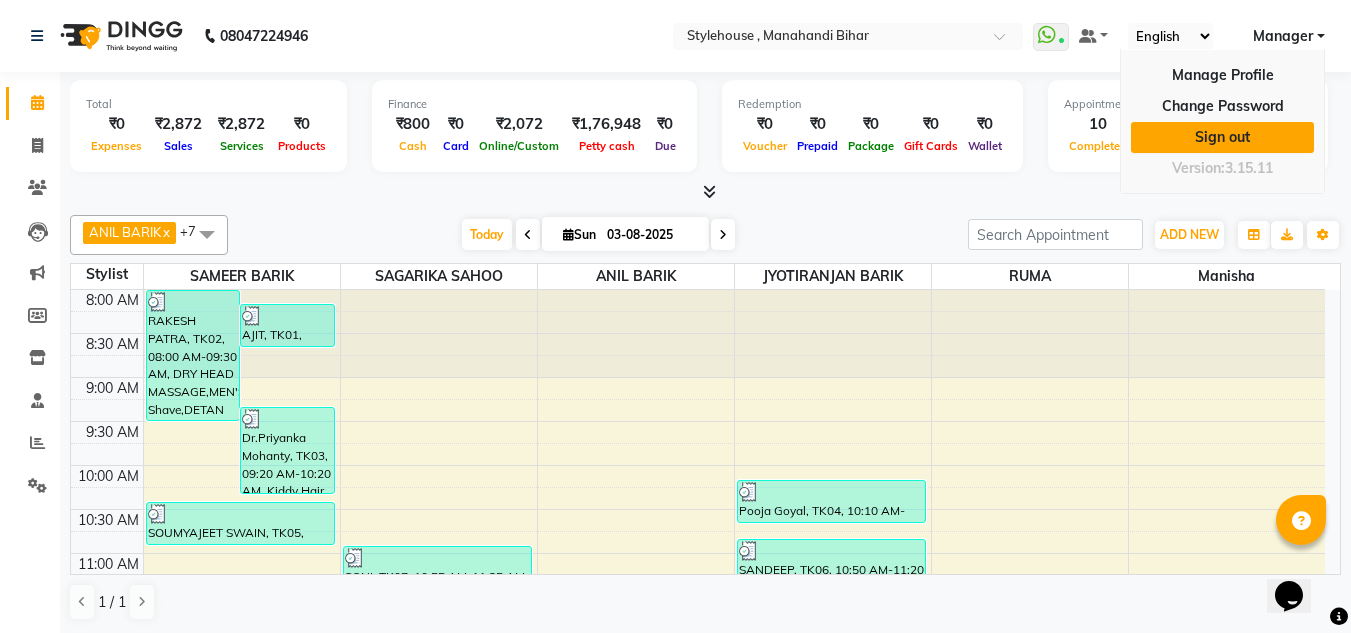 click on "Sign out" at bounding box center [1222, 137] 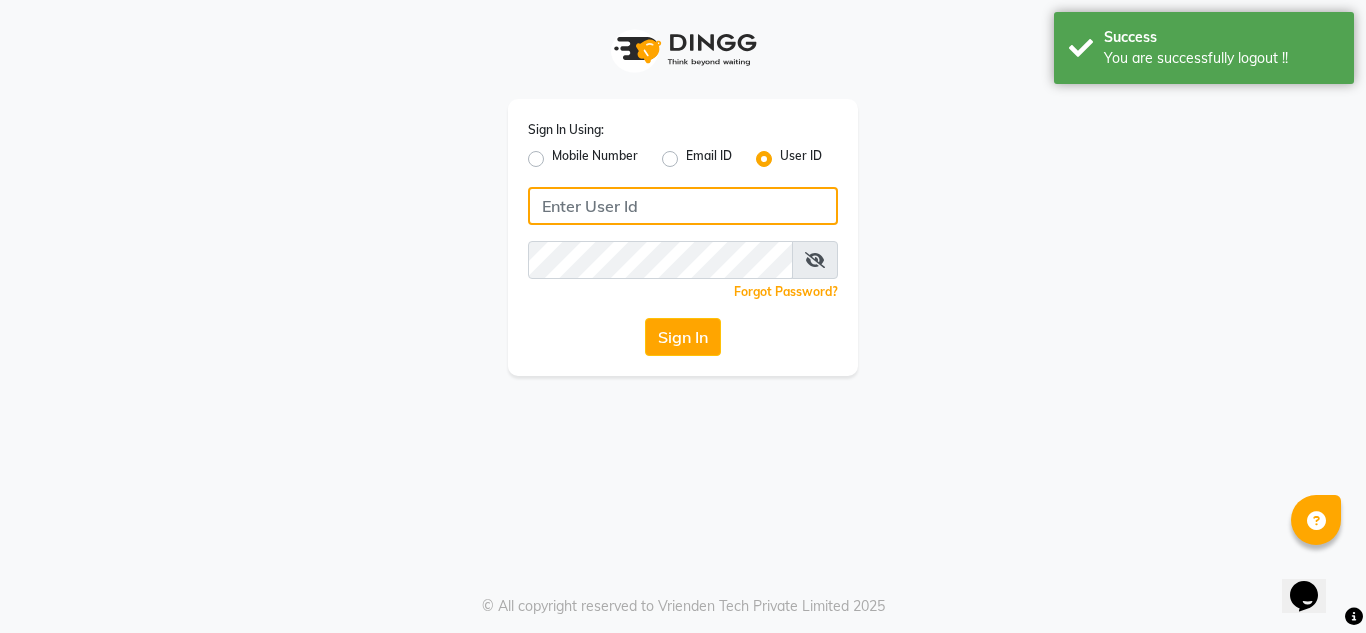 type on "8908110000" 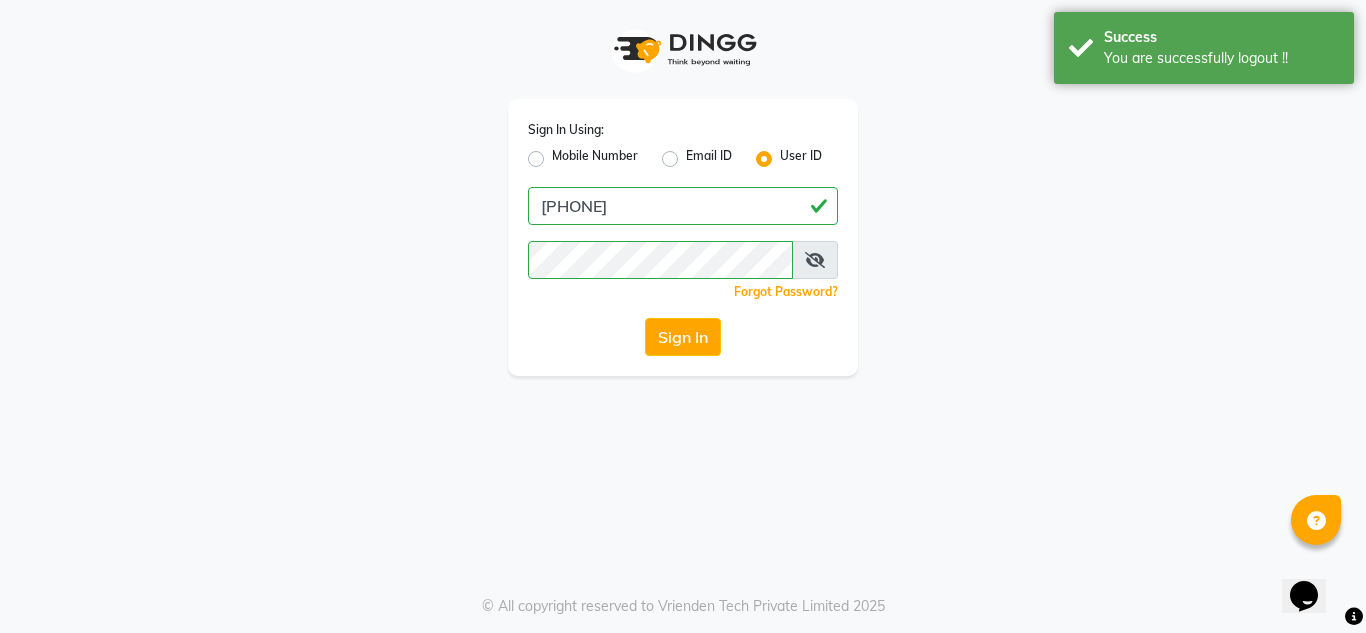 click on "Mobile Number" 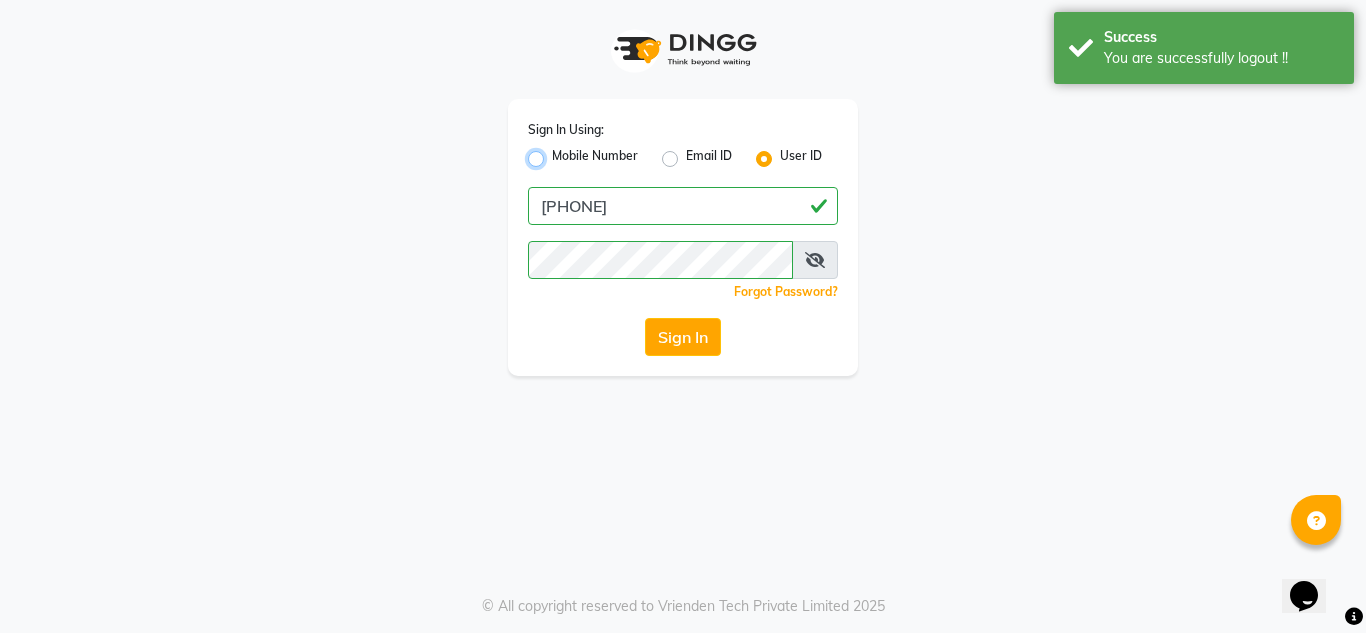 click on "Mobile Number" at bounding box center (558, 153) 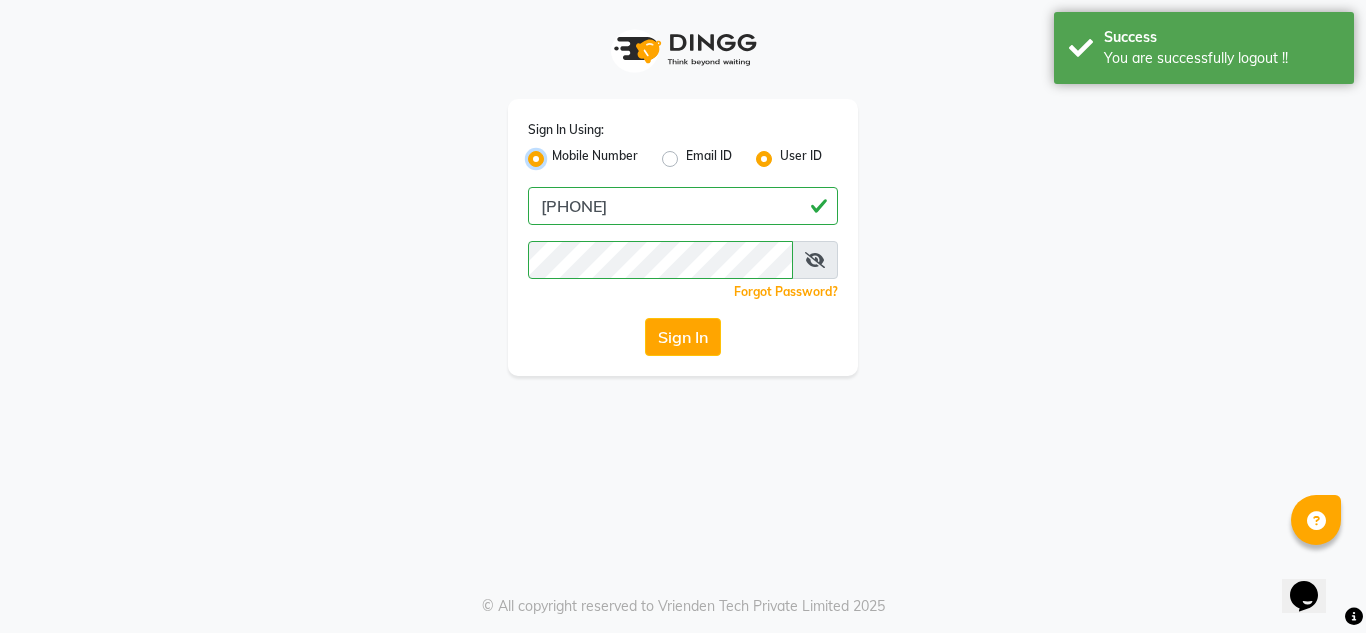 radio on "false" 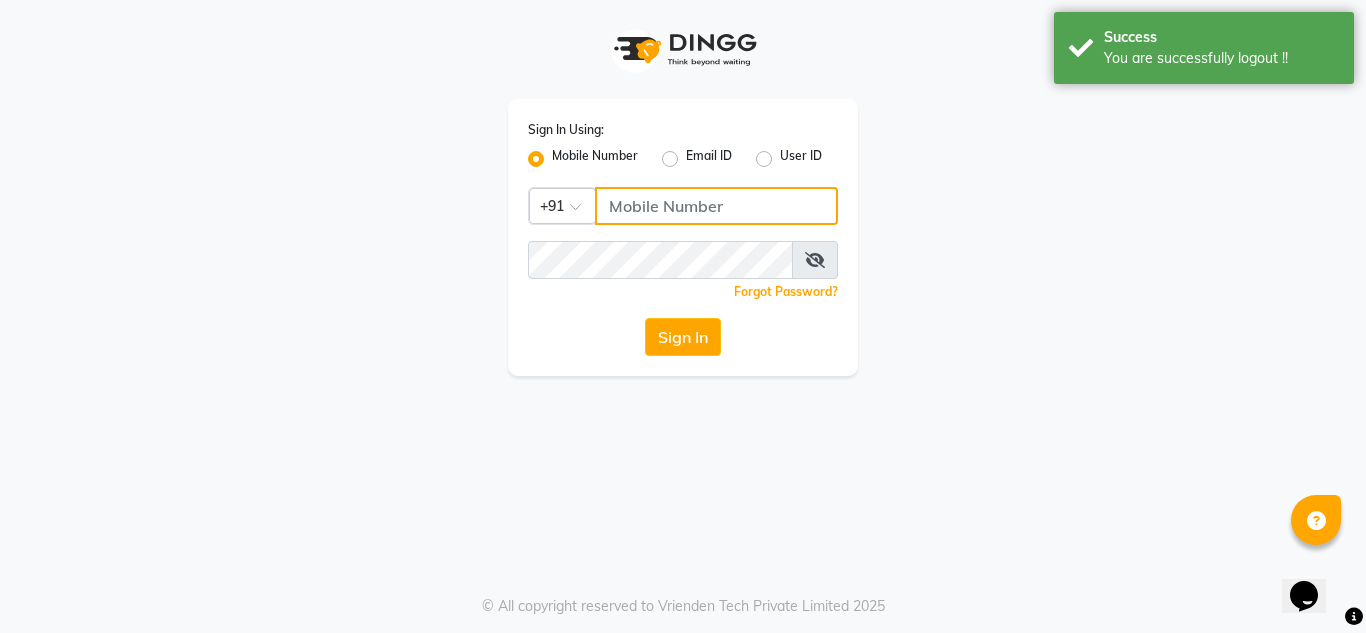 click 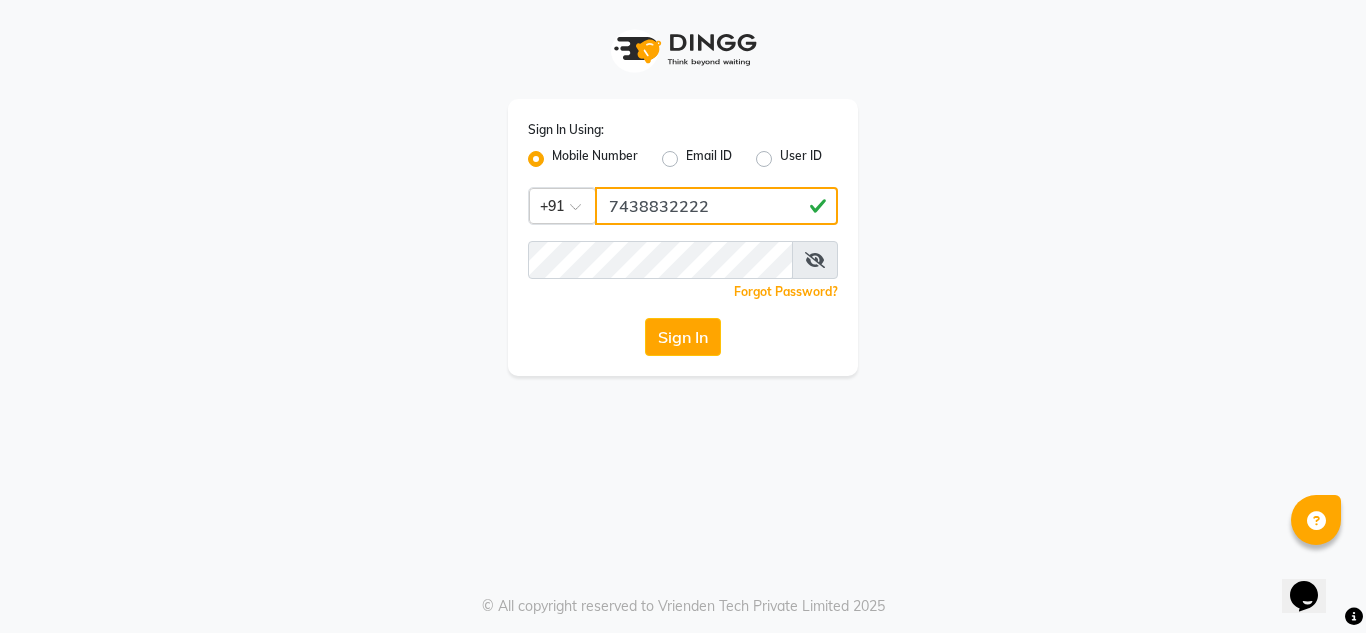 type on "7438832222" 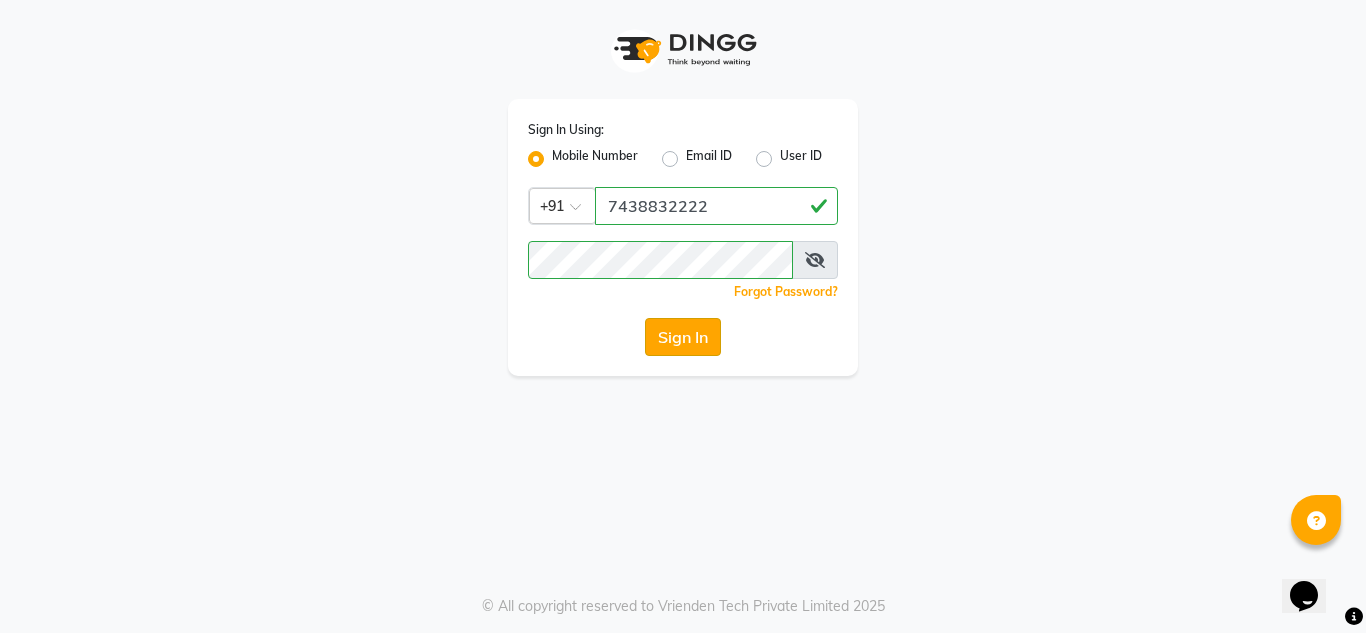click on "Sign In" 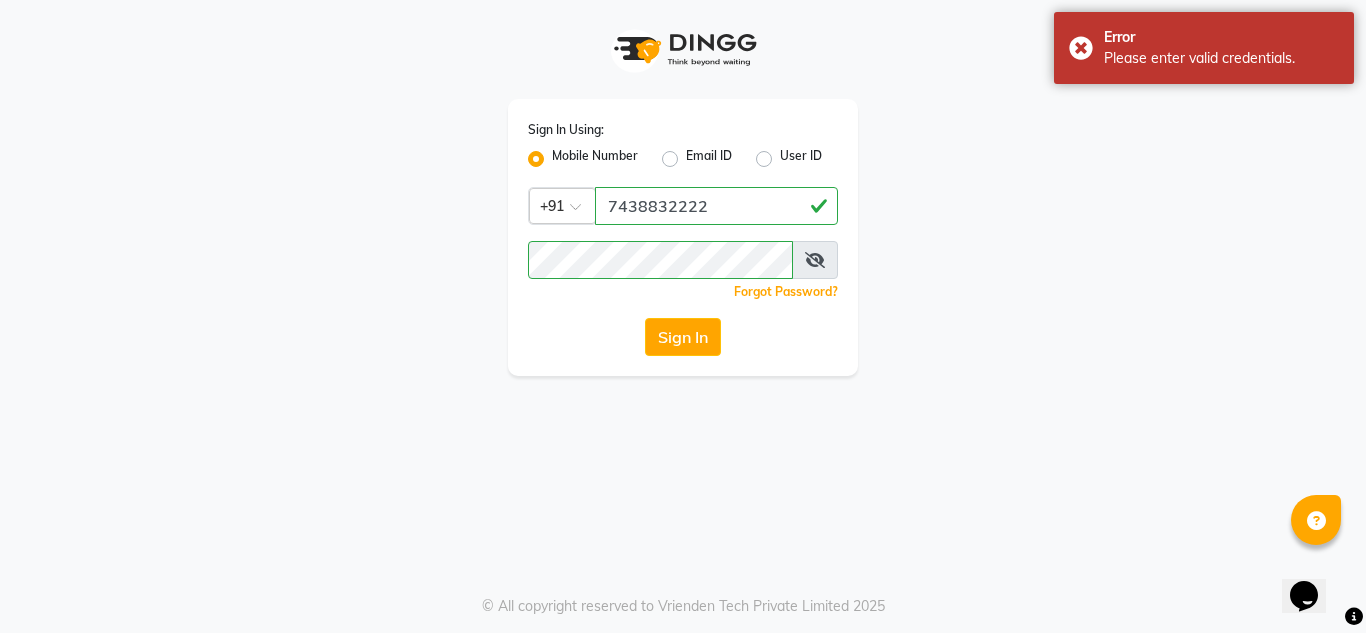 click at bounding box center [815, 260] 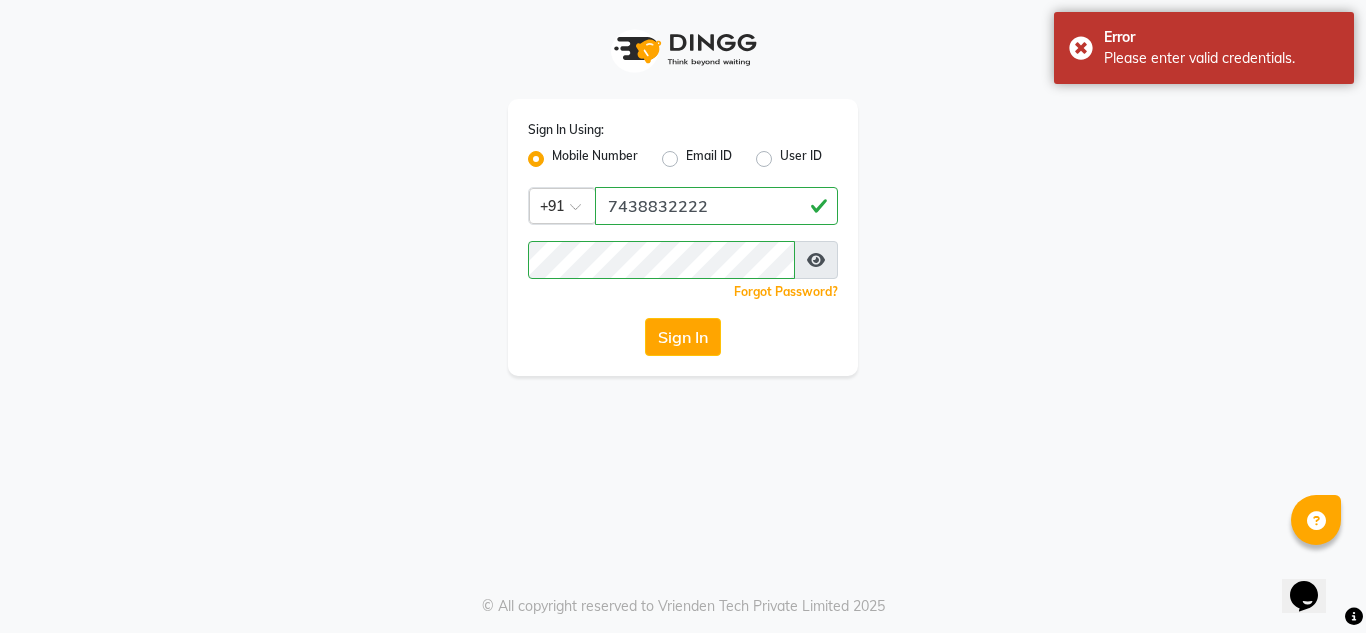 click on "Sign In" 